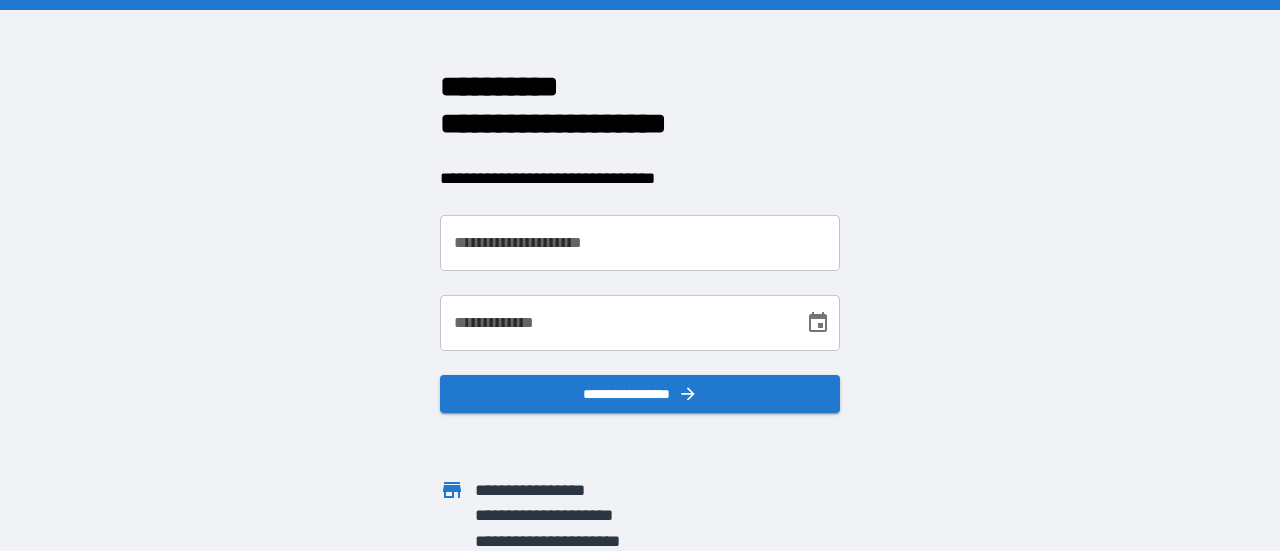 scroll, scrollTop: 0, scrollLeft: 0, axis: both 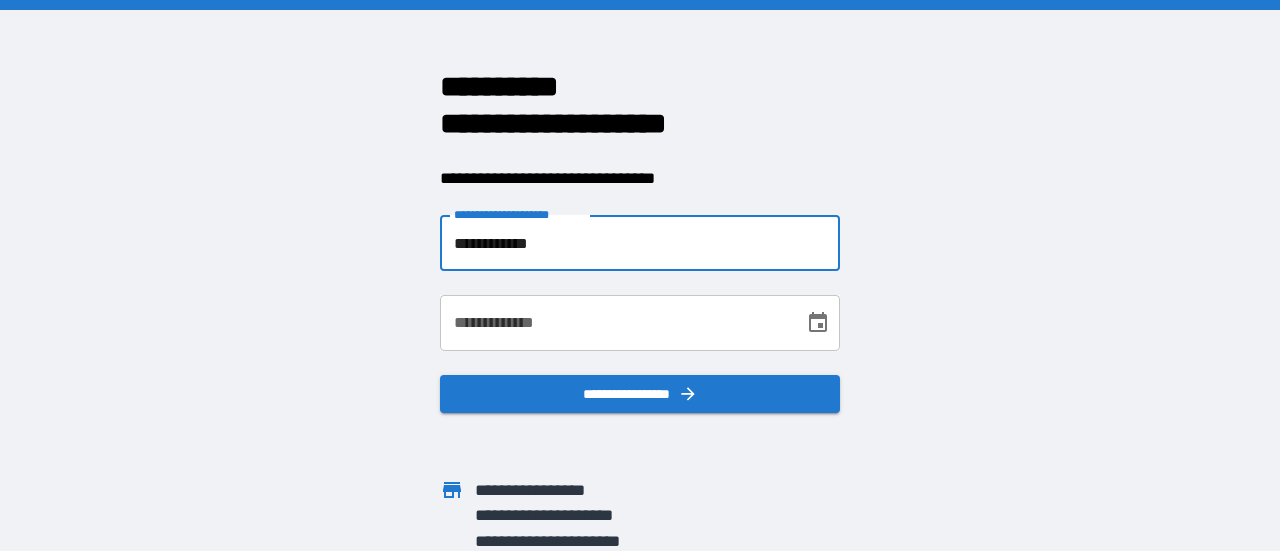 type on "**********" 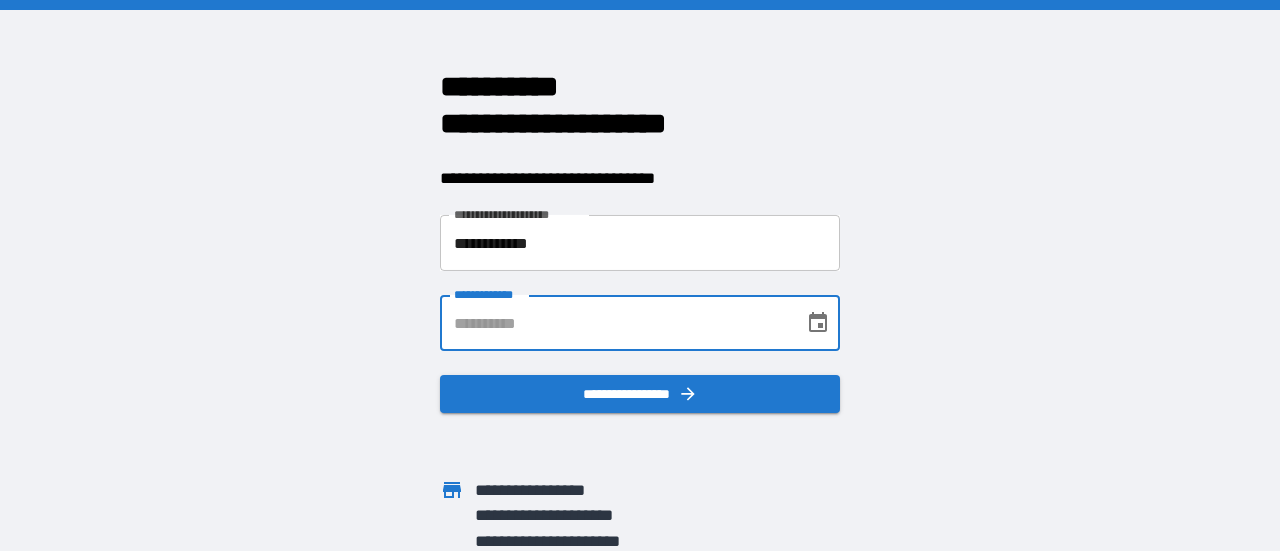 click on "**********" at bounding box center [615, 323] 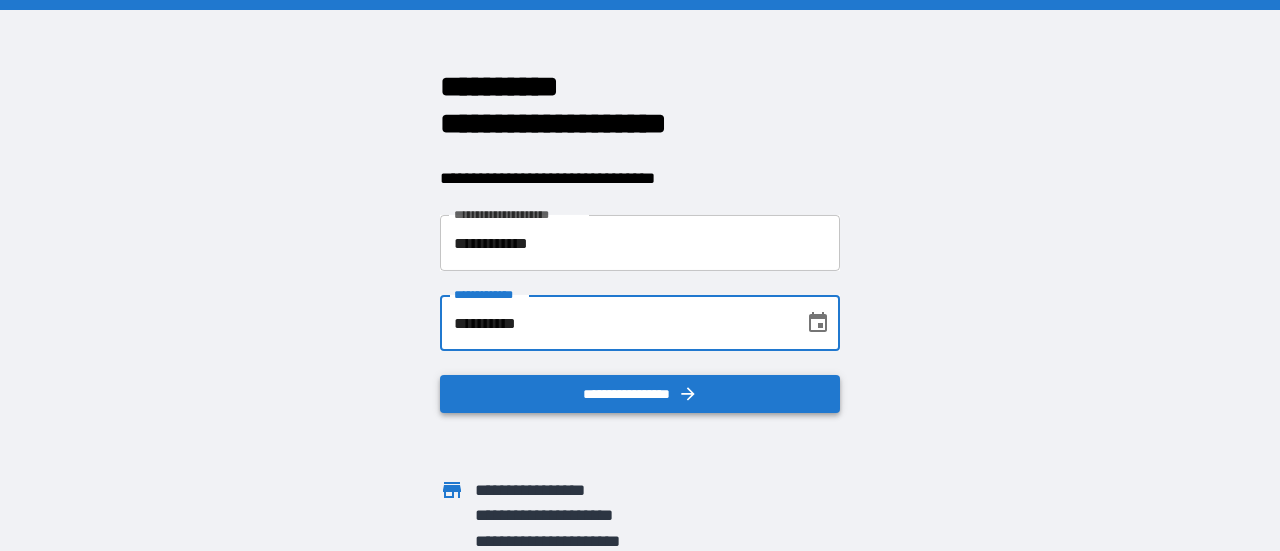 type on "**********" 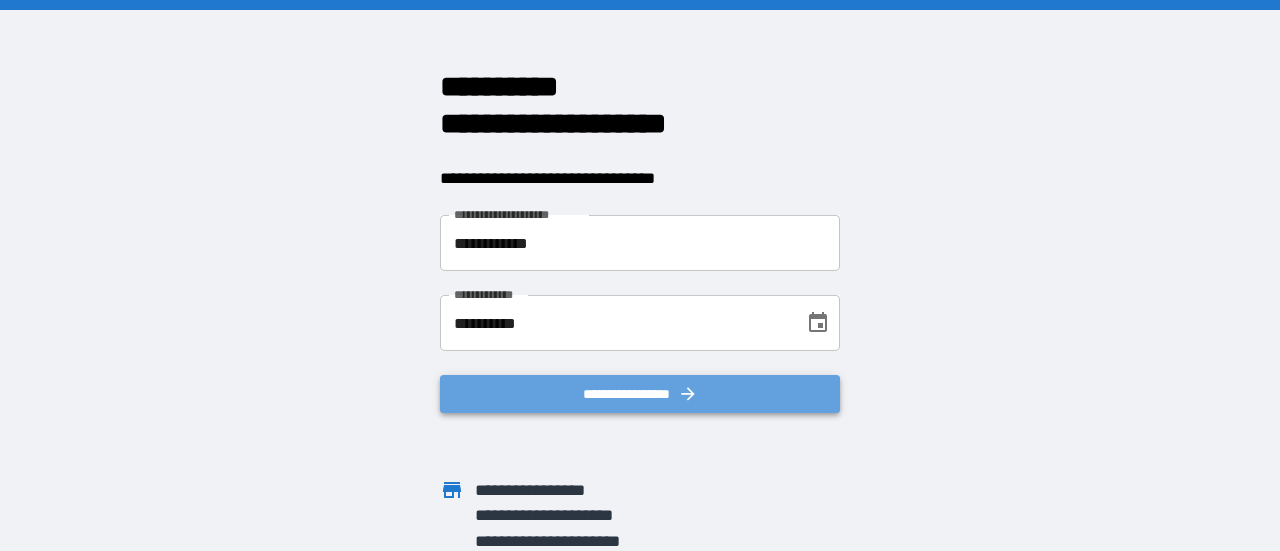 click on "**********" at bounding box center [640, 394] 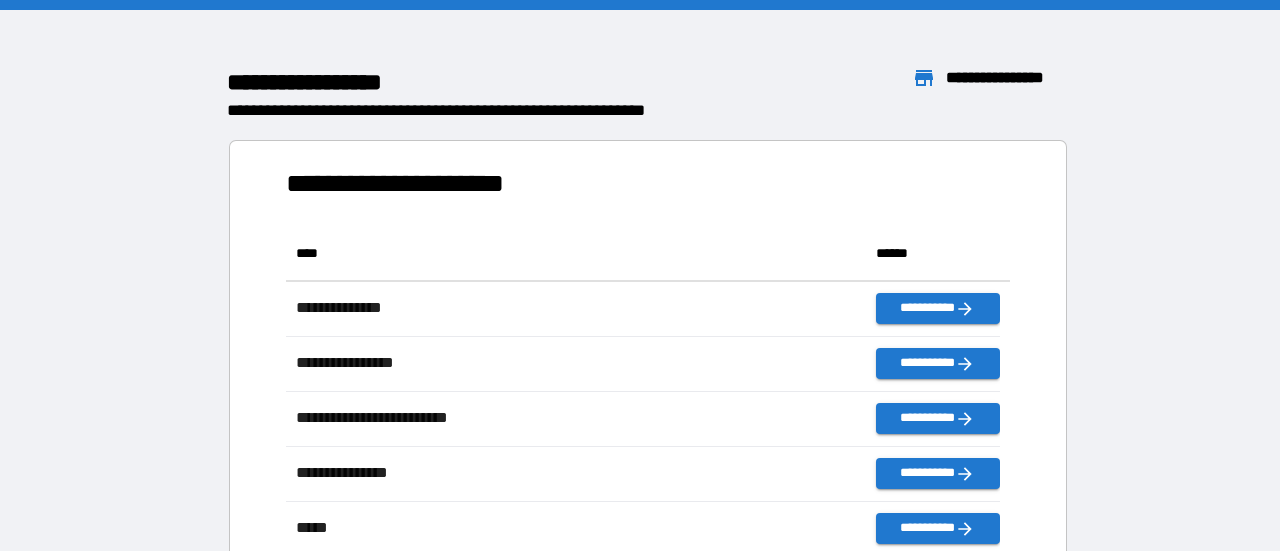 scroll, scrollTop: 16, scrollLeft: 16, axis: both 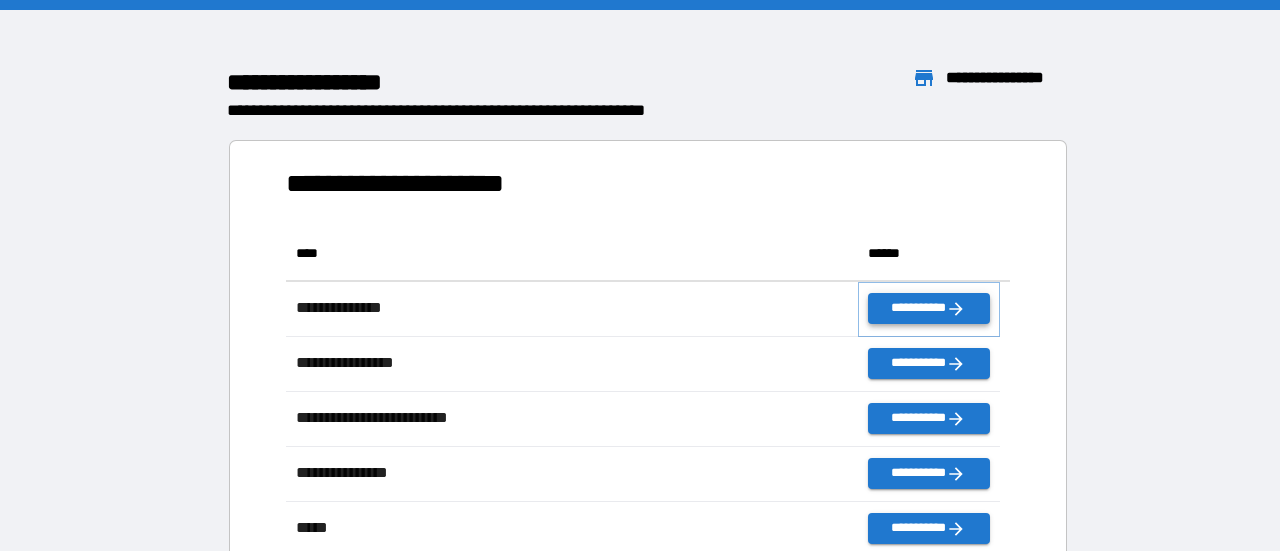 click on "**********" at bounding box center [929, 308] 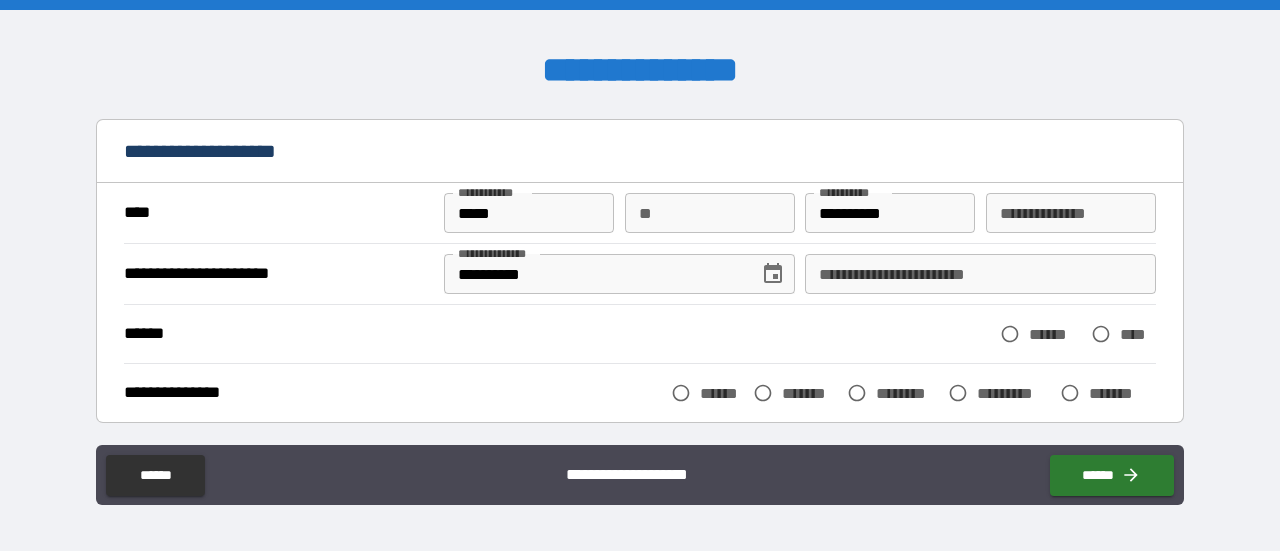scroll, scrollTop: 100, scrollLeft: 0, axis: vertical 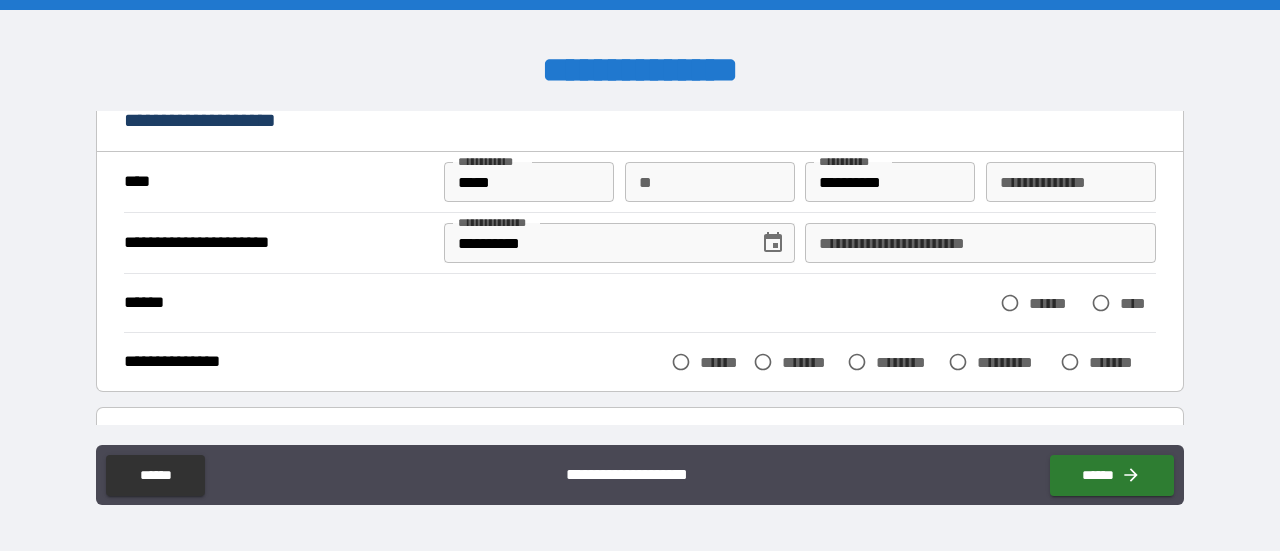 click on "**********" at bounding box center (980, 243) 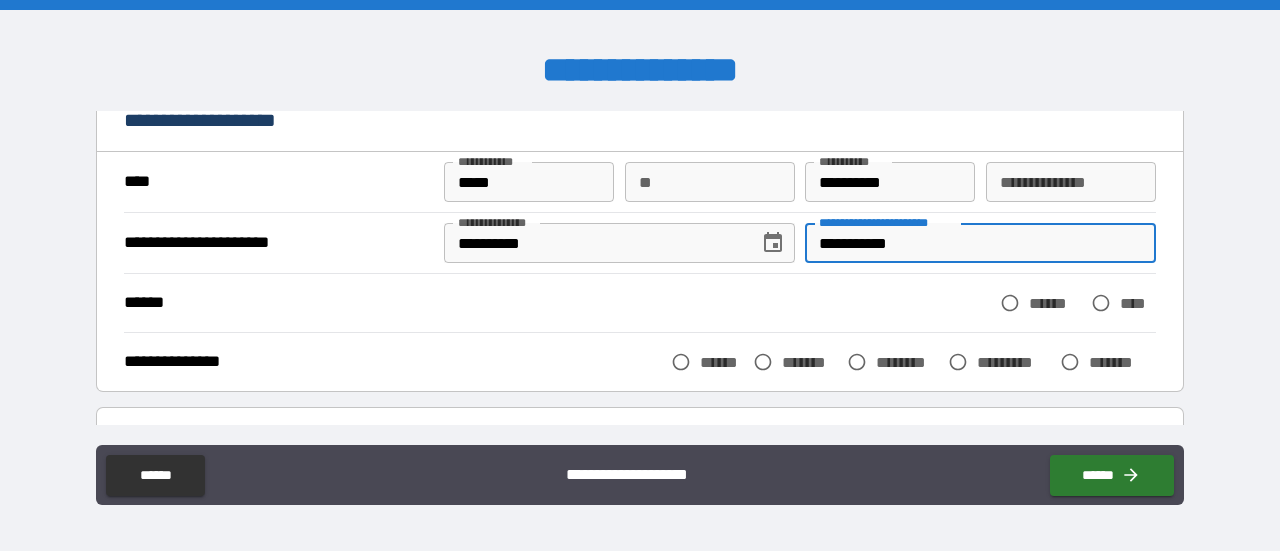 type on "**********" 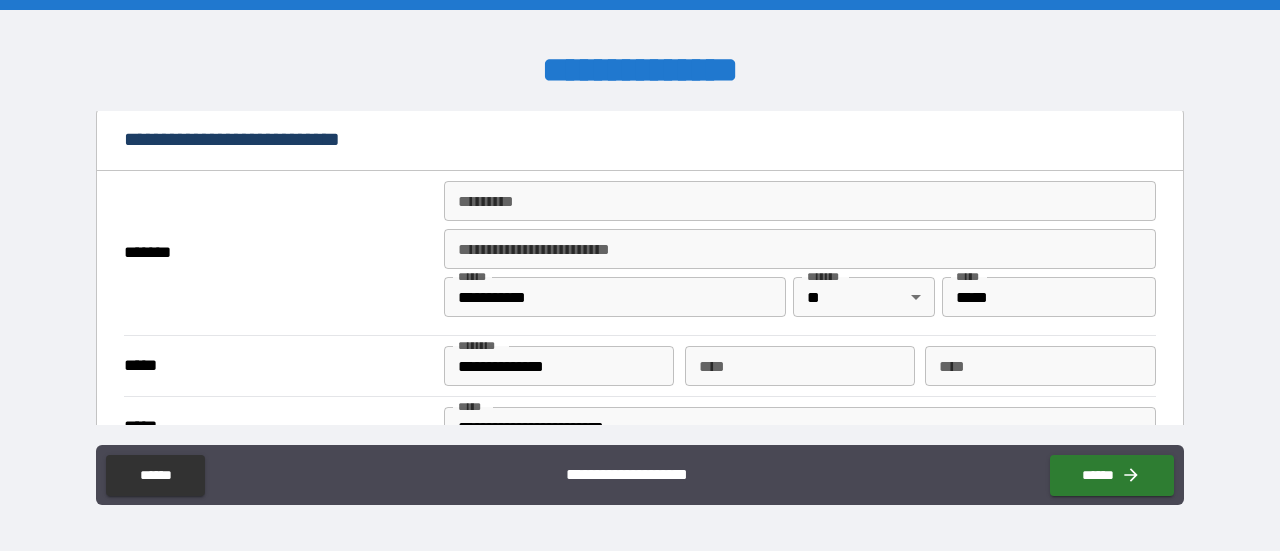 scroll, scrollTop: 300, scrollLeft: 0, axis: vertical 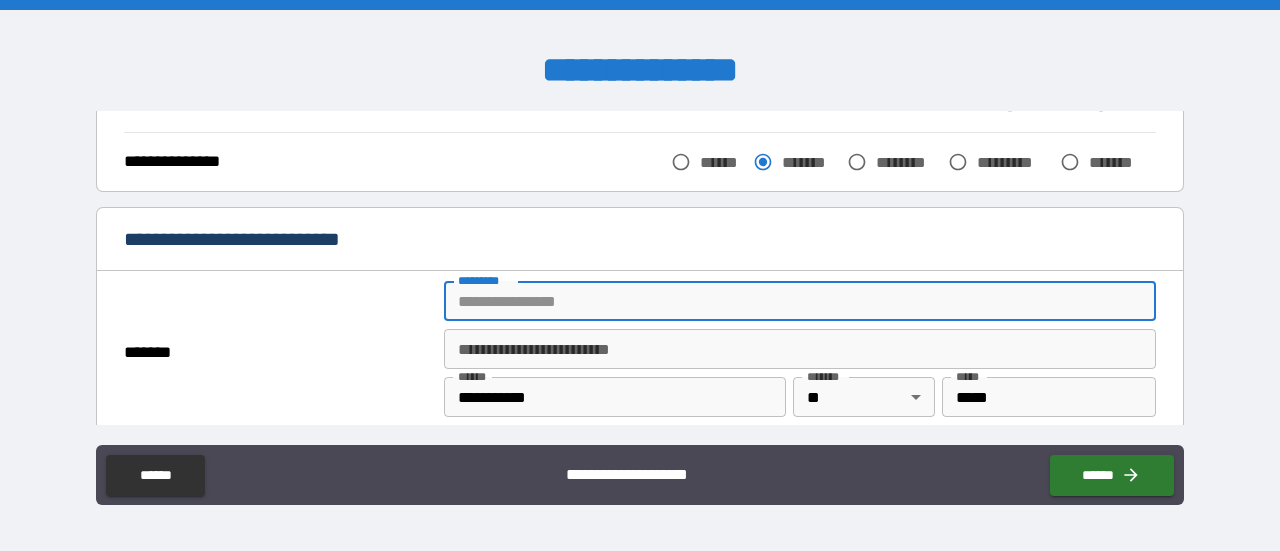 click on "*******   *" at bounding box center (800, 301) 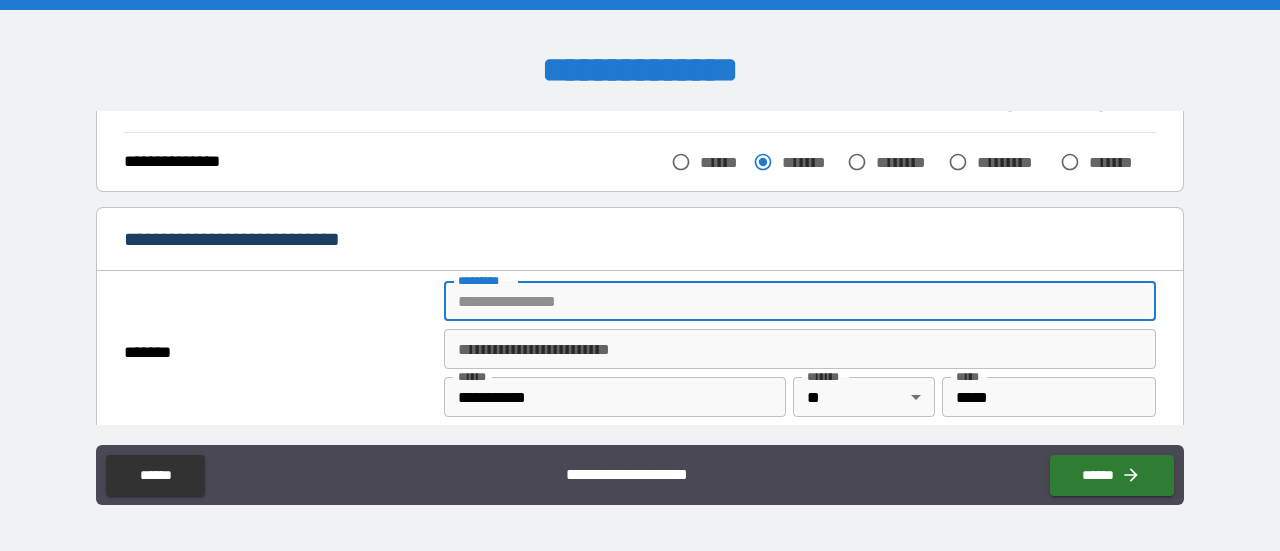 type on "**********" 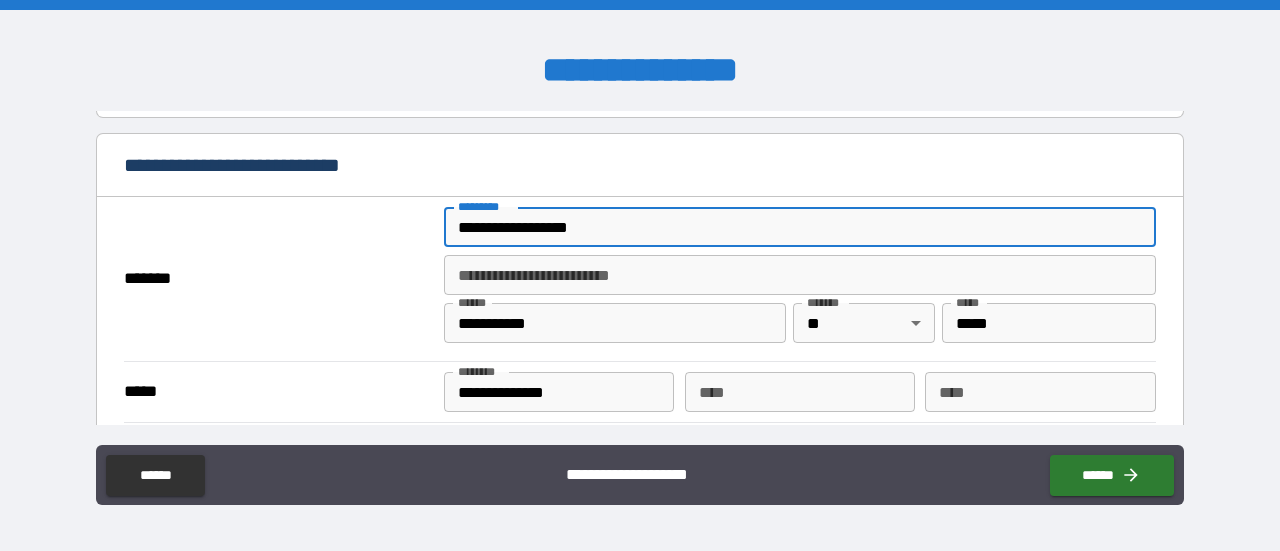 scroll, scrollTop: 400, scrollLeft: 0, axis: vertical 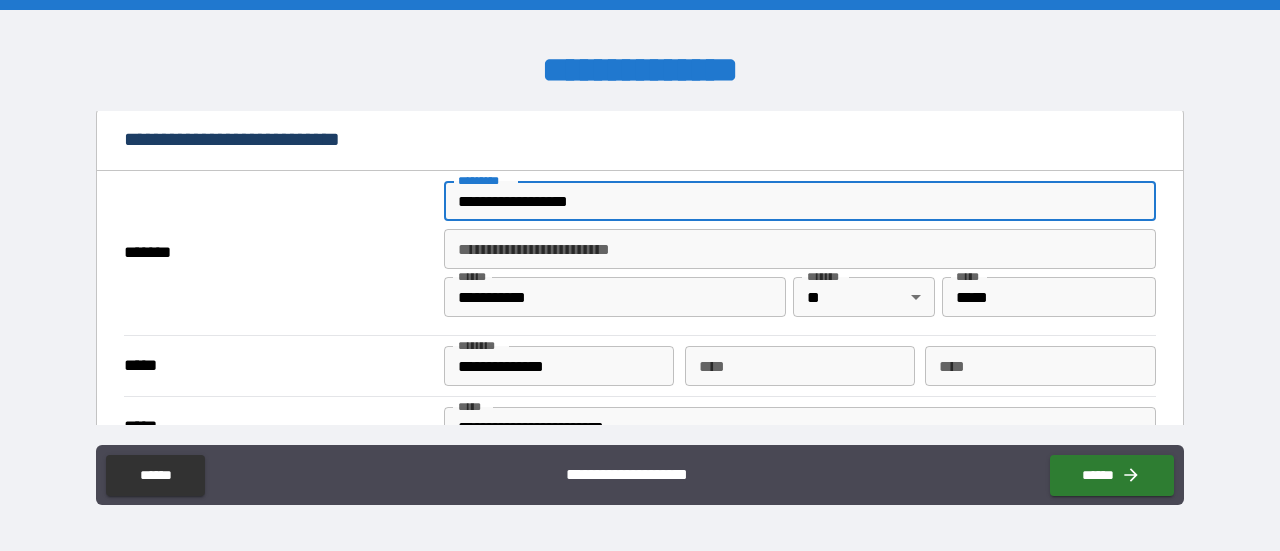 click on "**********" at bounding box center [615, 297] 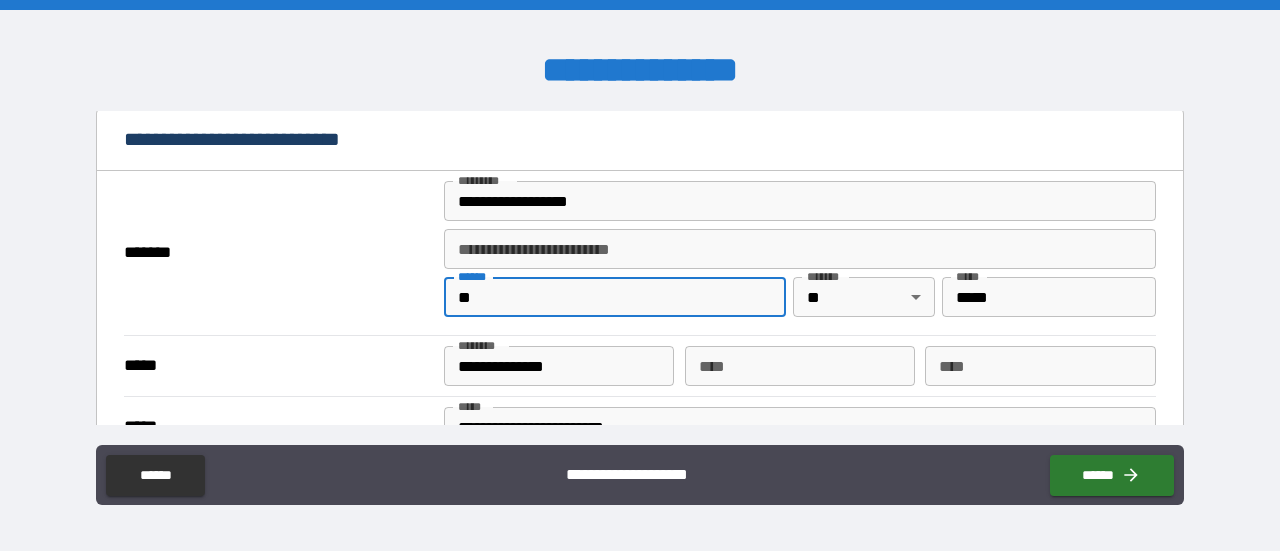 type on "*" 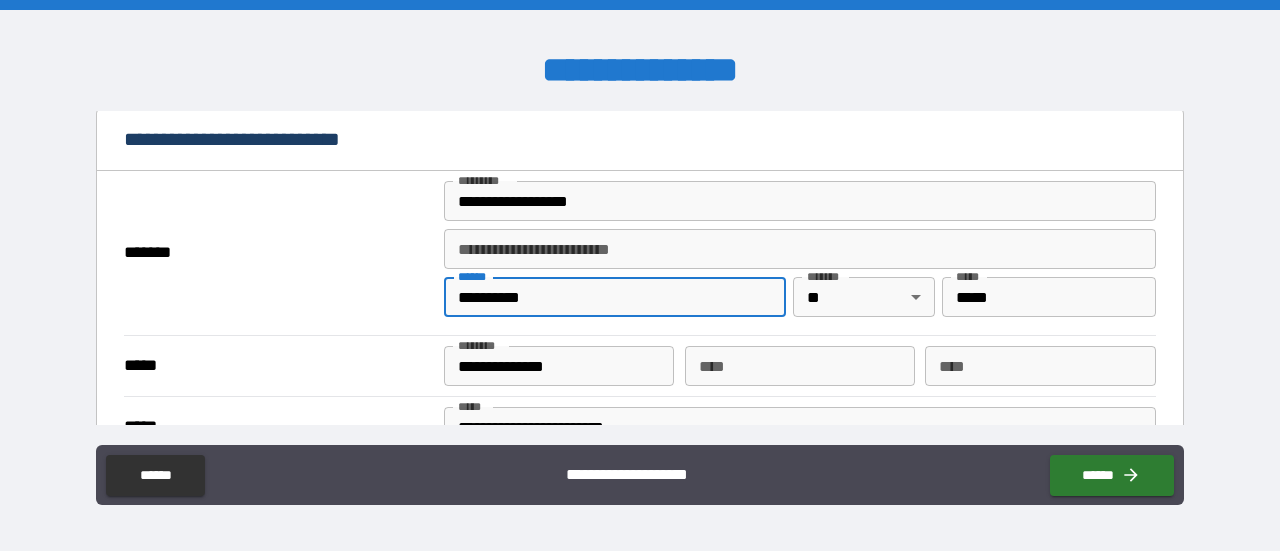 type on "**********" 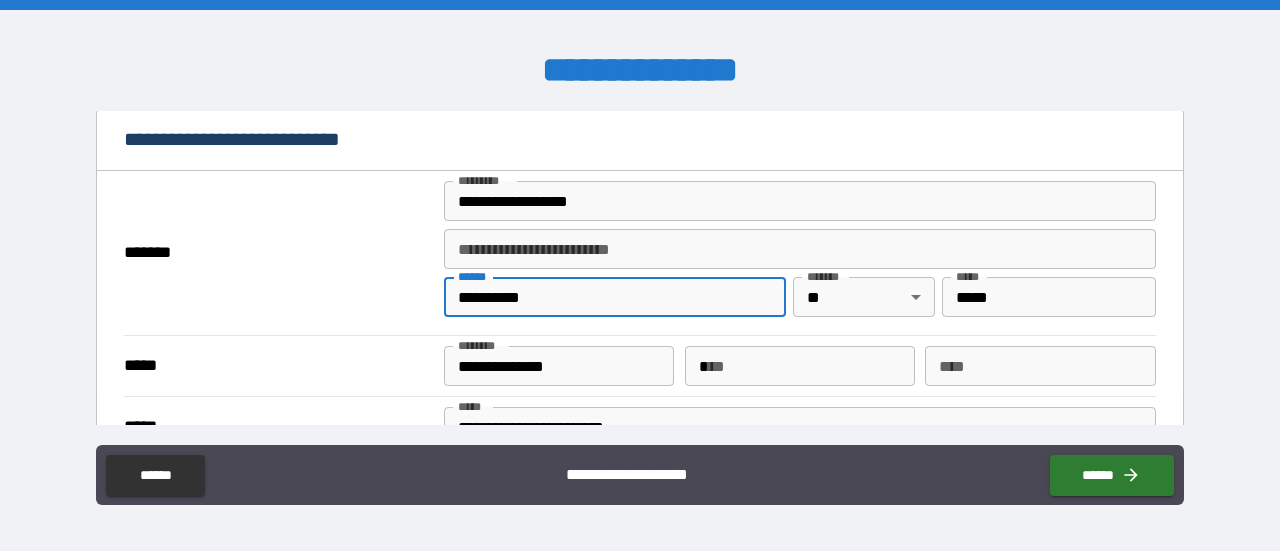 drag, startPoint x: 775, startPoint y: 365, endPoint x: 786, endPoint y: 360, distance: 12.083046 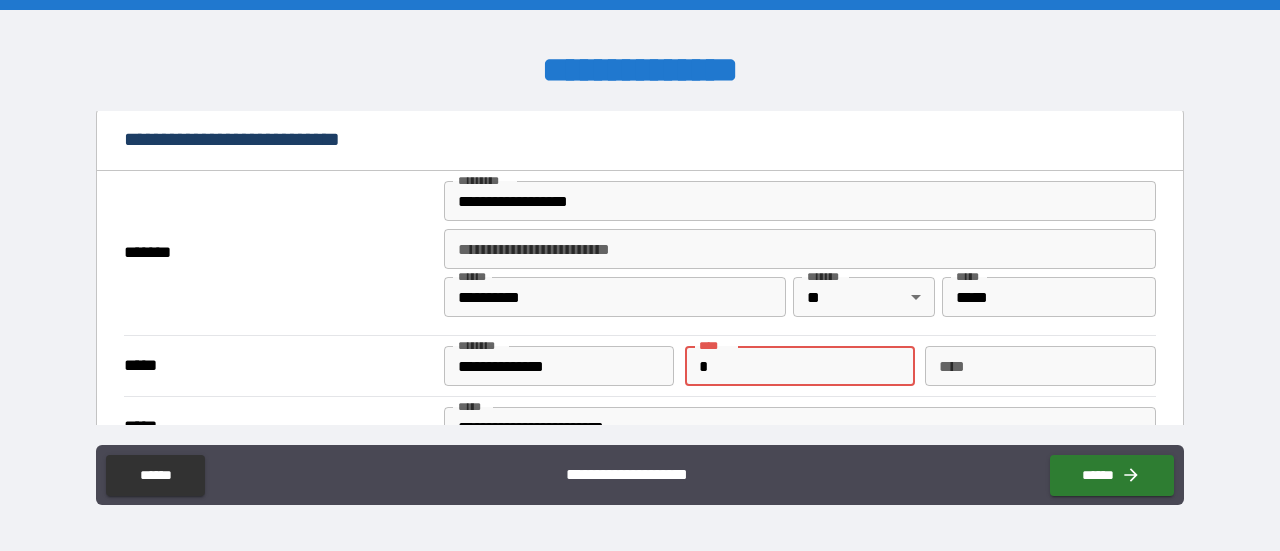 type 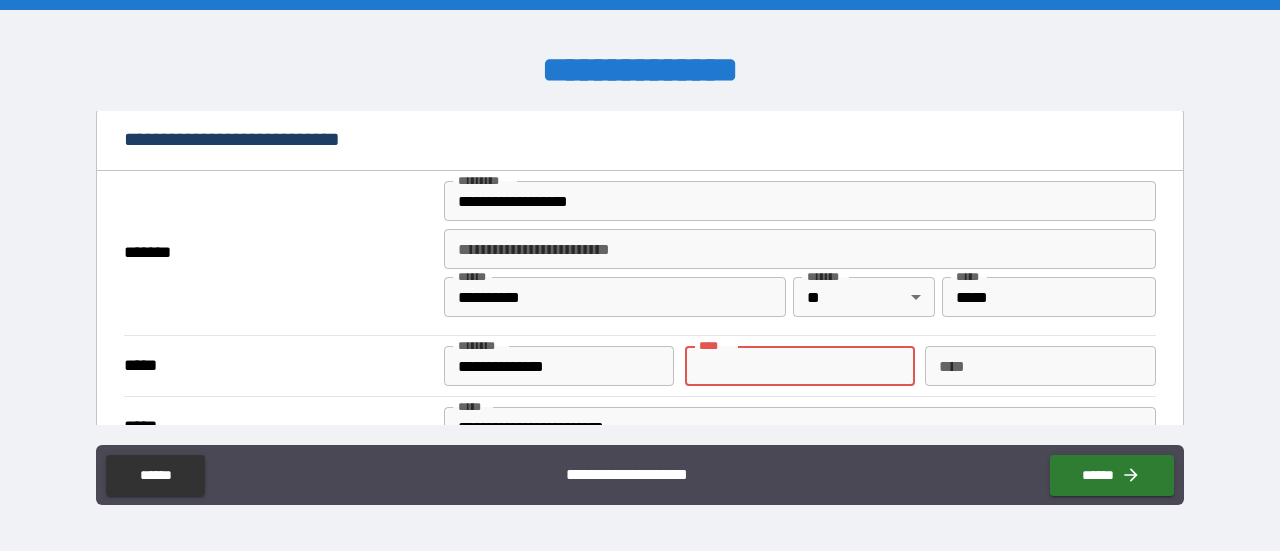click on "*****" at bounding box center [1049, 297] 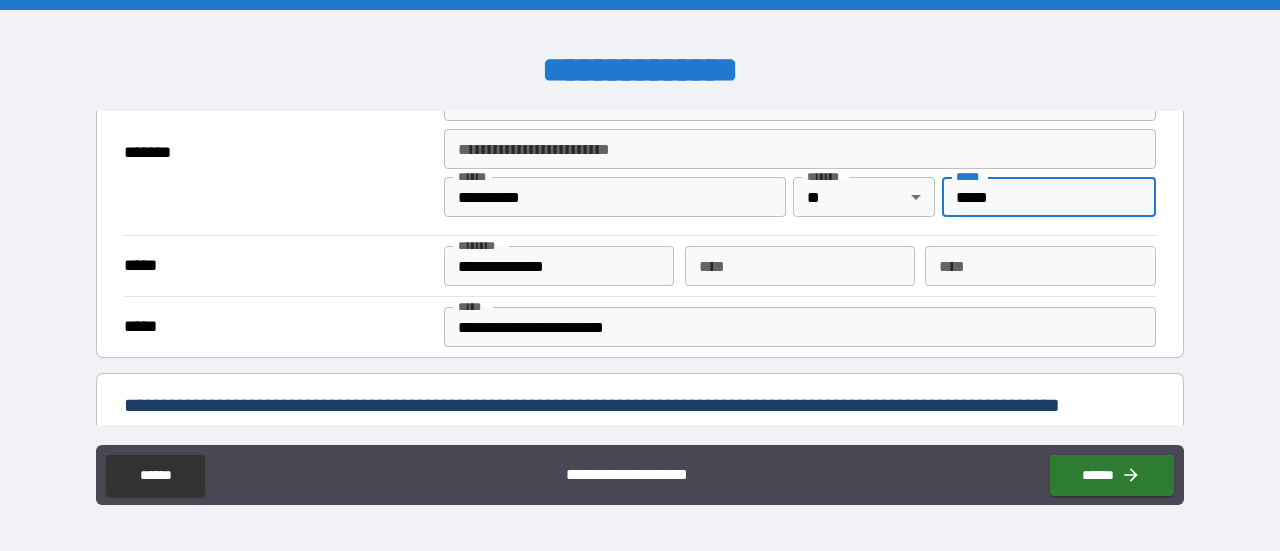 scroll, scrollTop: 600, scrollLeft: 0, axis: vertical 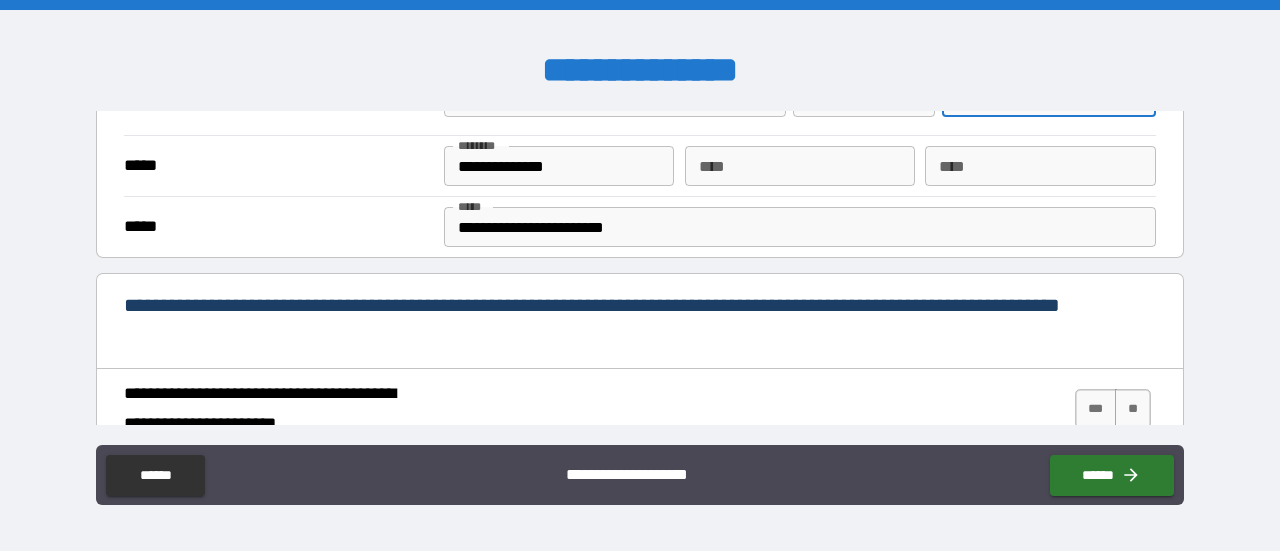 type on "*****" 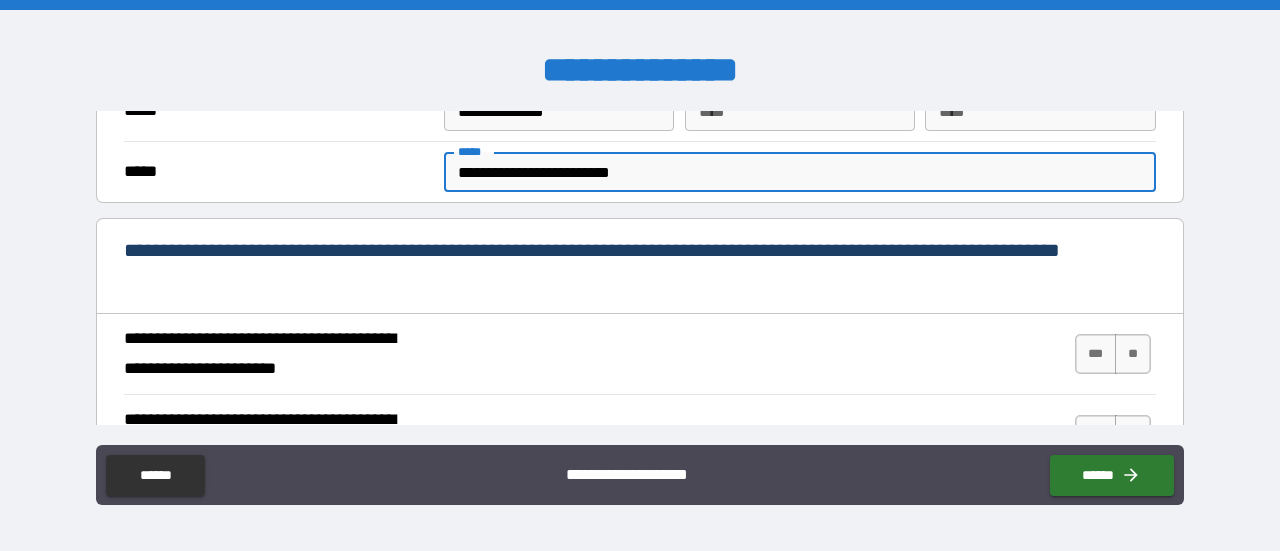 scroll, scrollTop: 700, scrollLeft: 0, axis: vertical 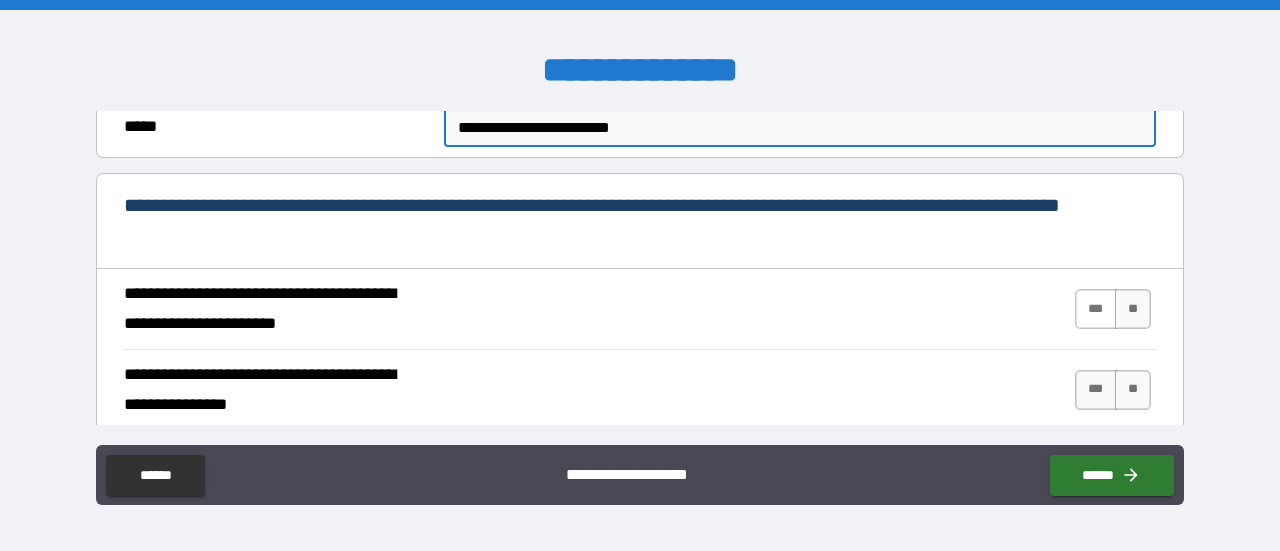 type on "**********" 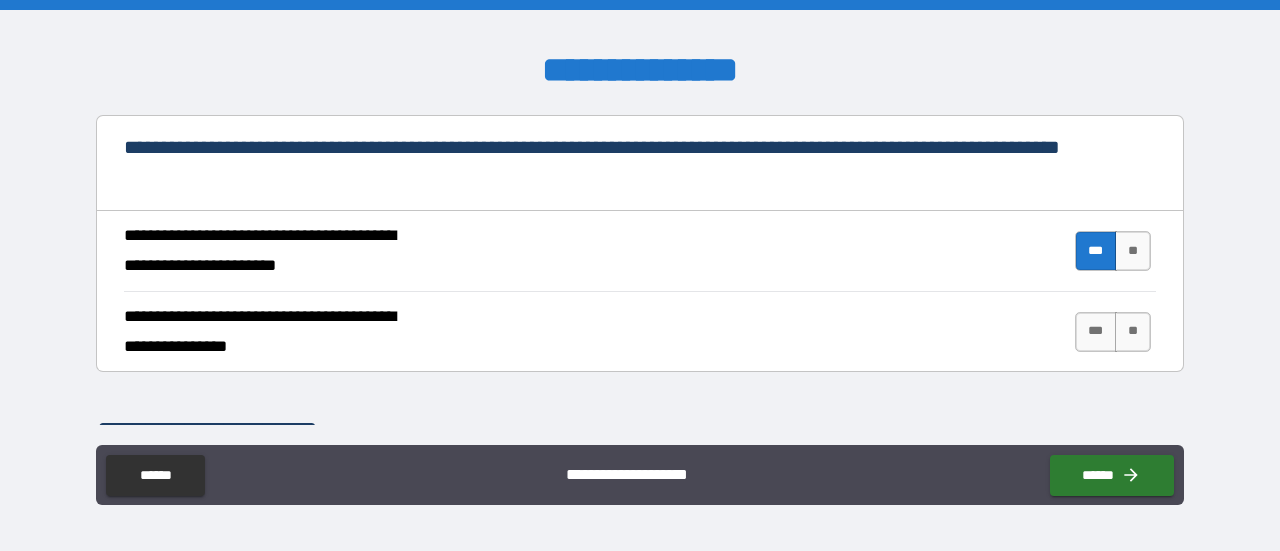 scroll, scrollTop: 800, scrollLeft: 0, axis: vertical 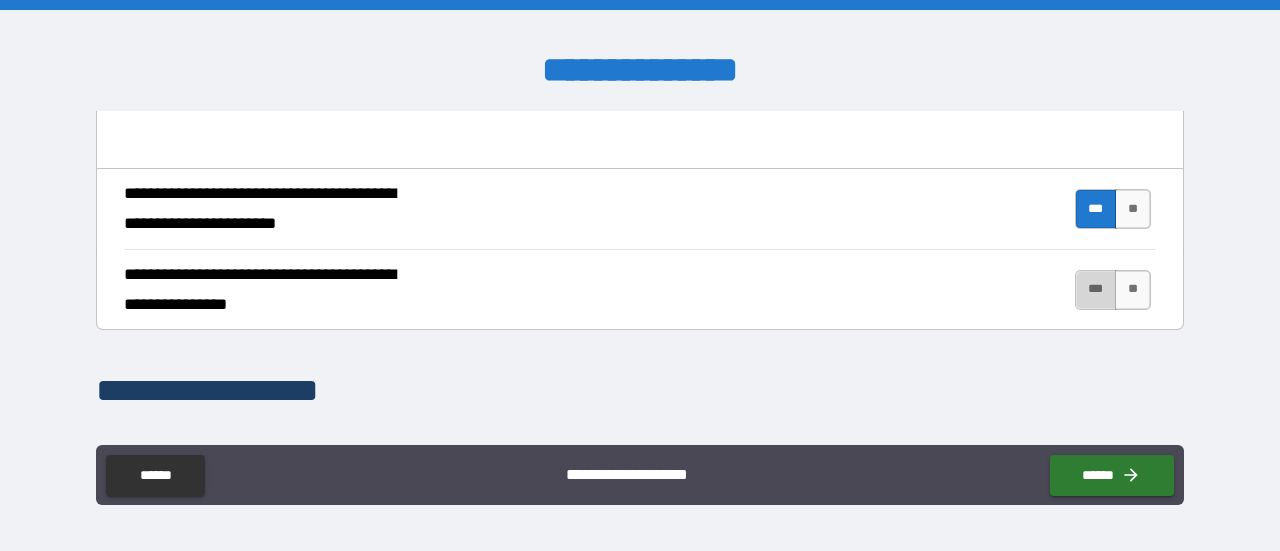 click on "***" at bounding box center [1096, 290] 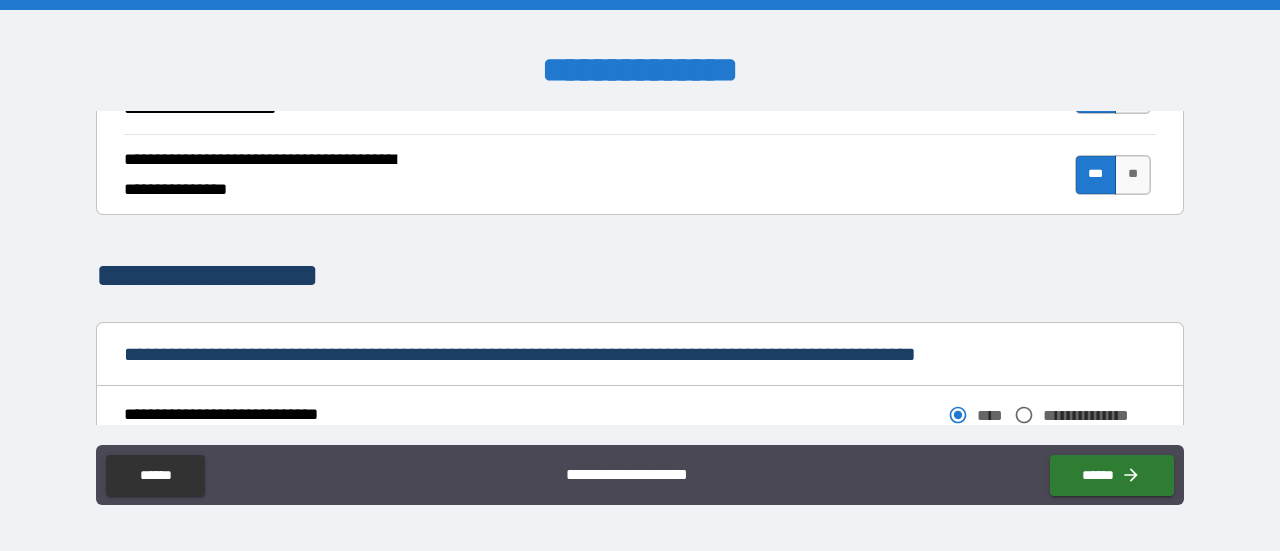 scroll, scrollTop: 1000, scrollLeft: 0, axis: vertical 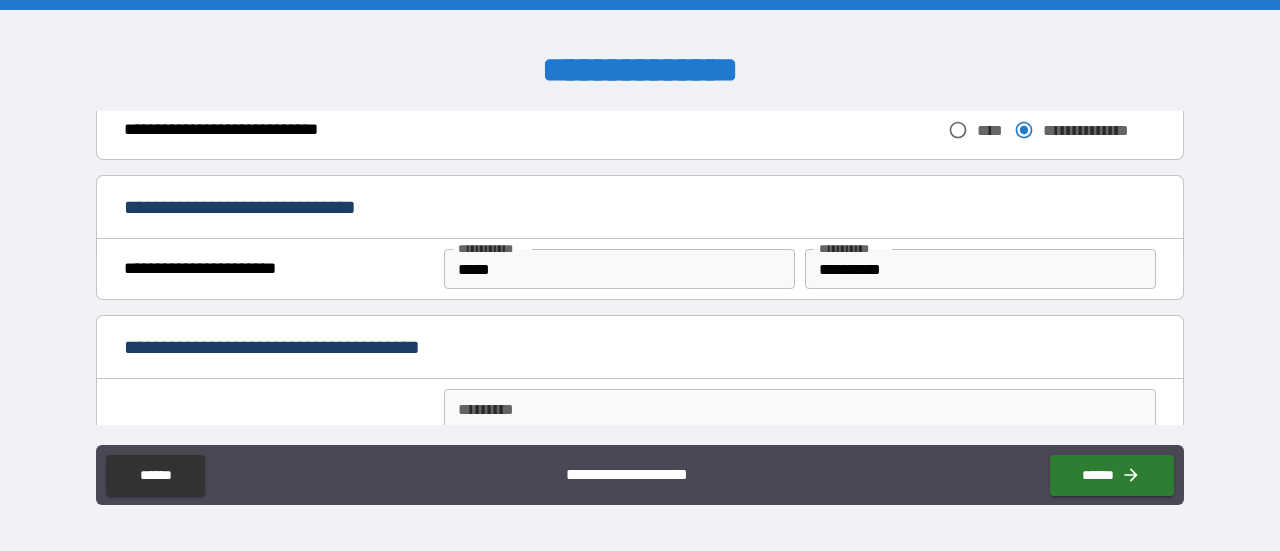 click on "*****" at bounding box center (619, 269) 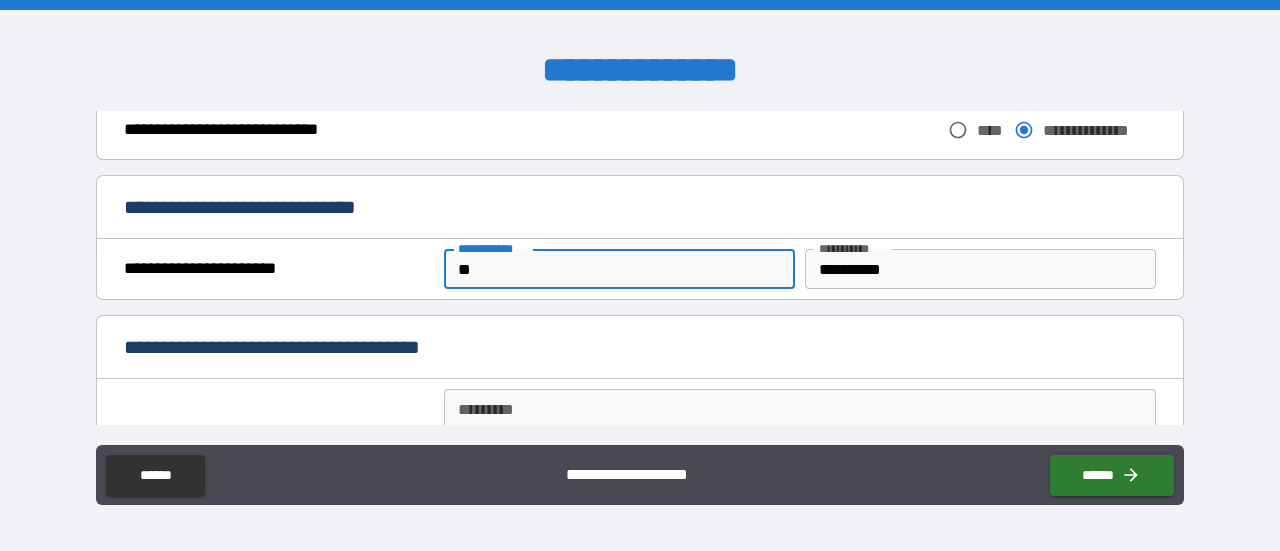 type on "*" 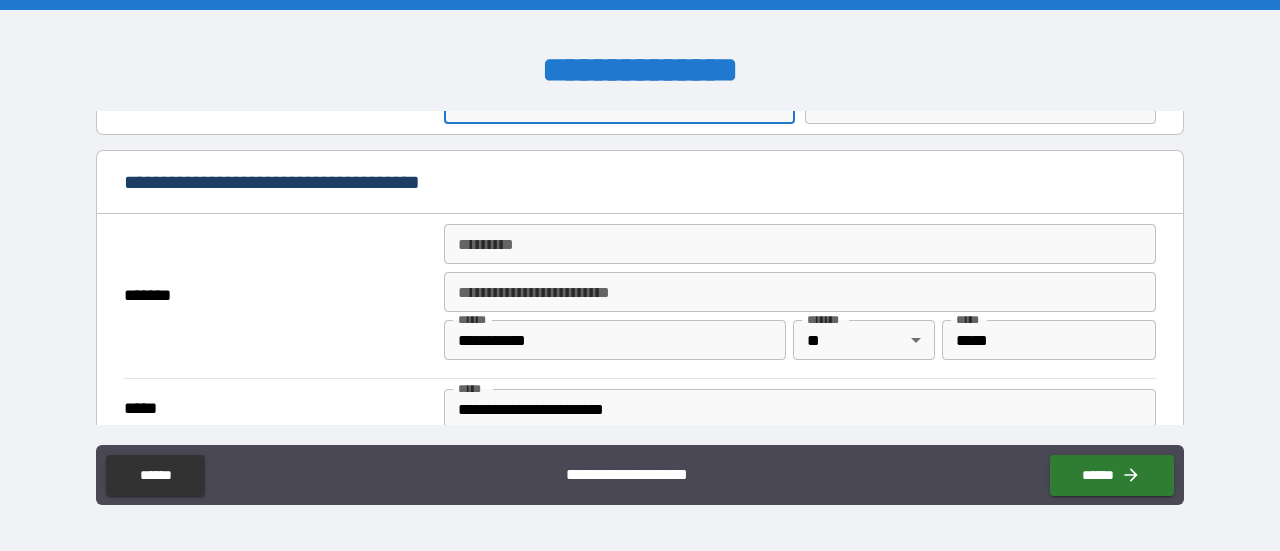scroll, scrollTop: 1400, scrollLeft: 0, axis: vertical 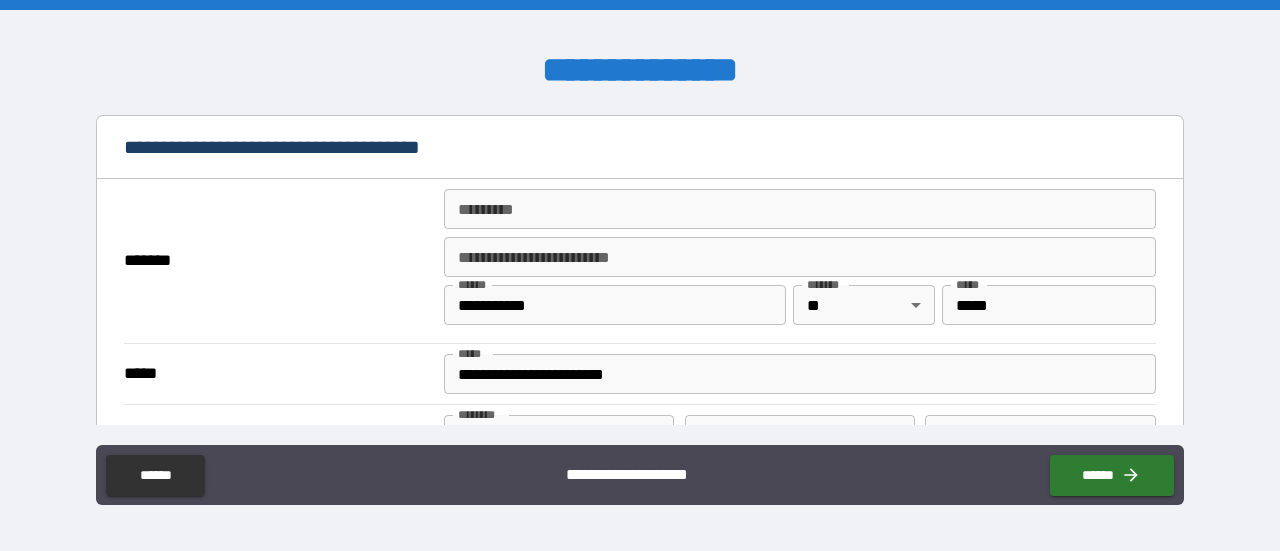 type on "*****" 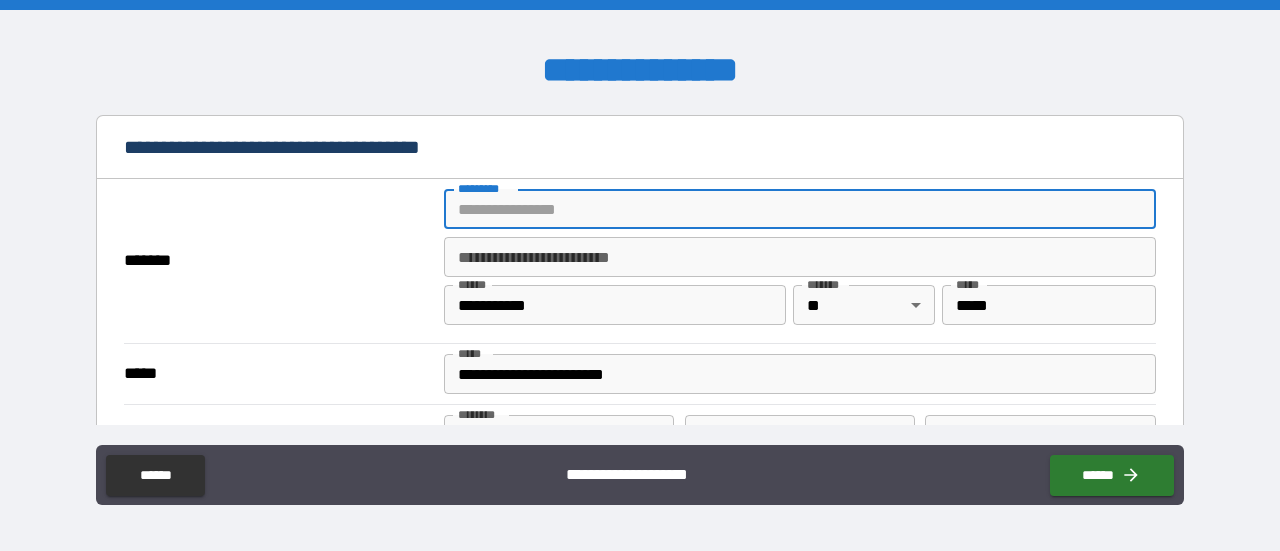 type on "**********" 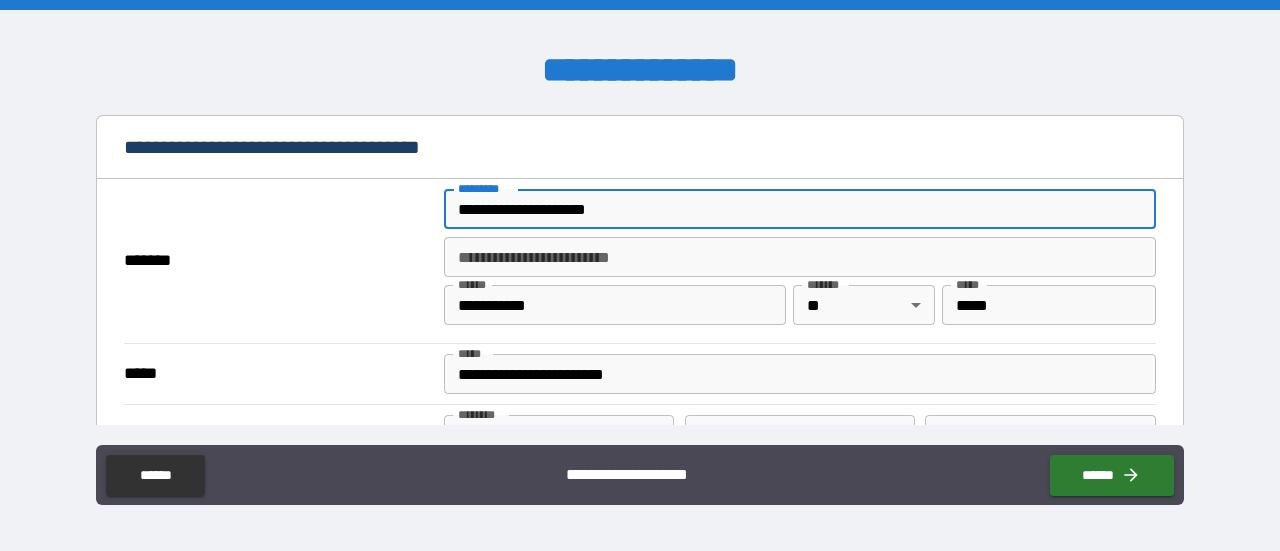 click on "**********" at bounding box center (615, 305) 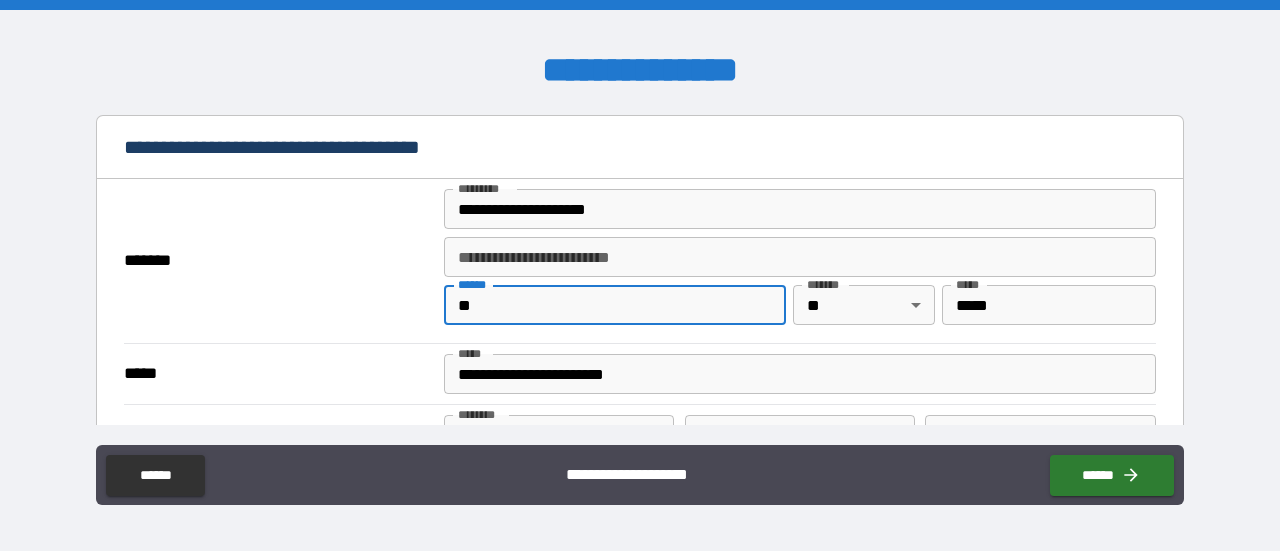 type on "*" 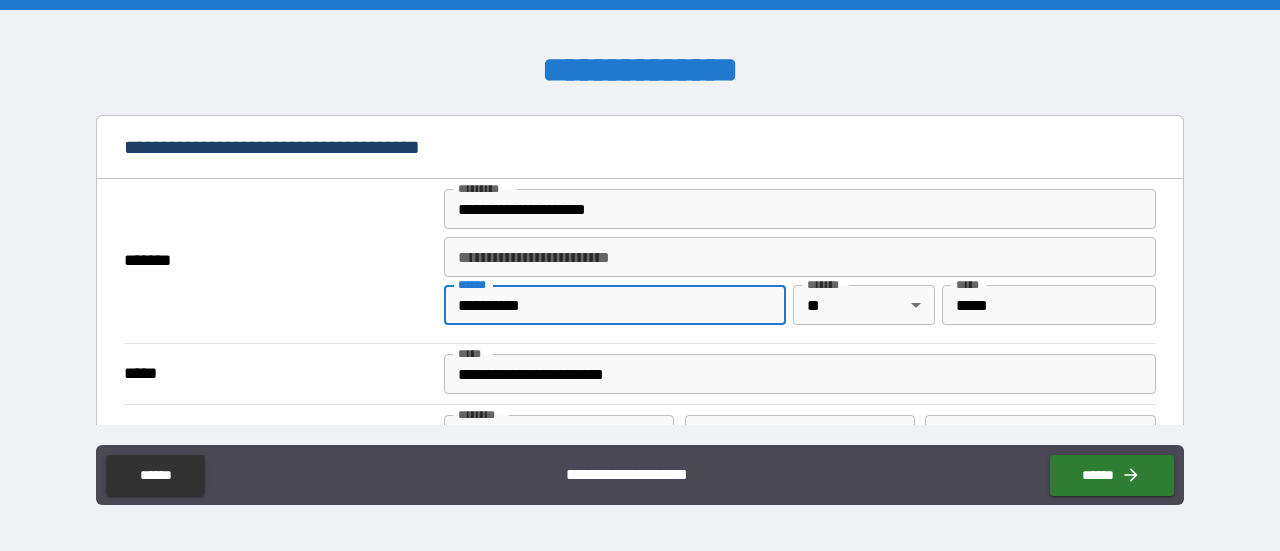 type on "**********" 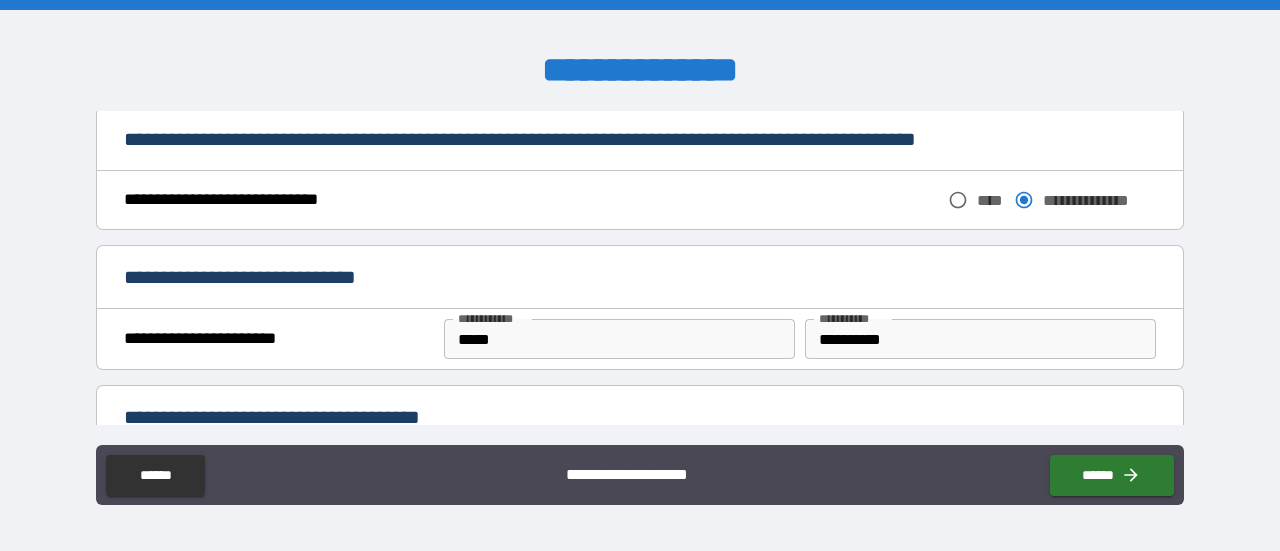 scroll, scrollTop: 1100, scrollLeft: 0, axis: vertical 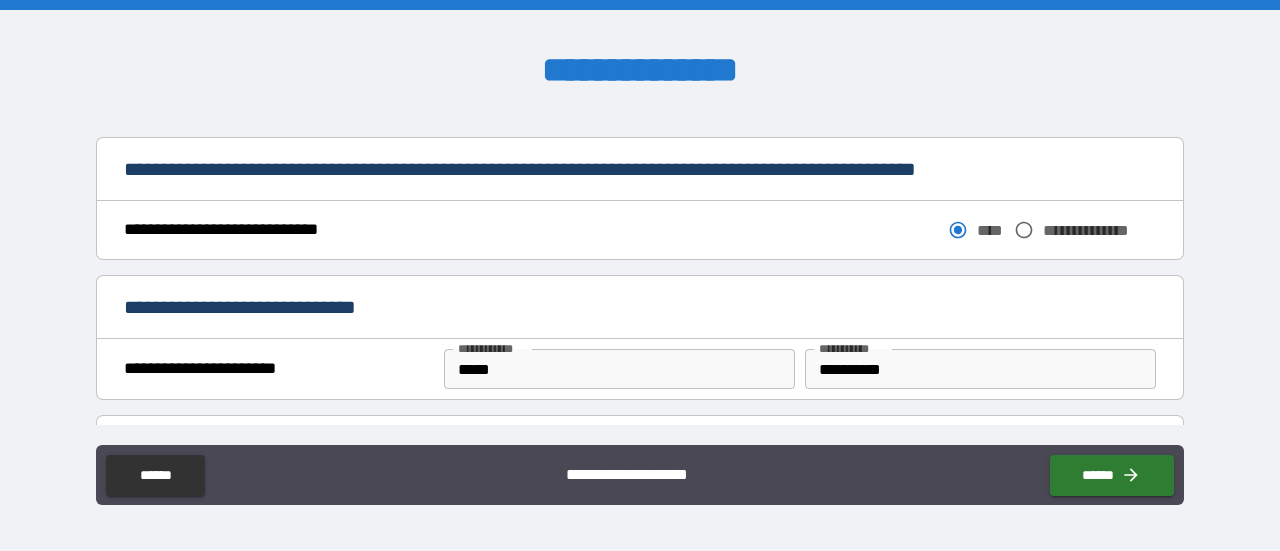 click on "*****" at bounding box center (619, 369) 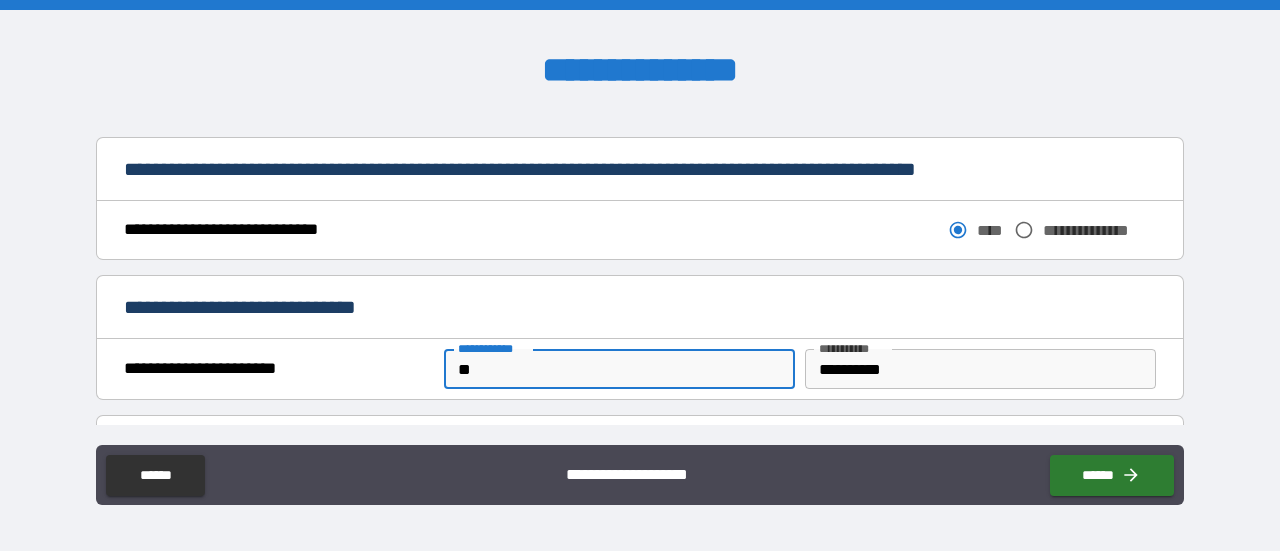 type on "*" 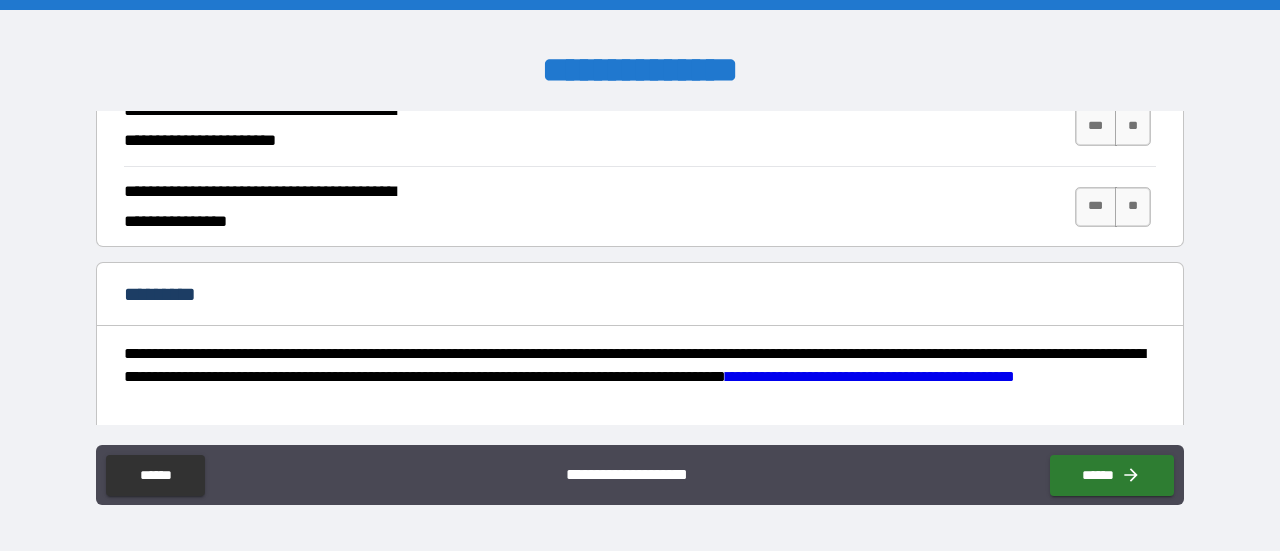 scroll, scrollTop: 1900, scrollLeft: 0, axis: vertical 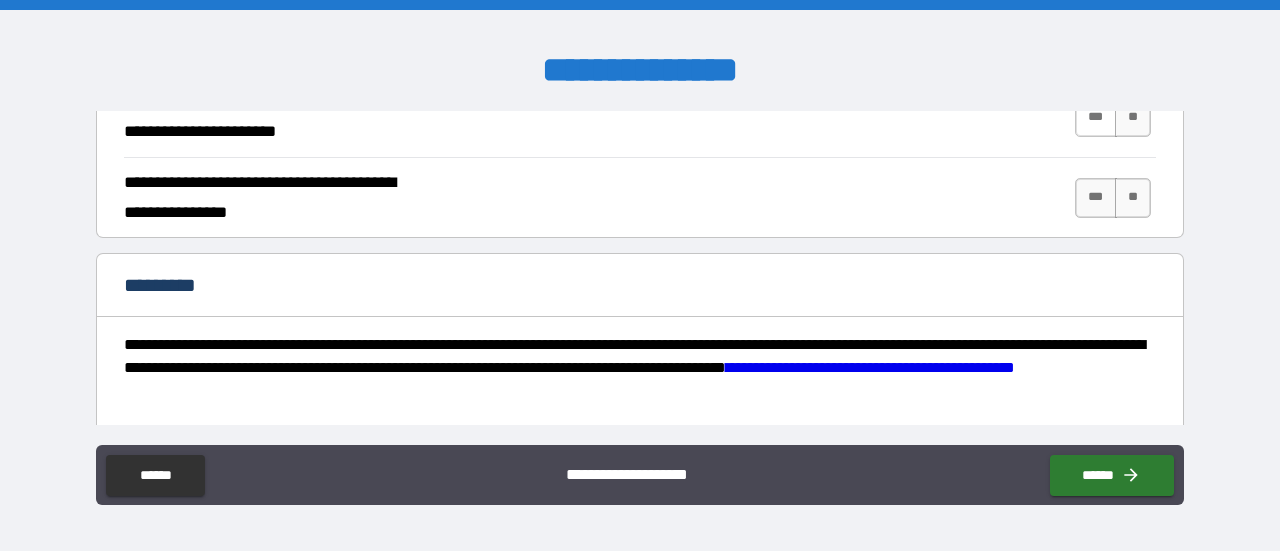 type on "*****" 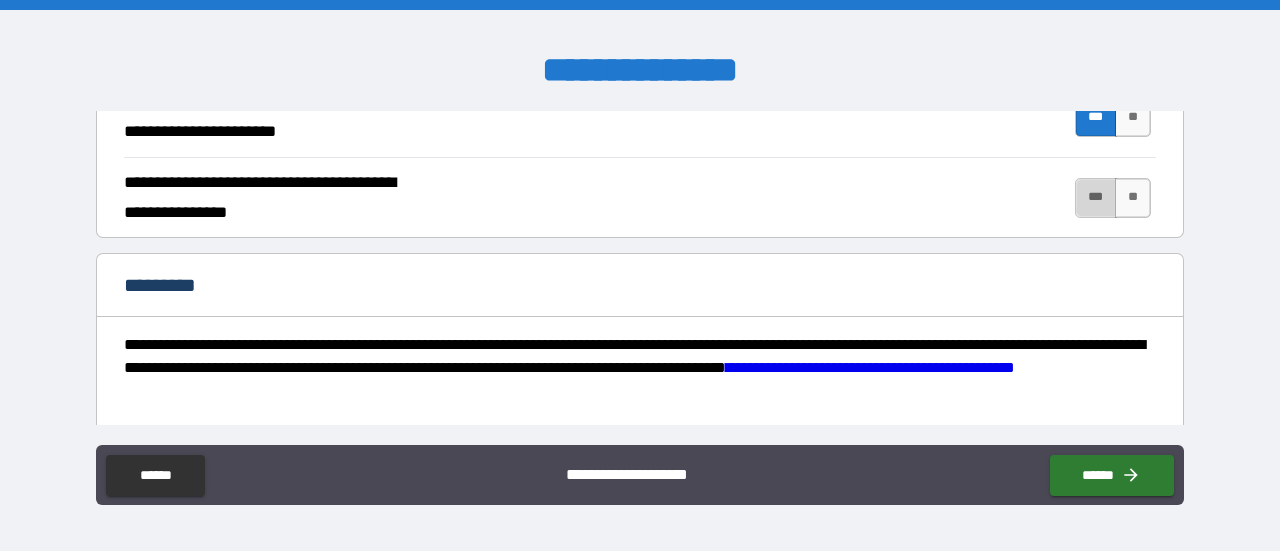 click on "***" at bounding box center [1096, 198] 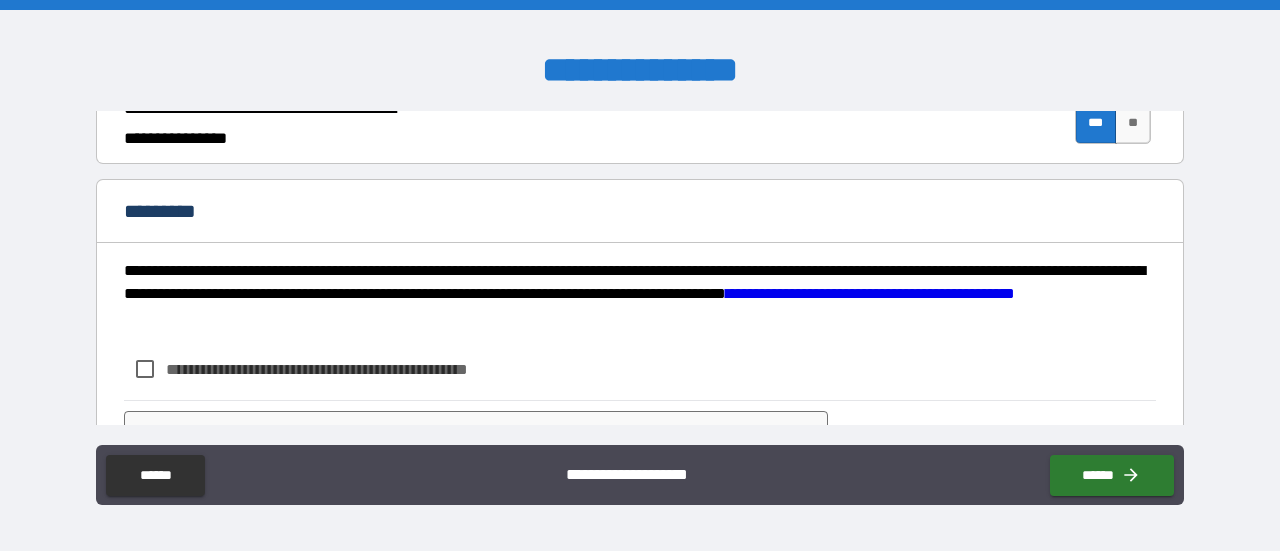 scroll, scrollTop: 2000, scrollLeft: 0, axis: vertical 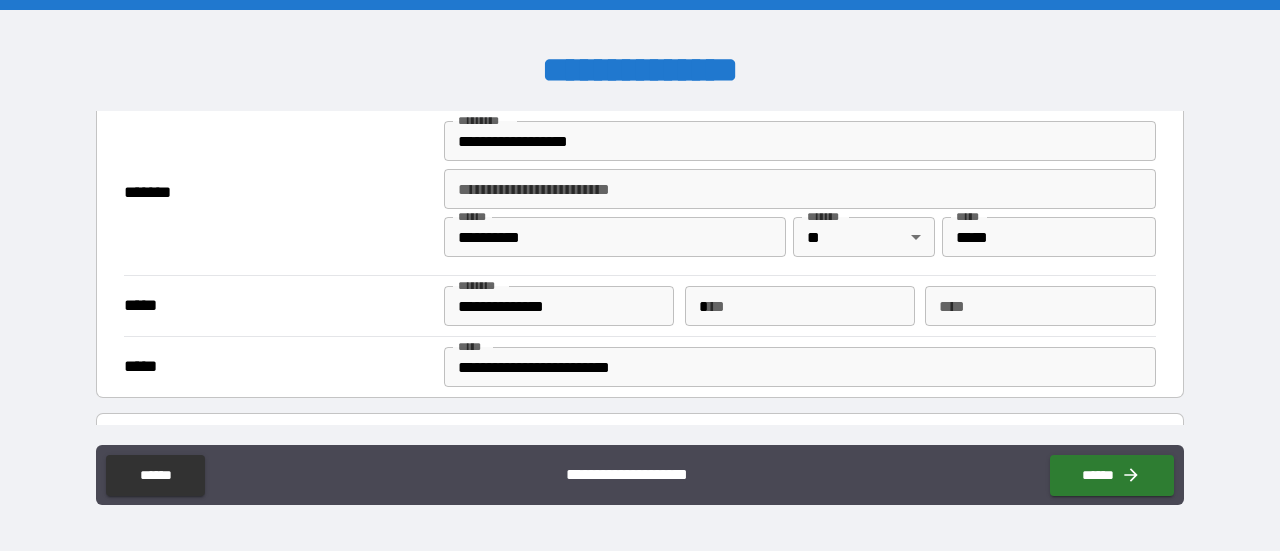 click on "**** * ****" at bounding box center (800, 306) 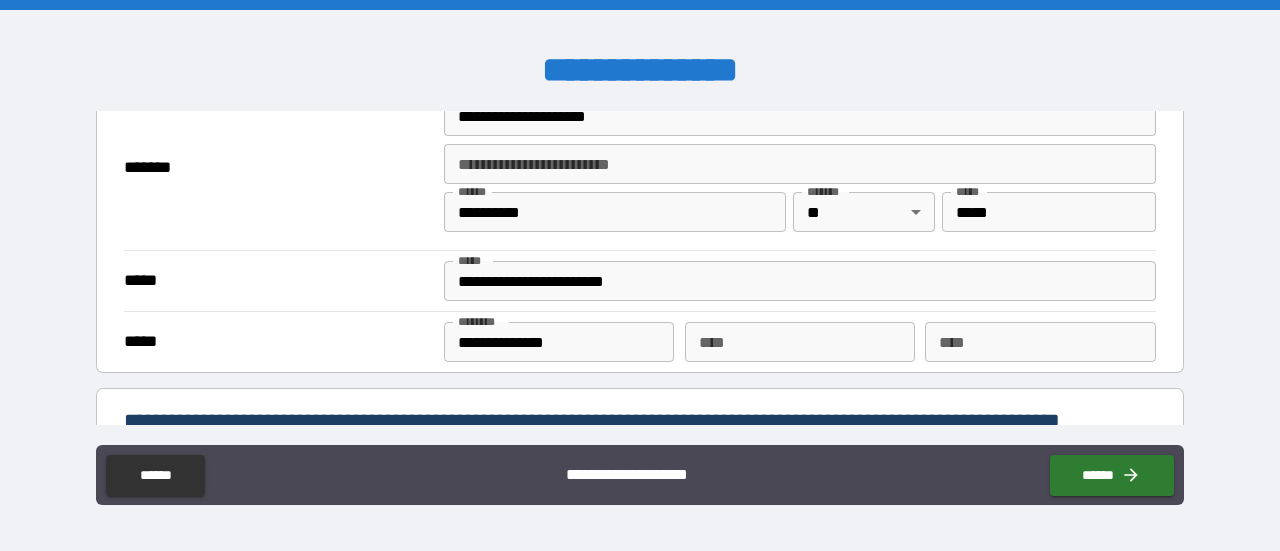 scroll, scrollTop: 1560, scrollLeft: 0, axis: vertical 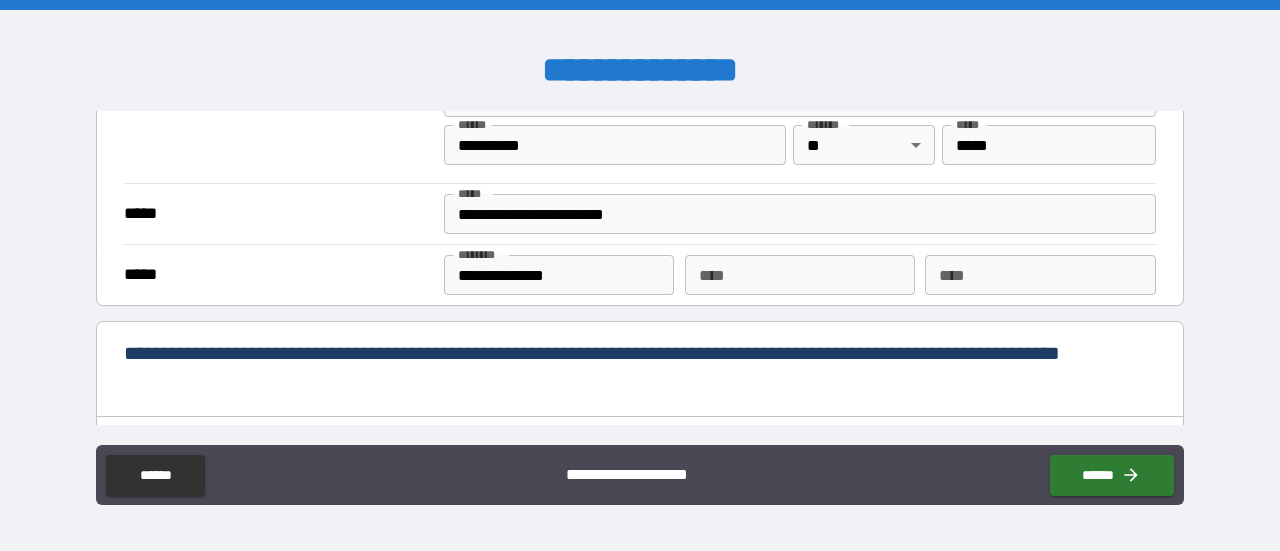 type on "**********" 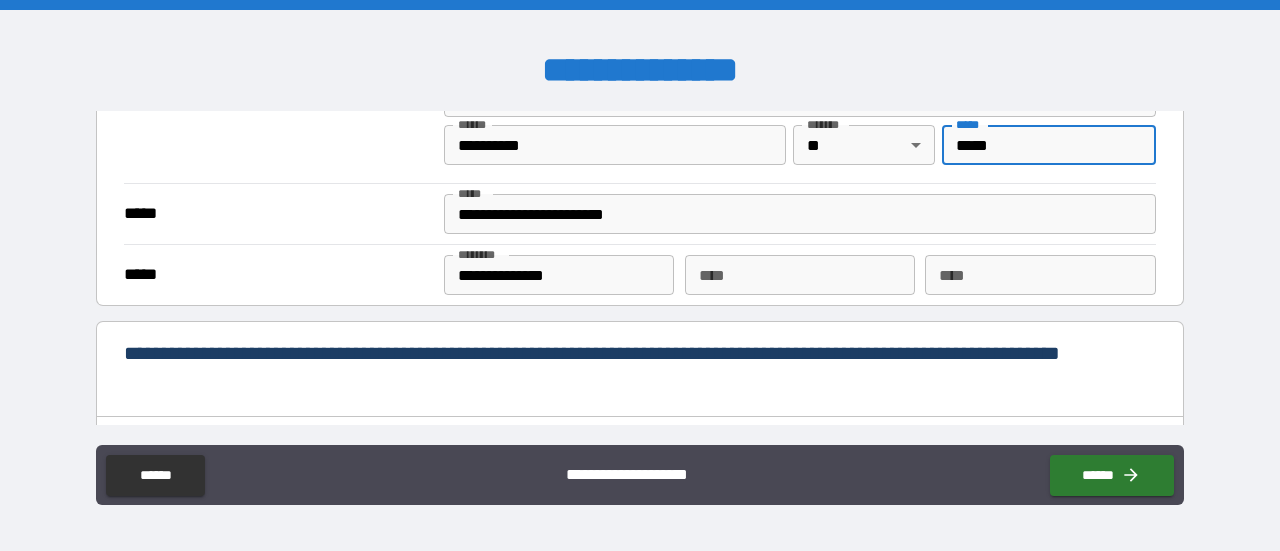 type on "*****" 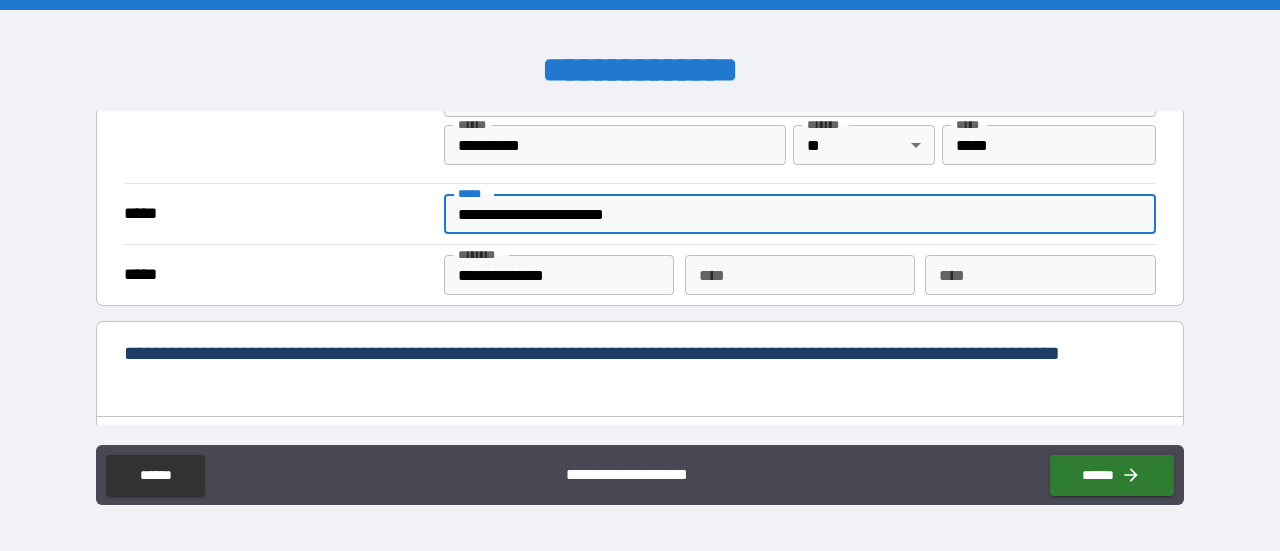 click on "**********" at bounding box center (800, 214) 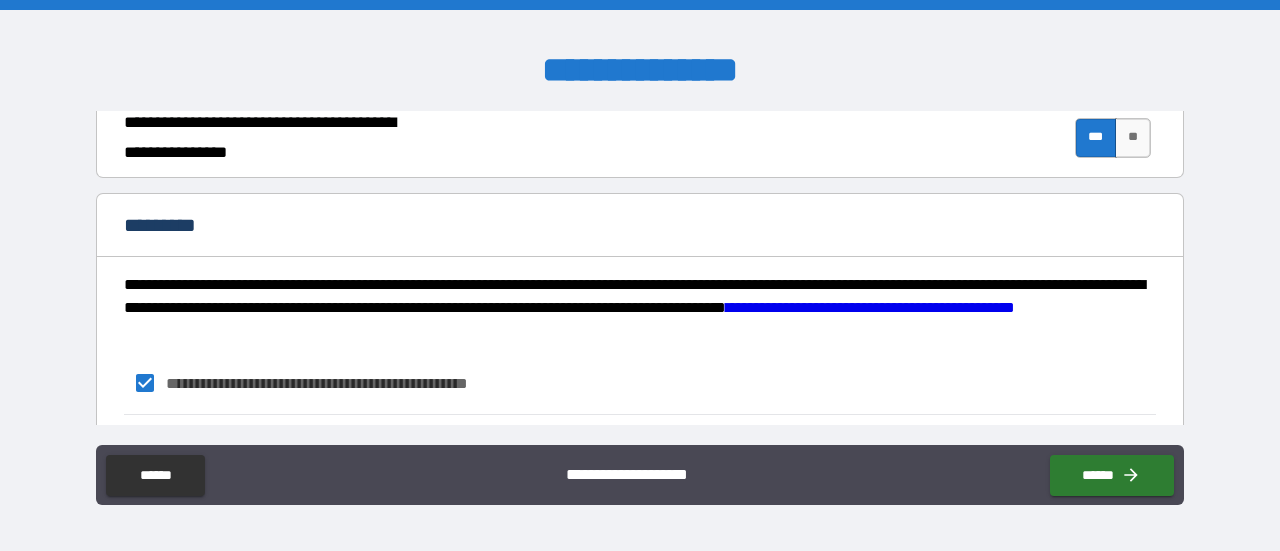 scroll, scrollTop: 2060, scrollLeft: 0, axis: vertical 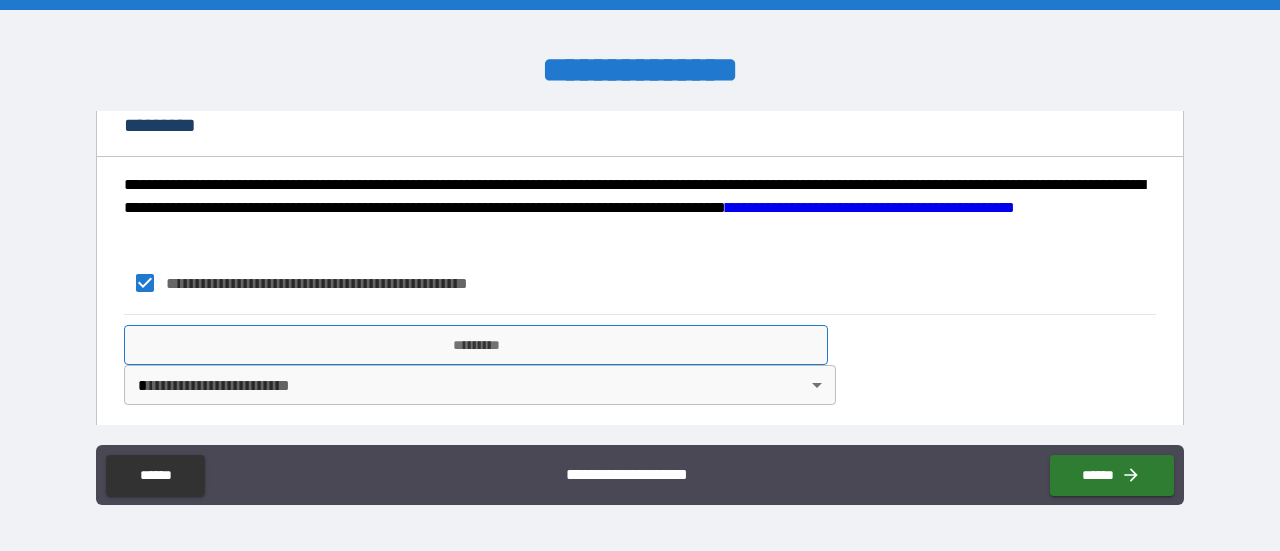 type on "**********" 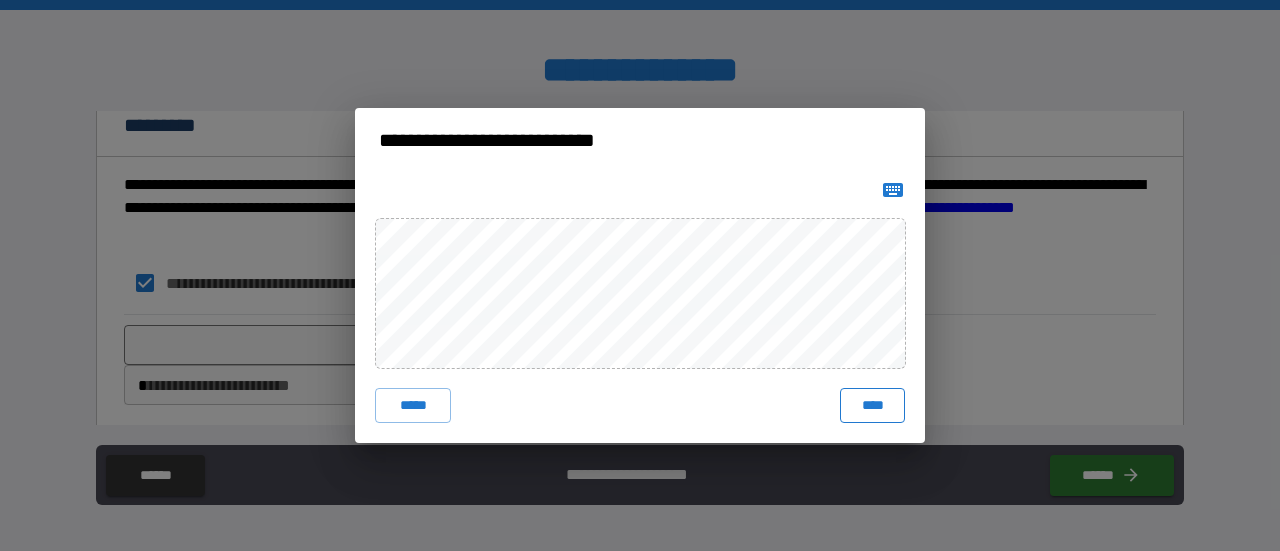 click on "****" at bounding box center (872, 406) 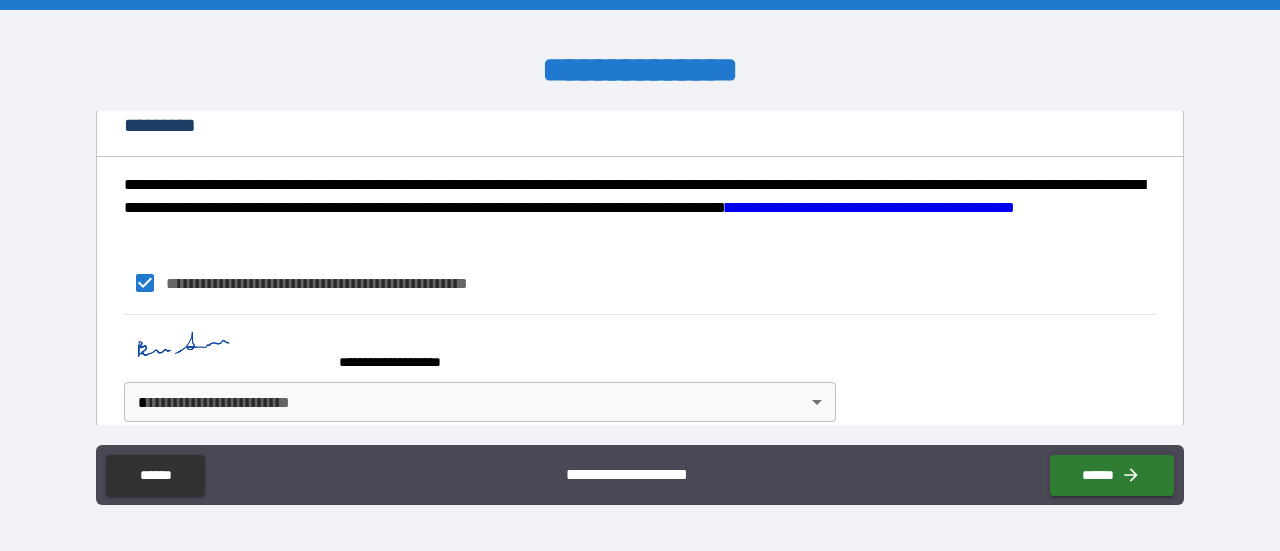 click on "**********" at bounding box center (640, 275) 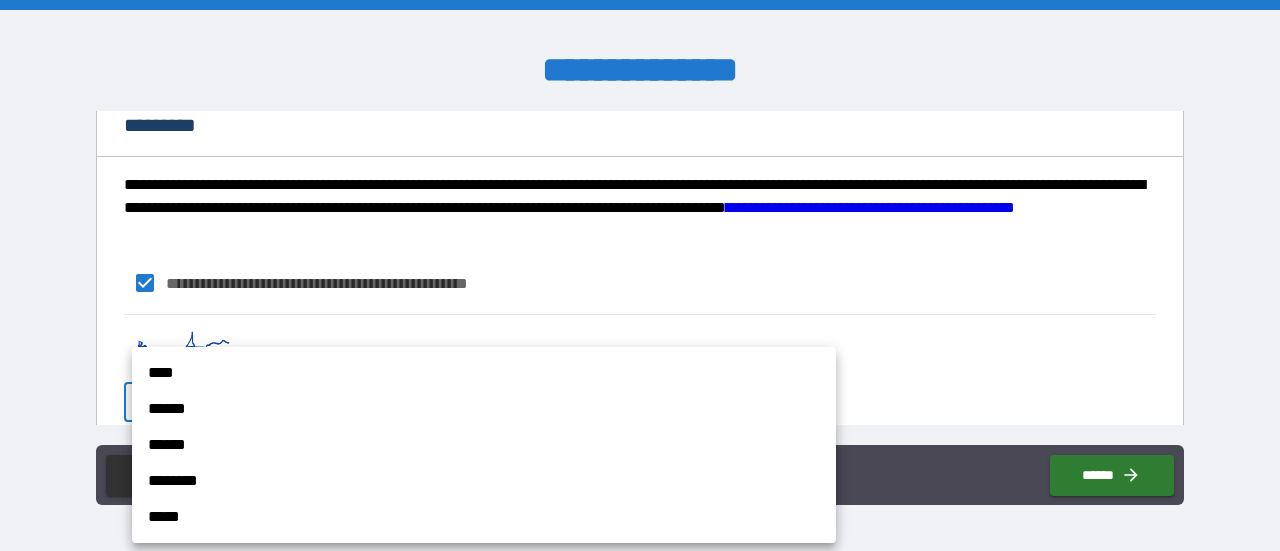 click on "****" at bounding box center (484, 373) 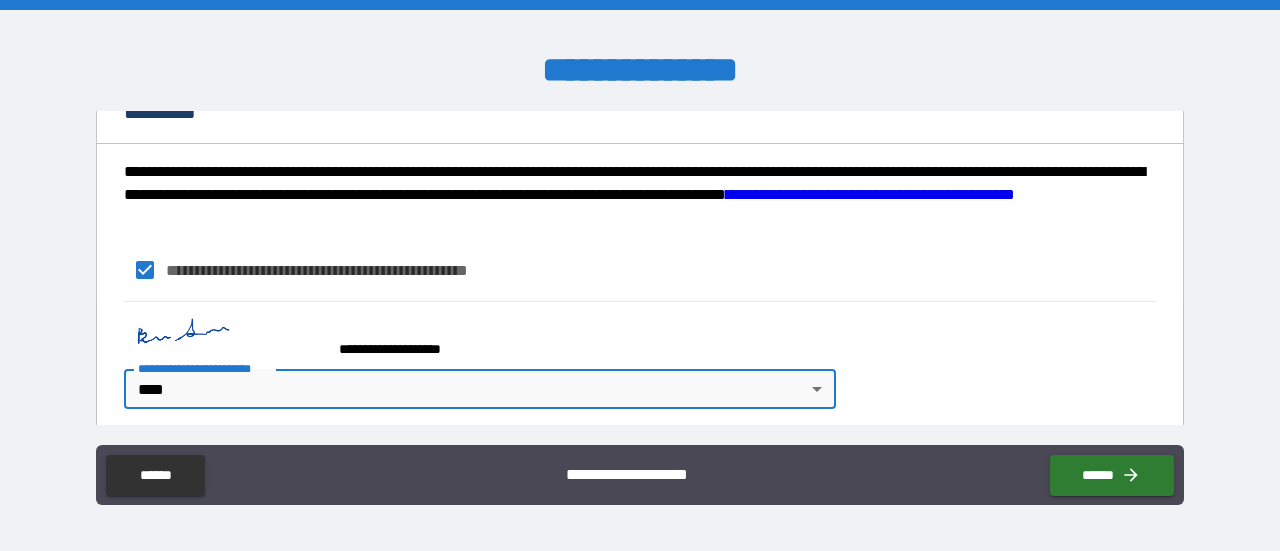 scroll, scrollTop: 2076, scrollLeft: 0, axis: vertical 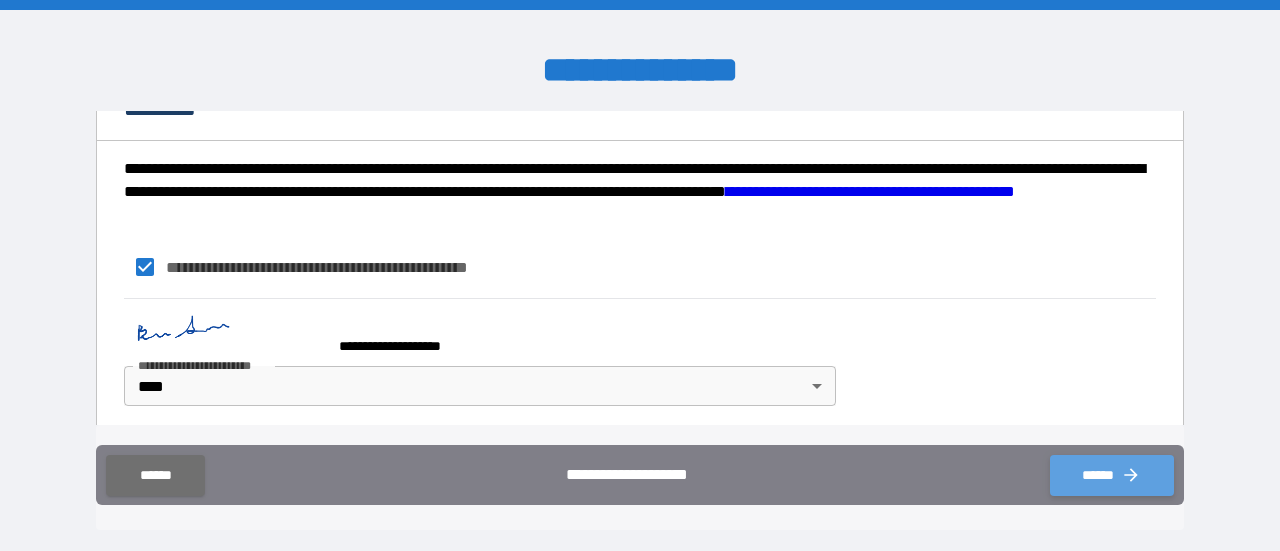 click on "******" at bounding box center [1112, 475] 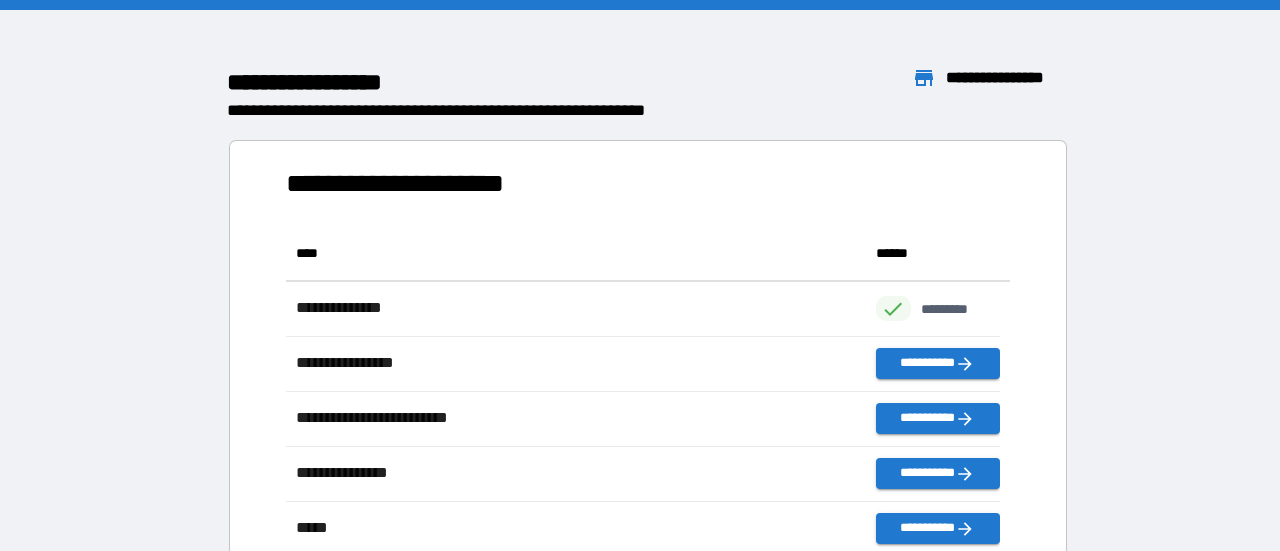 scroll, scrollTop: 16, scrollLeft: 16, axis: both 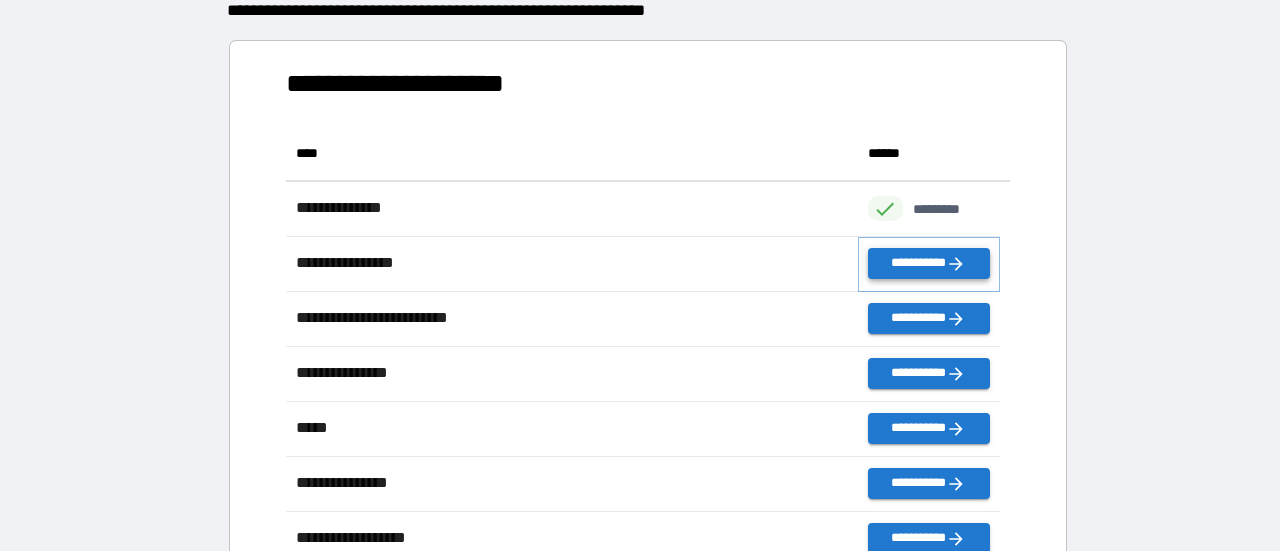 click on "**********" at bounding box center (929, 263) 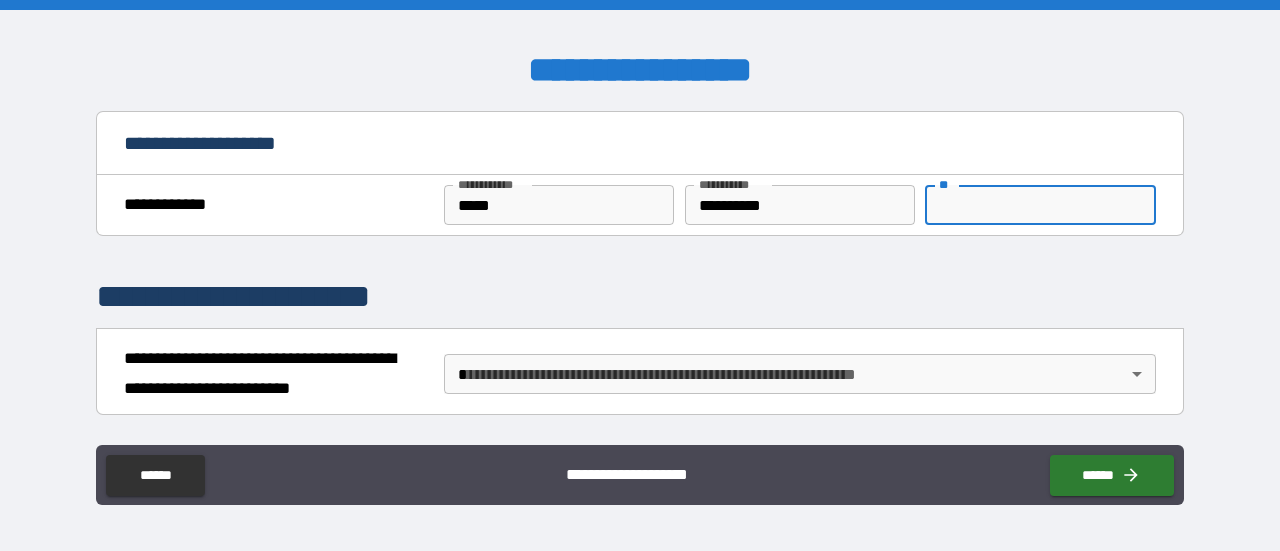 drag, startPoint x: 938, startPoint y: 195, endPoint x: 954, endPoint y: 195, distance: 16 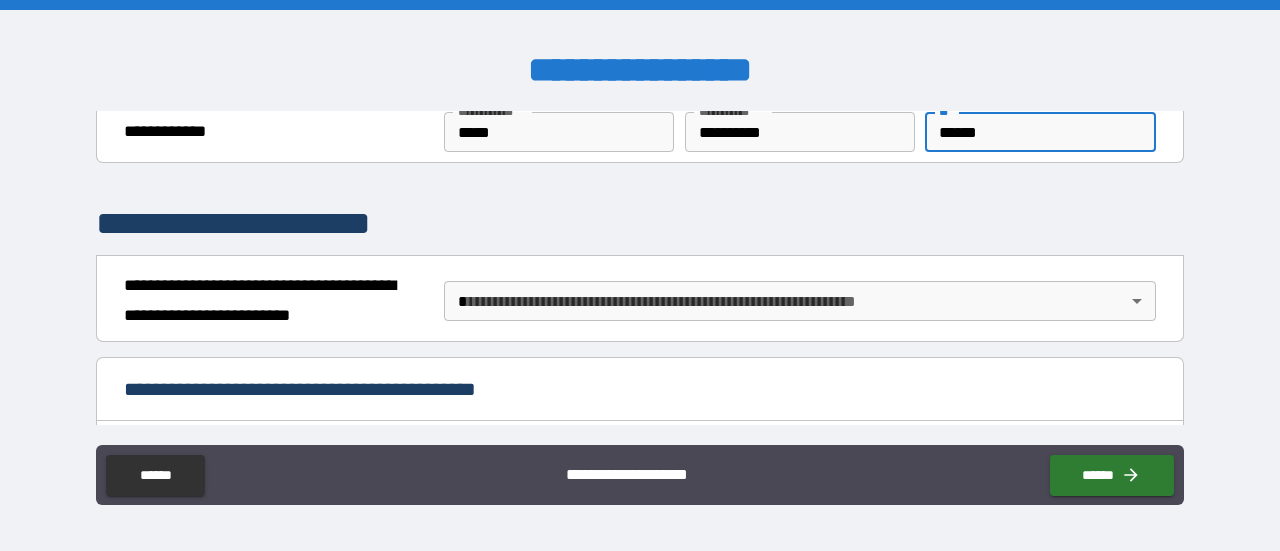 scroll, scrollTop: 100, scrollLeft: 0, axis: vertical 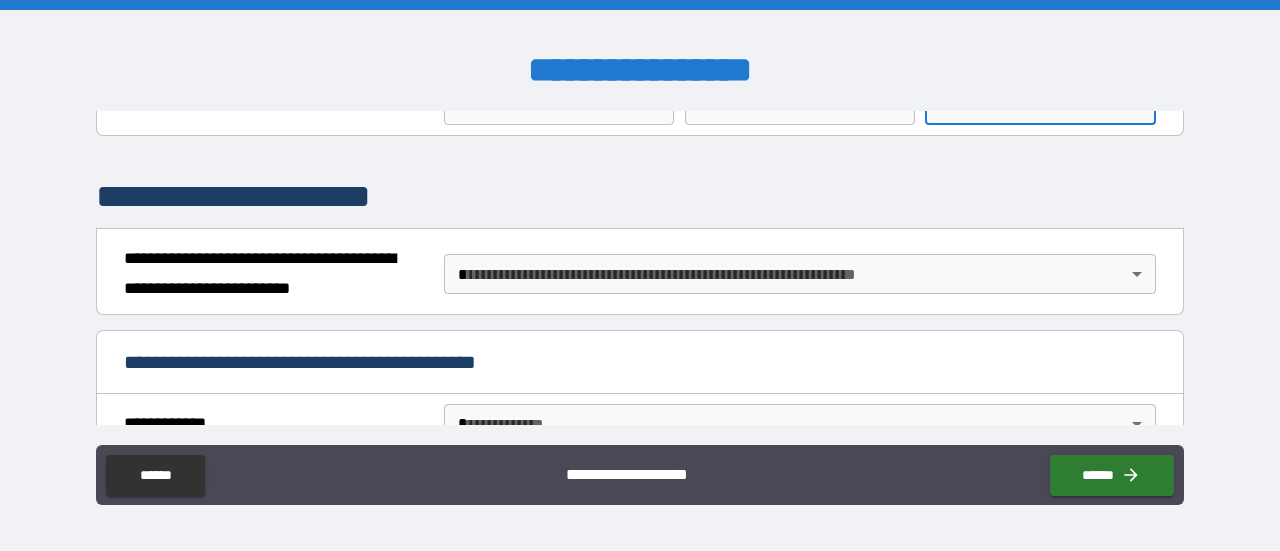 type on "******" 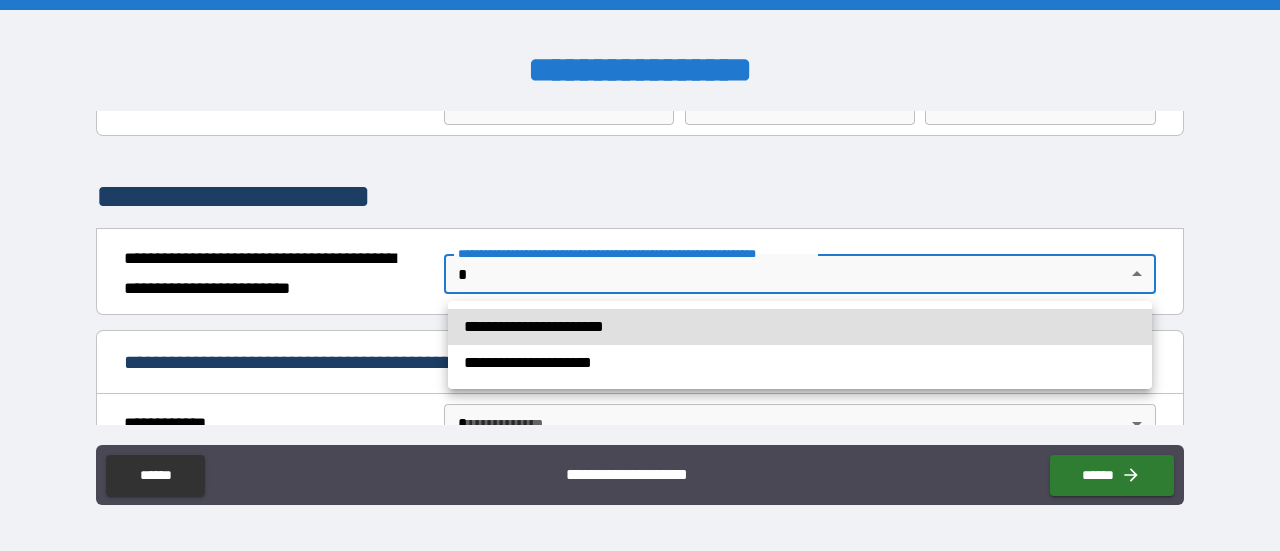 click on "**********" at bounding box center (640, 275) 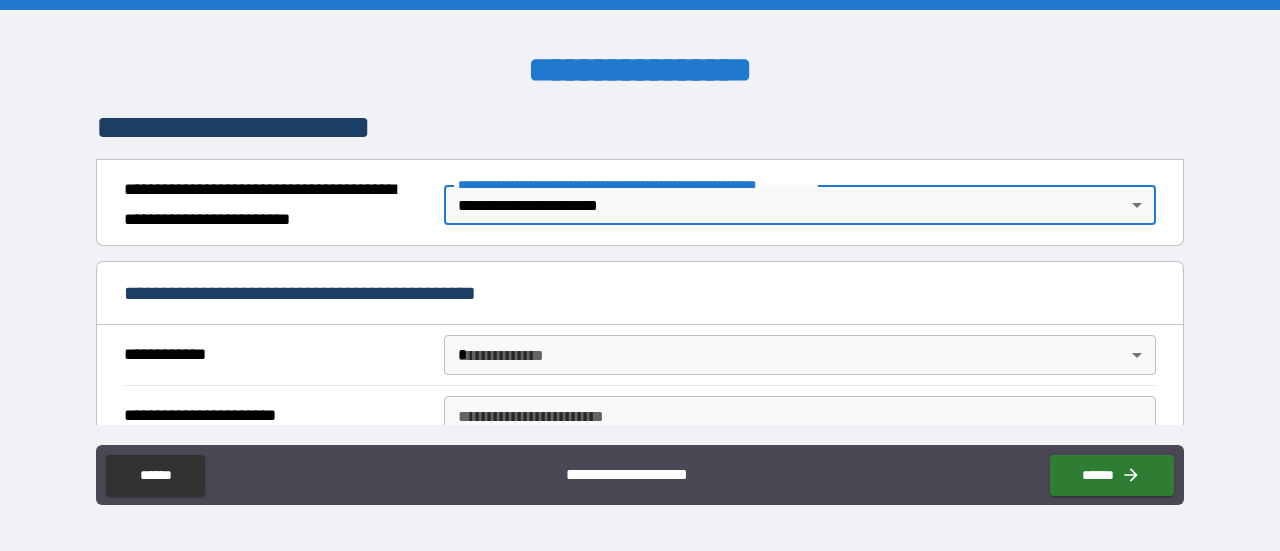 scroll, scrollTop: 200, scrollLeft: 0, axis: vertical 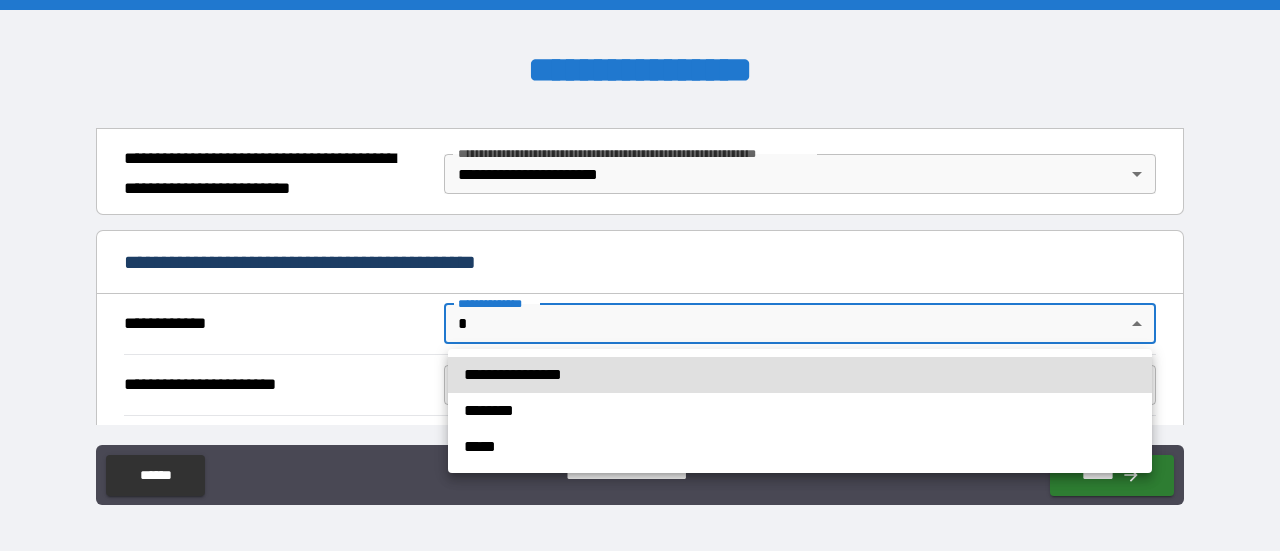 click on "**********" at bounding box center (640, 275) 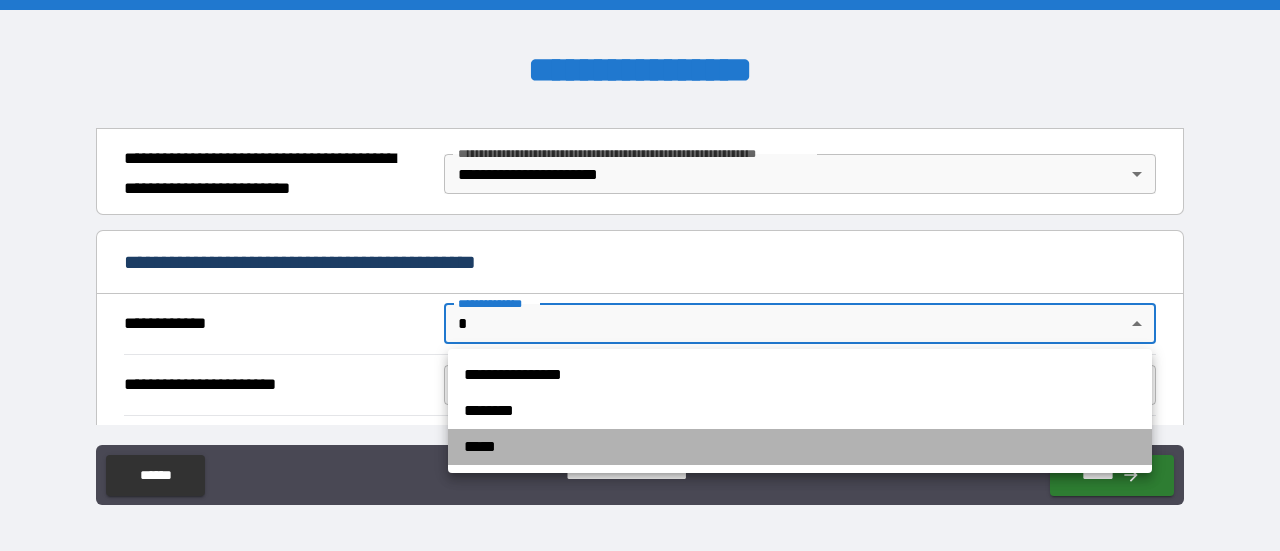 click on "*****" at bounding box center [800, 447] 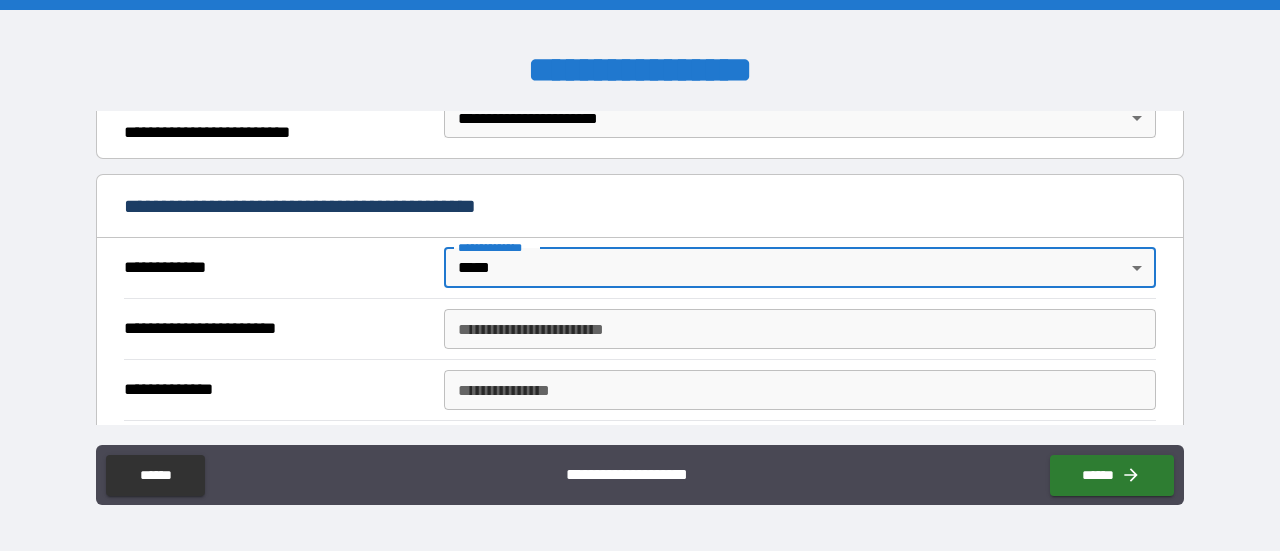 scroll, scrollTop: 300, scrollLeft: 0, axis: vertical 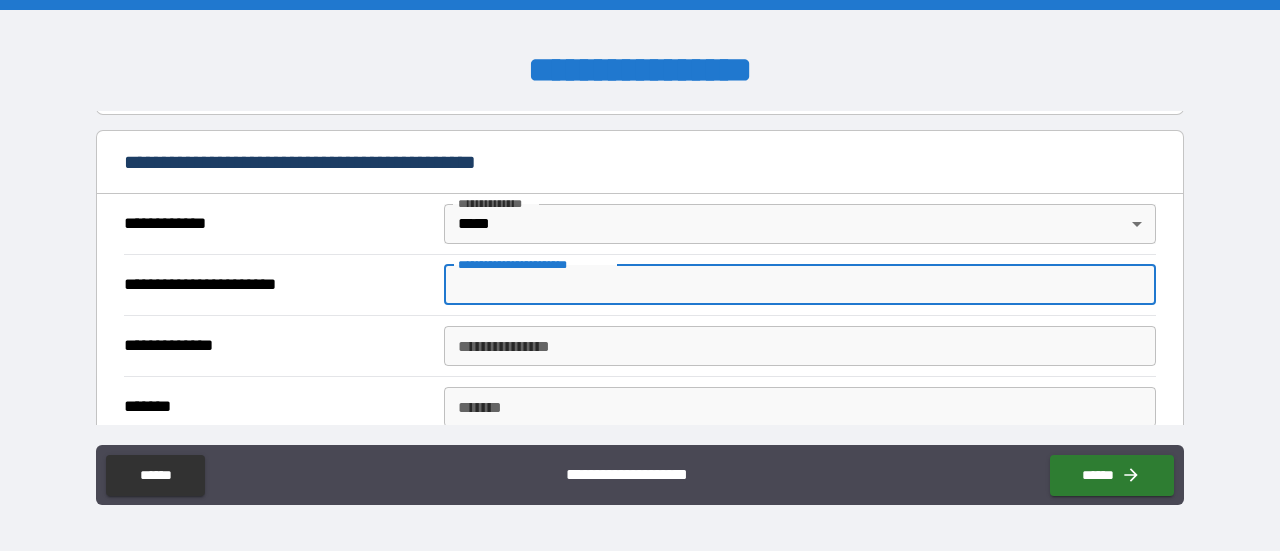 click on "**********" at bounding box center [800, 285] 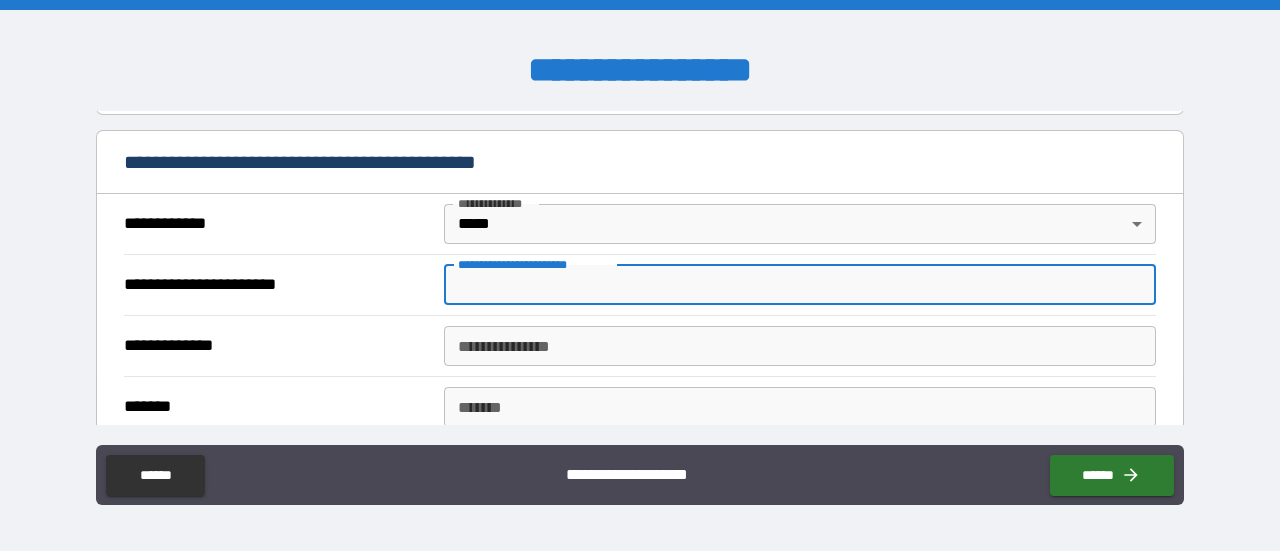 type on "*******" 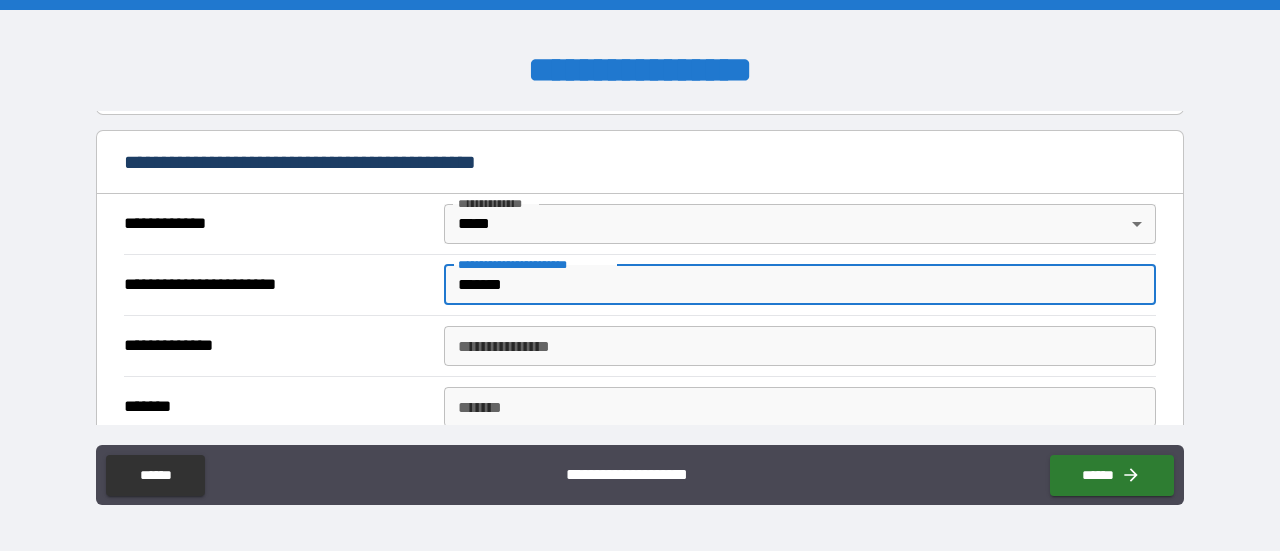 click on "**********" at bounding box center [800, 346] 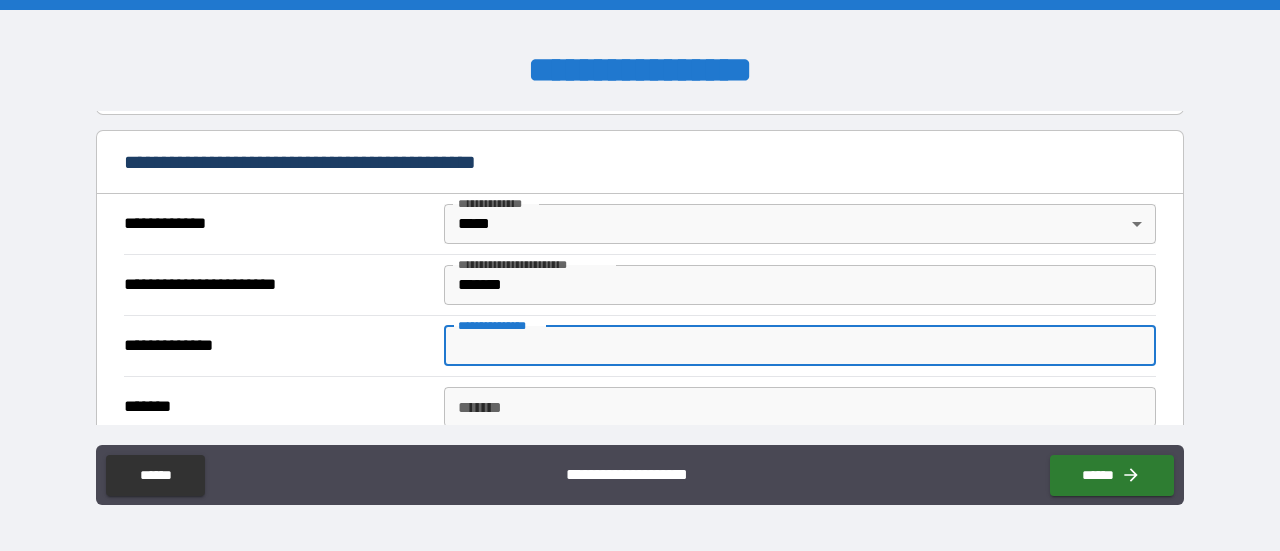 type on "*******" 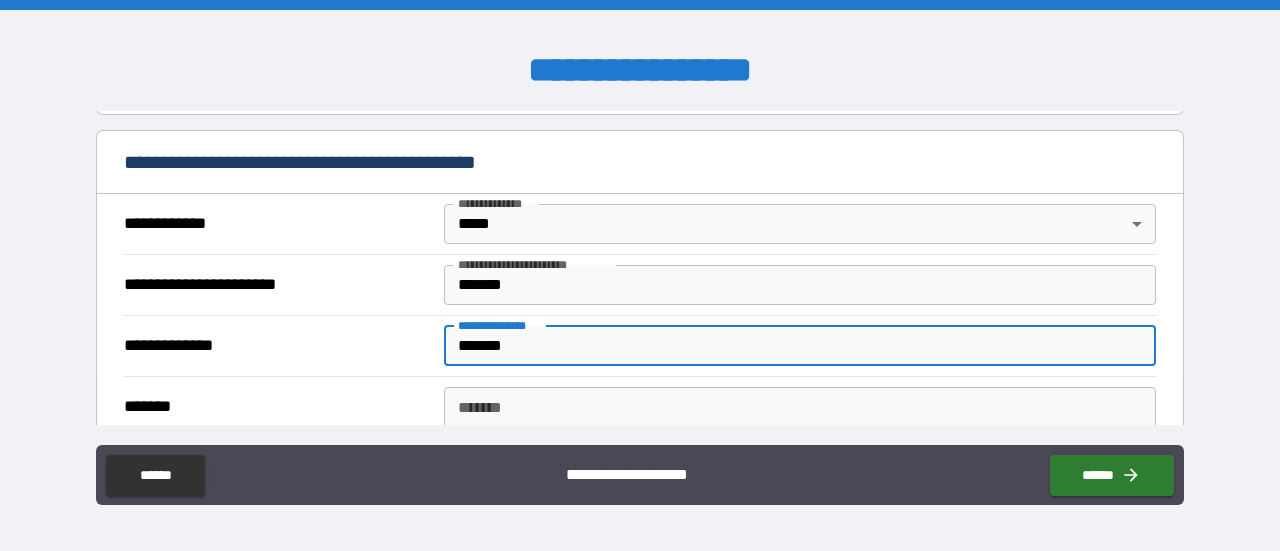 click on "*******" at bounding box center (800, 407) 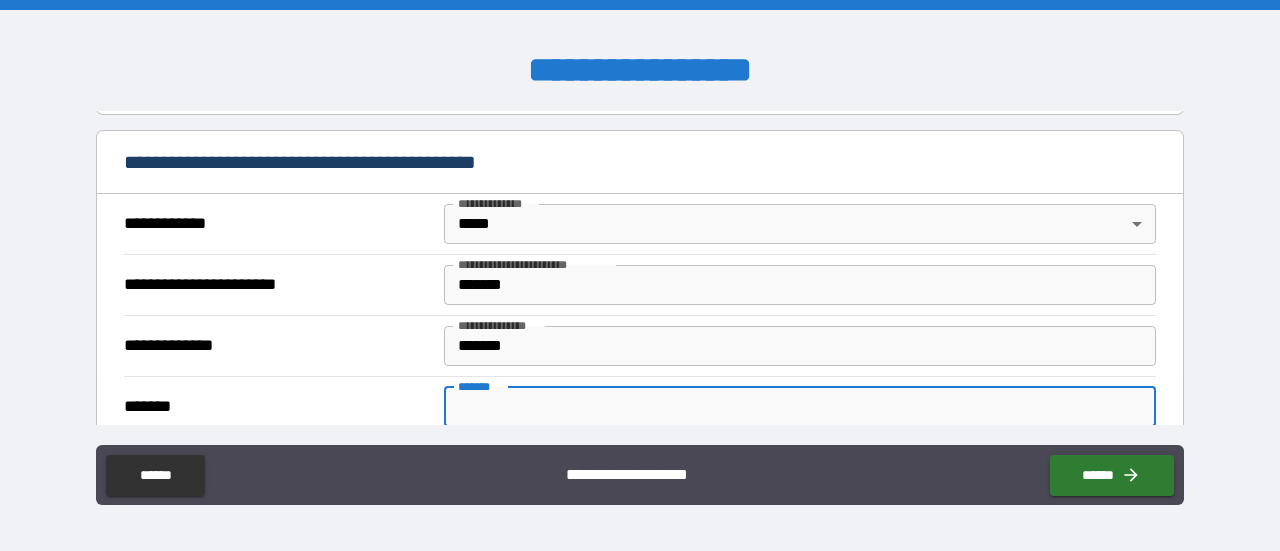 type on "*******" 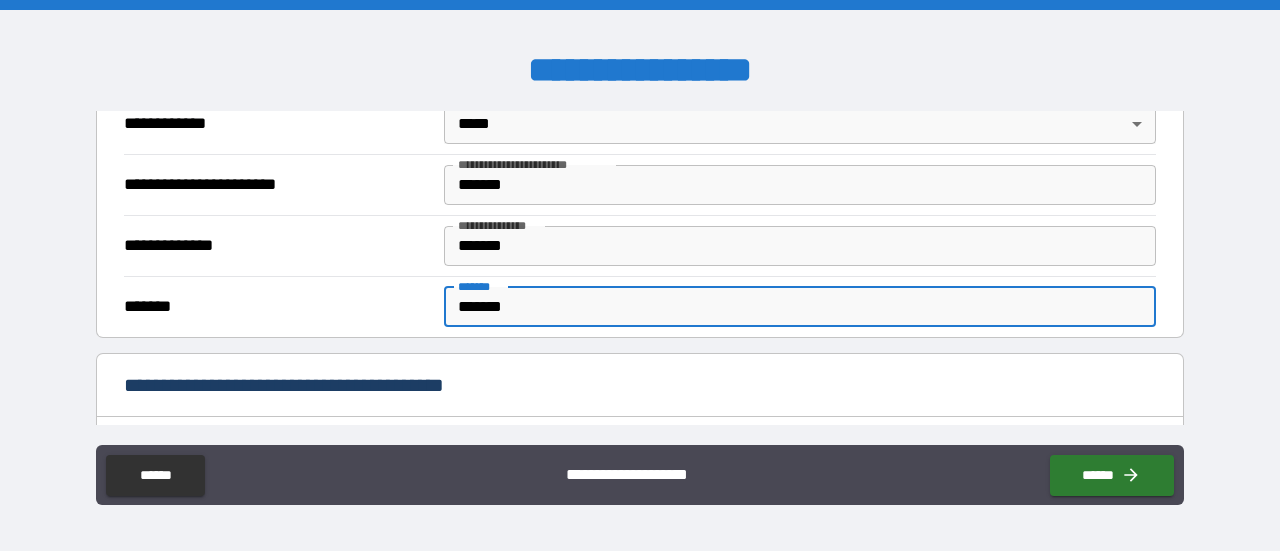 scroll, scrollTop: 500, scrollLeft: 0, axis: vertical 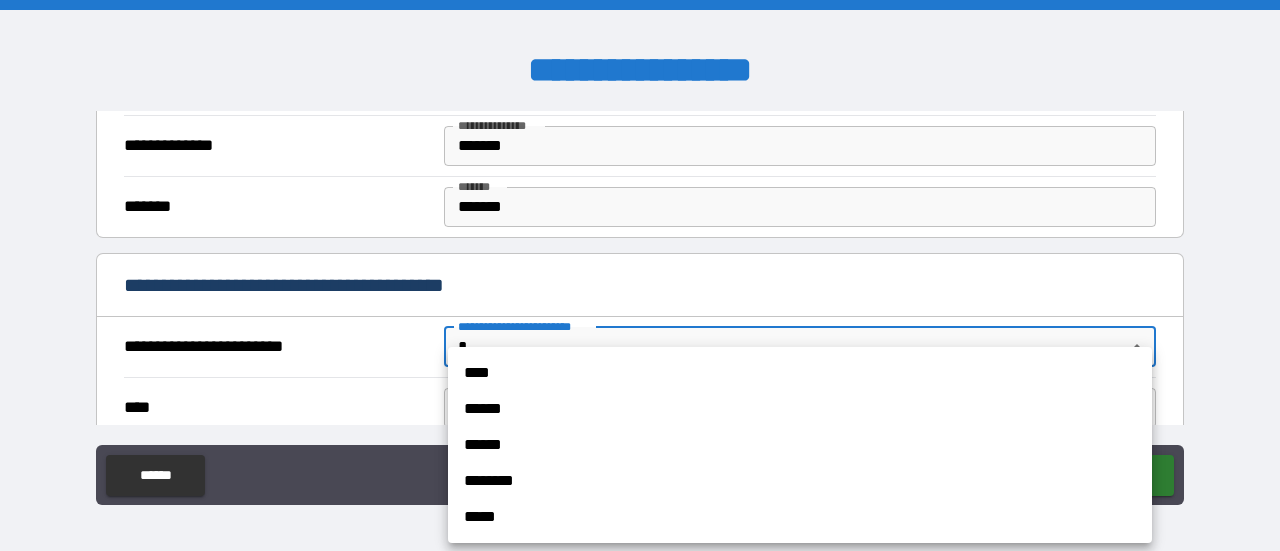 click on "**********" at bounding box center (640, 275) 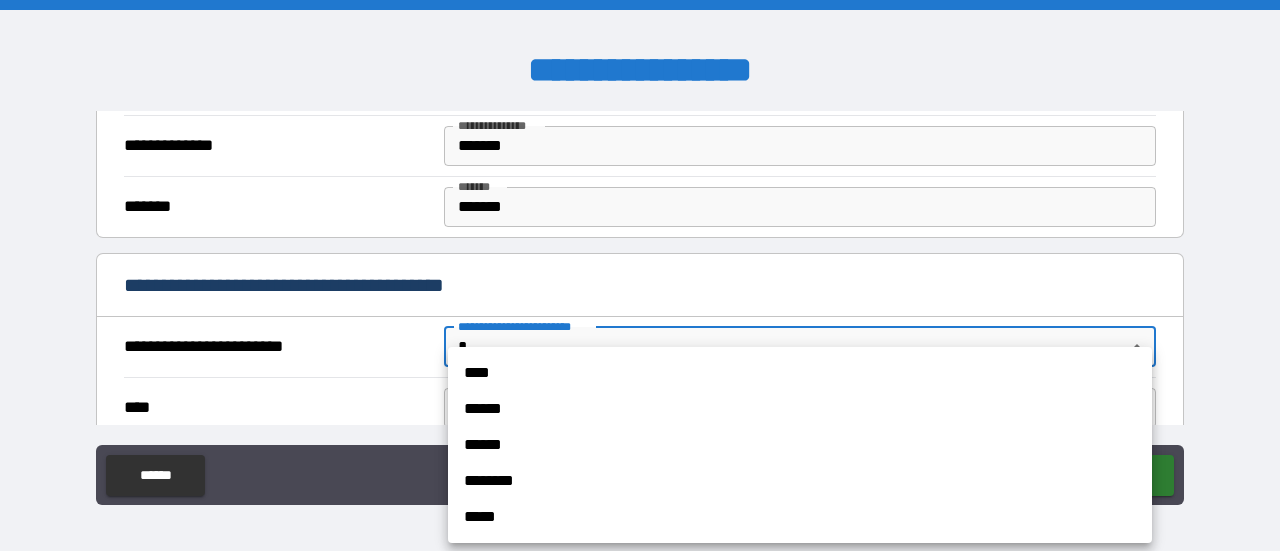 click on "******" at bounding box center (800, 445) 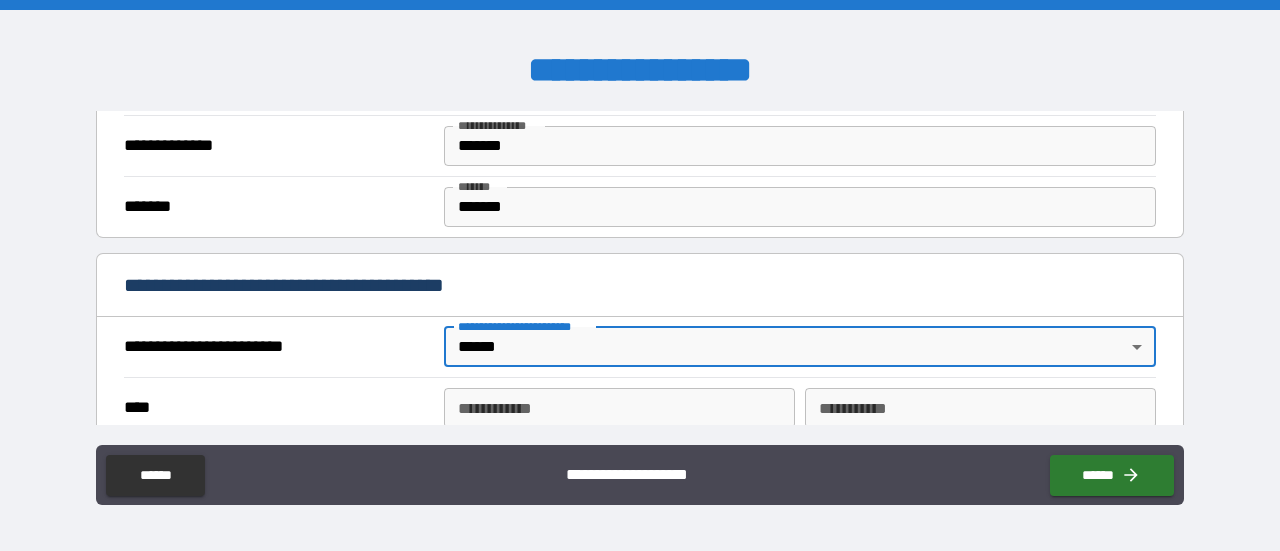 click on "**********" at bounding box center [619, 408] 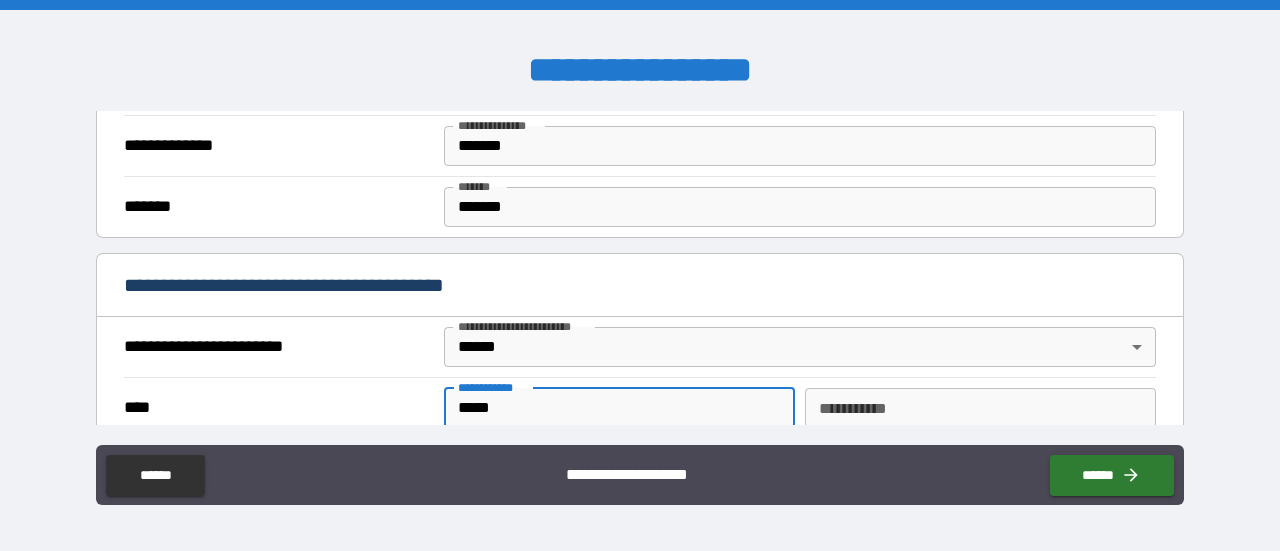 type on "*****" 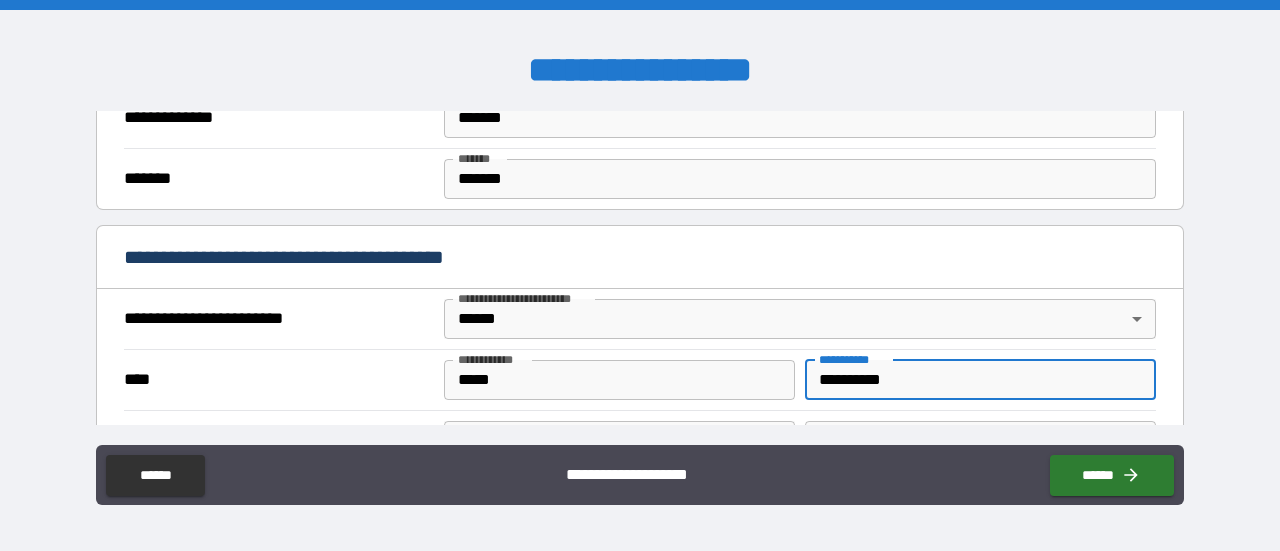 scroll, scrollTop: 600, scrollLeft: 0, axis: vertical 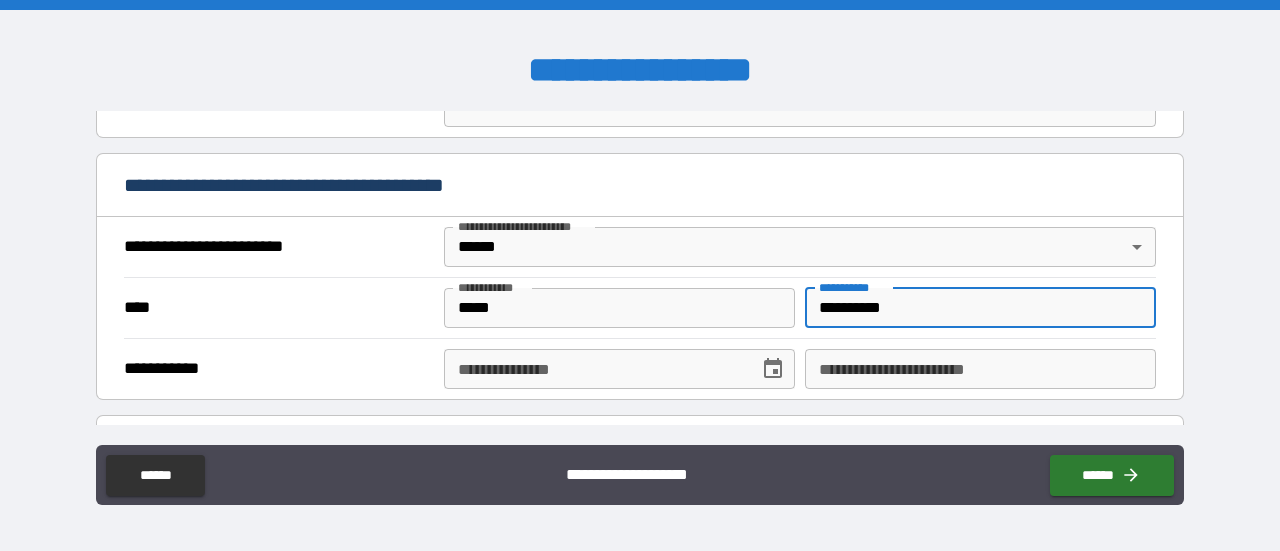type on "**********" 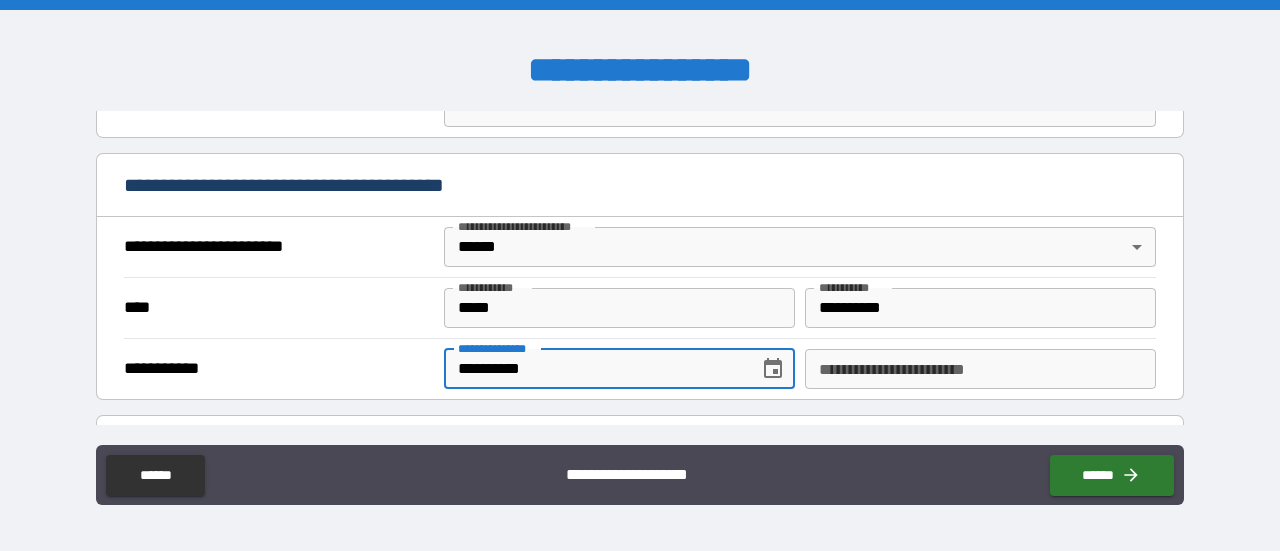 type on "**********" 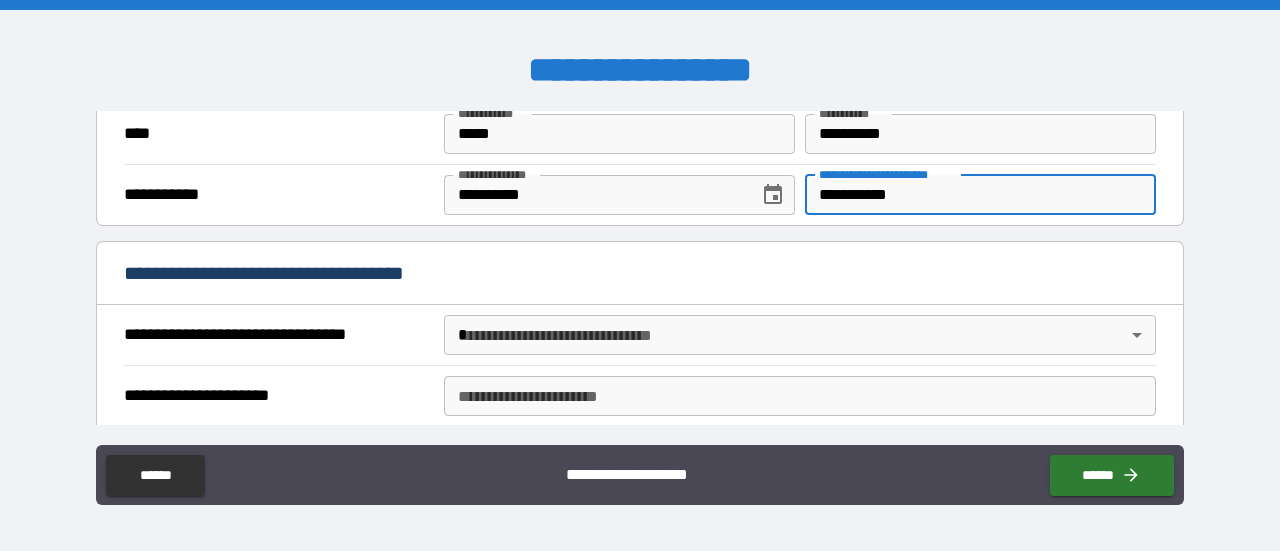 scroll, scrollTop: 800, scrollLeft: 0, axis: vertical 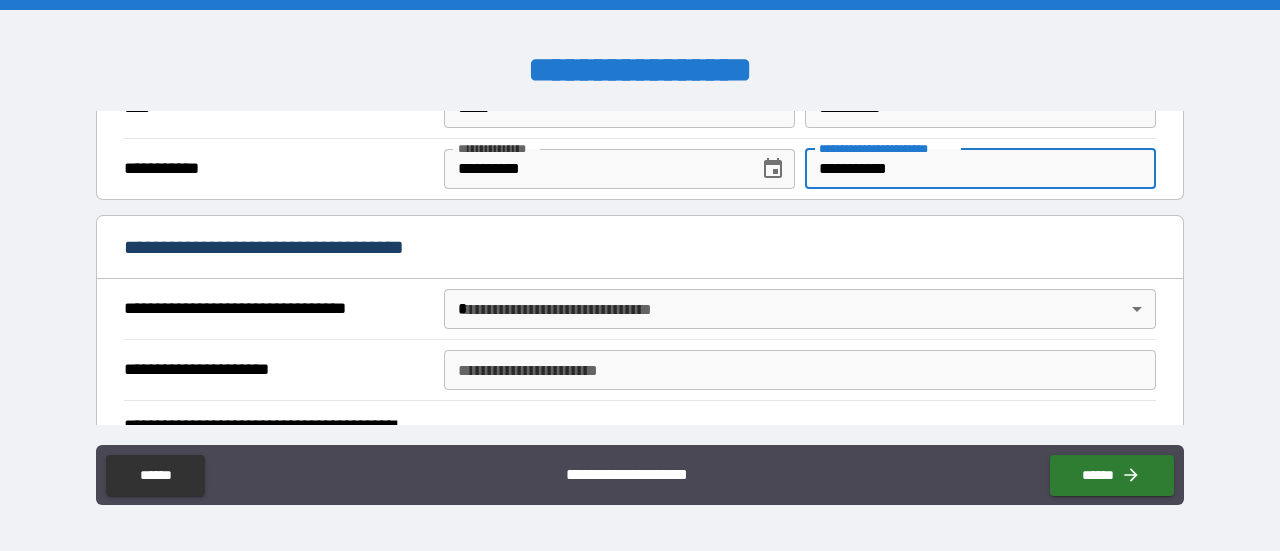 type on "**********" 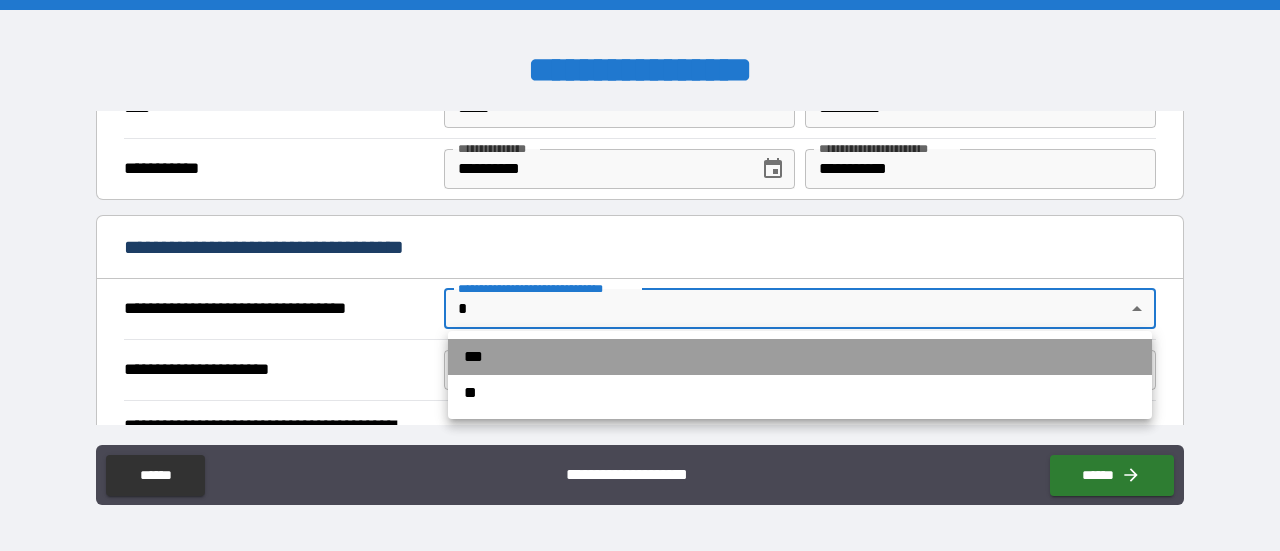click on "***" at bounding box center [800, 357] 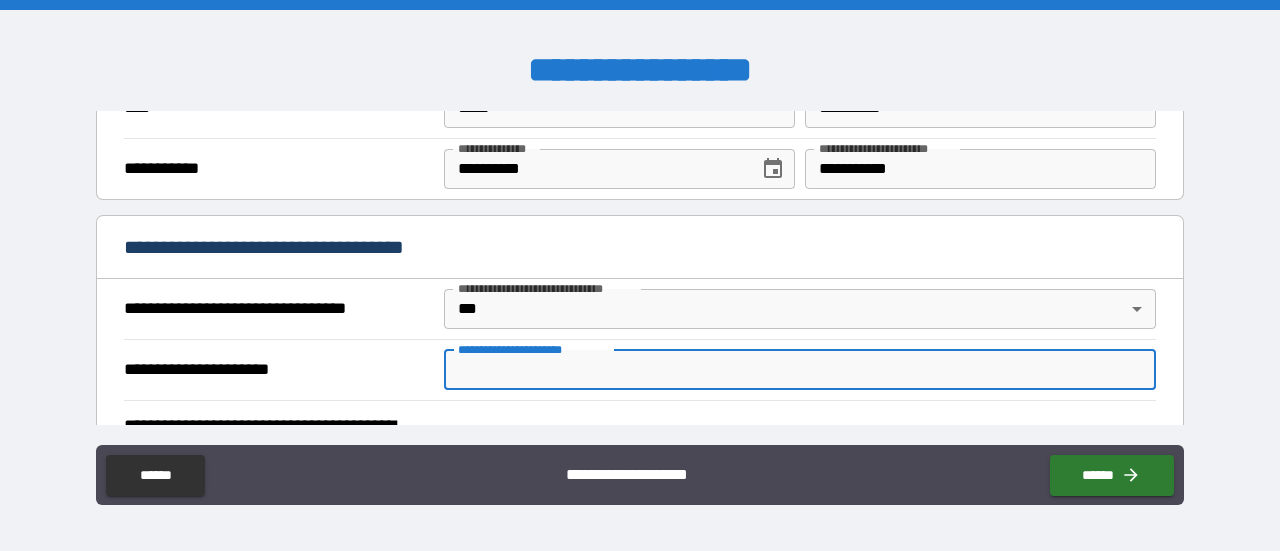 click on "**********" at bounding box center [800, 370] 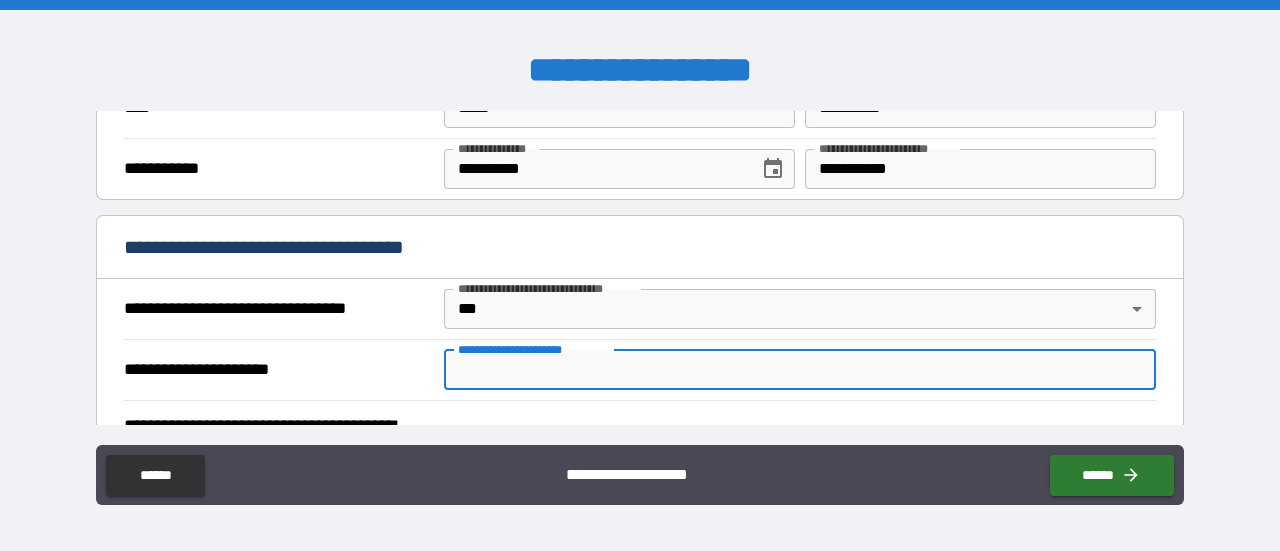 type on "**********" 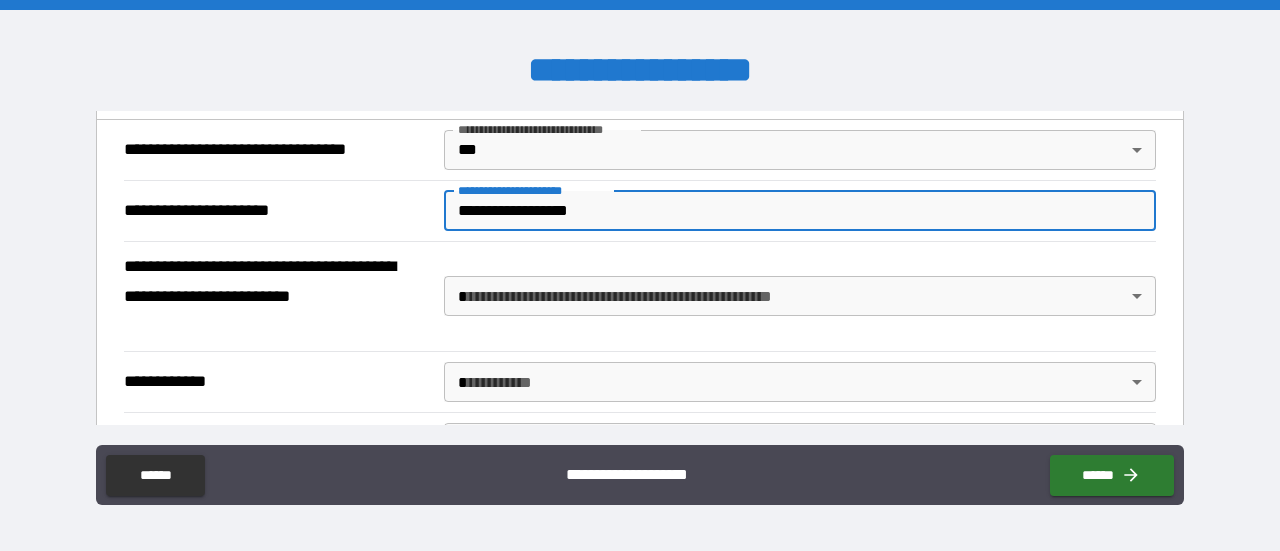 scroll, scrollTop: 1000, scrollLeft: 0, axis: vertical 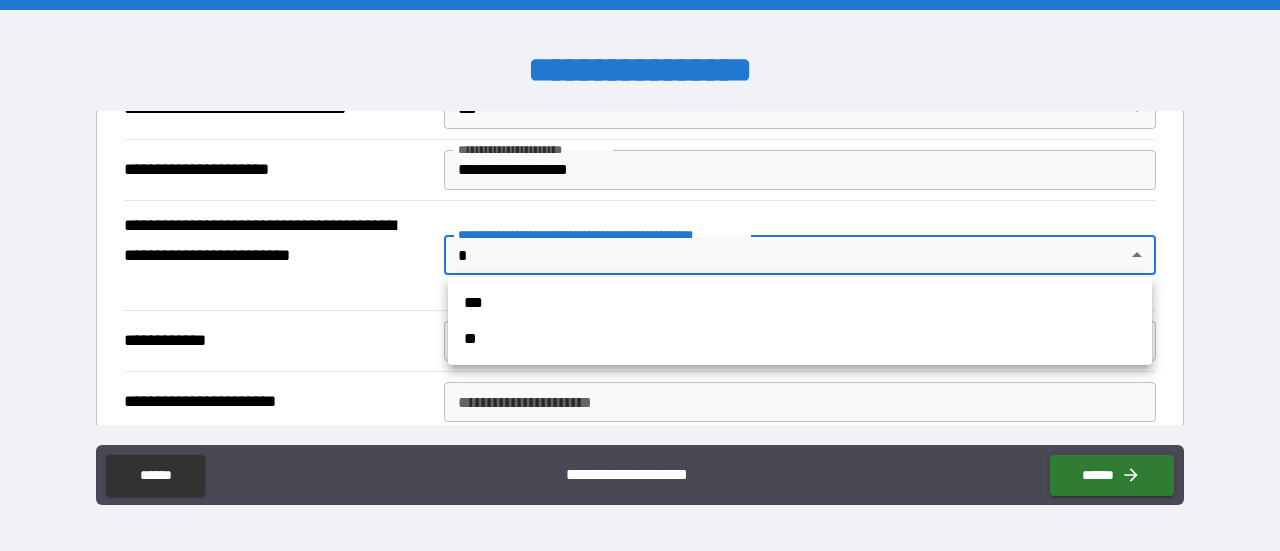 click on "**********" at bounding box center (640, 275) 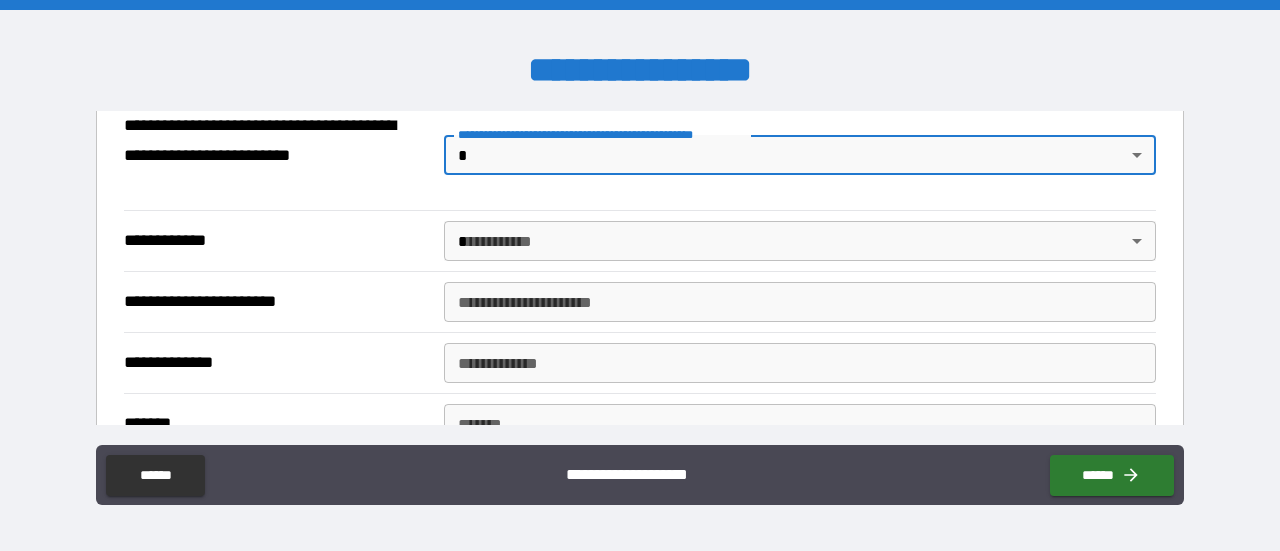 scroll, scrollTop: 1000, scrollLeft: 0, axis: vertical 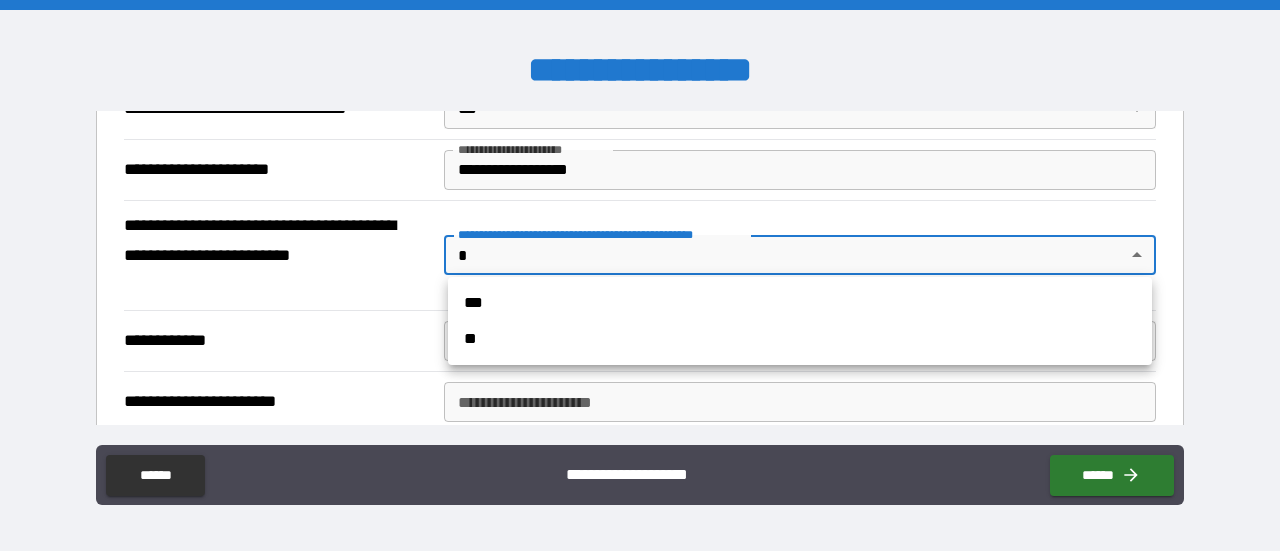 click on "**********" at bounding box center (640, 275) 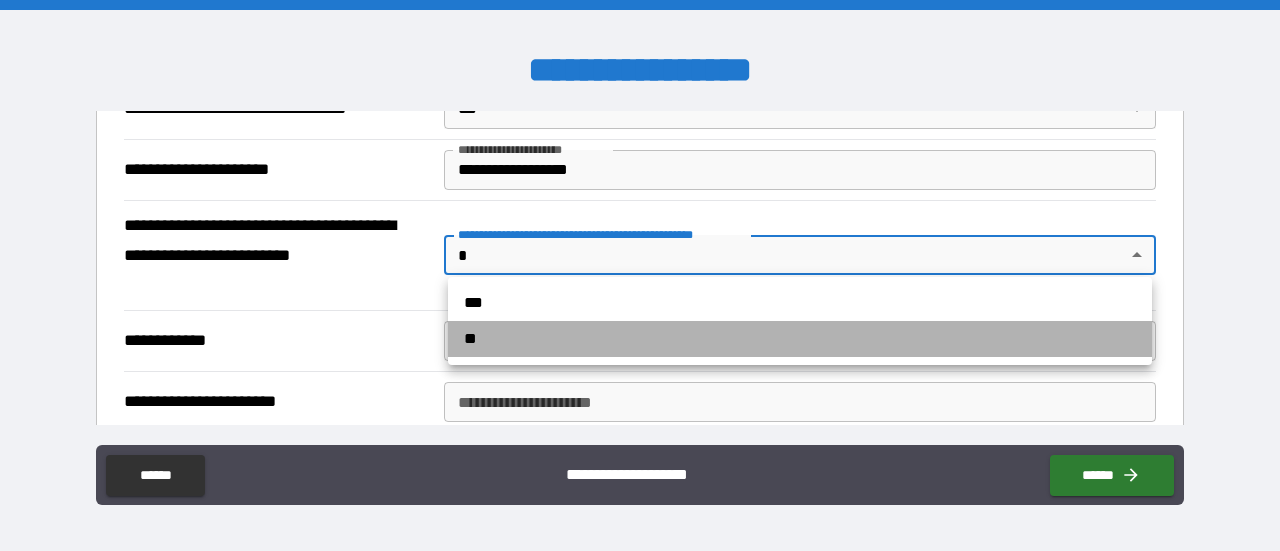 click on "**" at bounding box center (800, 339) 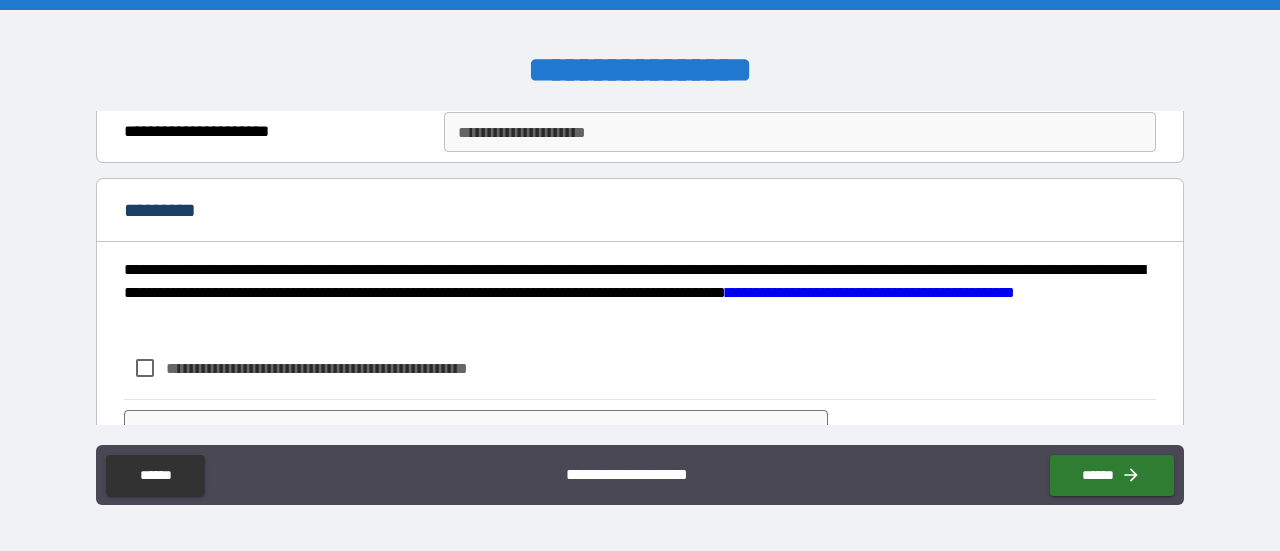 scroll, scrollTop: 1900, scrollLeft: 0, axis: vertical 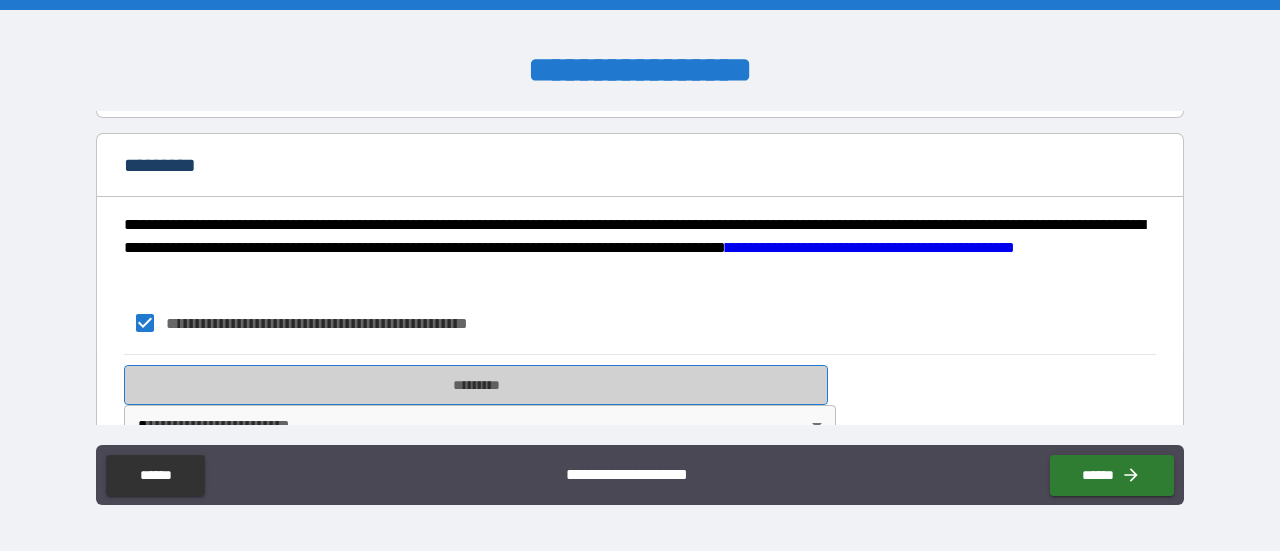 click on "*********" at bounding box center (476, 385) 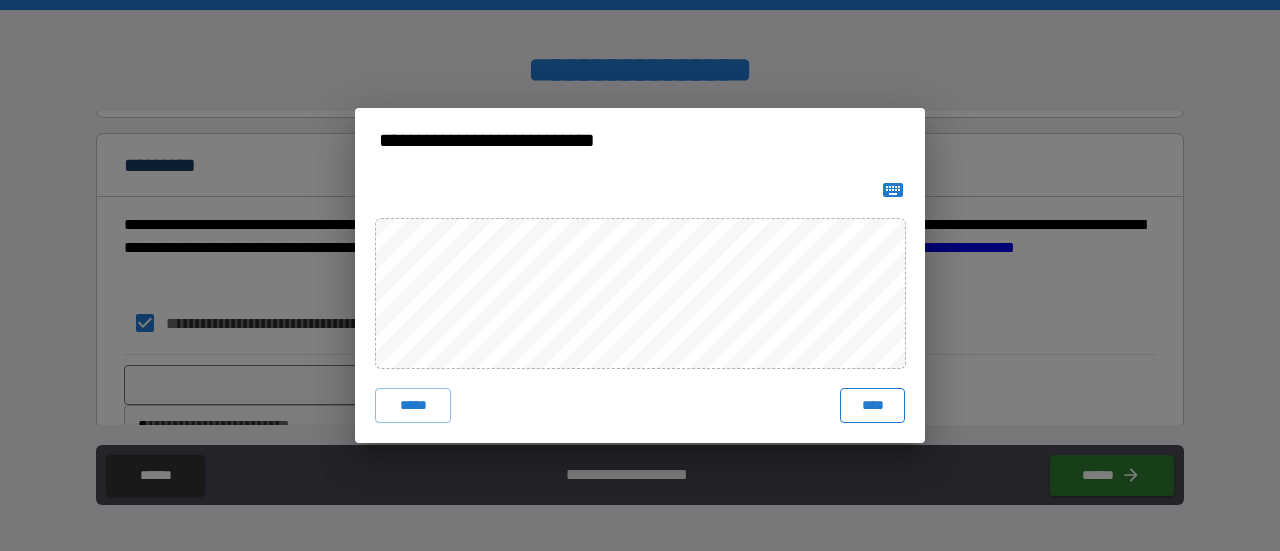 click on "****" at bounding box center [872, 406] 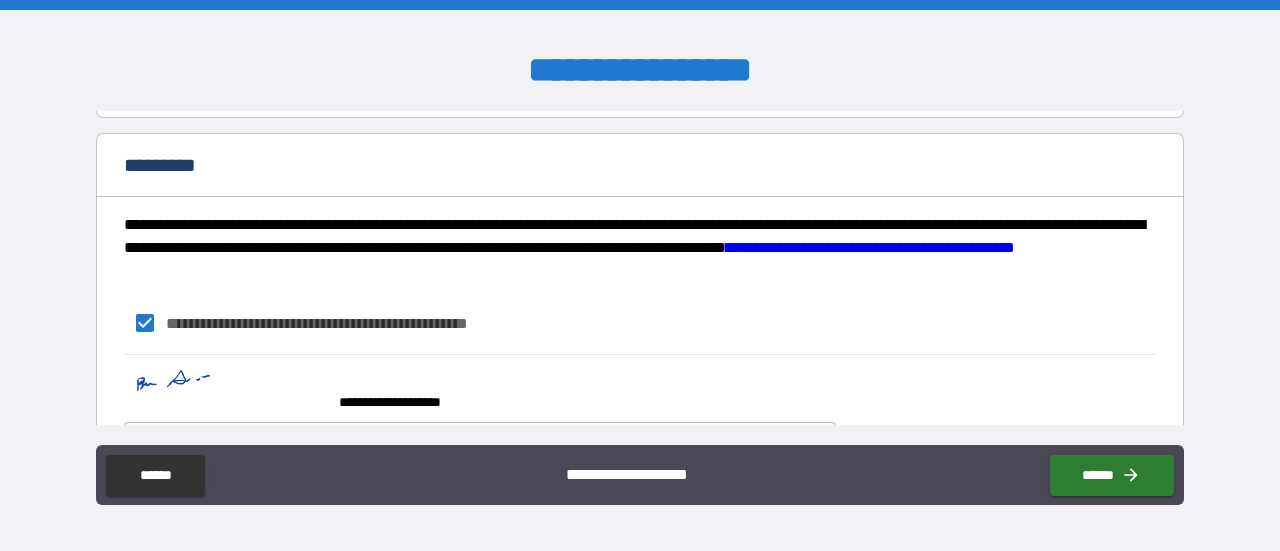 scroll, scrollTop: 1955, scrollLeft: 0, axis: vertical 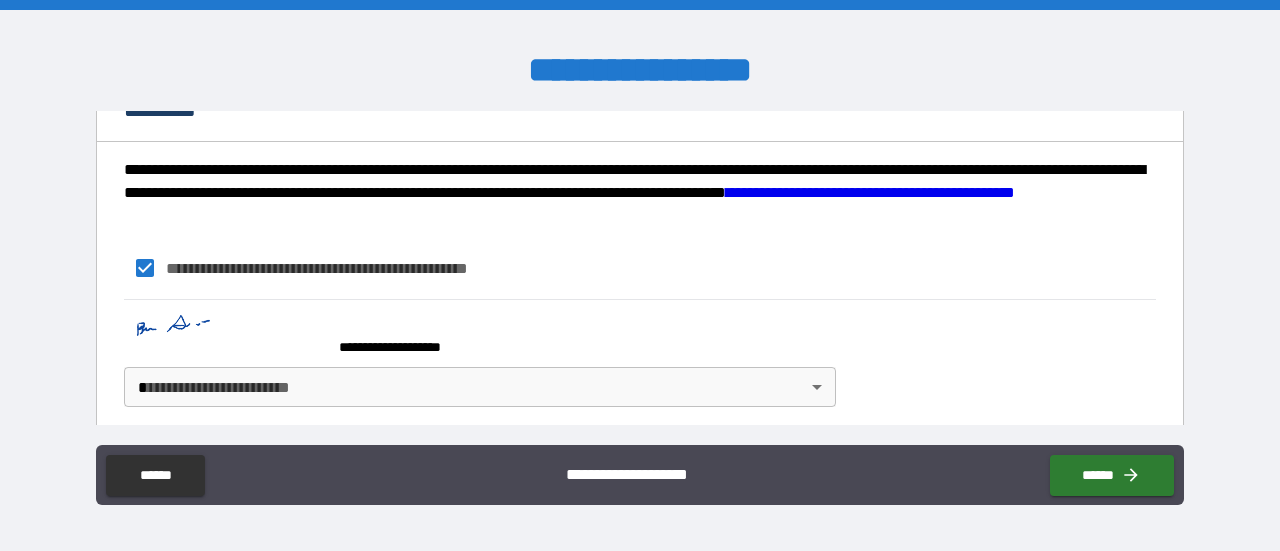 click on "**********" at bounding box center (640, 275) 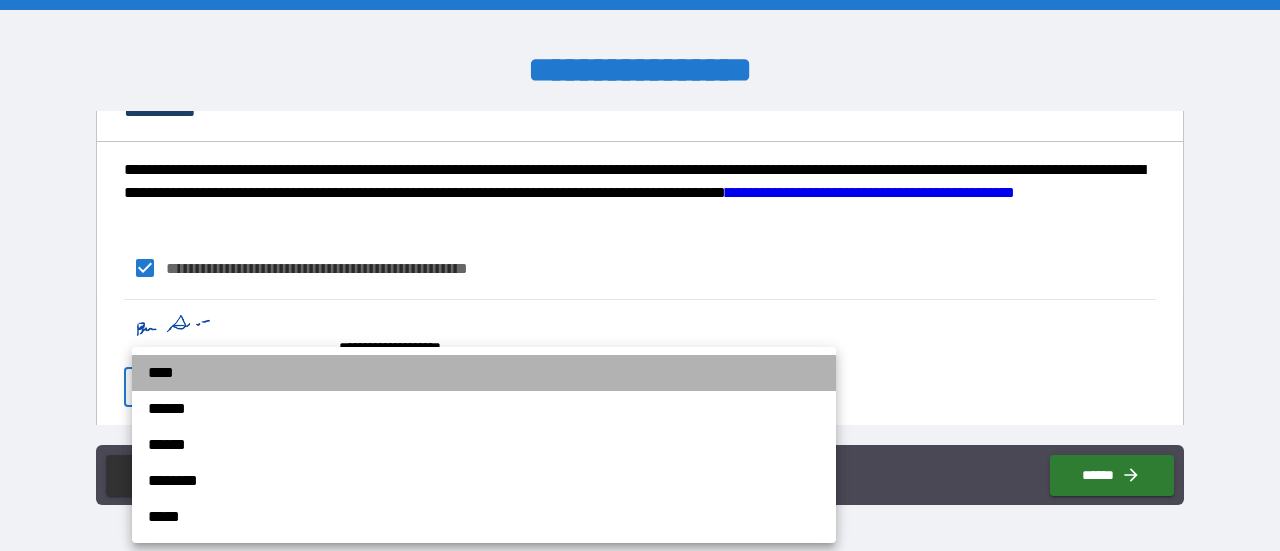click on "****" at bounding box center [484, 373] 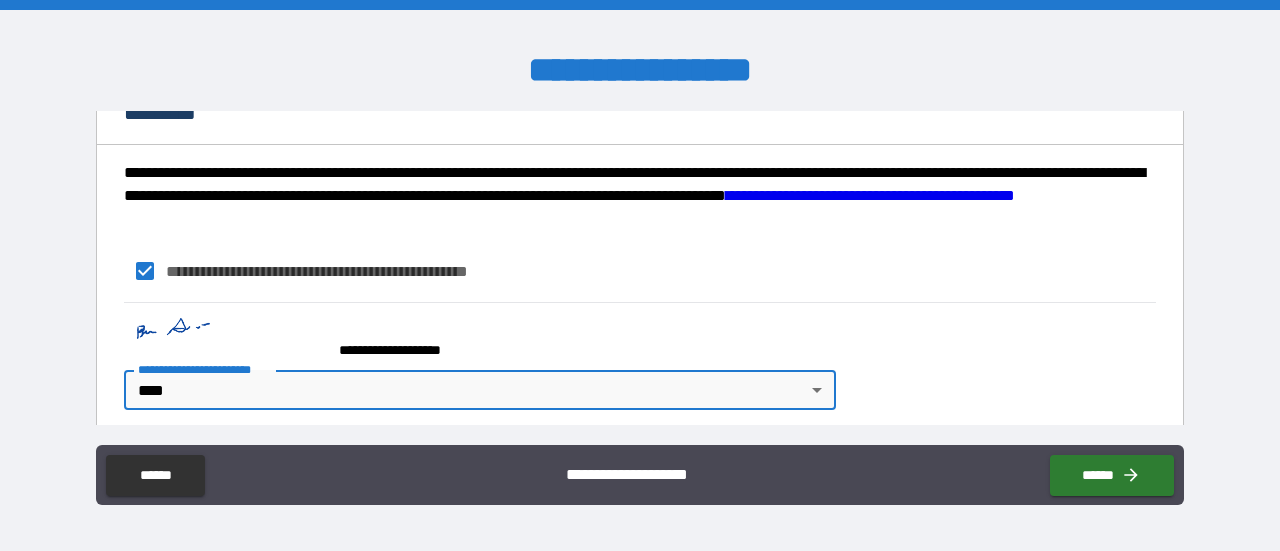 scroll, scrollTop: 1955, scrollLeft: 0, axis: vertical 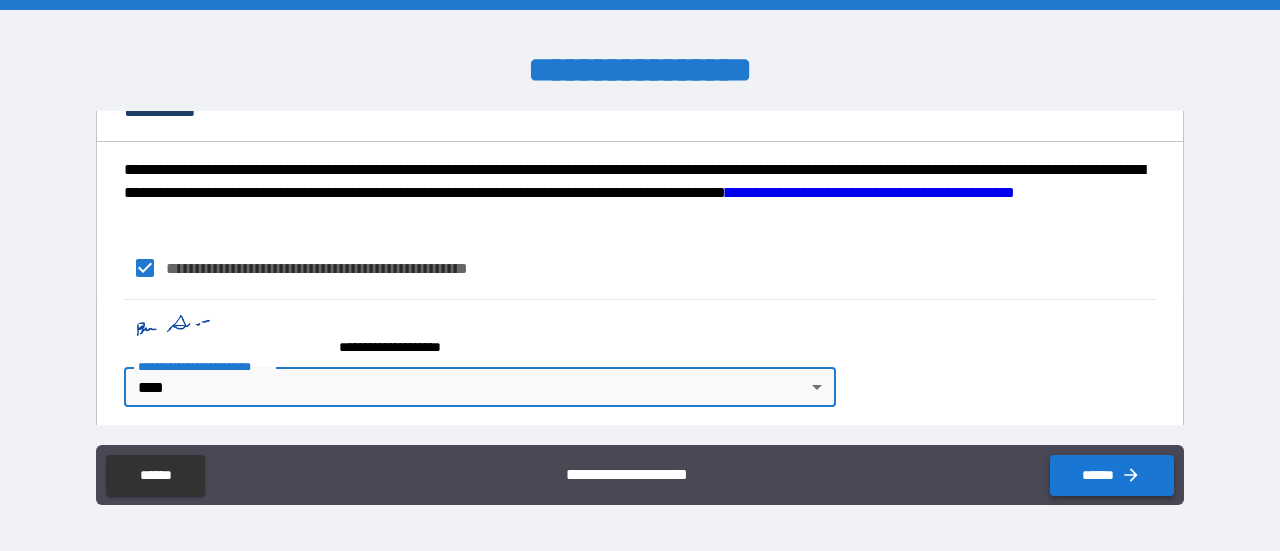 click on "******" at bounding box center [1112, 475] 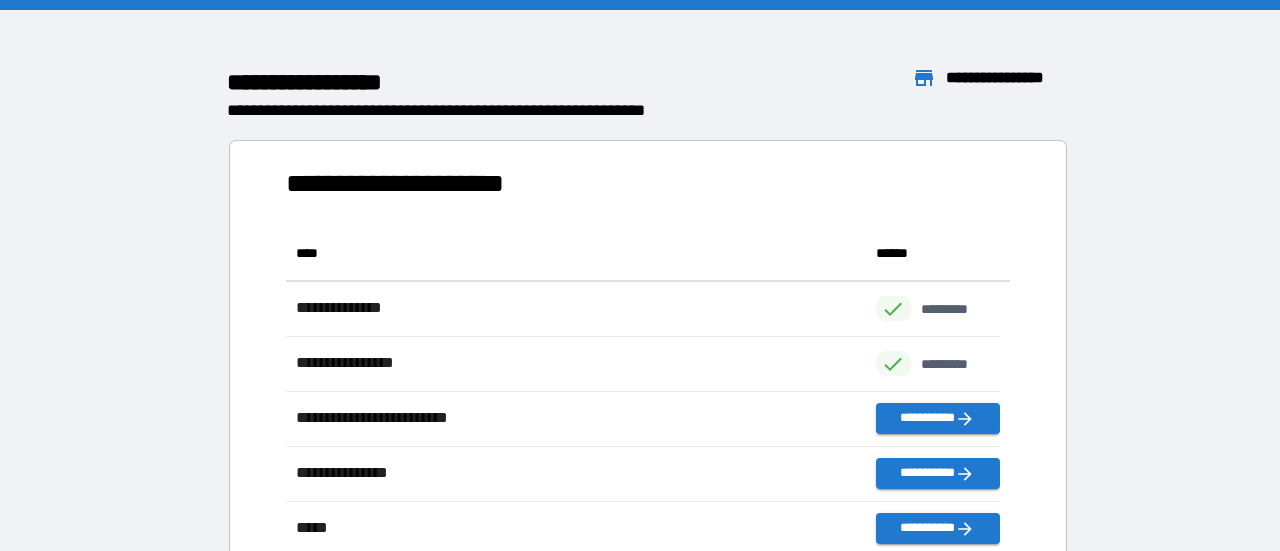 scroll, scrollTop: 425, scrollLeft: 698, axis: both 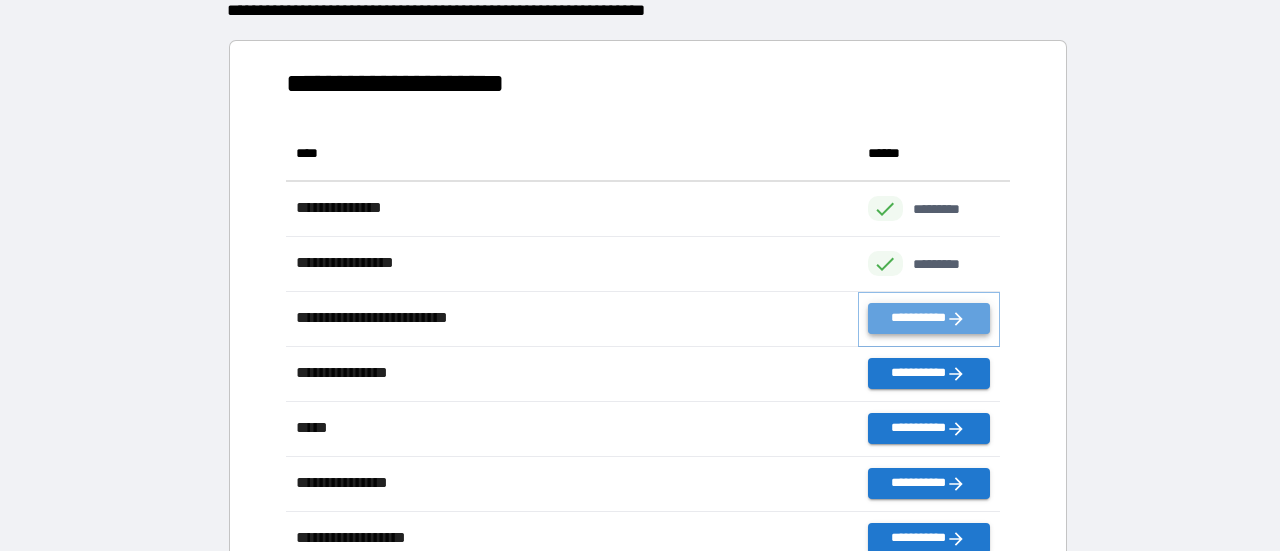 click on "**********" at bounding box center (929, 318) 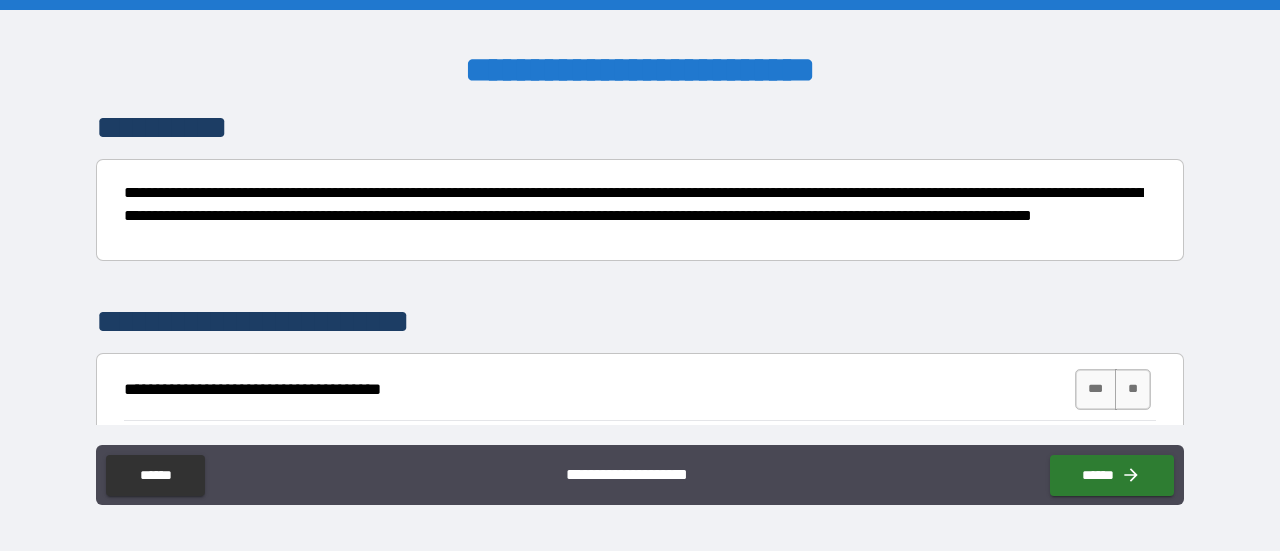 scroll, scrollTop: 200, scrollLeft: 0, axis: vertical 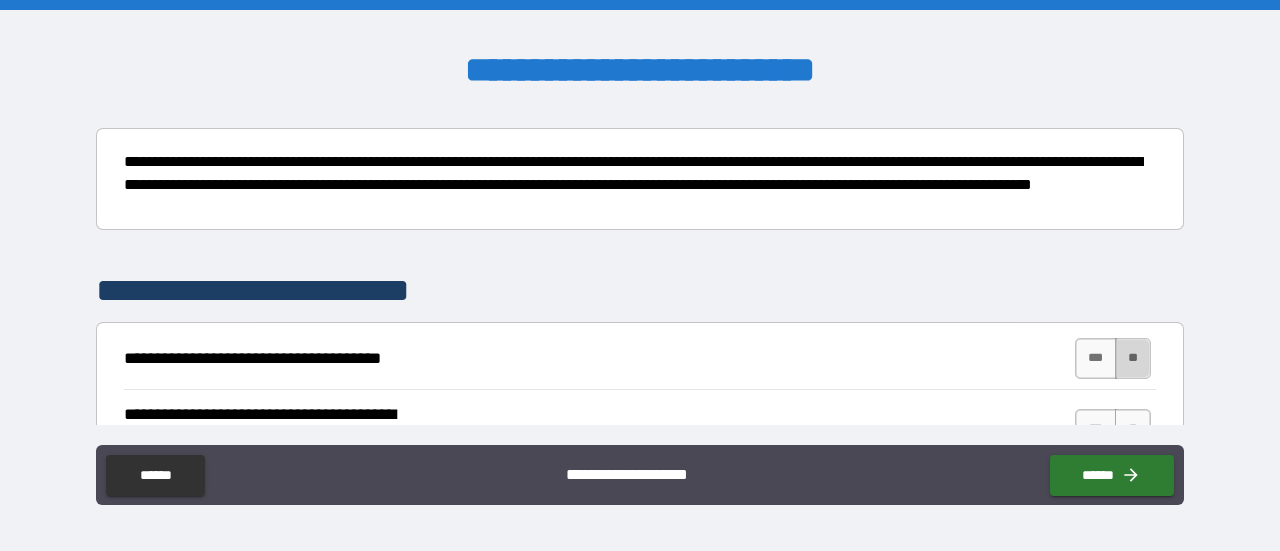 click on "**" at bounding box center [1133, 358] 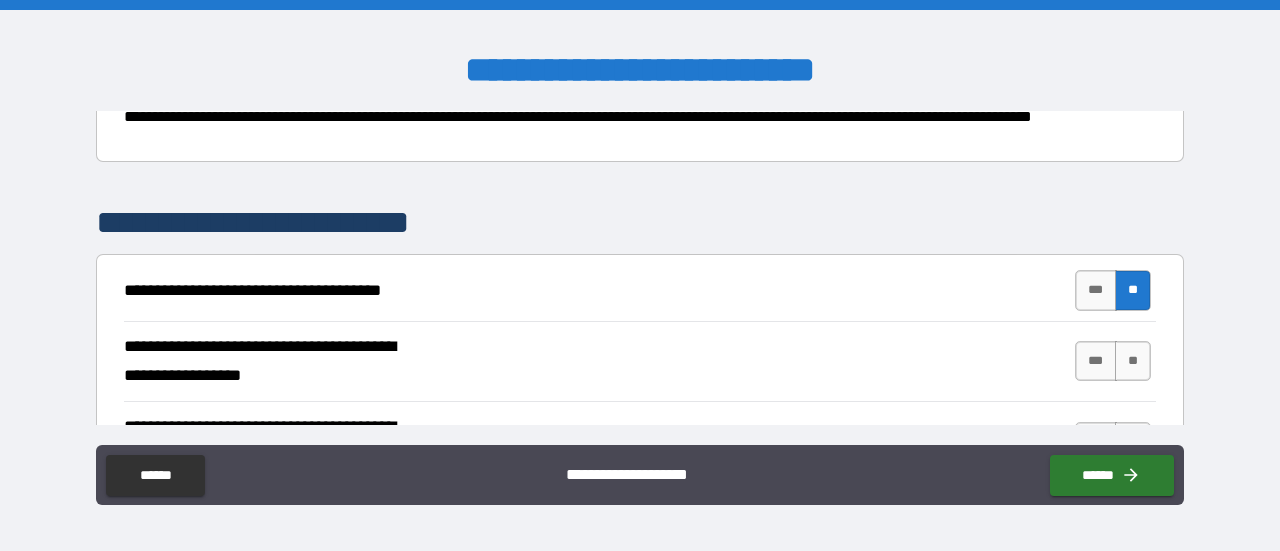 scroll, scrollTop: 300, scrollLeft: 0, axis: vertical 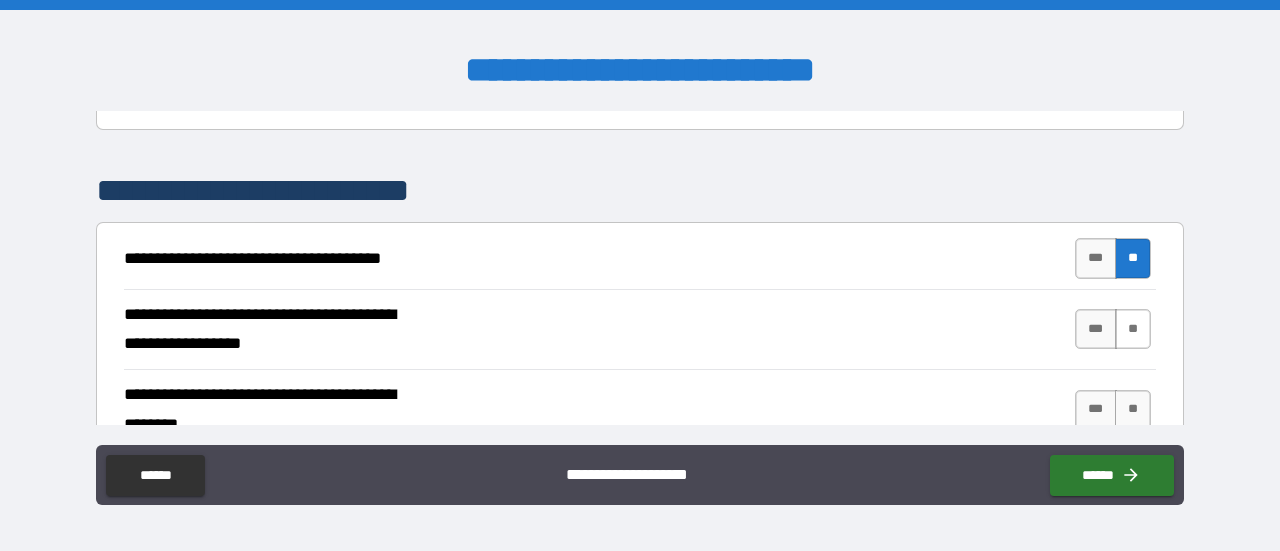 click on "**" at bounding box center [1133, 329] 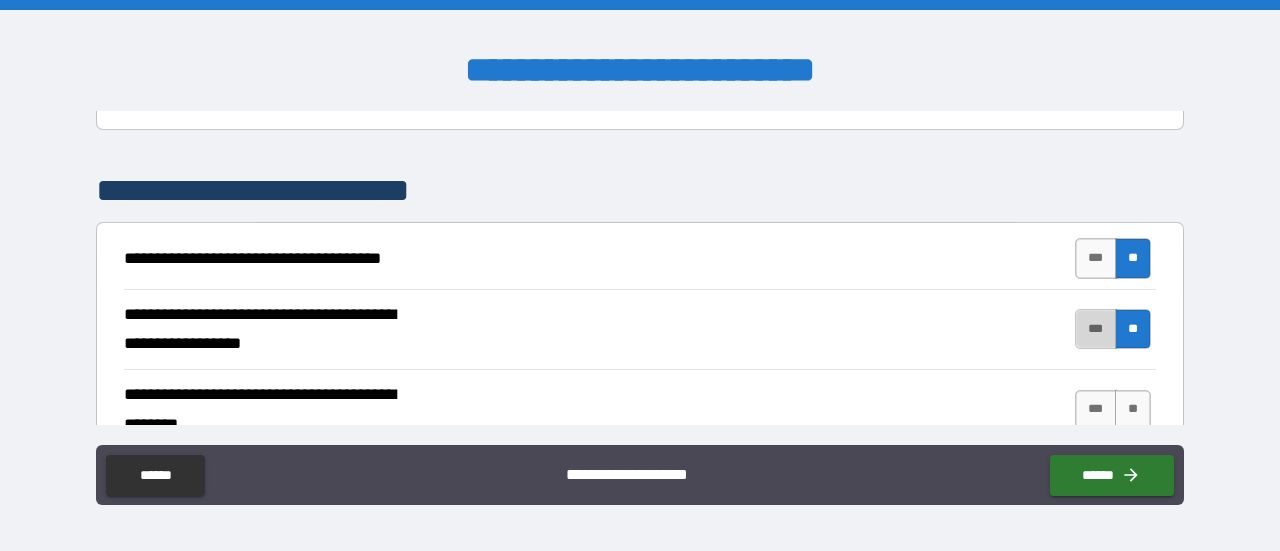 click on "***" at bounding box center (1096, 329) 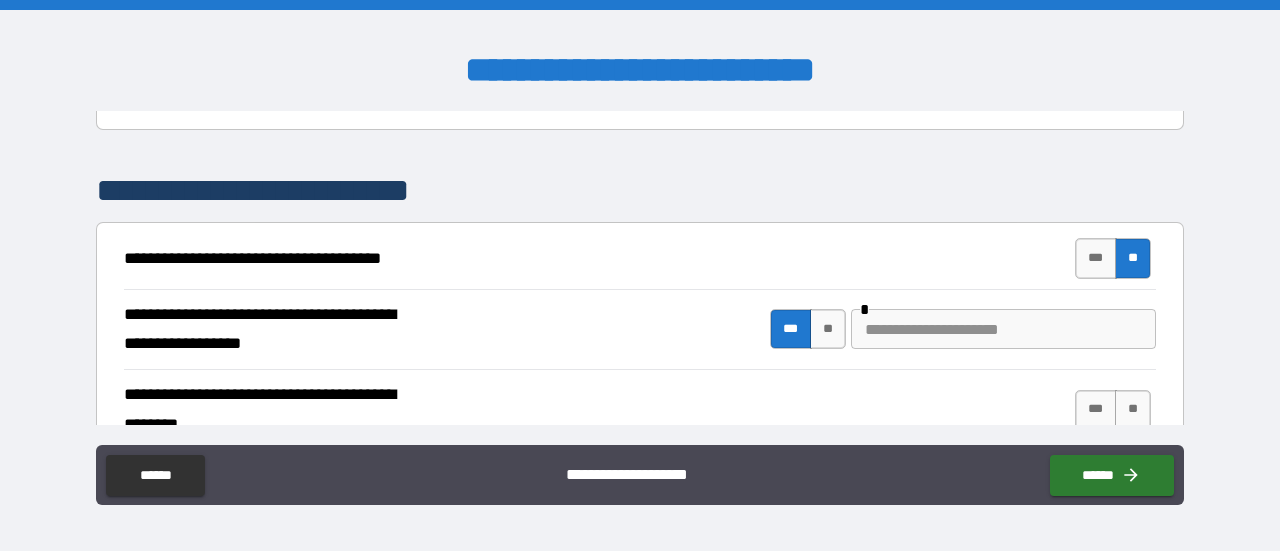 click at bounding box center [1003, 329] 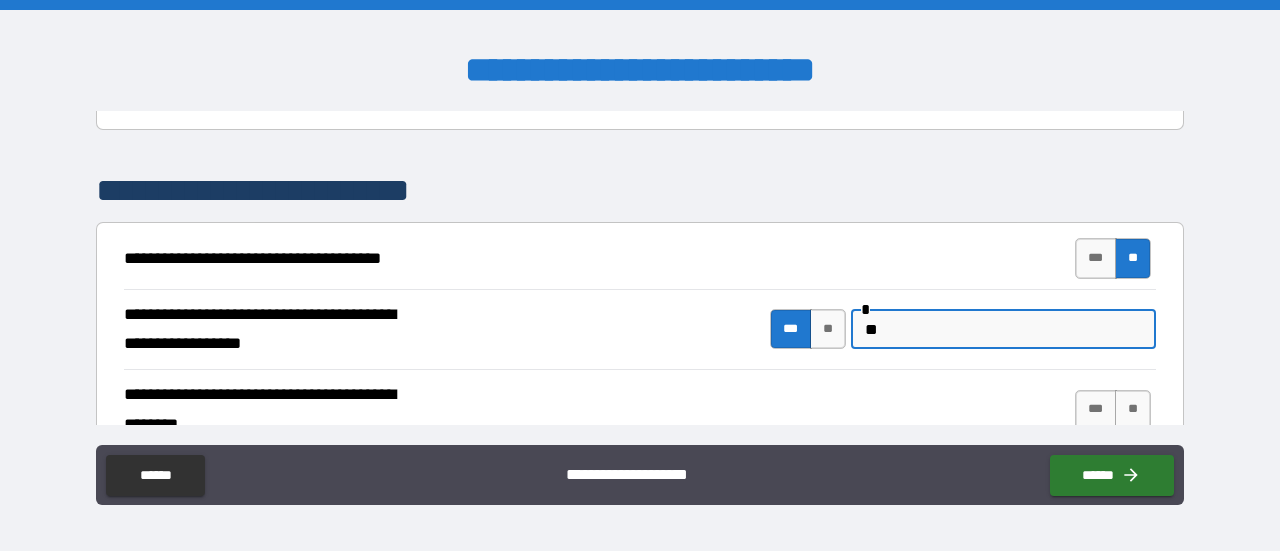 type on "*" 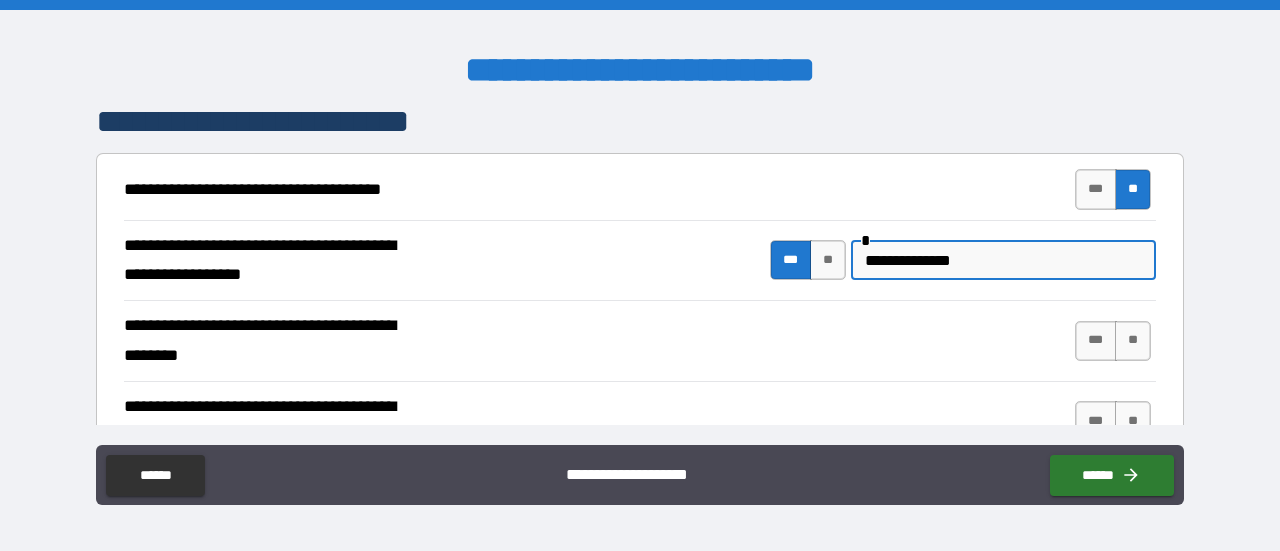 scroll, scrollTop: 400, scrollLeft: 0, axis: vertical 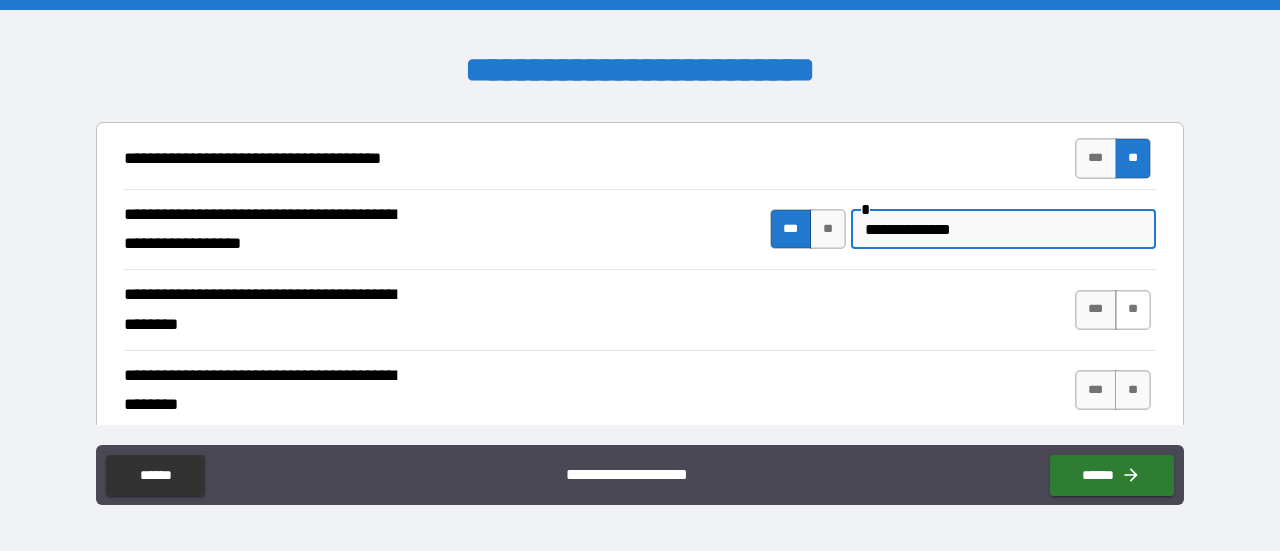 type on "**********" 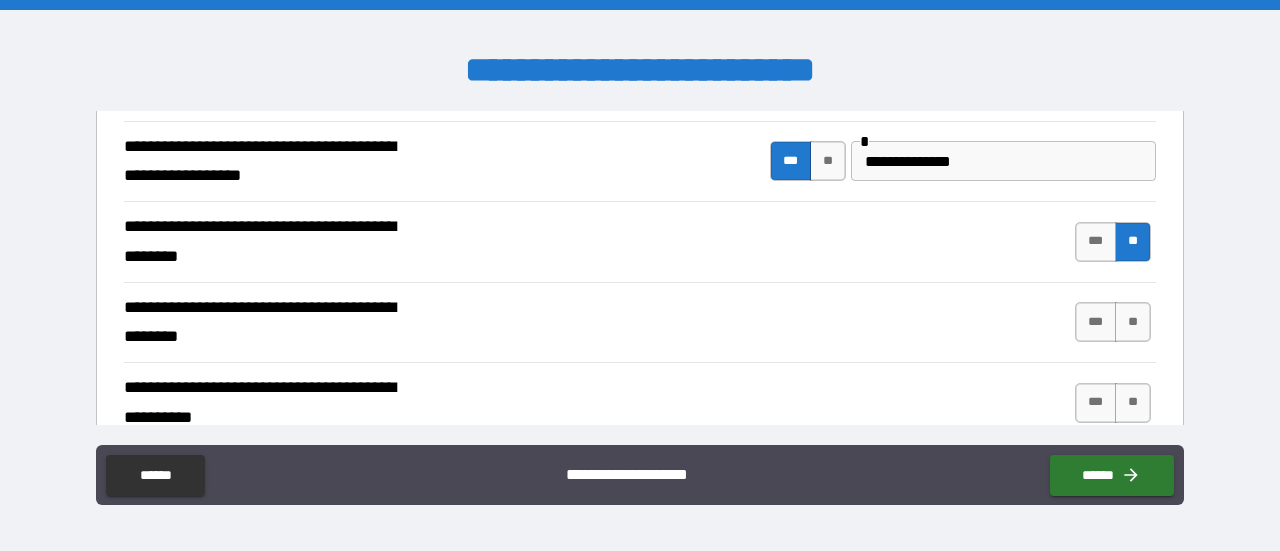 scroll, scrollTop: 500, scrollLeft: 0, axis: vertical 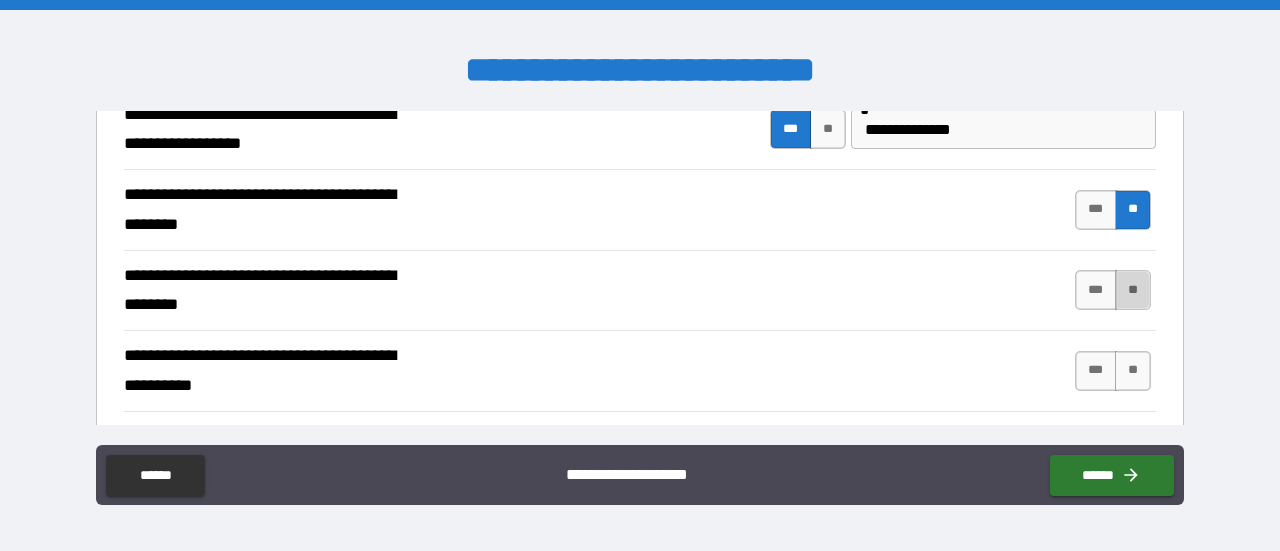 click on "**" at bounding box center (1133, 290) 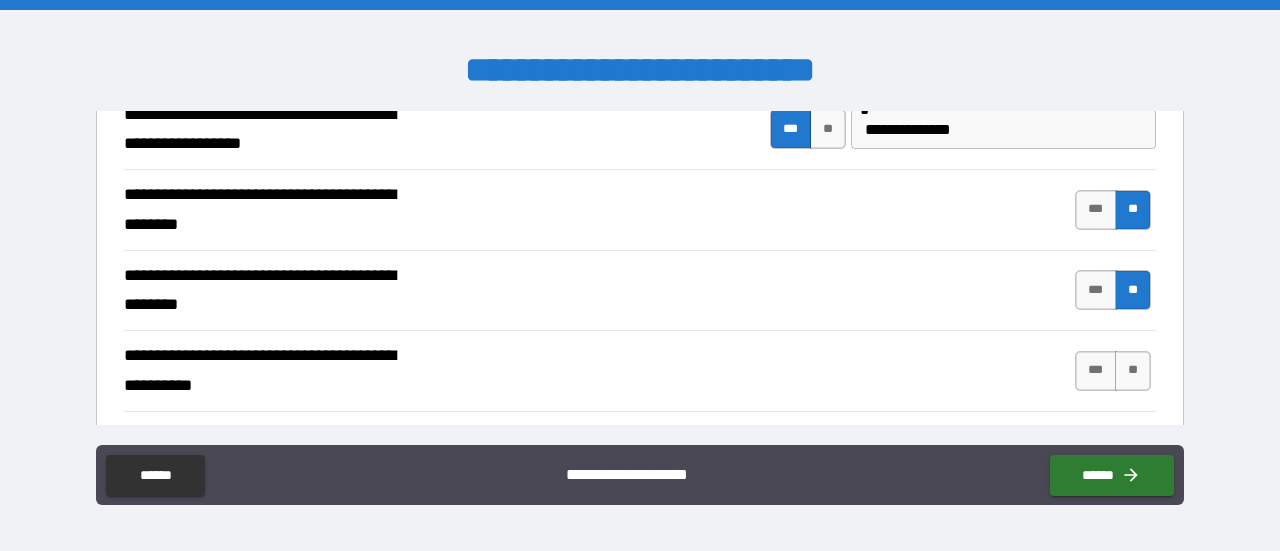 scroll, scrollTop: 600, scrollLeft: 0, axis: vertical 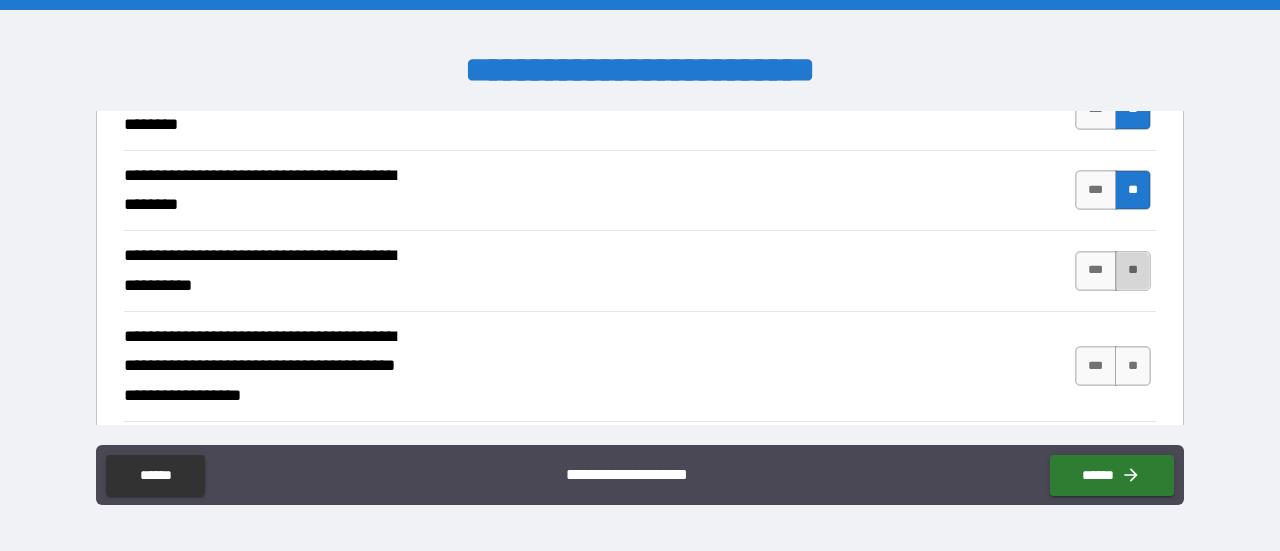 click on "**" at bounding box center (1133, 271) 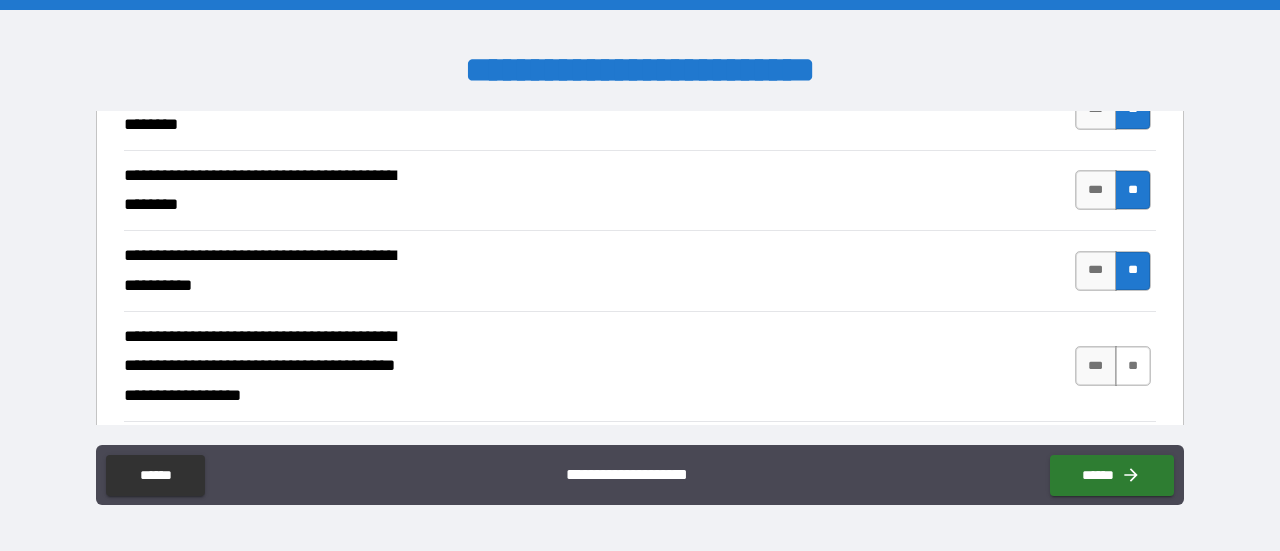 click on "**" at bounding box center [1133, 366] 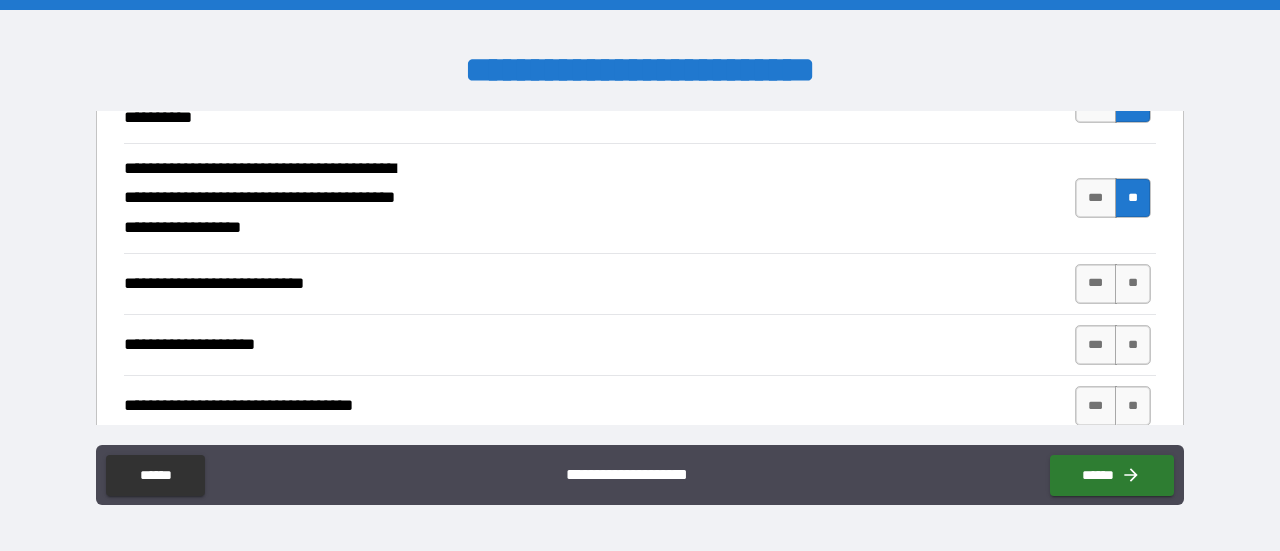 scroll, scrollTop: 800, scrollLeft: 0, axis: vertical 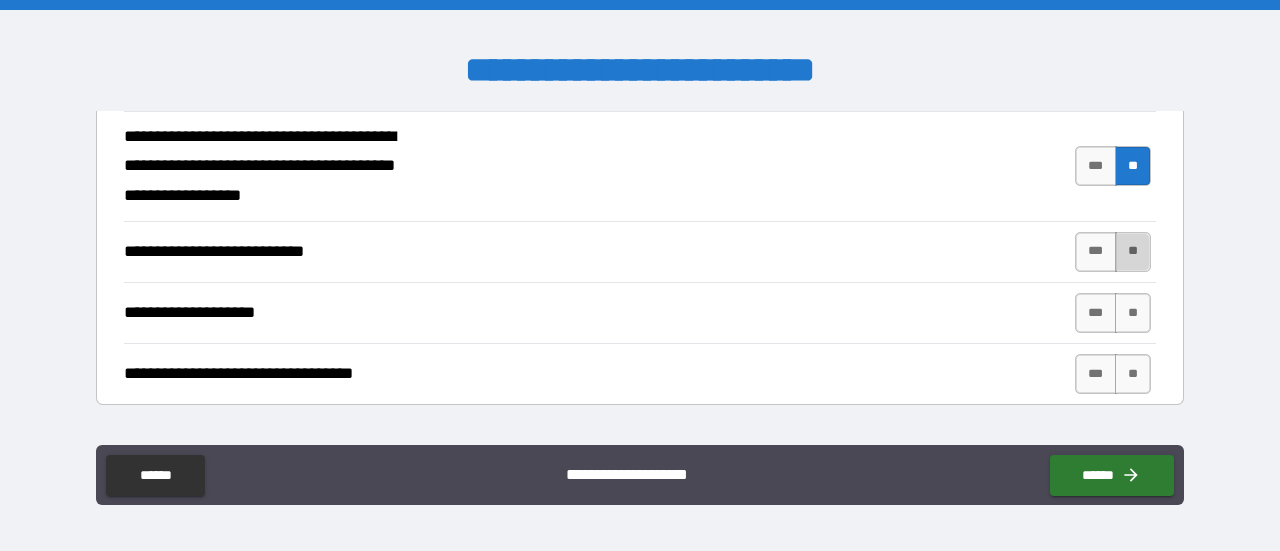 click on "**" at bounding box center [1133, 252] 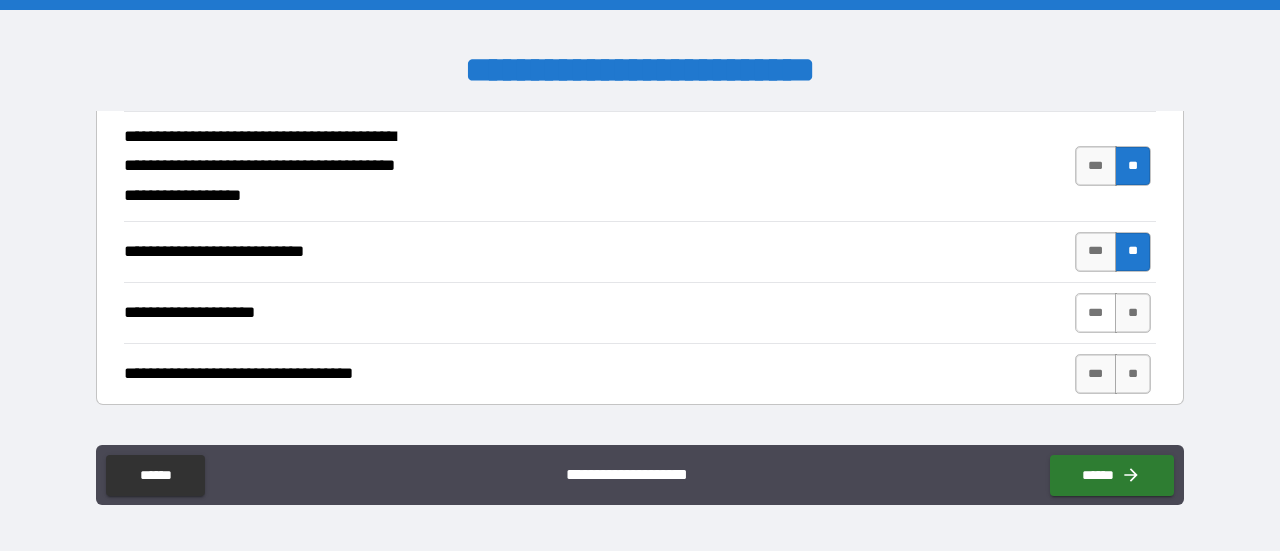 click on "***" at bounding box center [1096, 313] 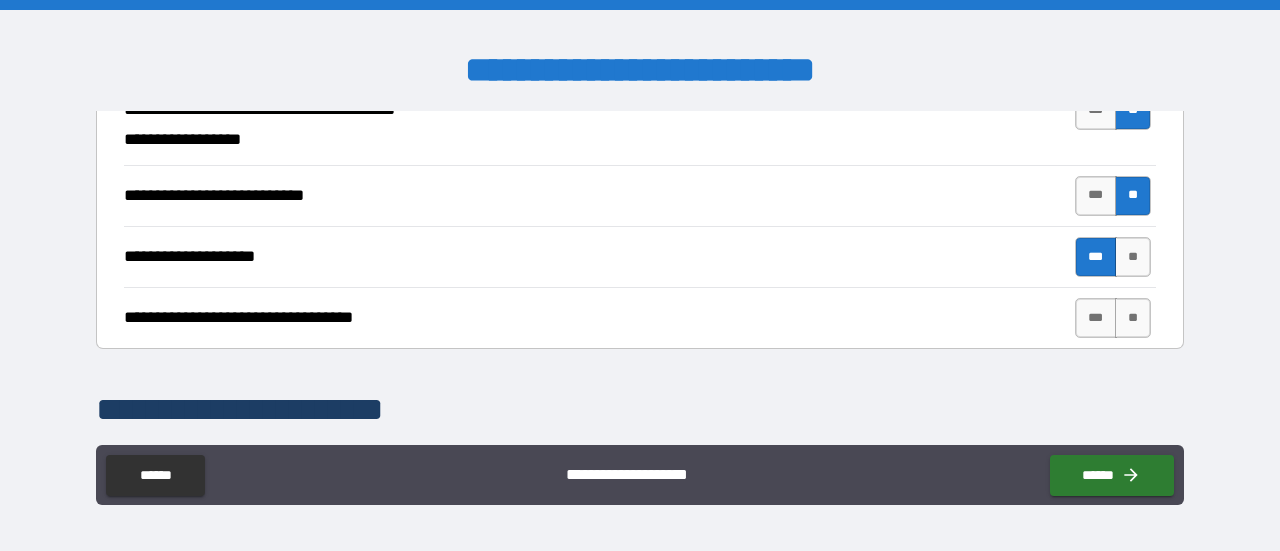scroll, scrollTop: 900, scrollLeft: 0, axis: vertical 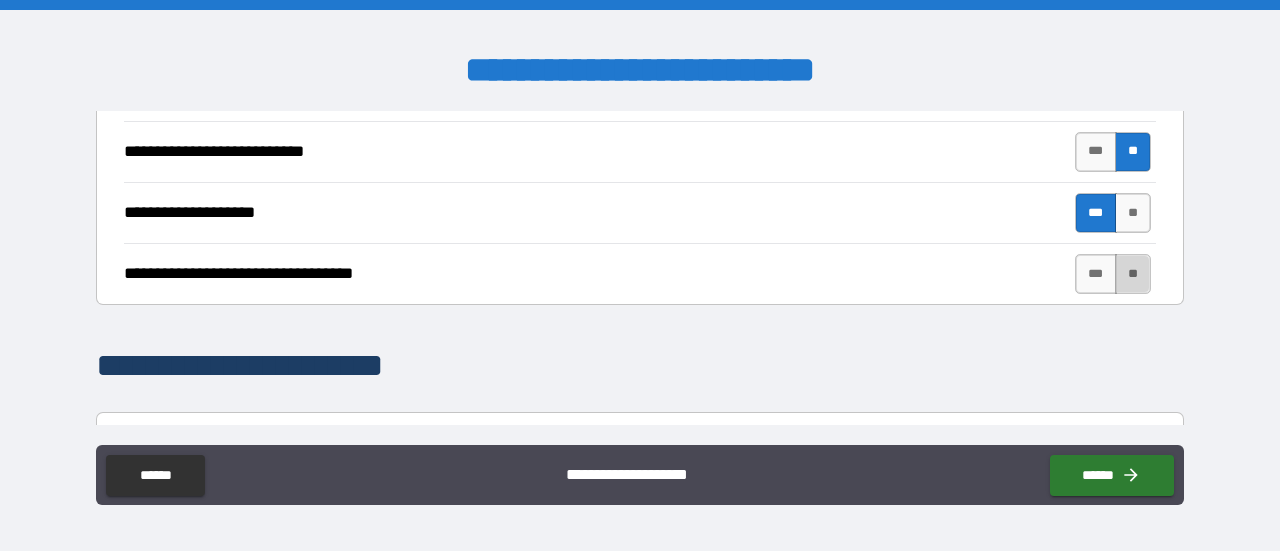 click on "**" at bounding box center [1133, 274] 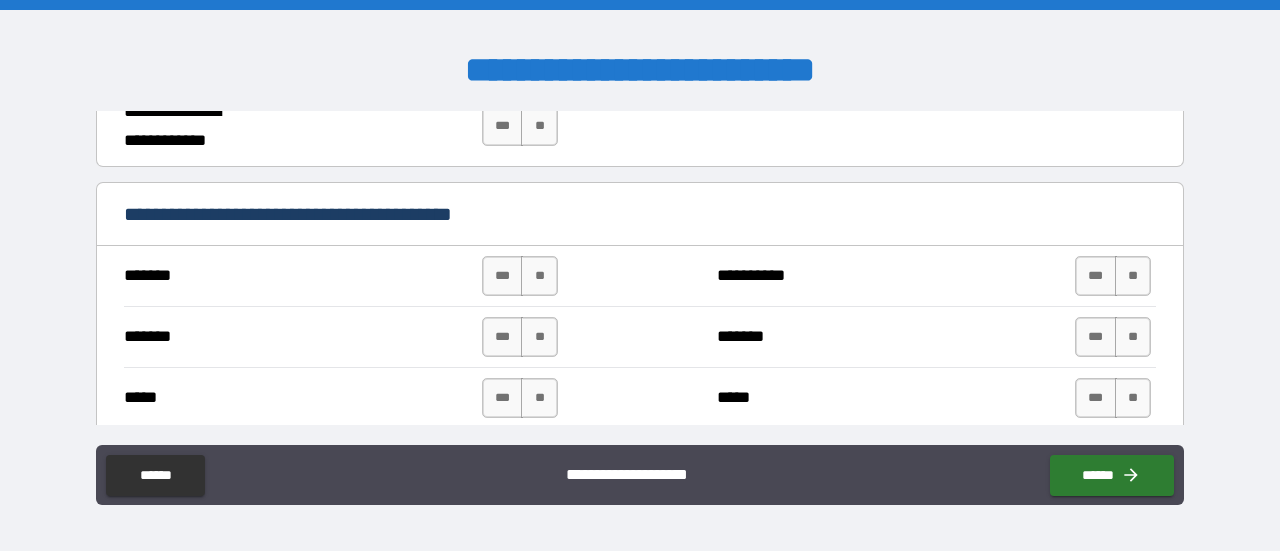 scroll, scrollTop: 1400, scrollLeft: 0, axis: vertical 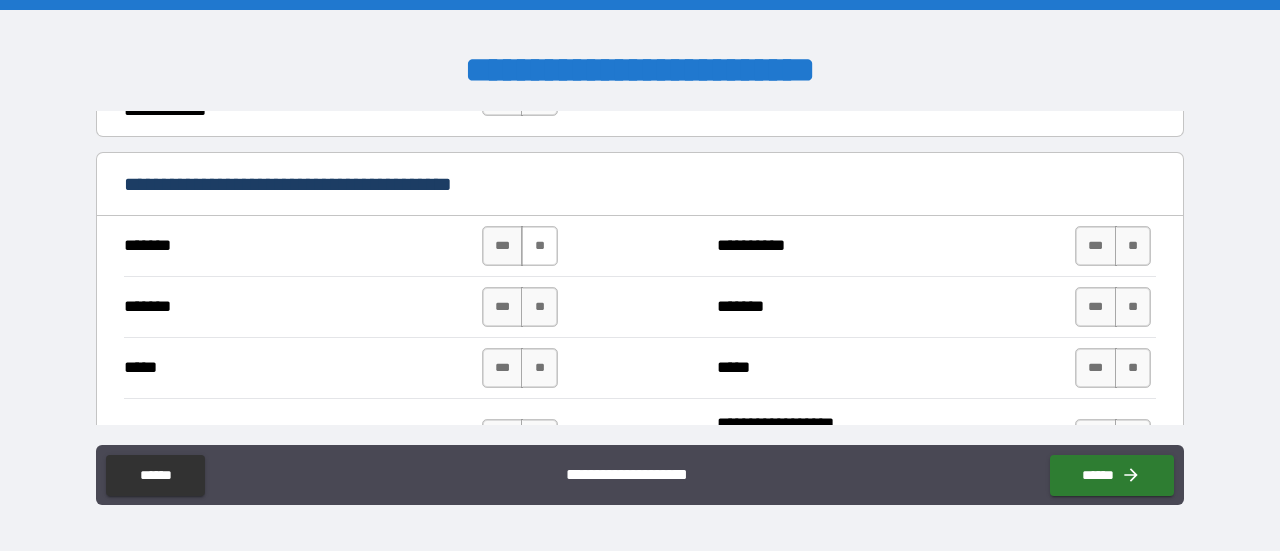 click on "**" at bounding box center [539, 246] 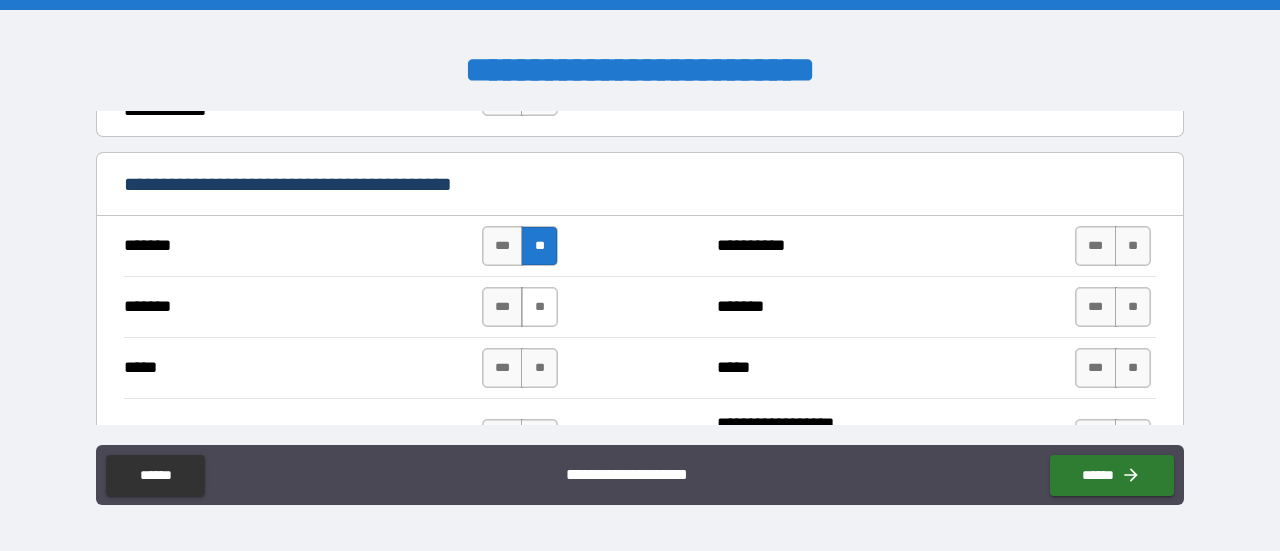click on "**" at bounding box center (539, 307) 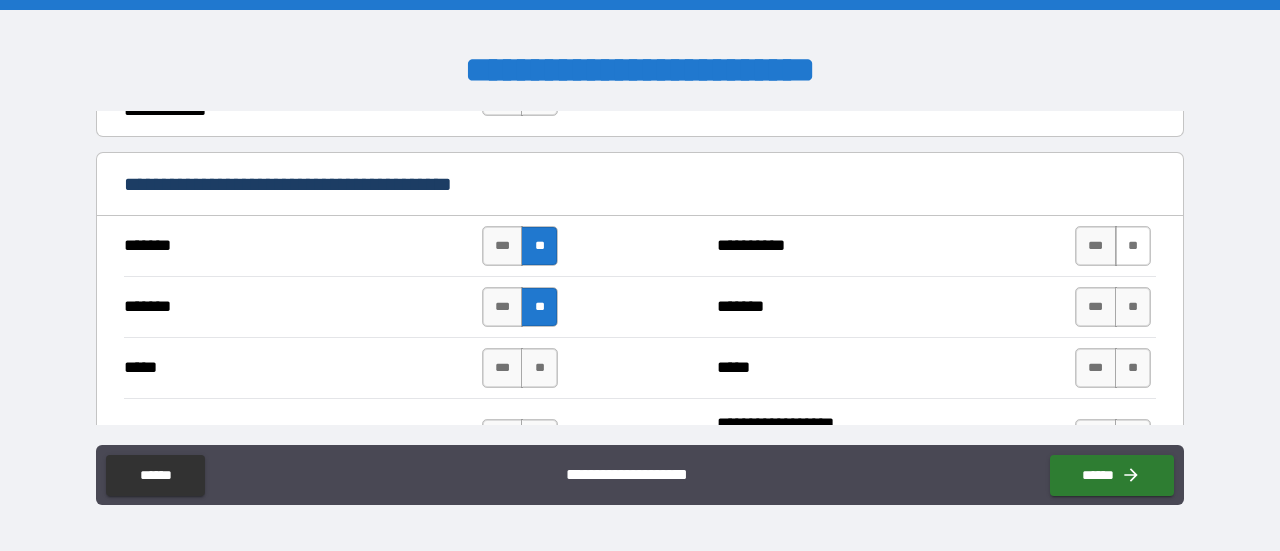 click on "**" at bounding box center [1133, 246] 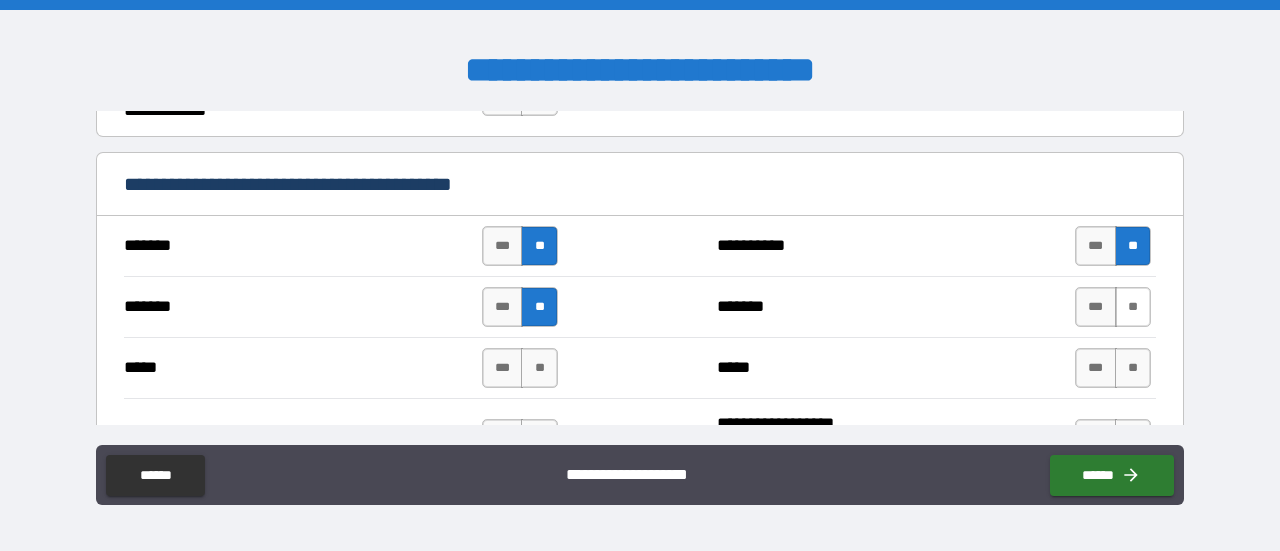 click on "**" at bounding box center (1133, 307) 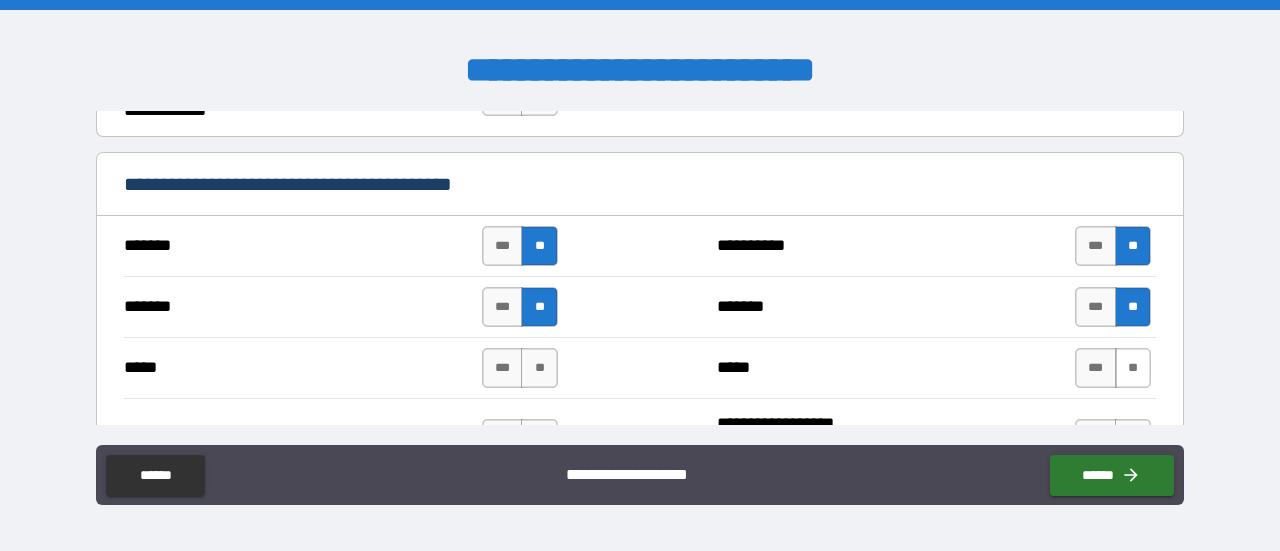 click on "**" at bounding box center (1133, 368) 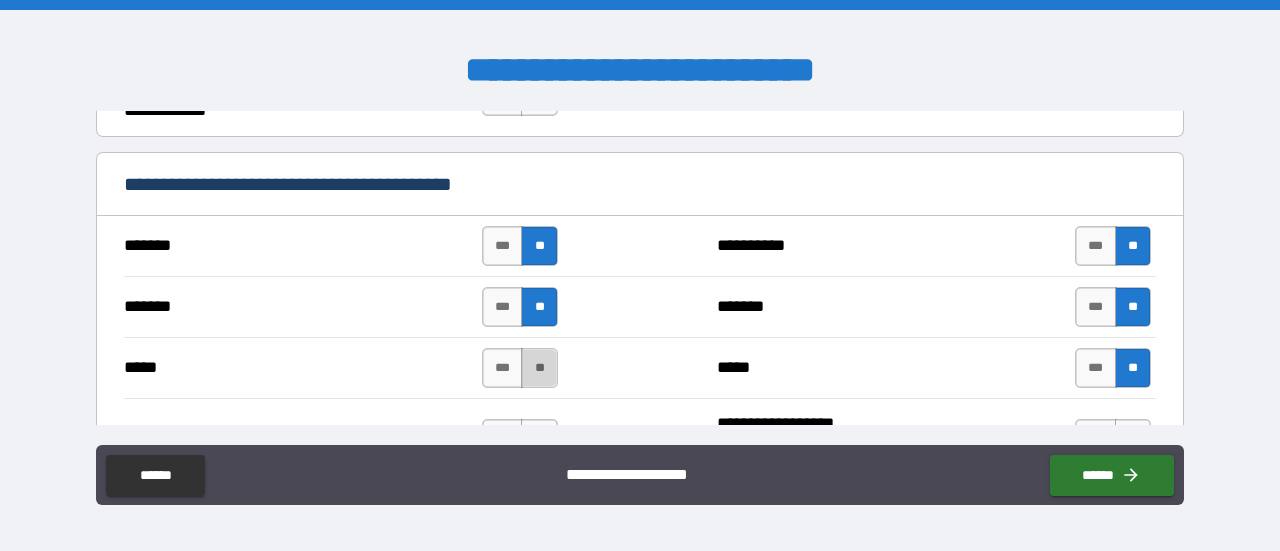 click on "**" at bounding box center (539, 368) 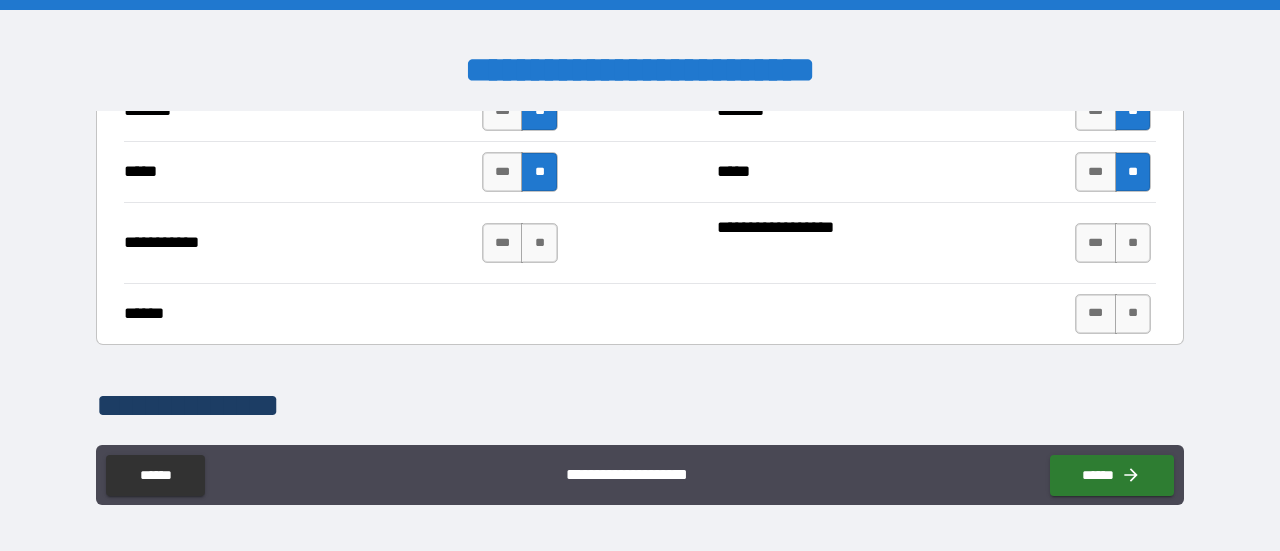 scroll, scrollTop: 1600, scrollLeft: 0, axis: vertical 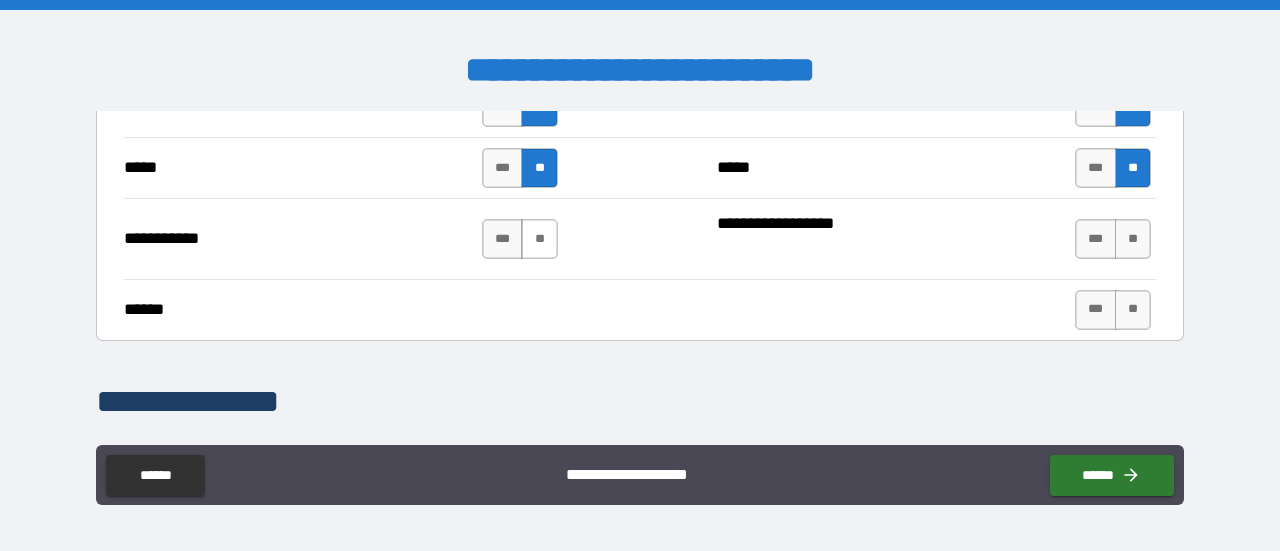 click on "**" at bounding box center [539, 239] 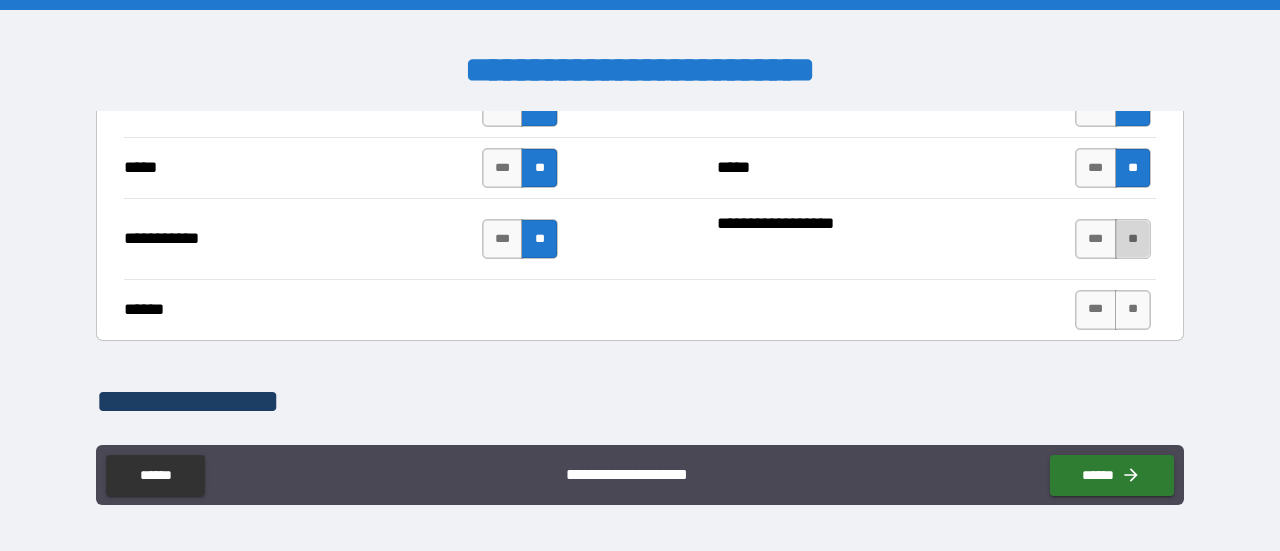 click on "**" at bounding box center (1133, 239) 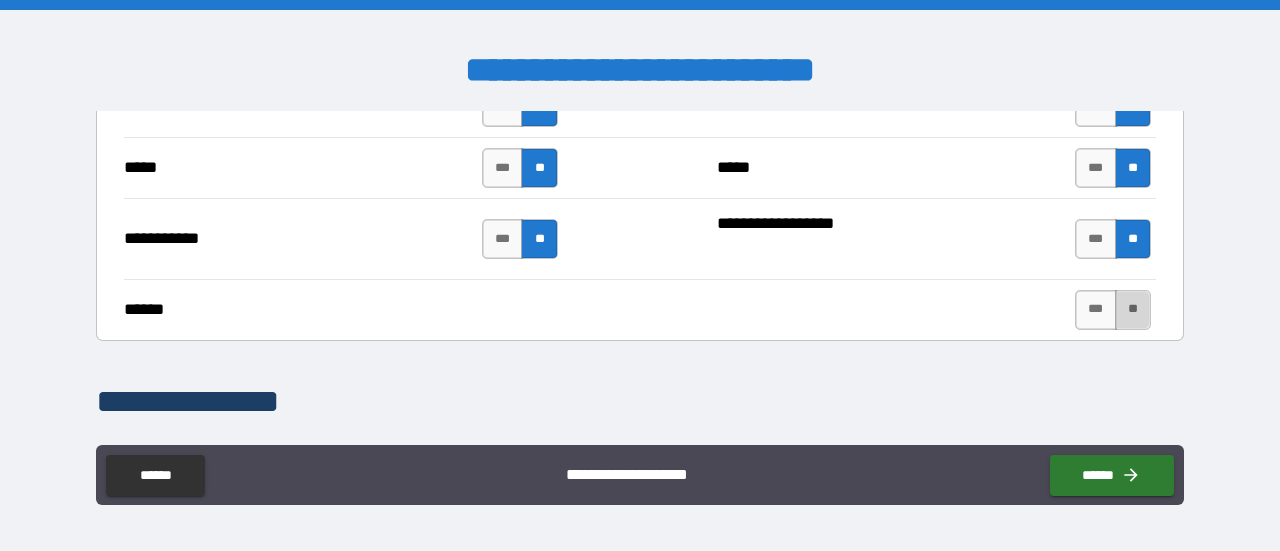 click on "**" at bounding box center (1133, 310) 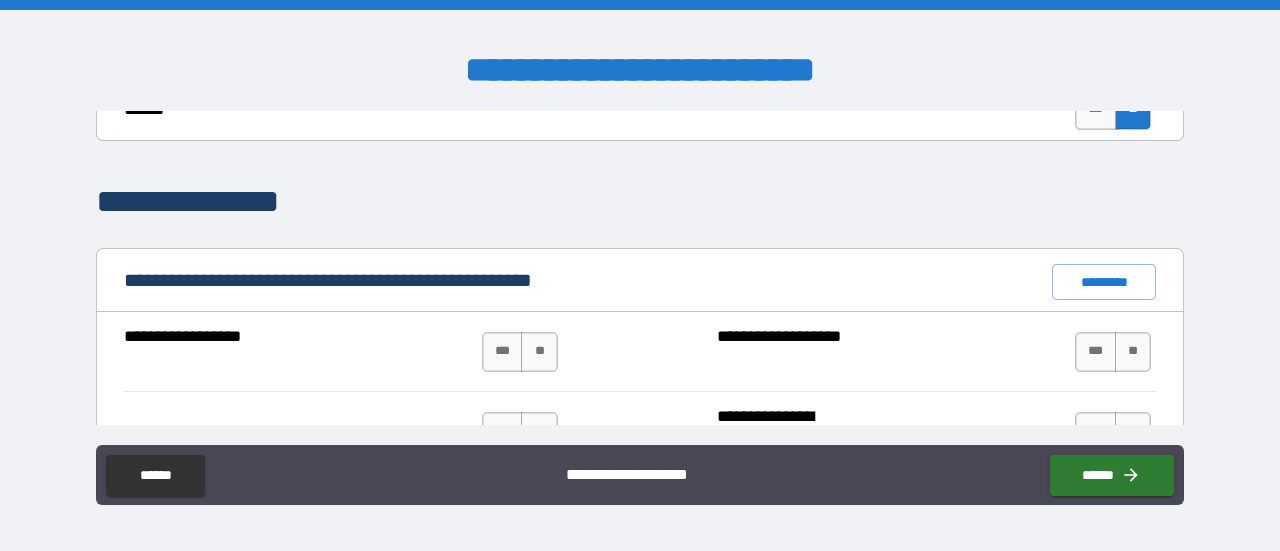 scroll, scrollTop: 1900, scrollLeft: 0, axis: vertical 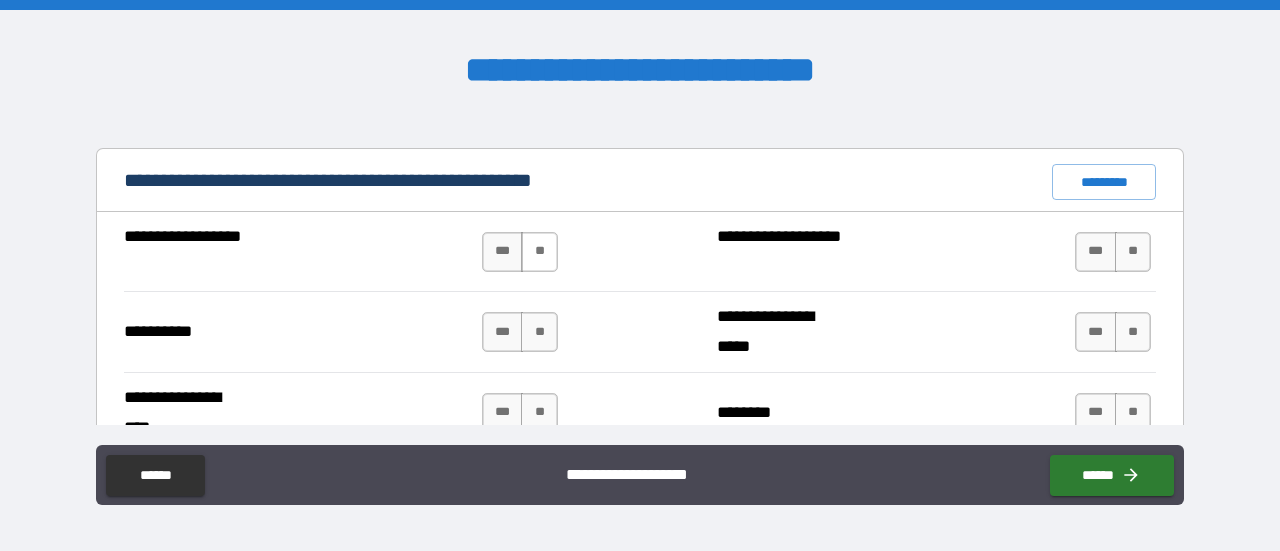 click on "**" at bounding box center [539, 252] 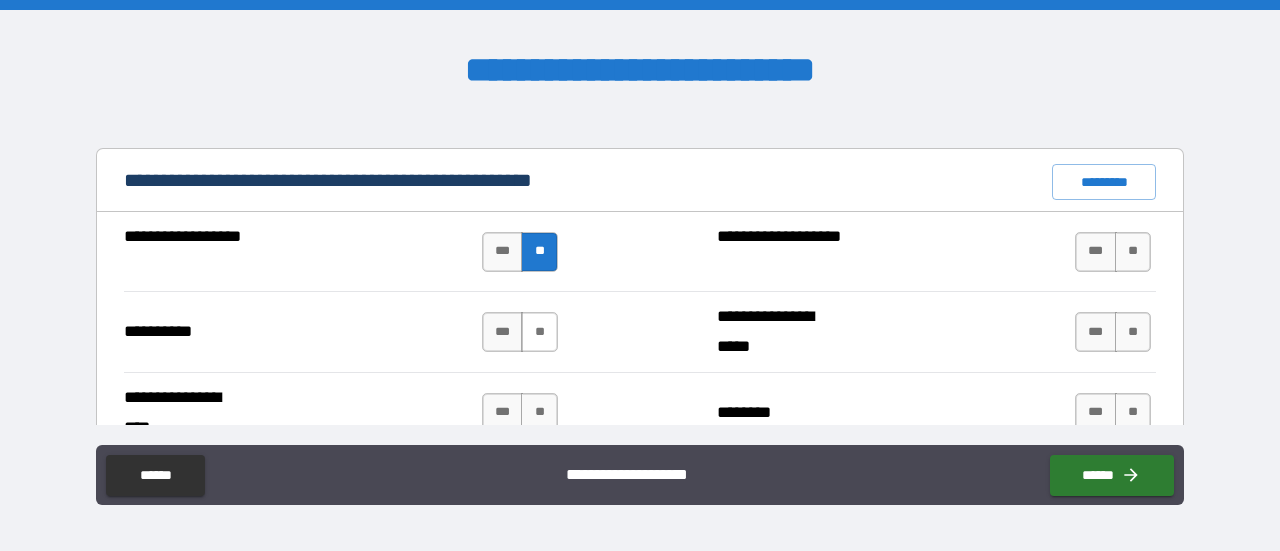 click on "**" at bounding box center [539, 332] 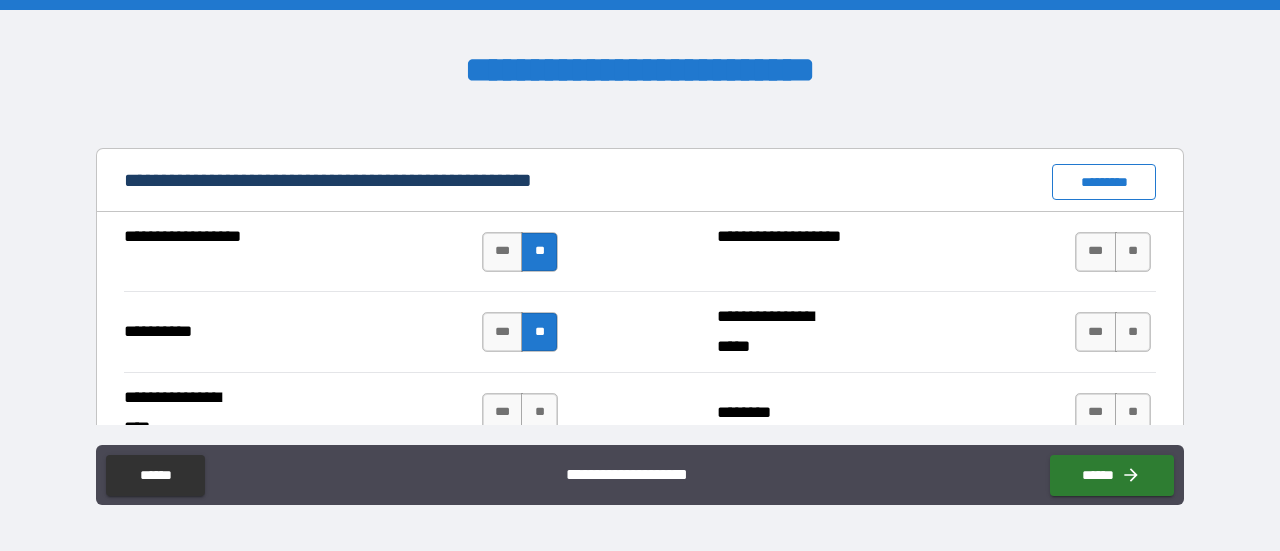 click on "*********" at bounding box center (1104, 182) 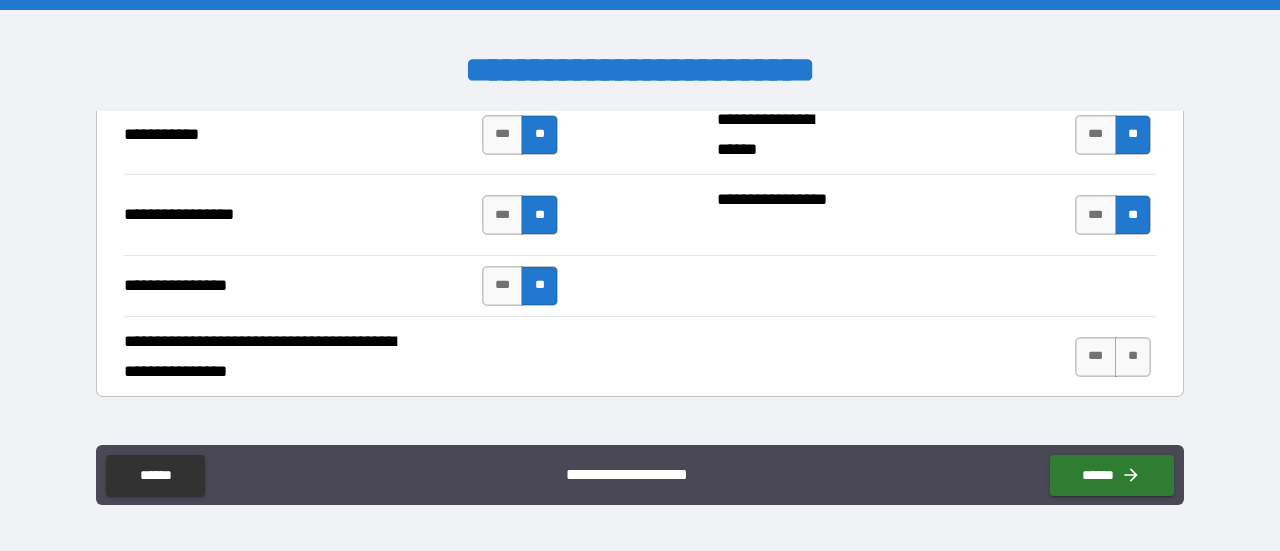 scroll, scrollTop: 4700, scrollLeft: 0, axis: vertical 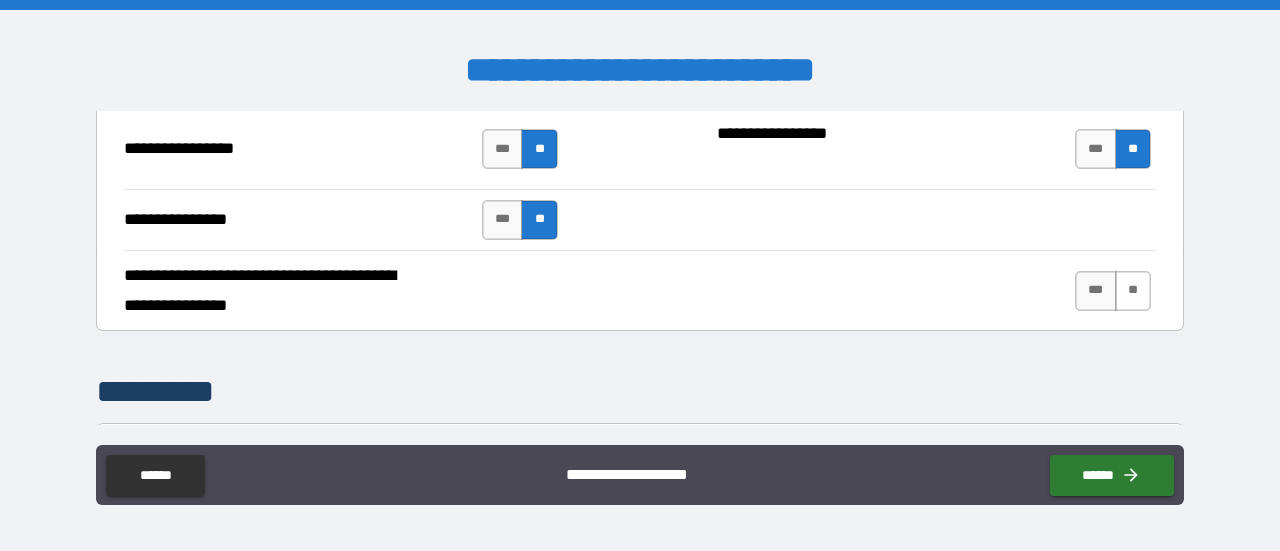 click on "**" at bounding box center [1133, 291] 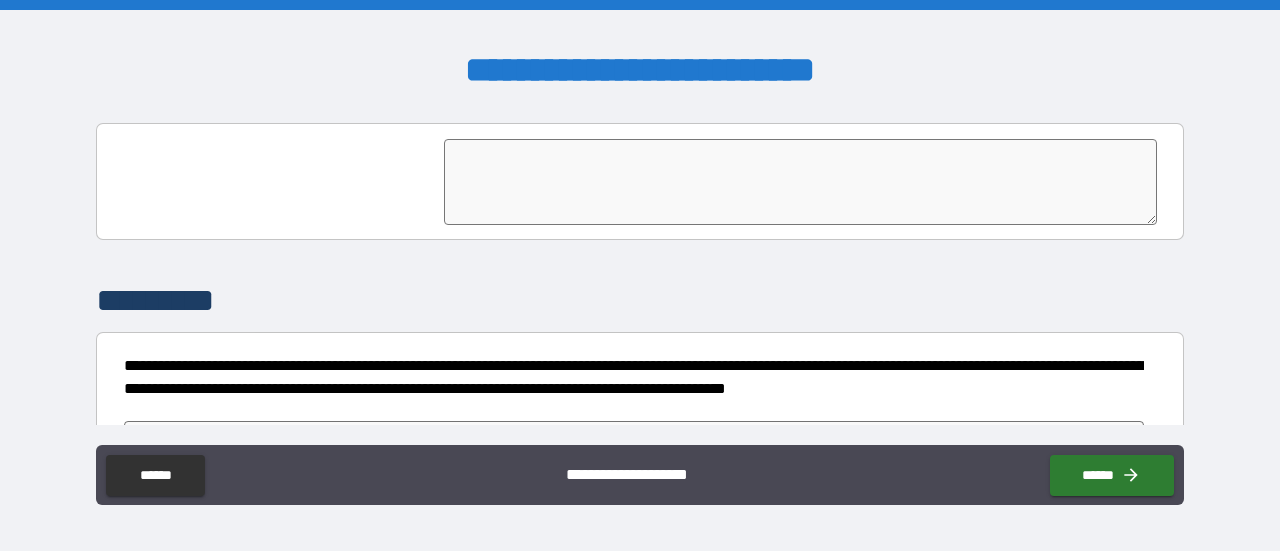 scroll, scrollTop: 5042, scrollLeft: 0, axis: vertical 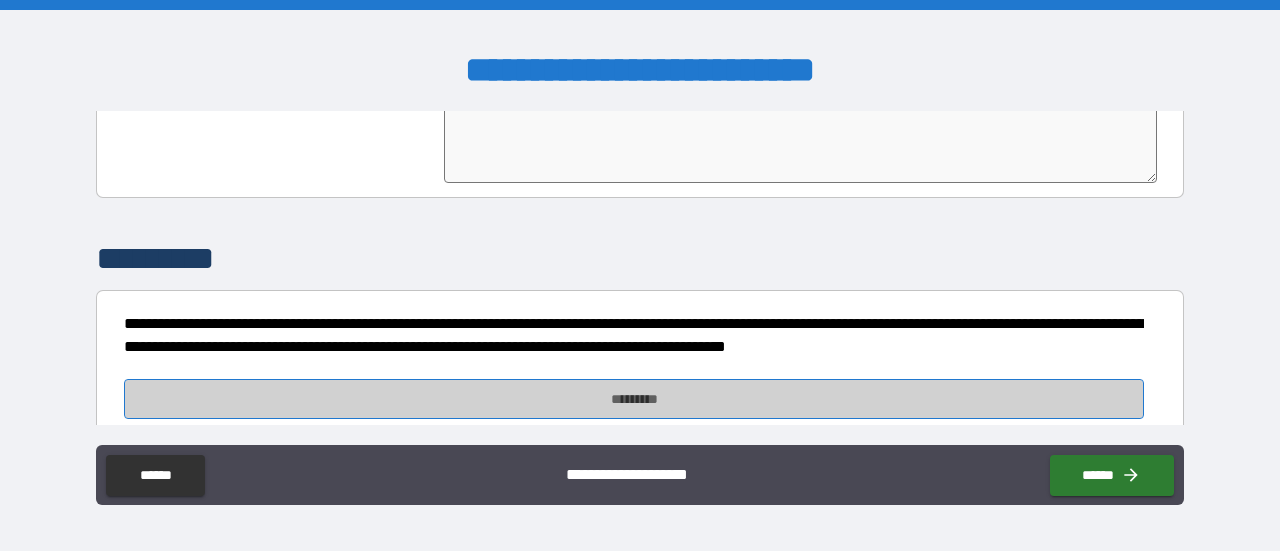 click on "*********" at bounding box center [634, 399] 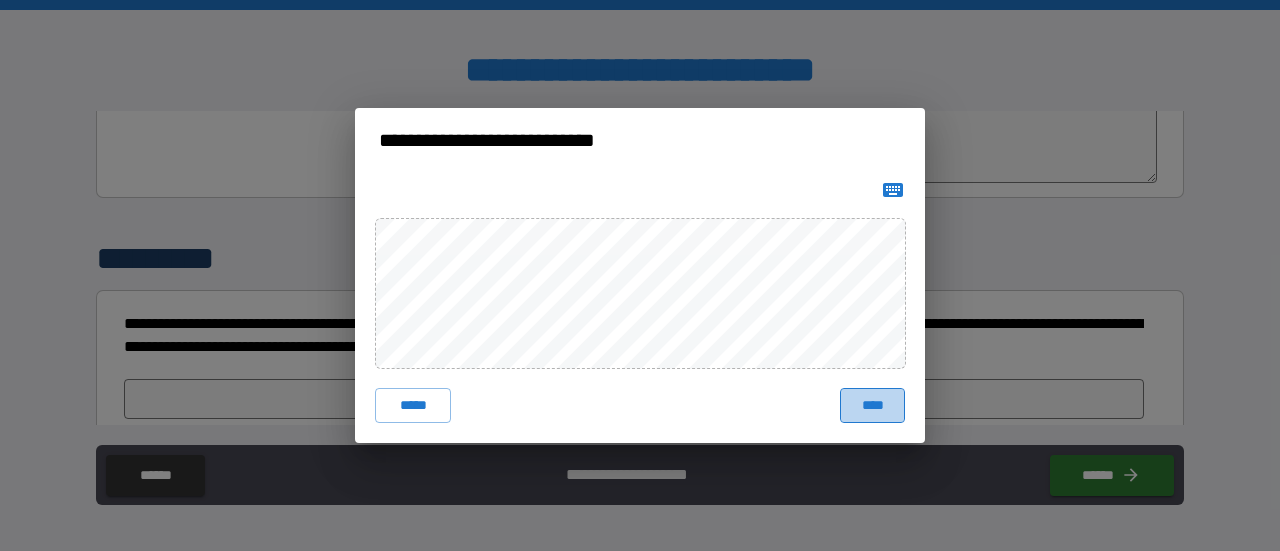 click on "****" at bounding box center [872, 406] 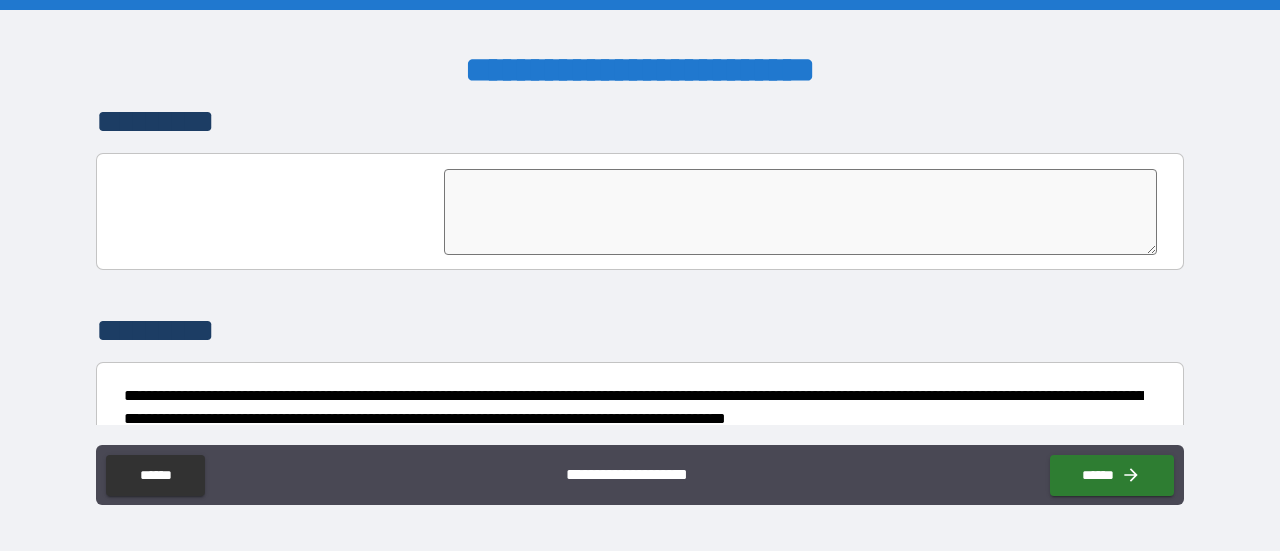 scroll, scrollTop: 4958, scrollLeft: 0, axis: vertical 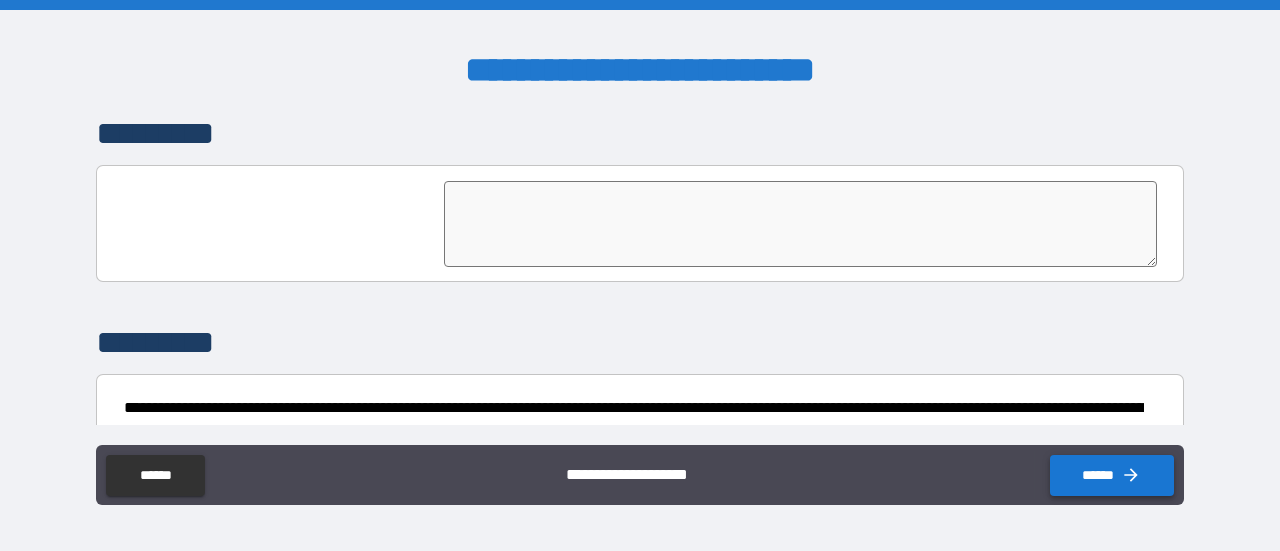 click on "******" at bounding box center (1112, 475) 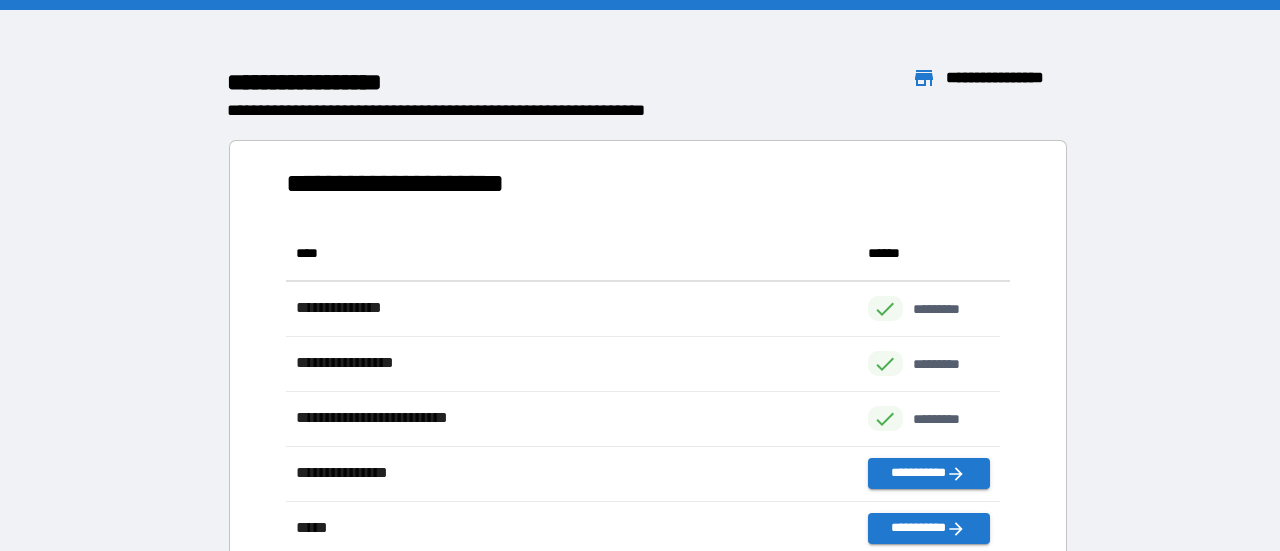 scroll, scrollTop: 16, scrollLeft: 16, axis: both 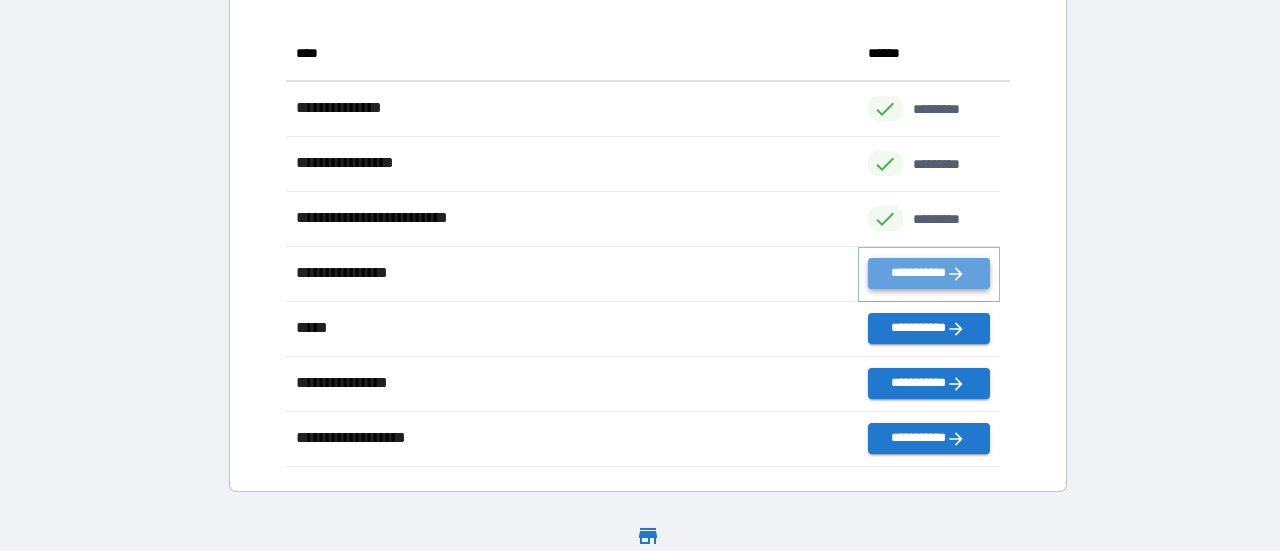 click on "**********" at bounding box center (929, 273) 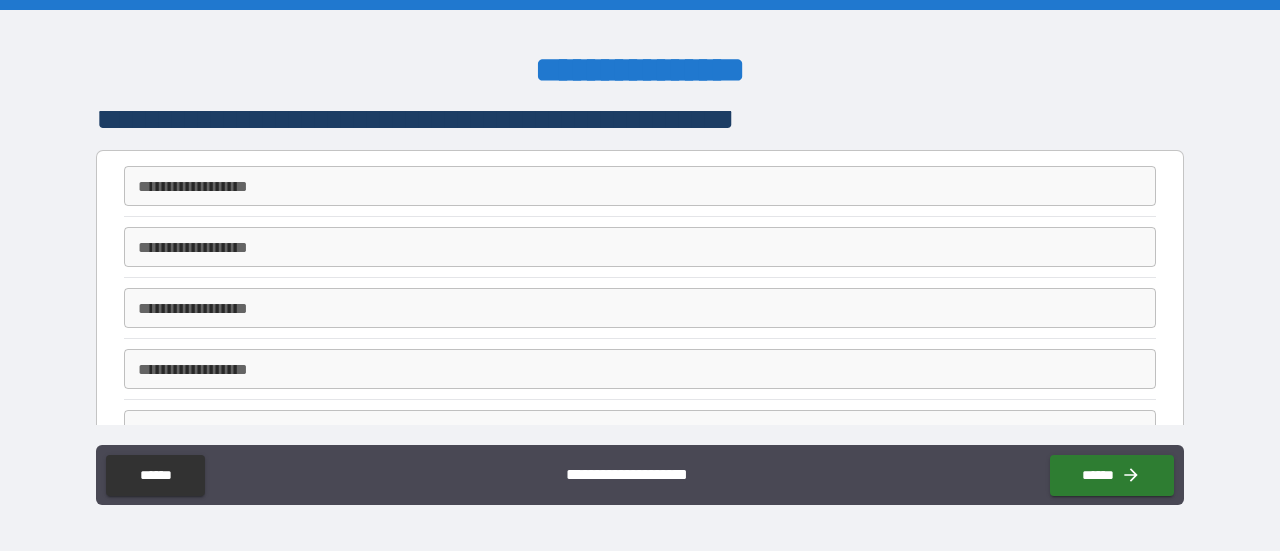 scroll, scrollTop: 0, scrollLeft: 0, axis: both 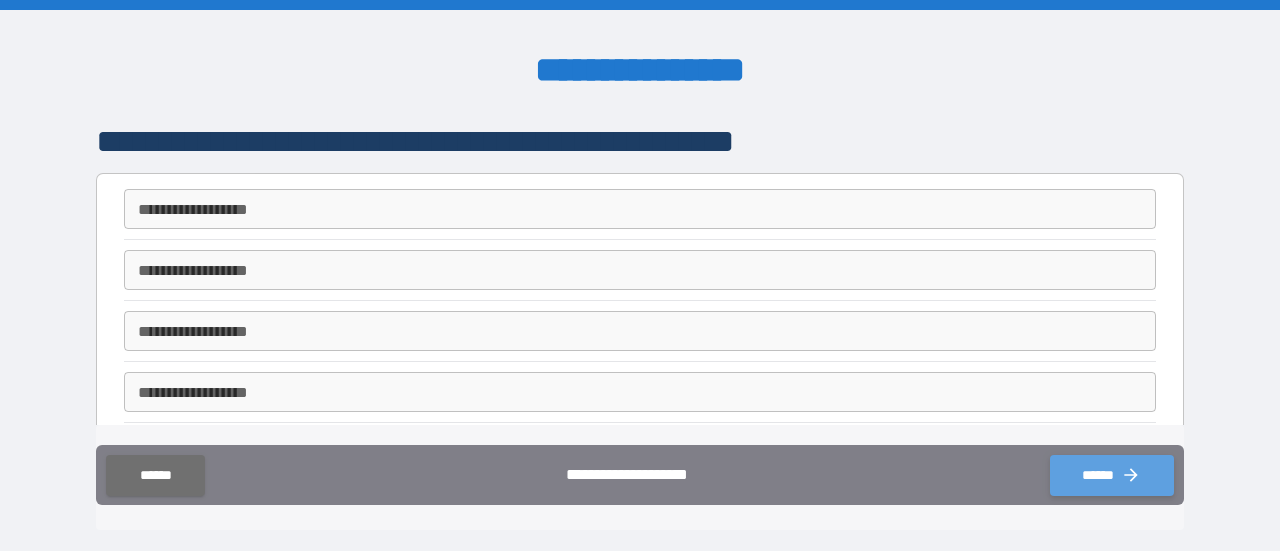 click 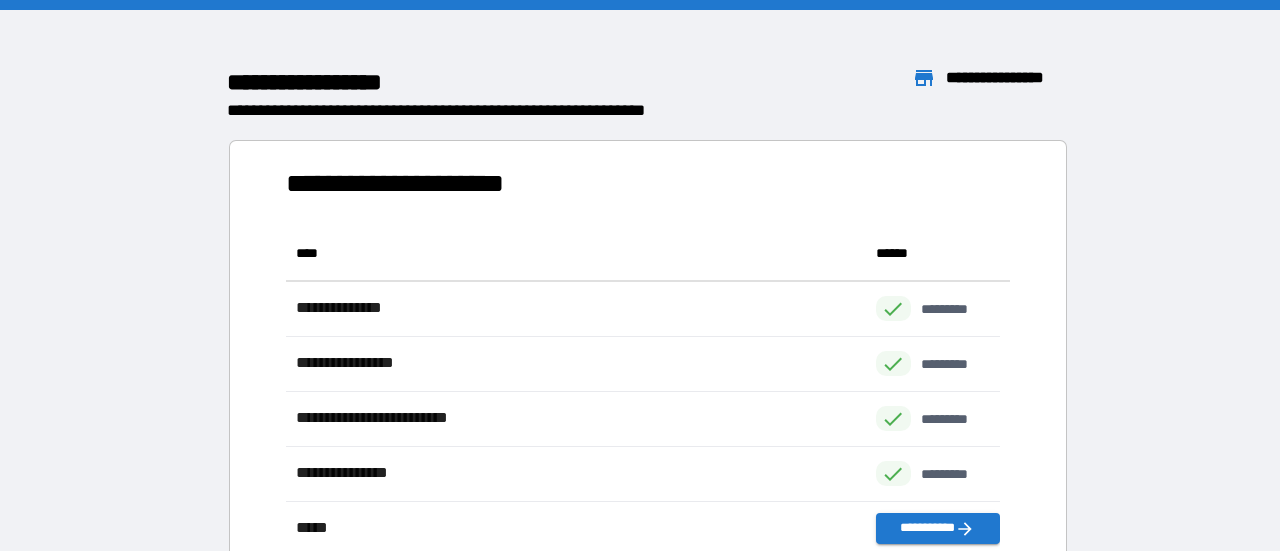 scroll, scrollTop: 16, scrollLeft: 16, axis: both 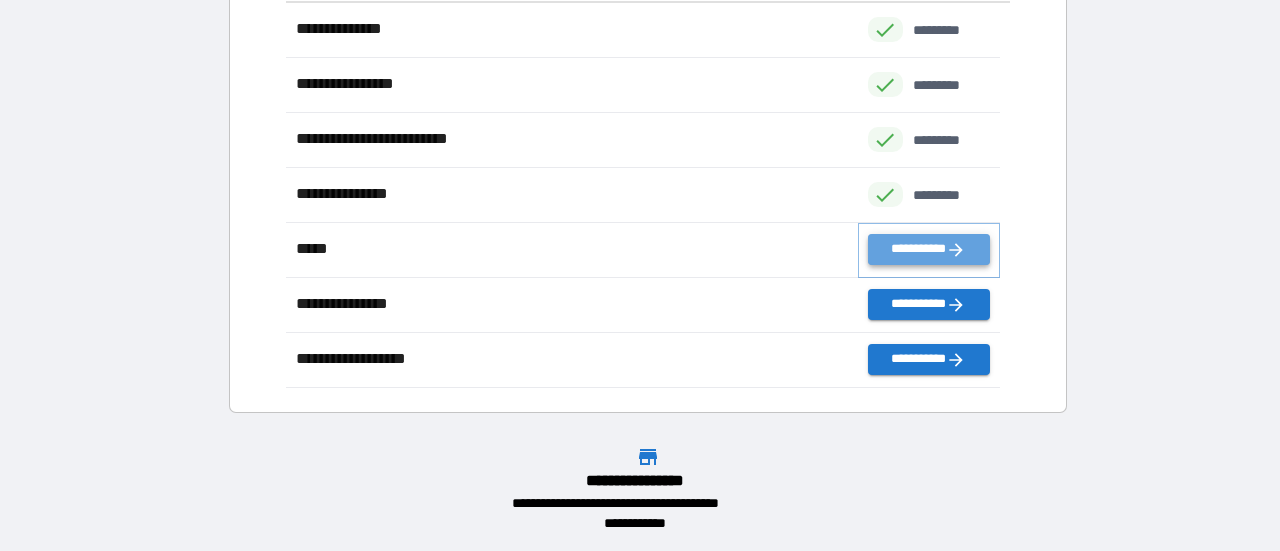 click on "**********" at bounding box center [929, 249] 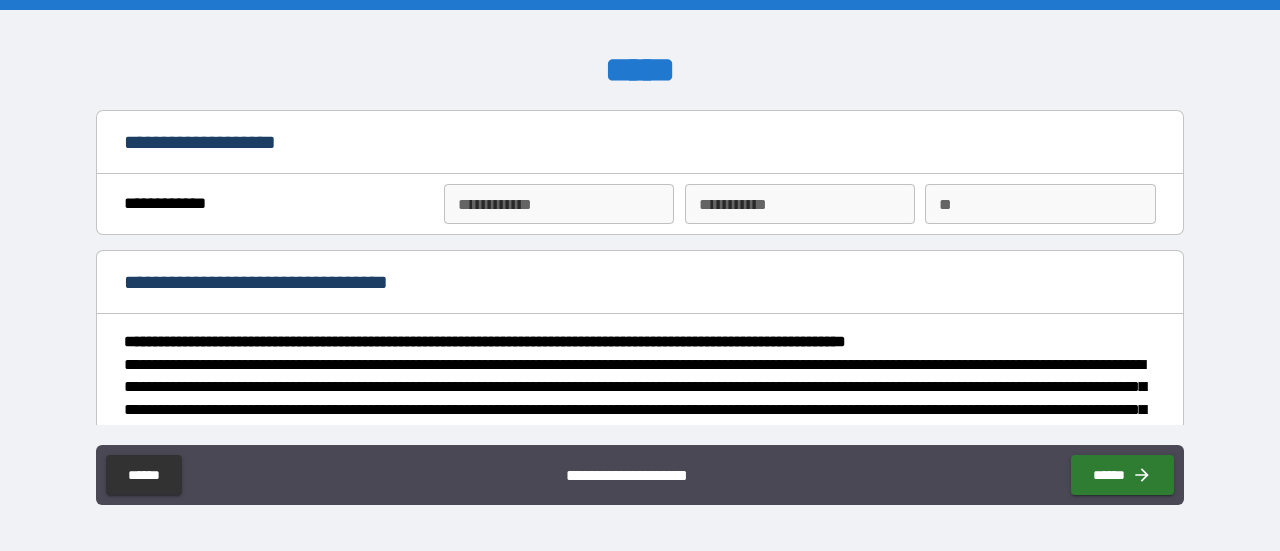type on "*" 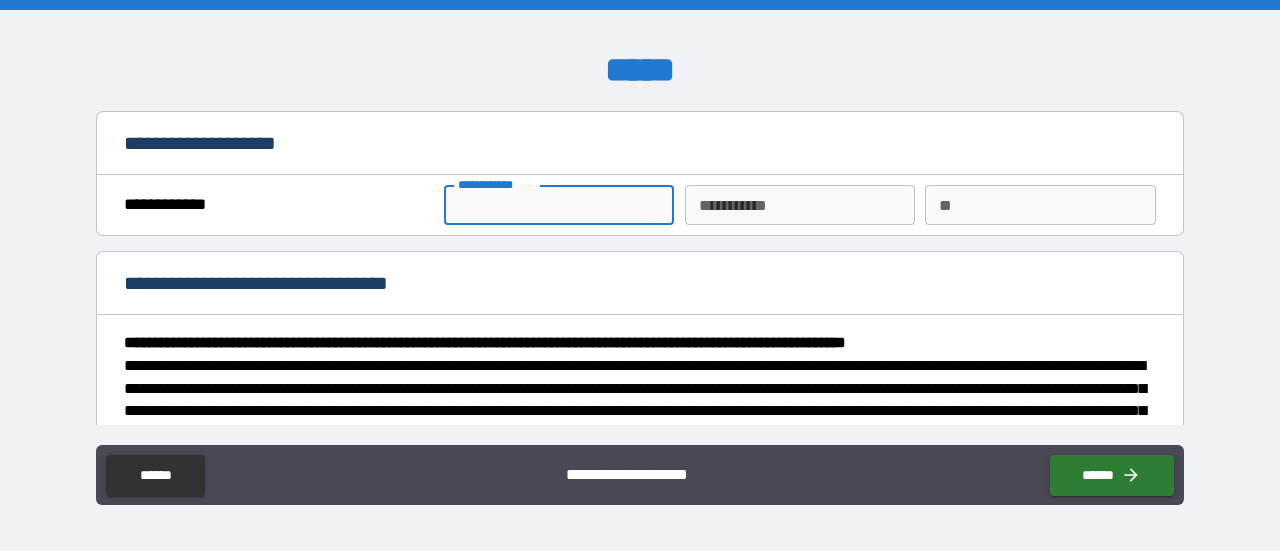 click on "**********" at bounding box center [559, 205] 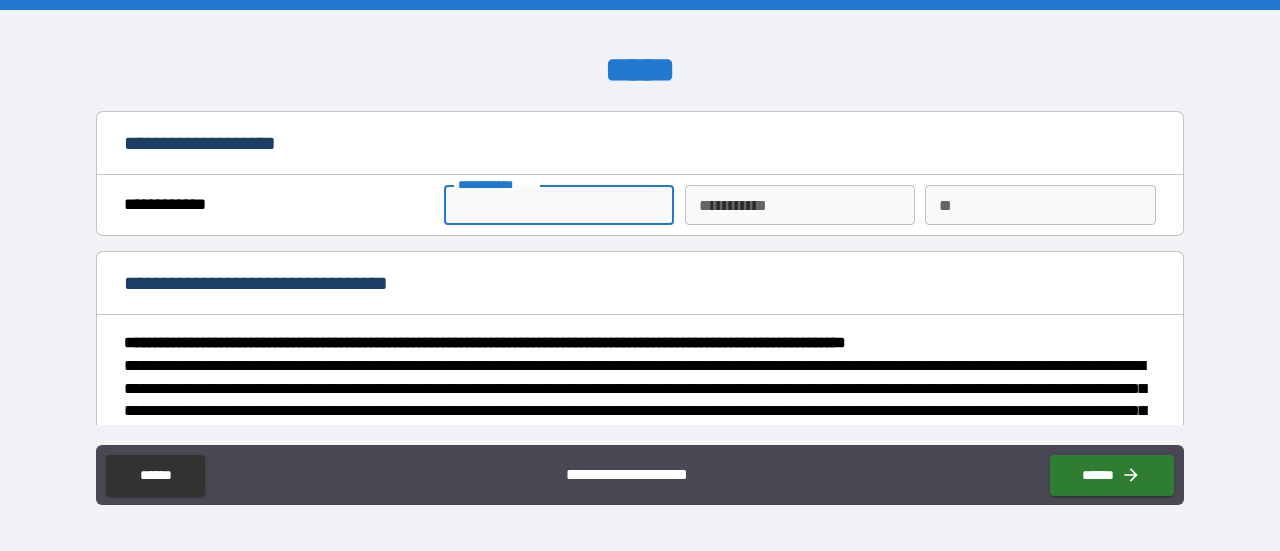 type on "*****" 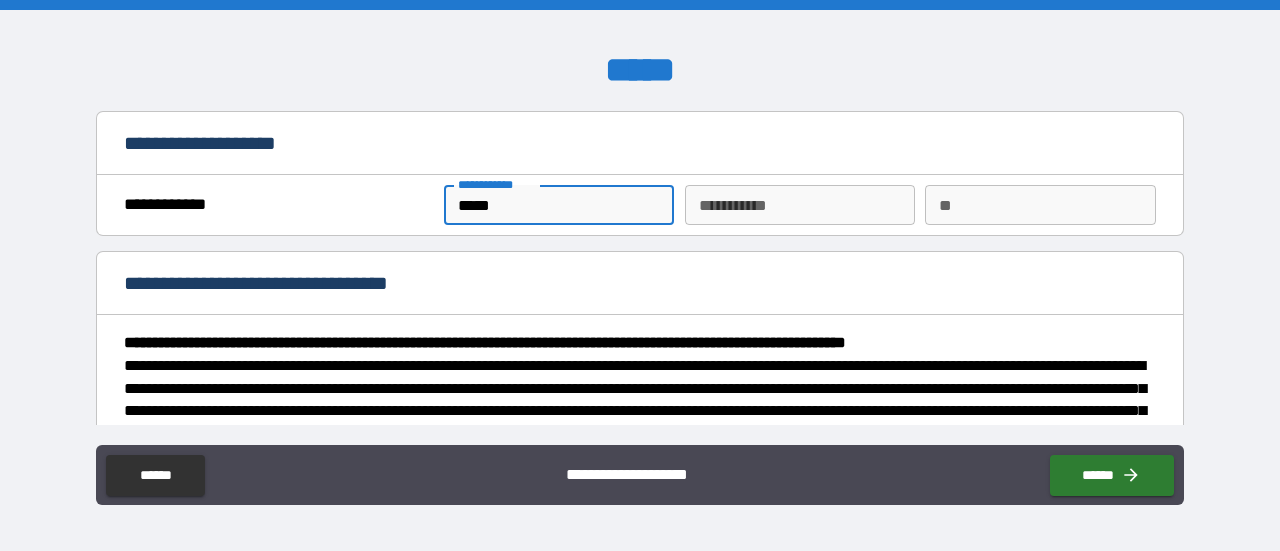 type on "**********" 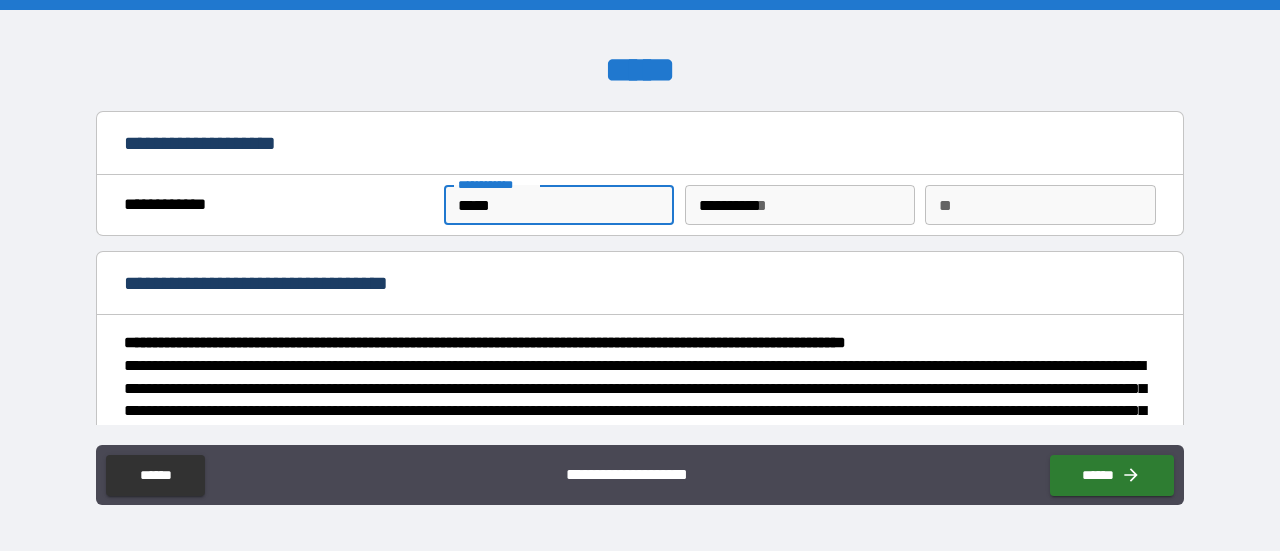 type on "*" 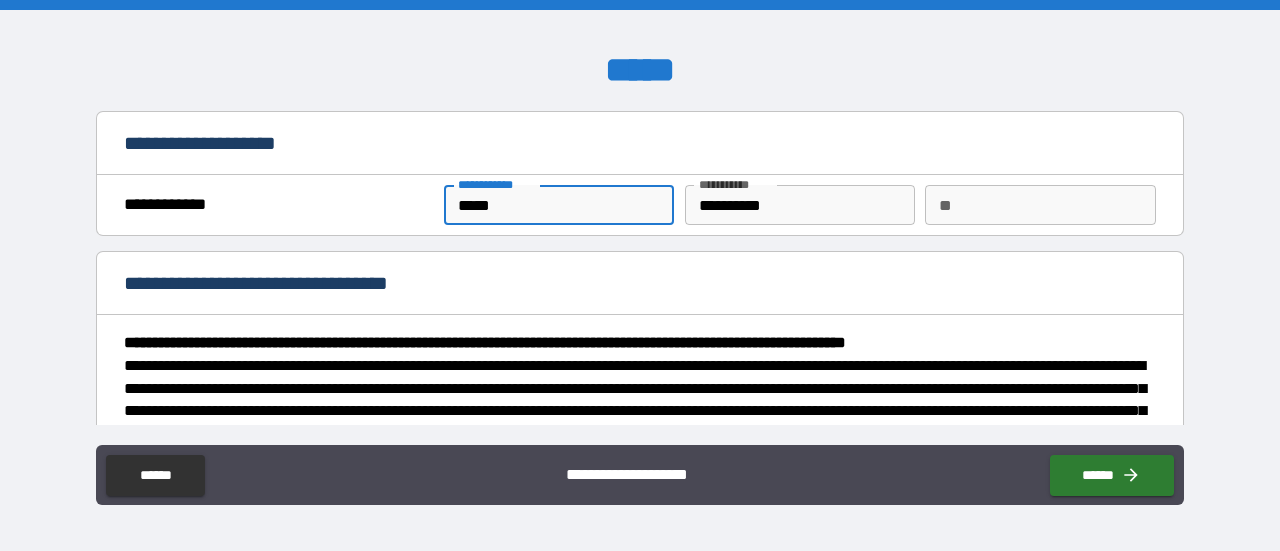 type on "*" 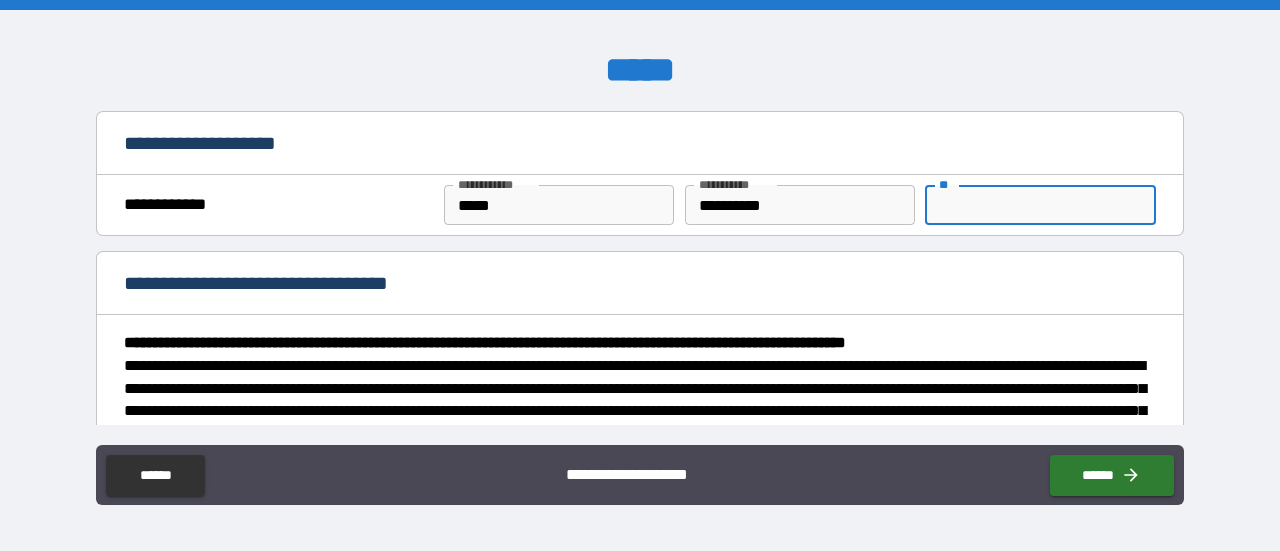 type on "*" 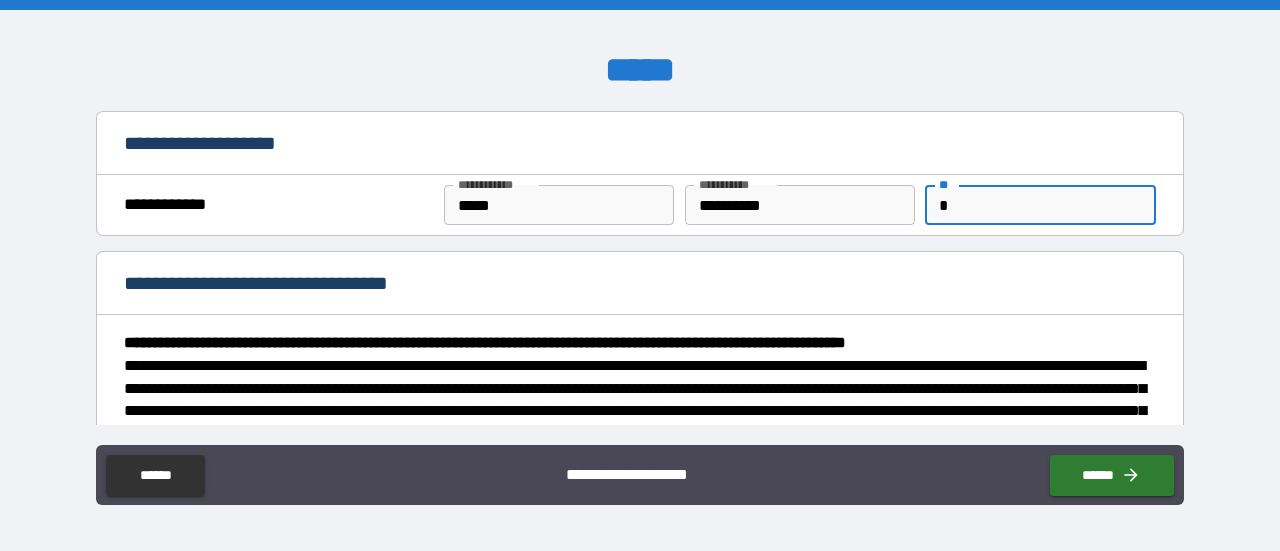 type on "*" 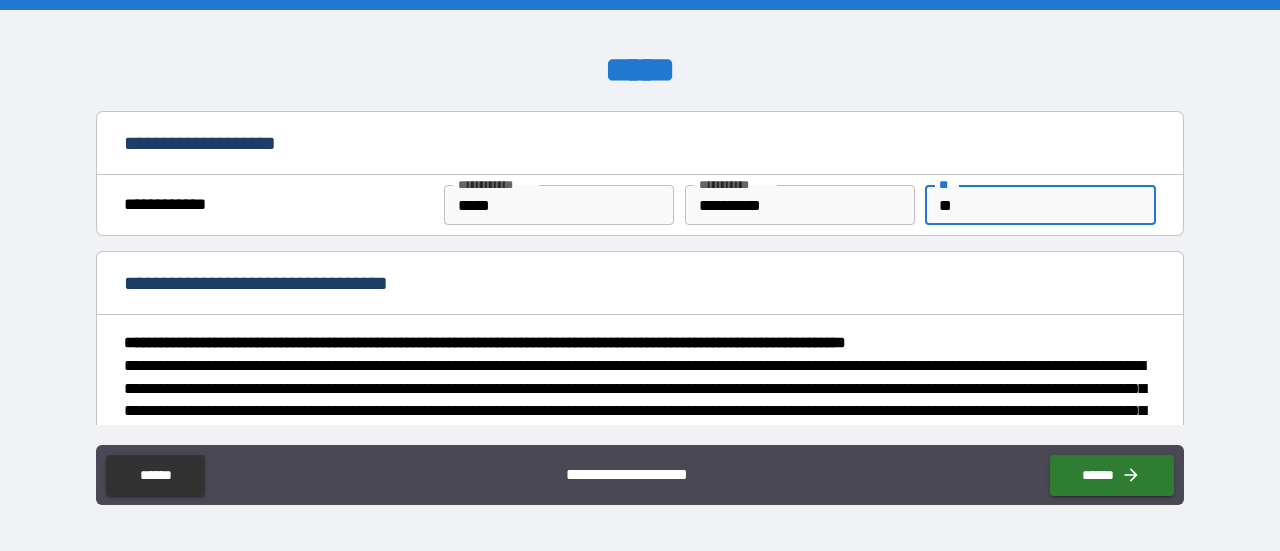 type on "***" 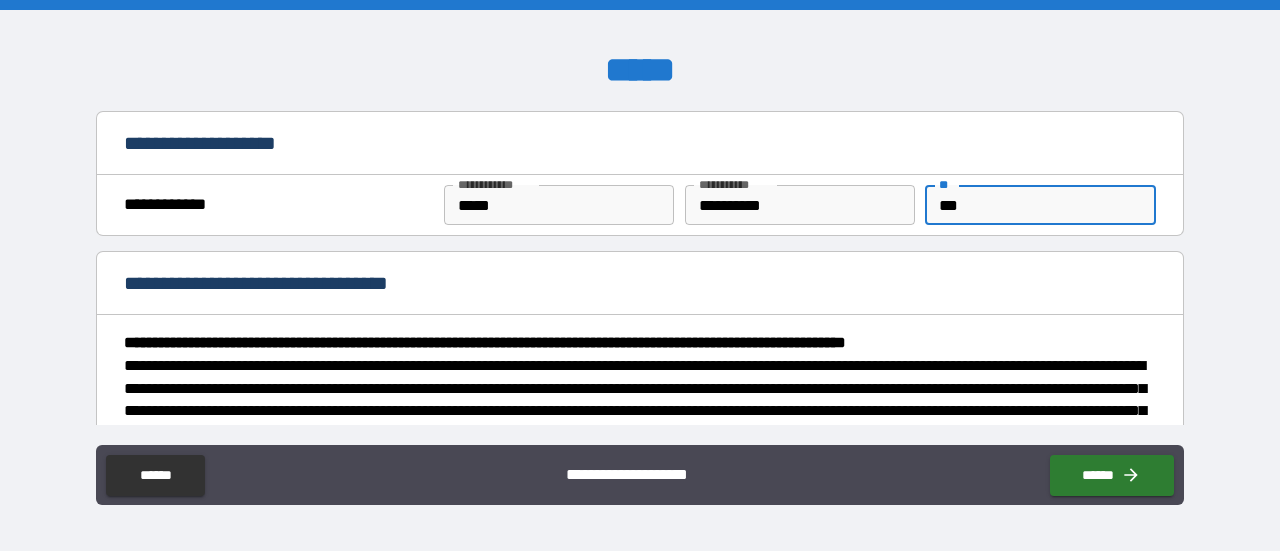 type on "*" 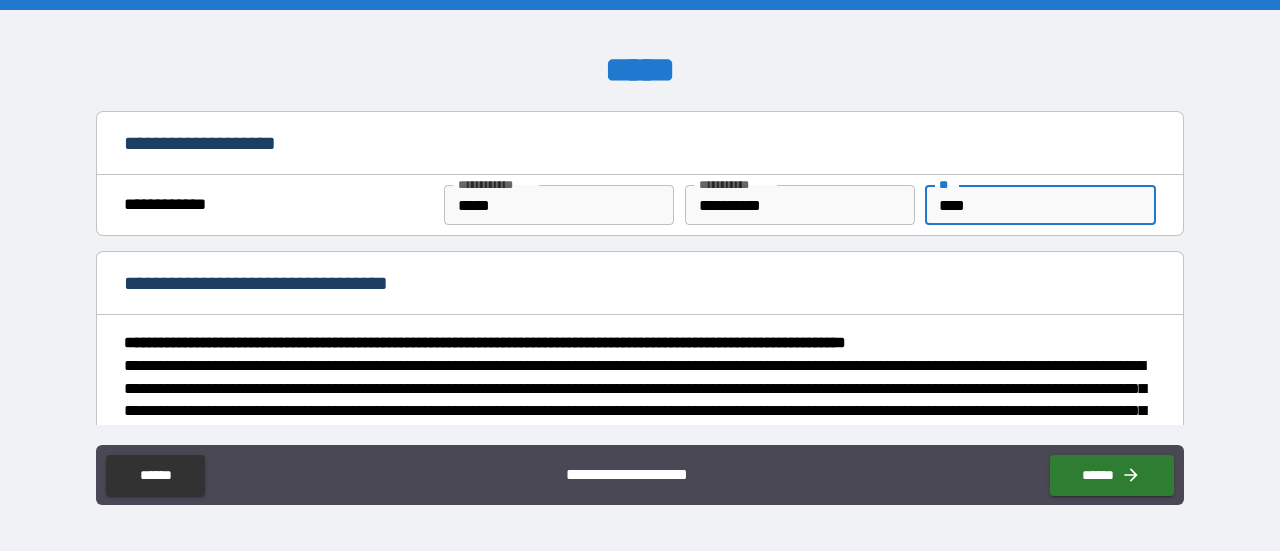 type on "*****" 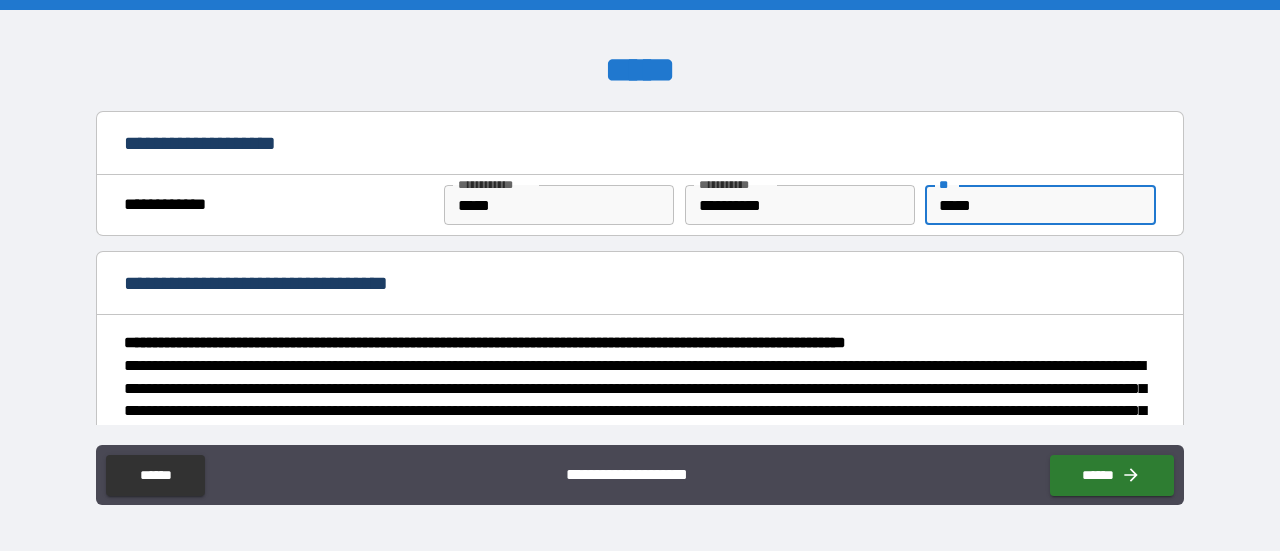 type on "******" 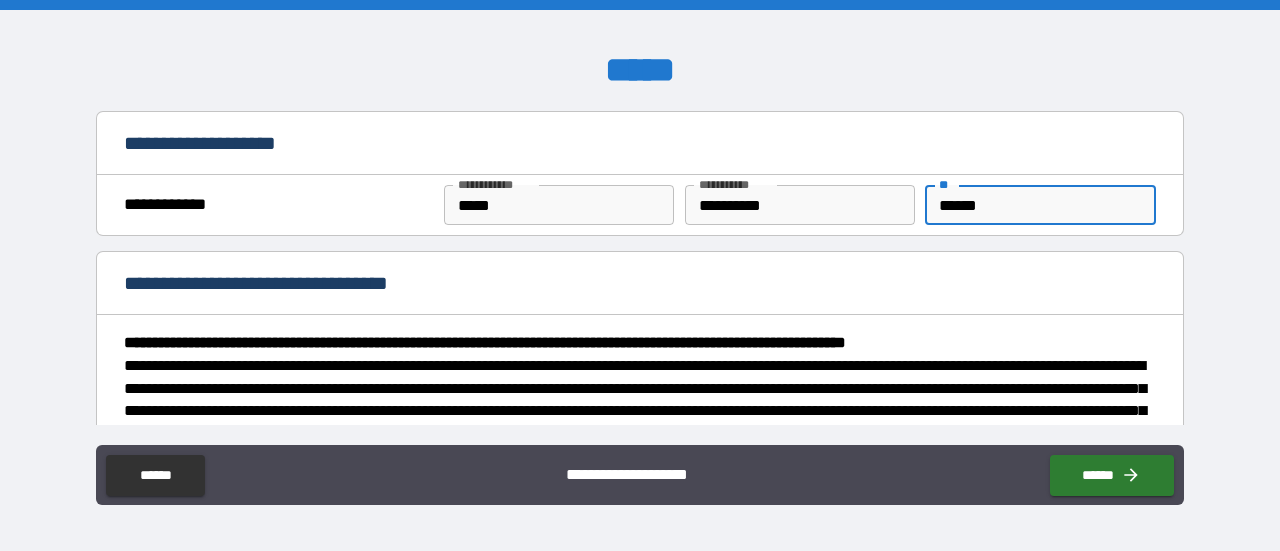 type on "*" 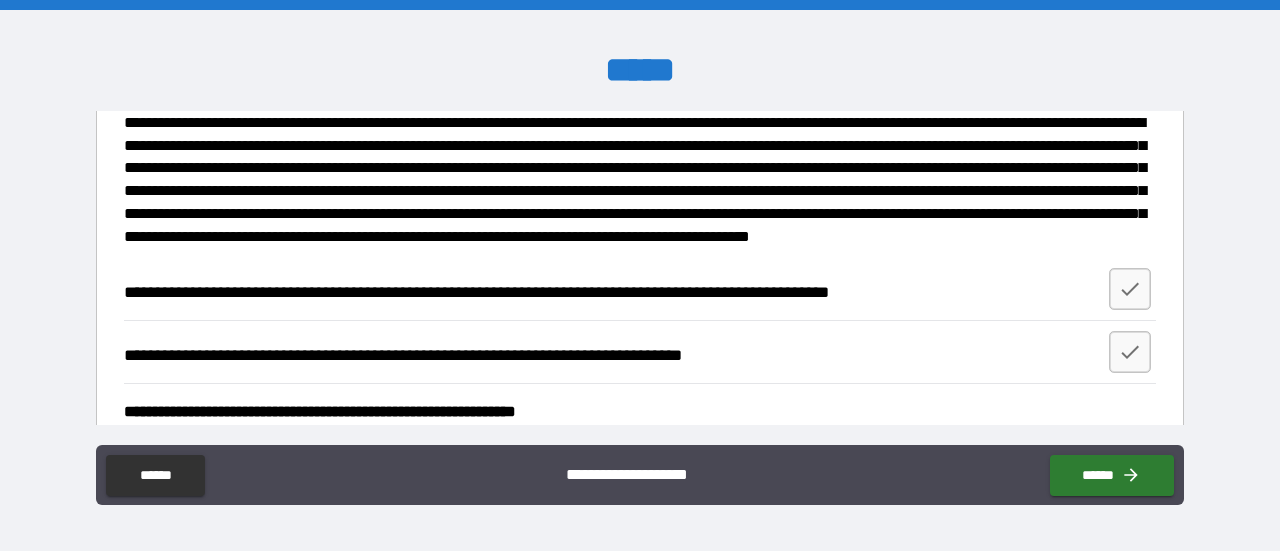 scroll, scrollTop: 300, scrollLeft: 0, axis: vertical 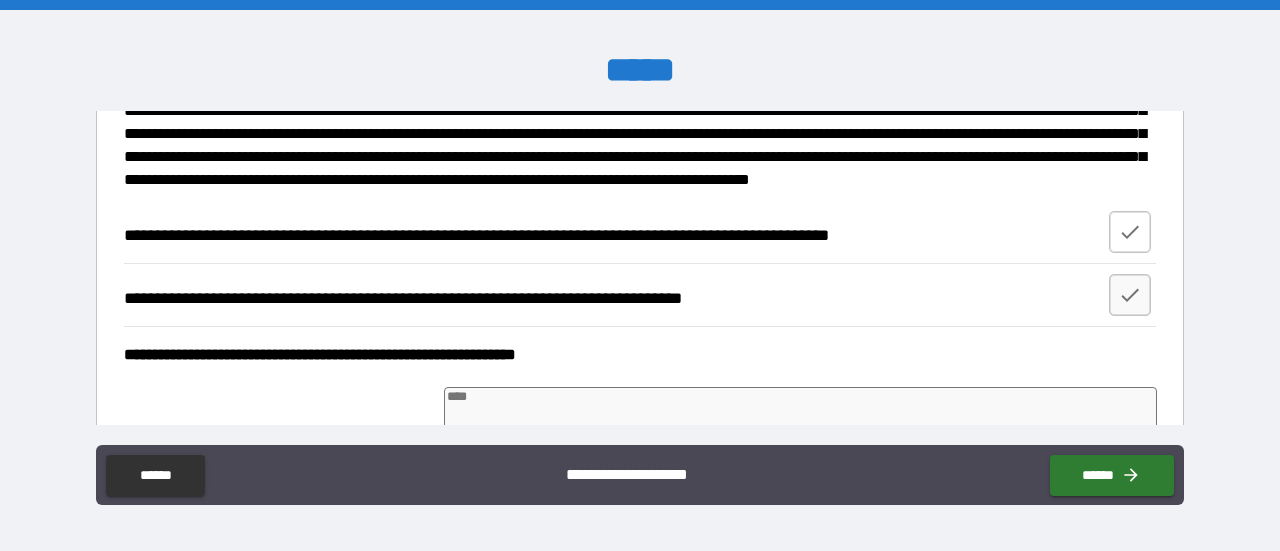 type on "******" 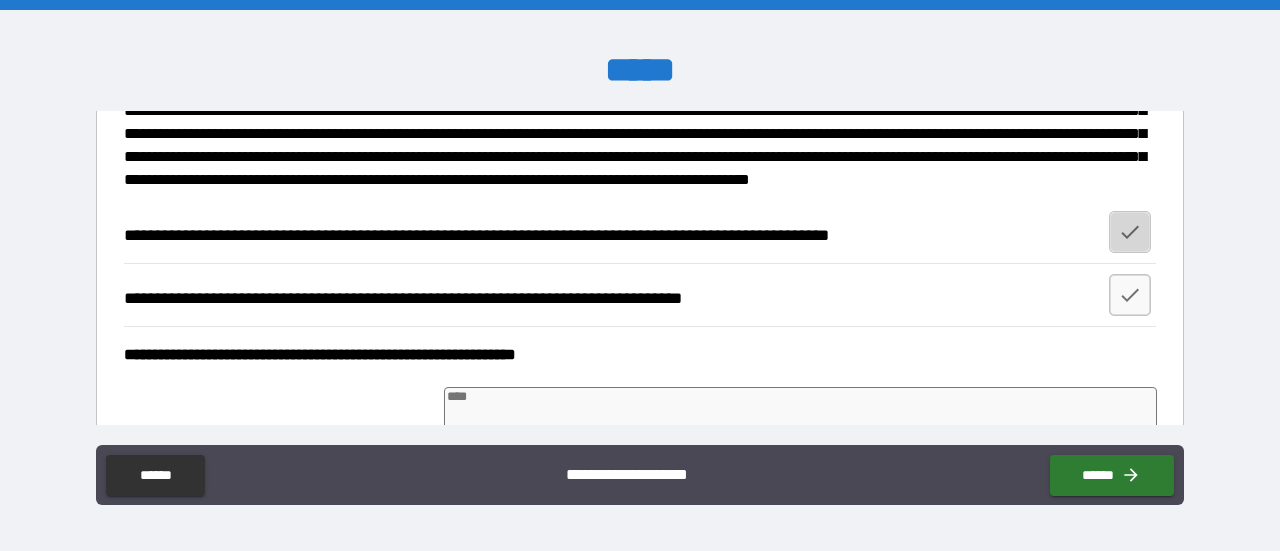 click 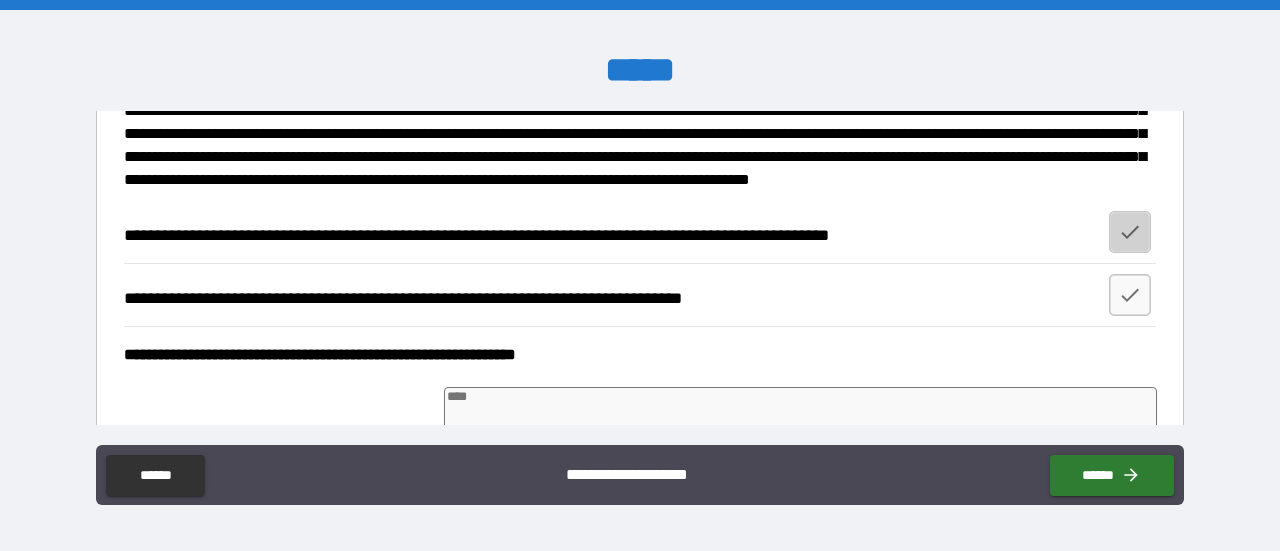 type on "*" 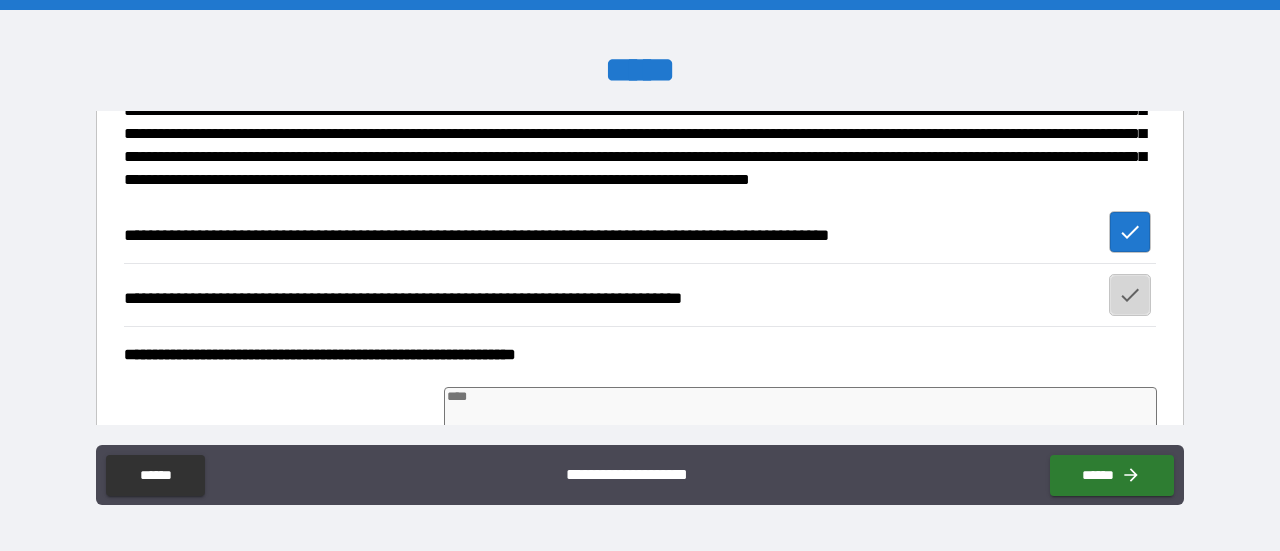 click 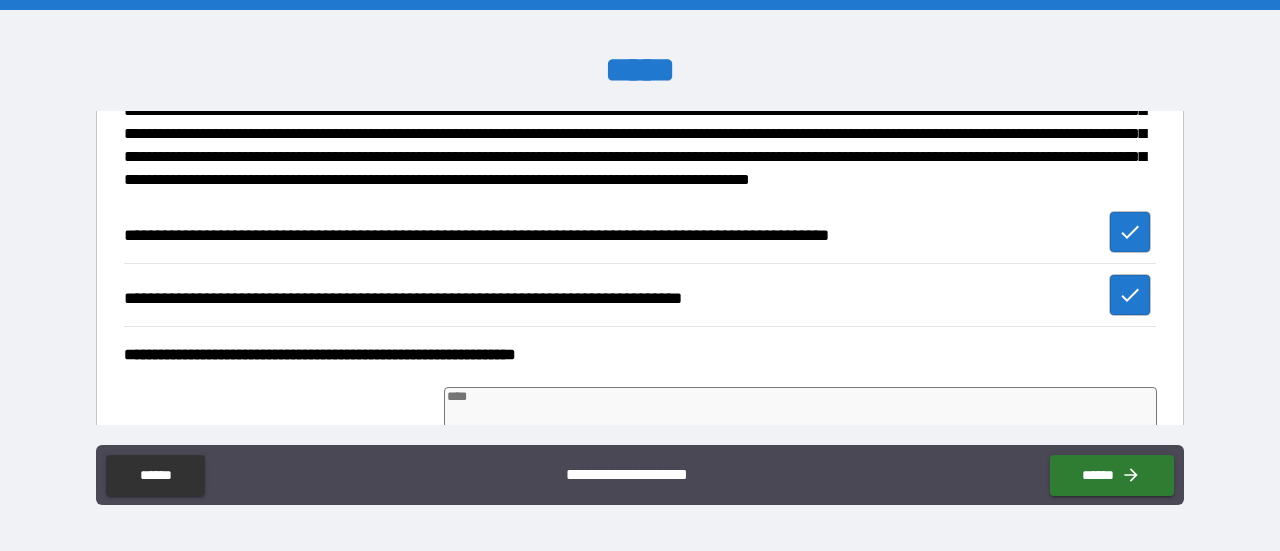 type on "*" 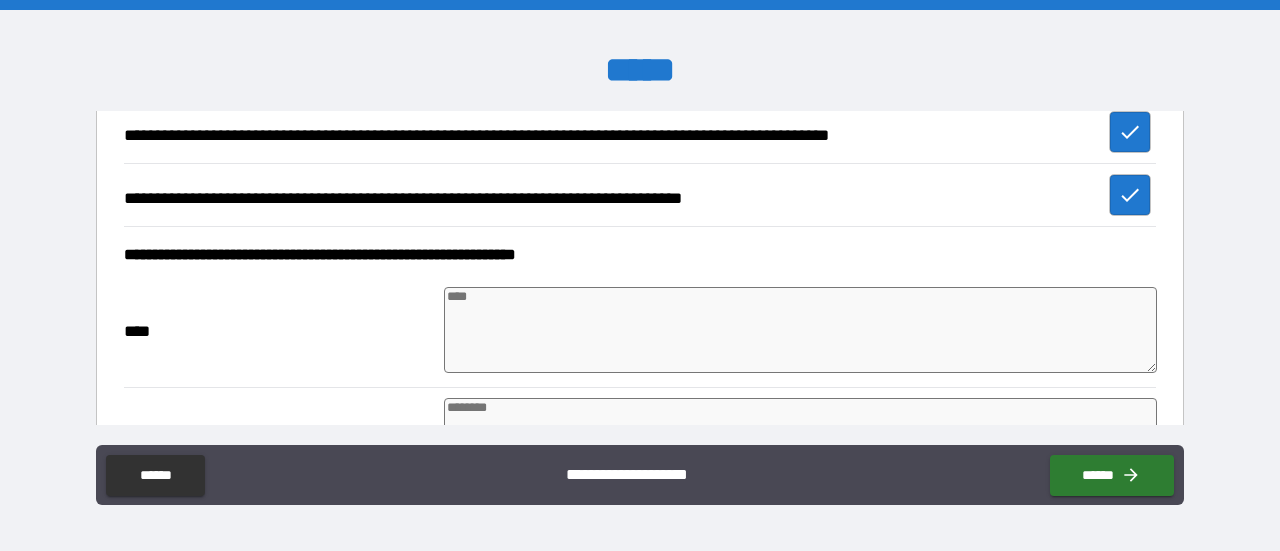 click at bounding box center (800, 330) 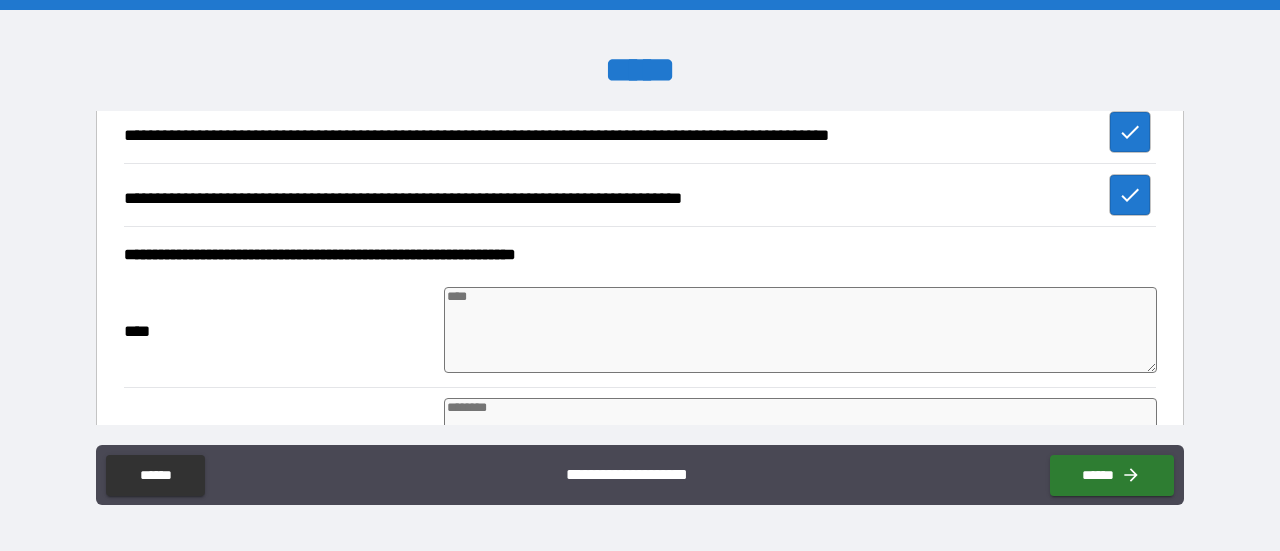 type on "*" 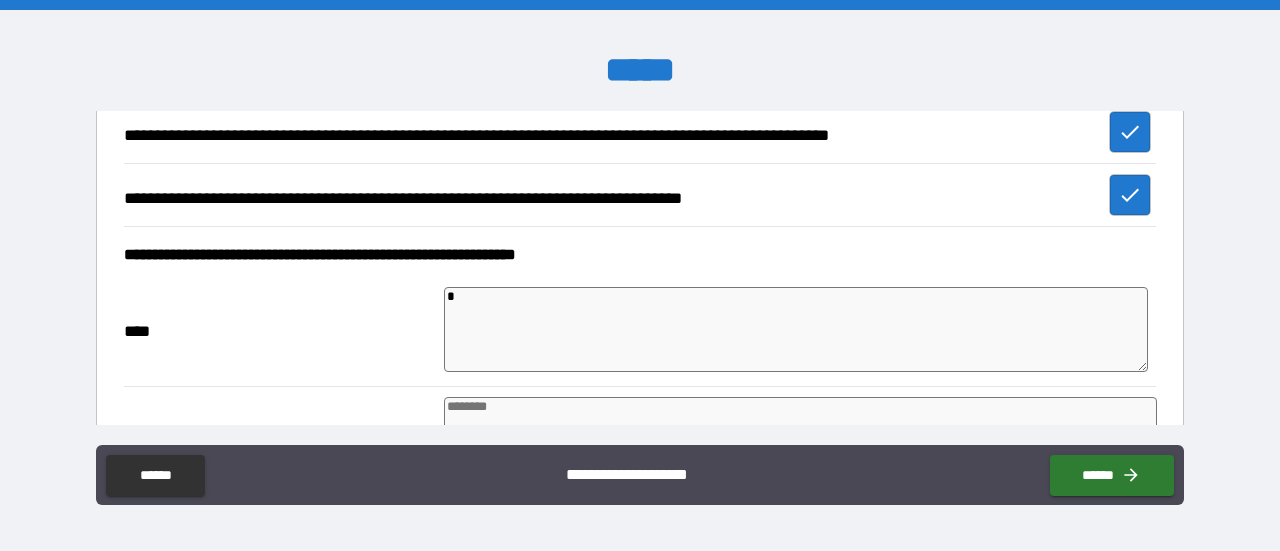 type on "**" 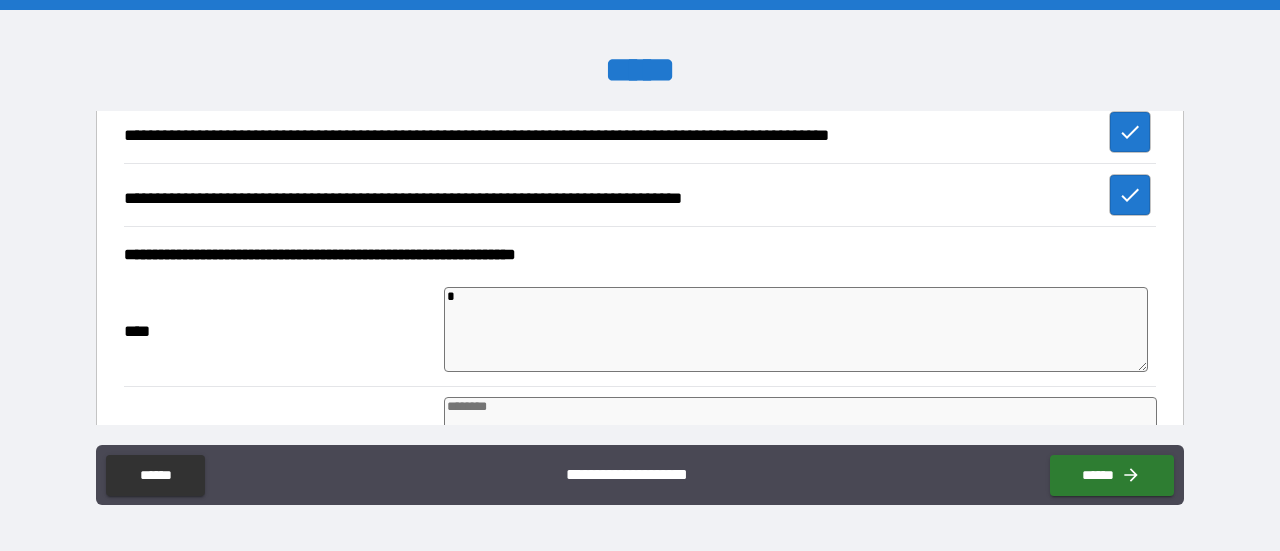 type on "*" 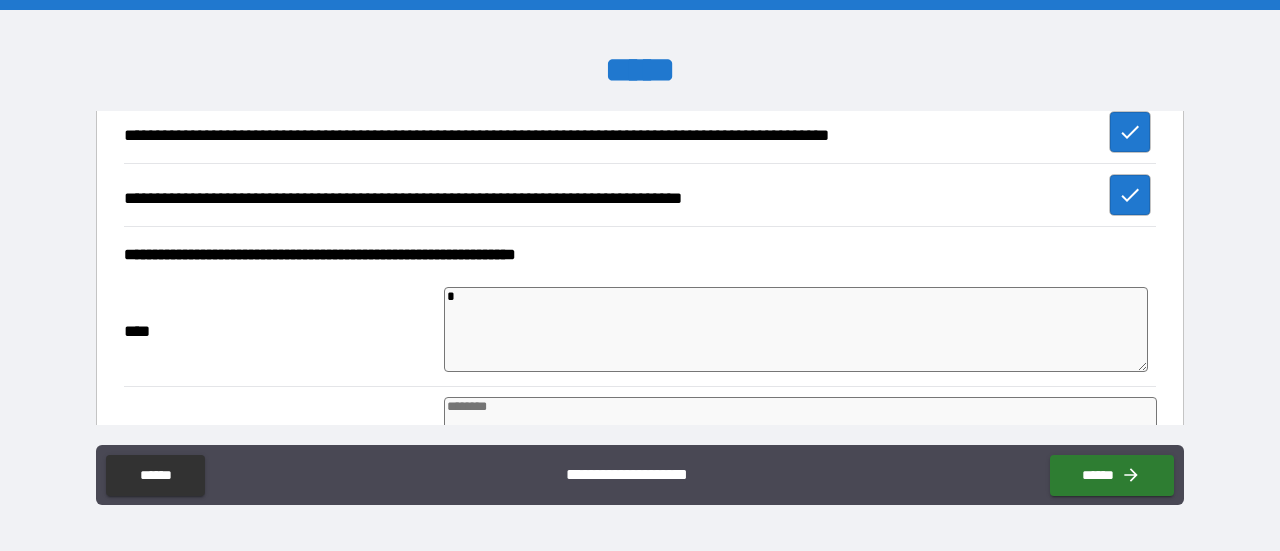 type on "*" 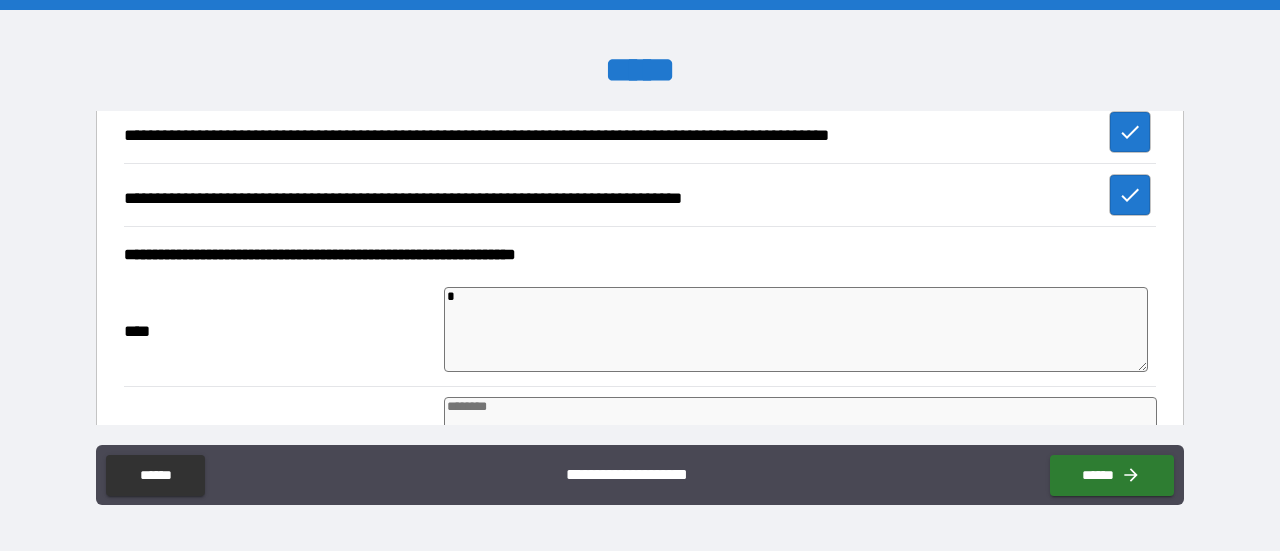 type on "*" 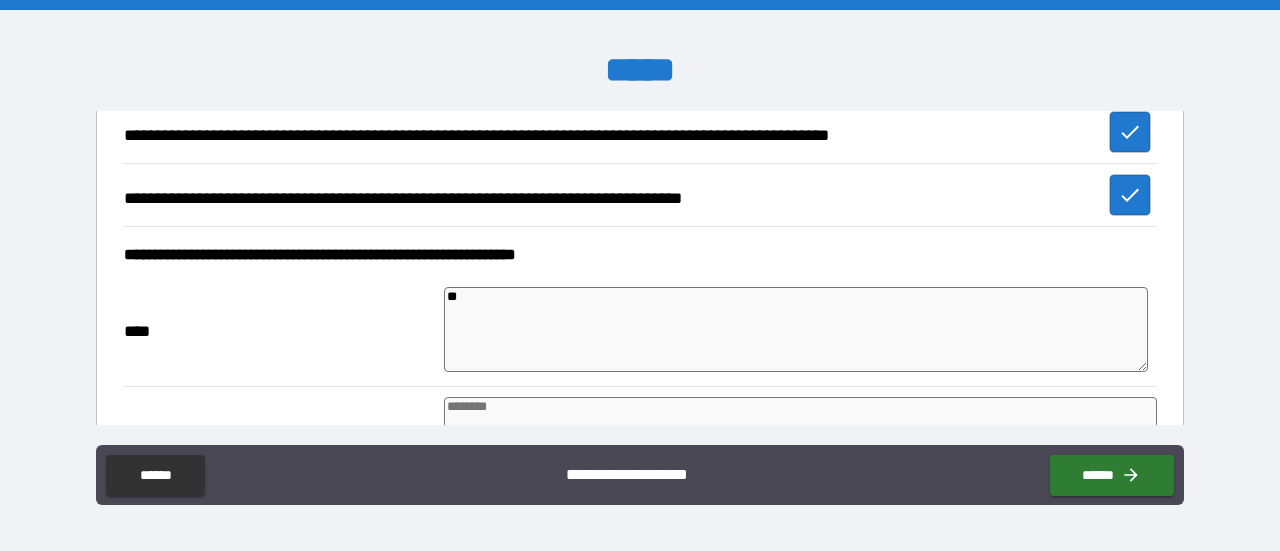 type on "***" 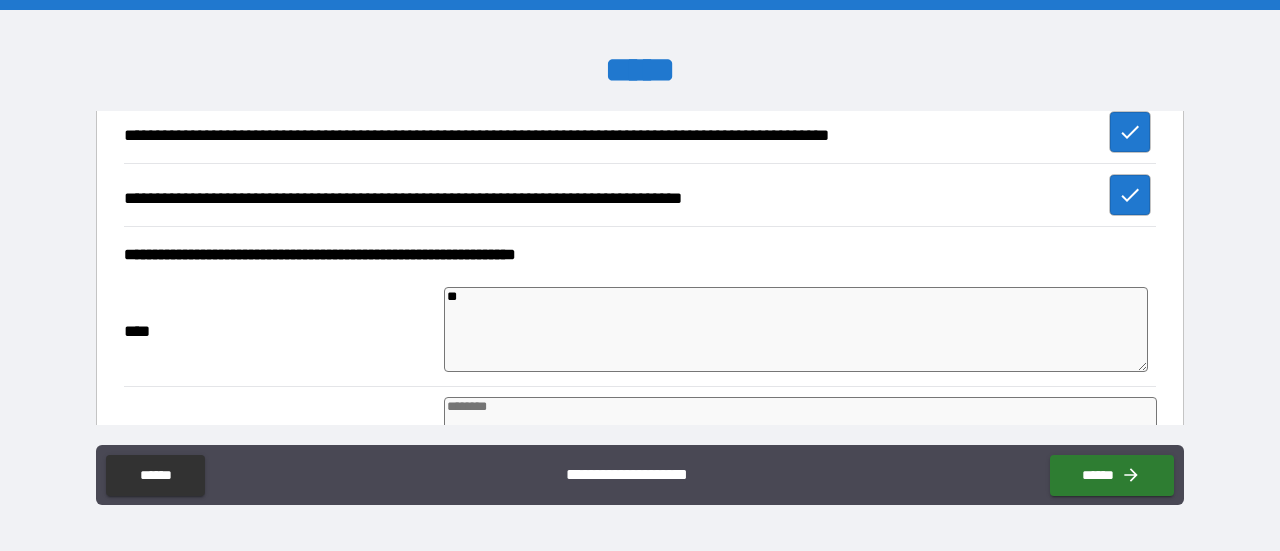 type on "*" 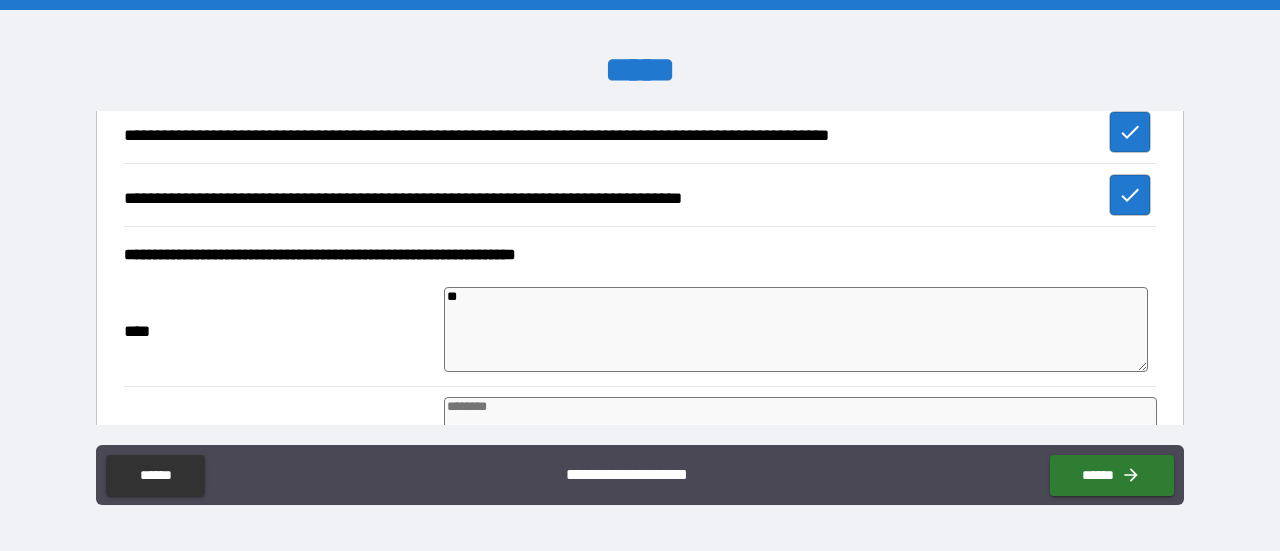 type on "*" 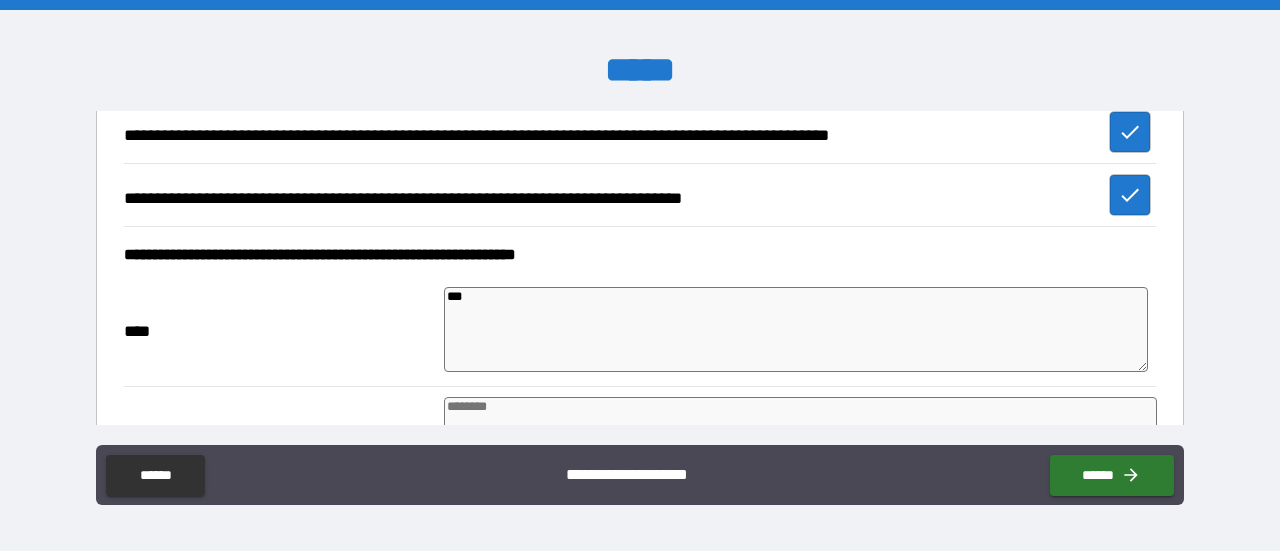 type on "****" 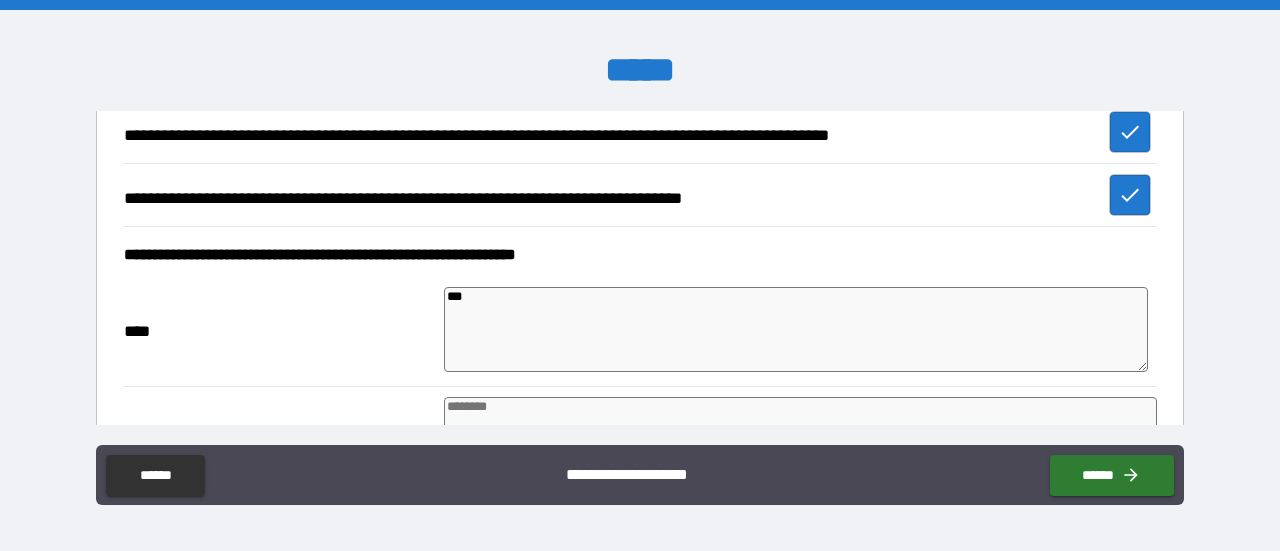 type on "*" 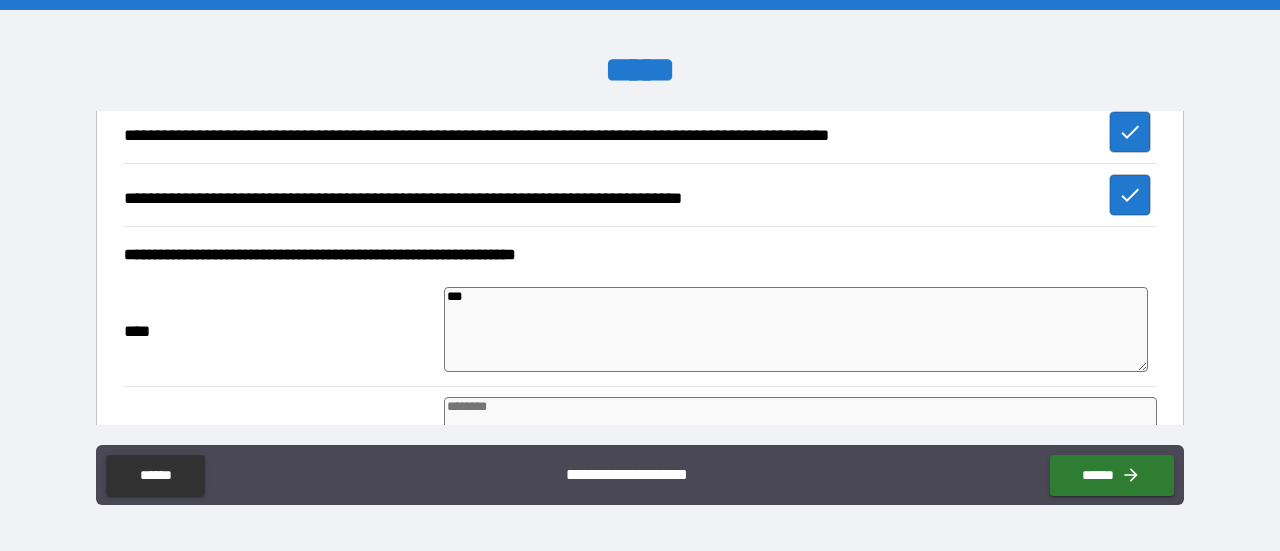 type on "*" 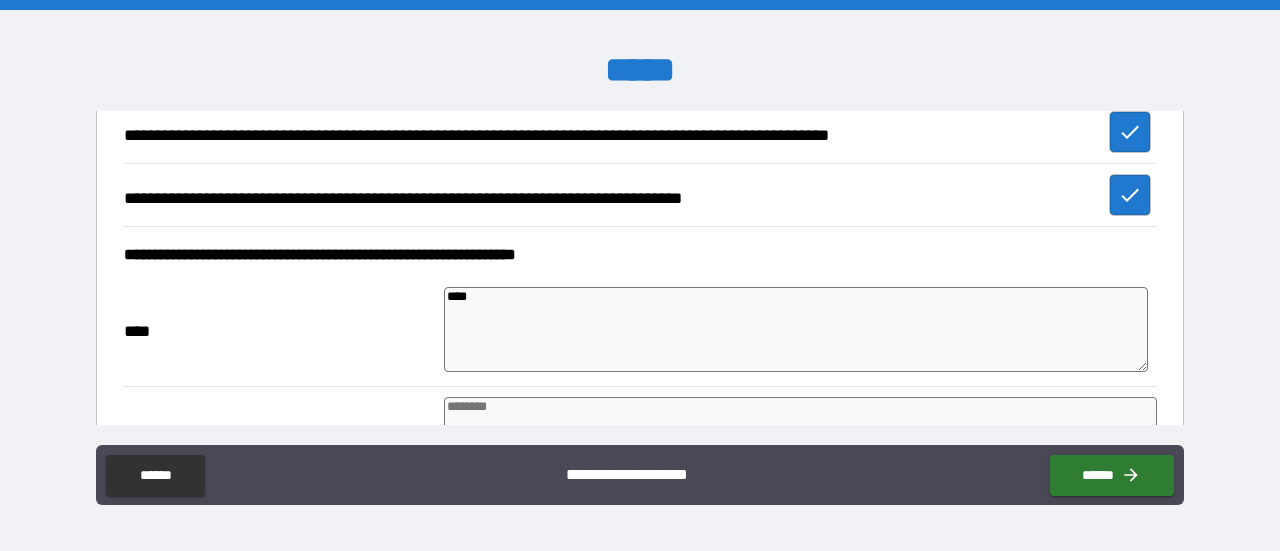 type on "*****" 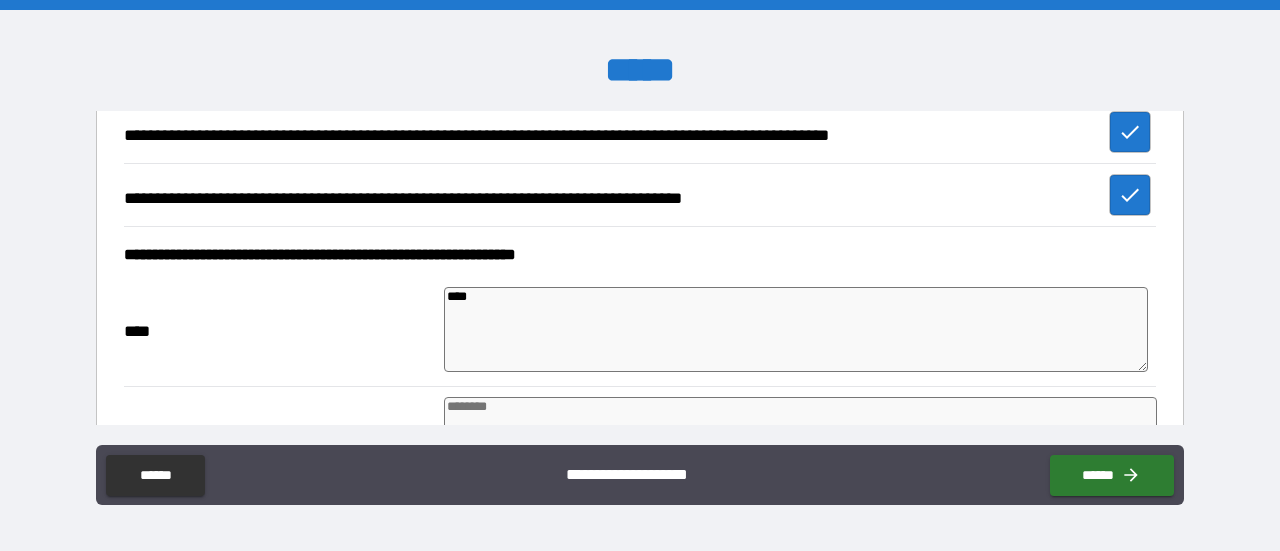 type on "*" 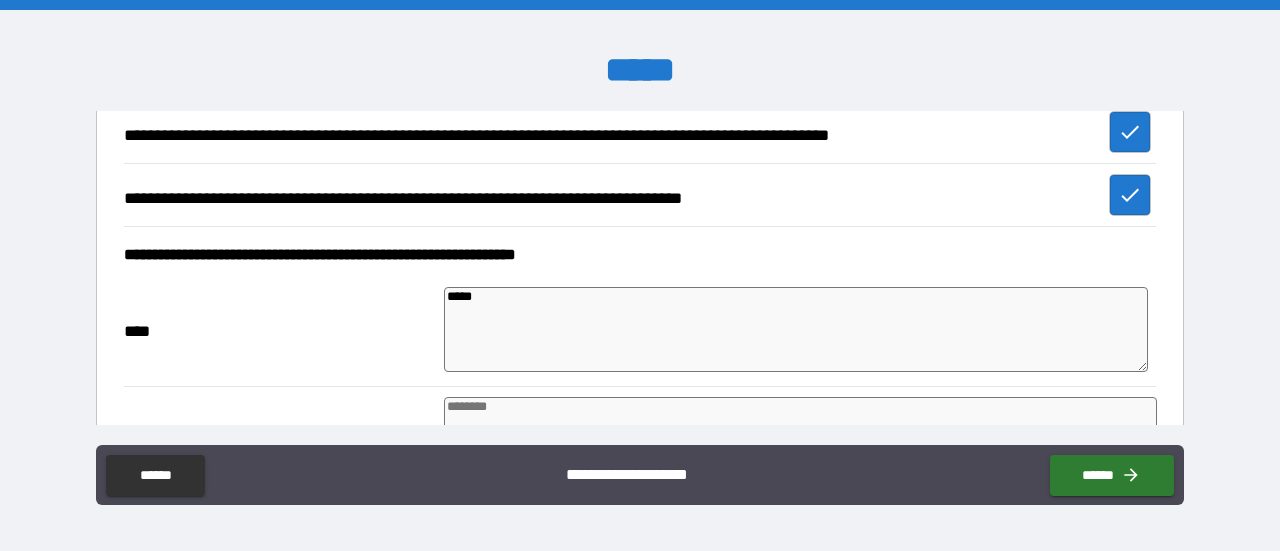 type on "*****" 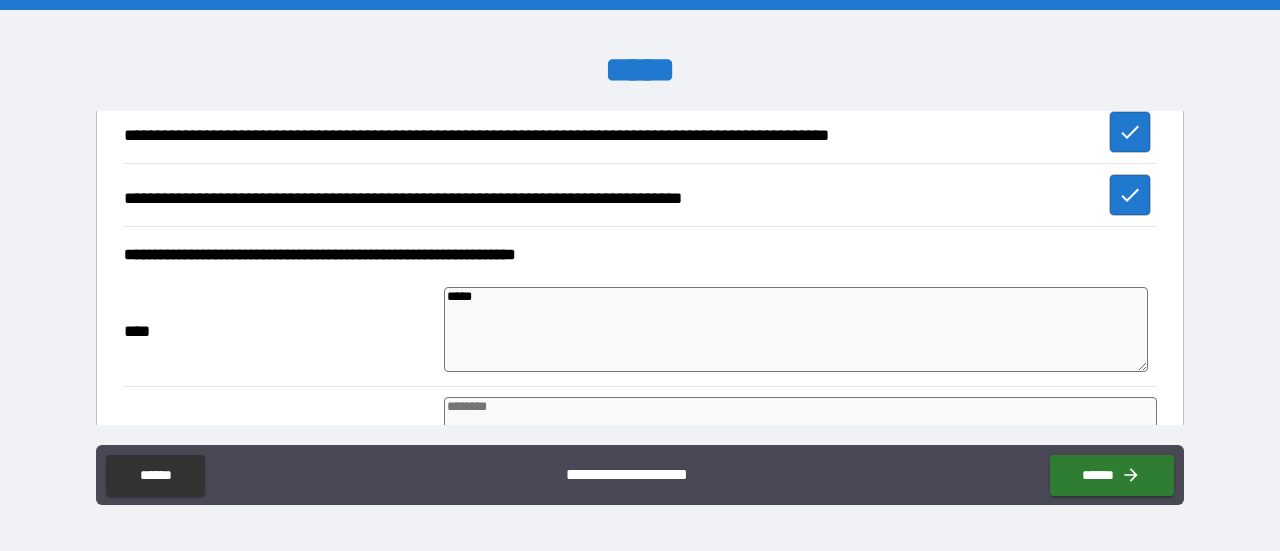 type on "*" 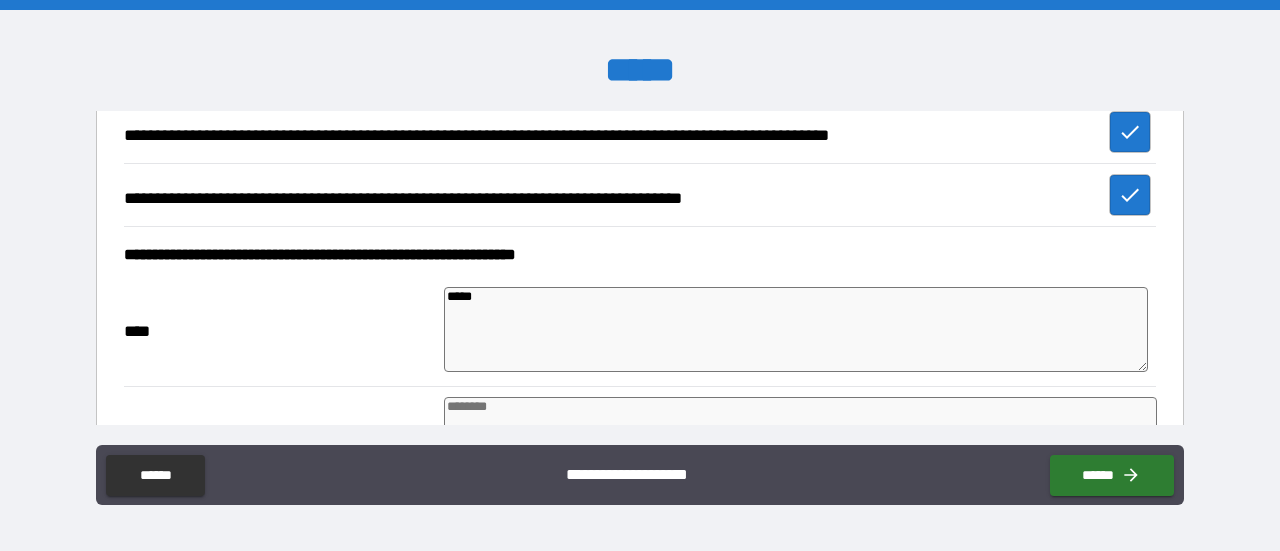 type on "*" 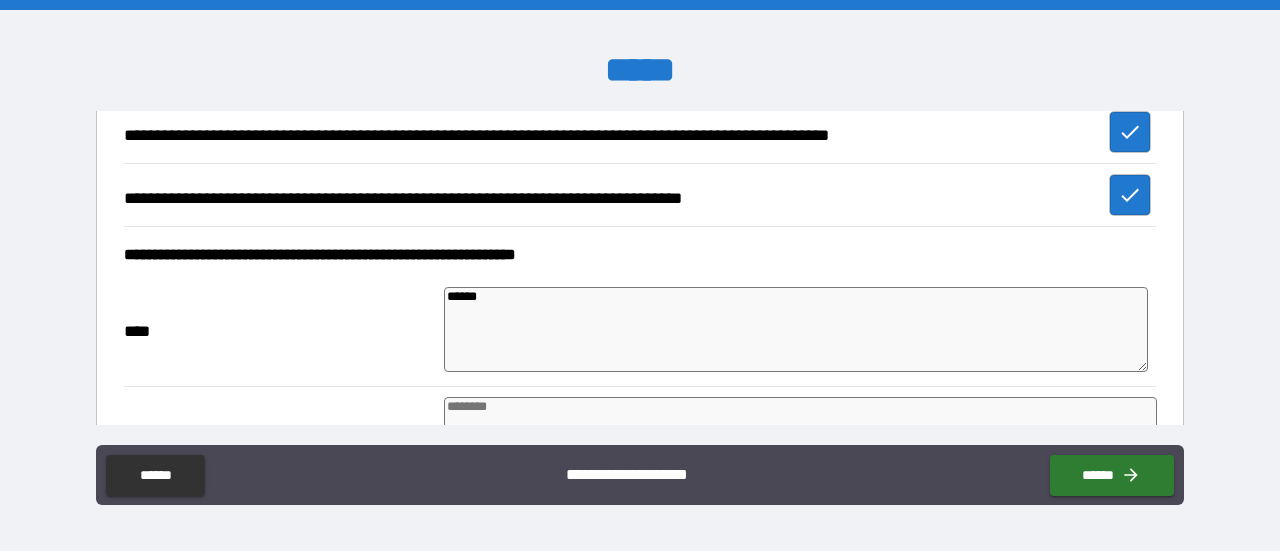 type on "*" 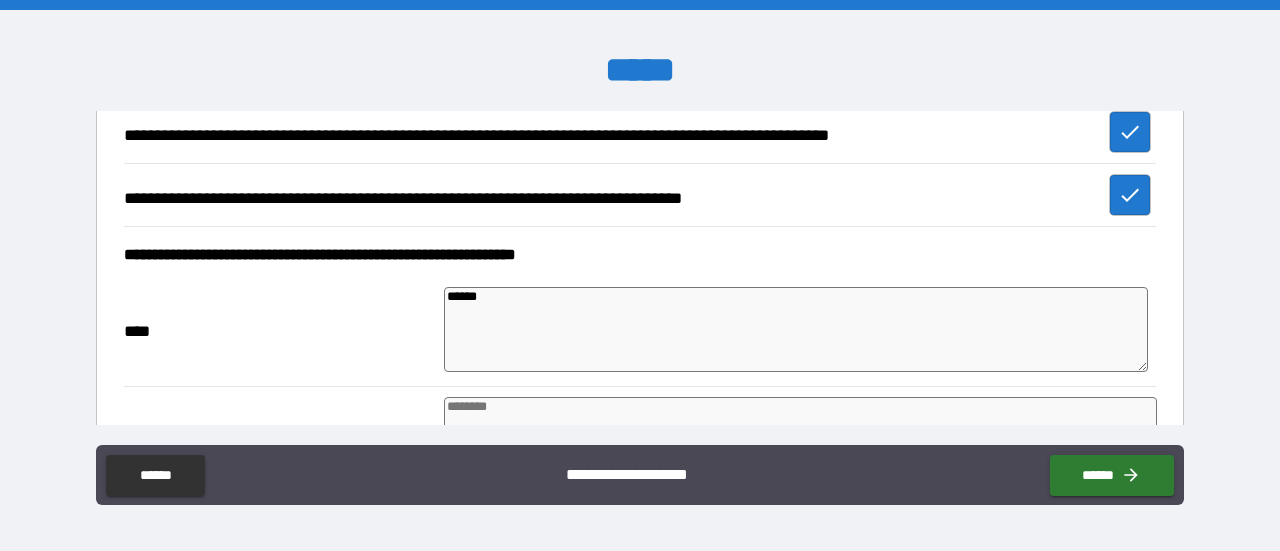 type on "*******" 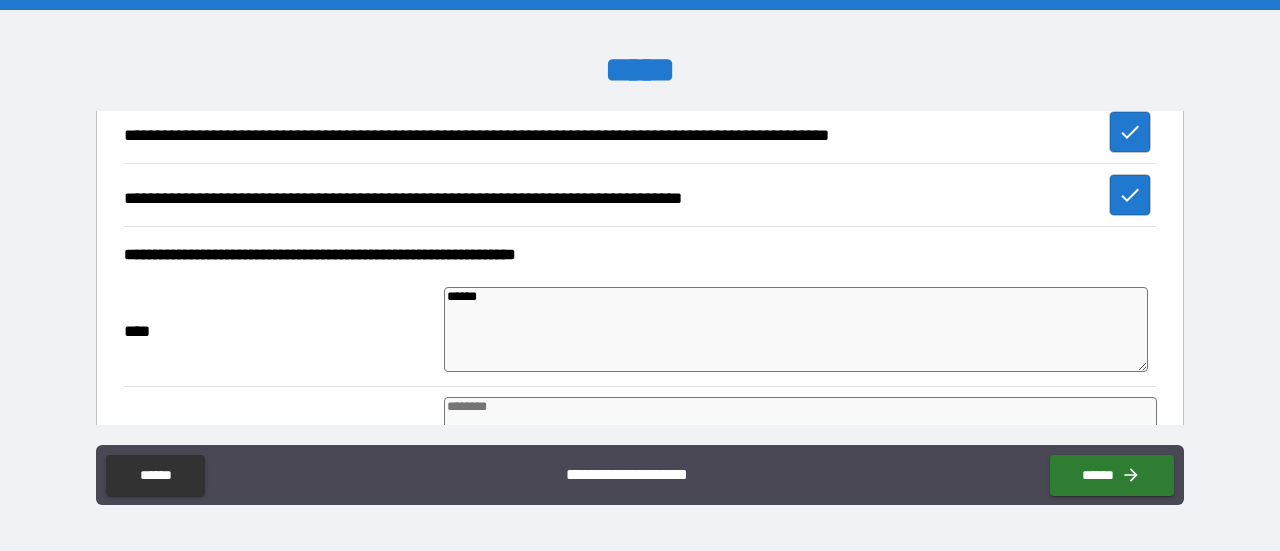 type on "*" 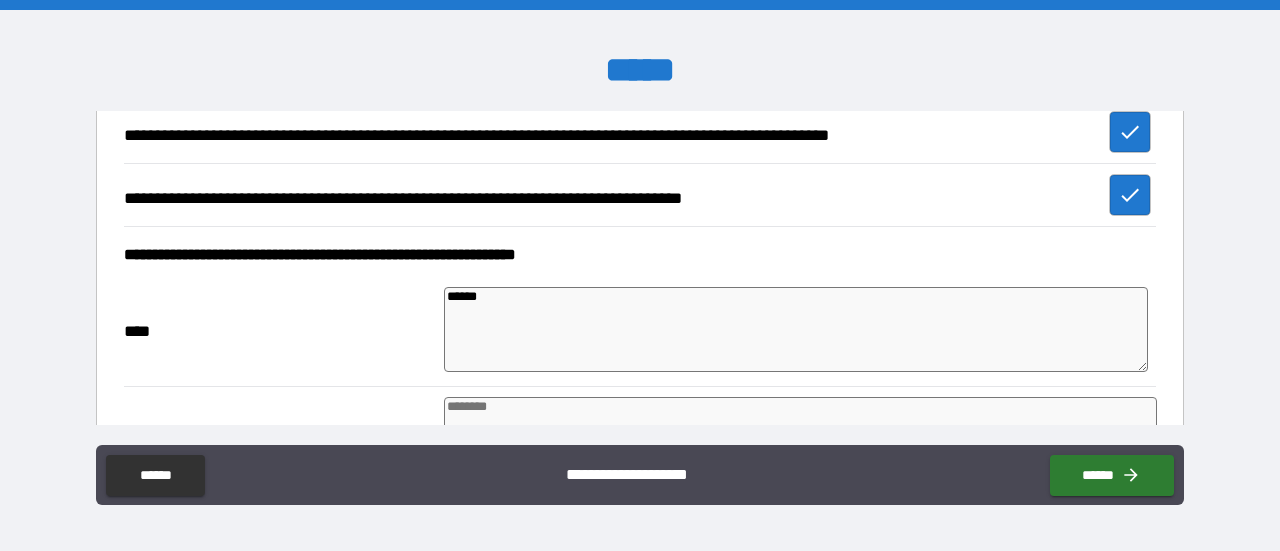 type on "*" 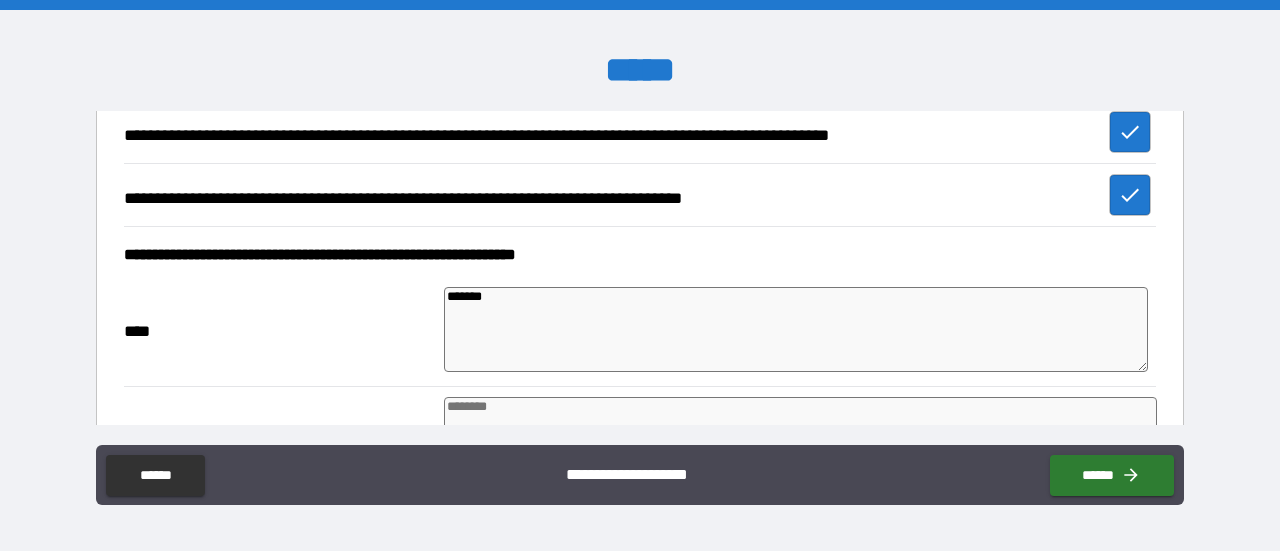 type on "********" 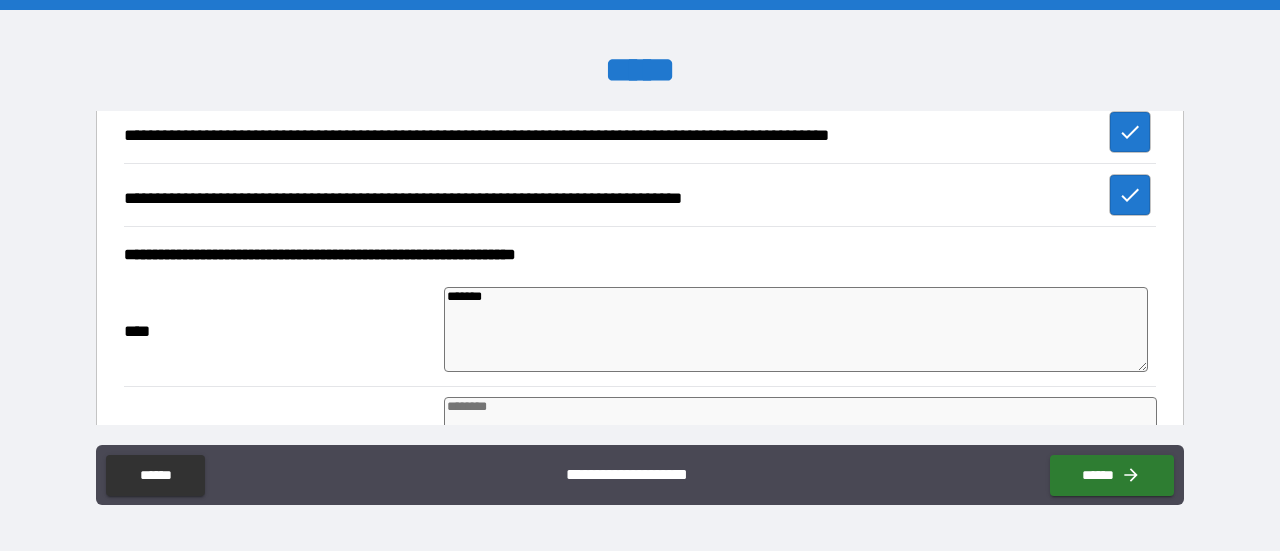 type on "*" 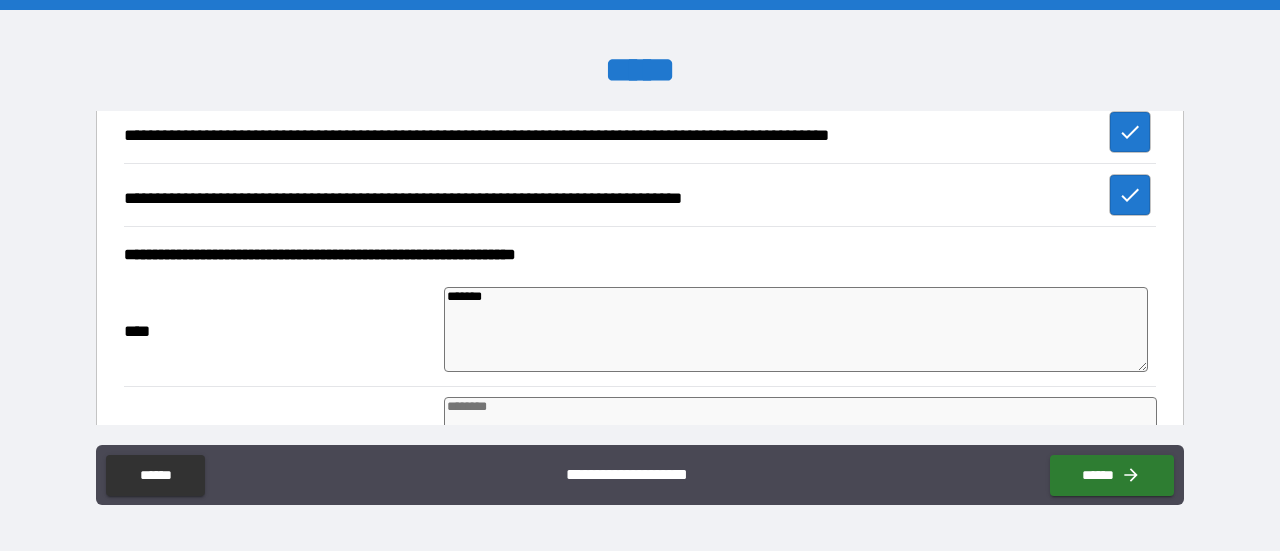 type on "*" 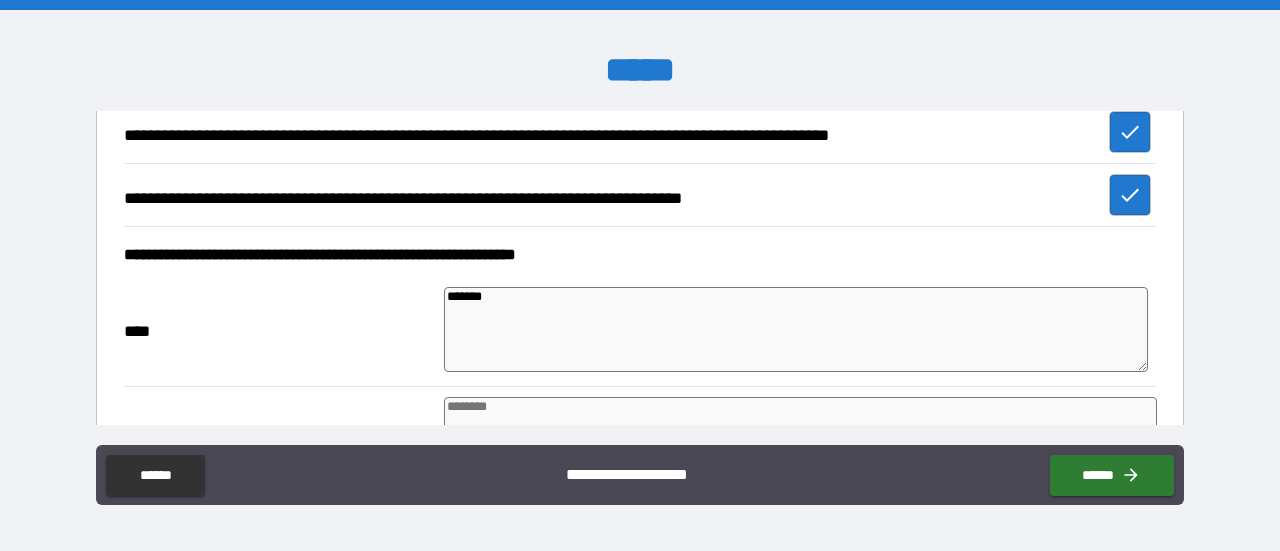 type on "*" 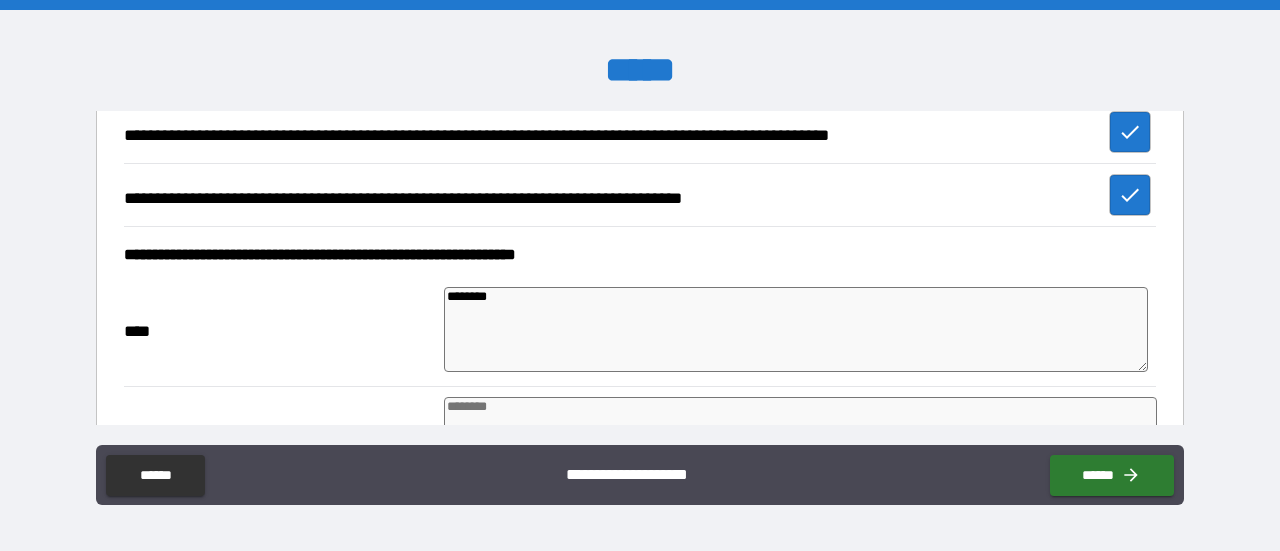 type on "*********" 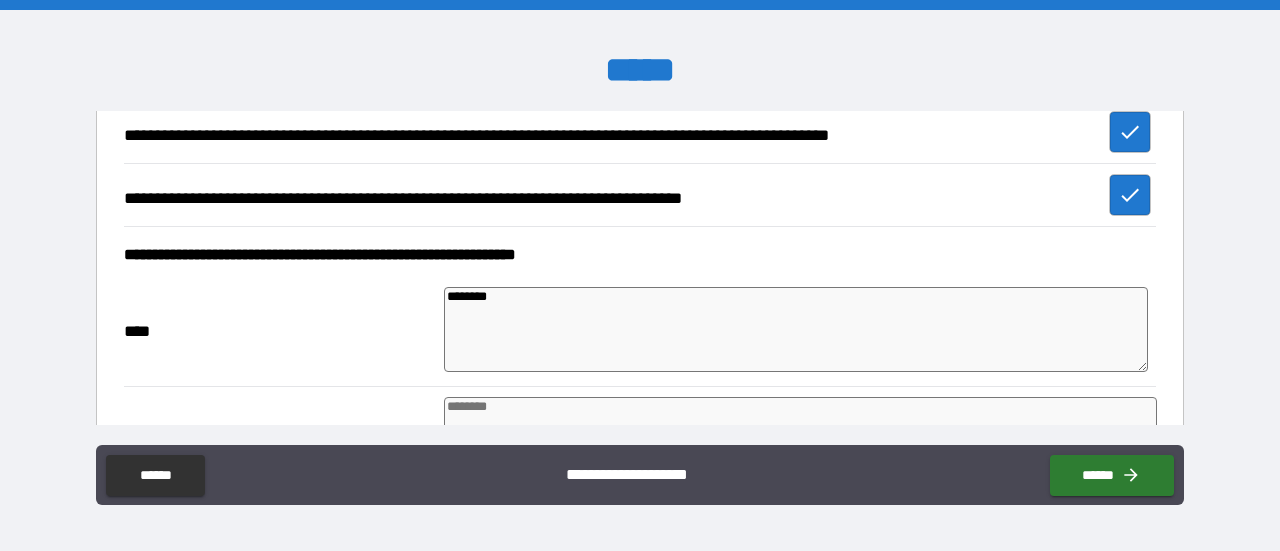 type on "*" 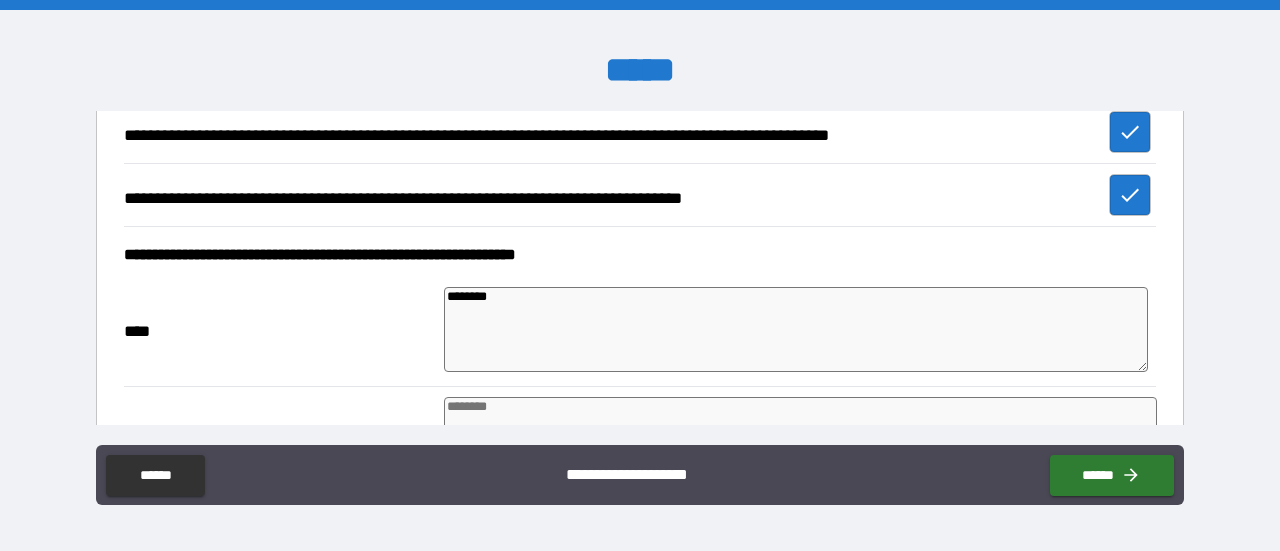 type on "*" 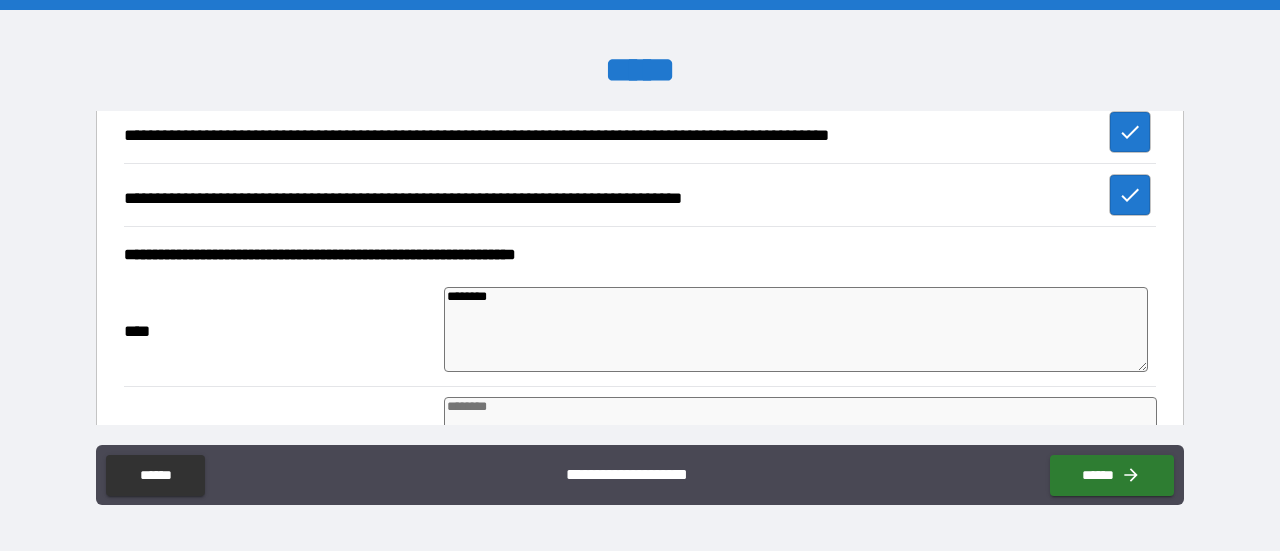 type on "*" 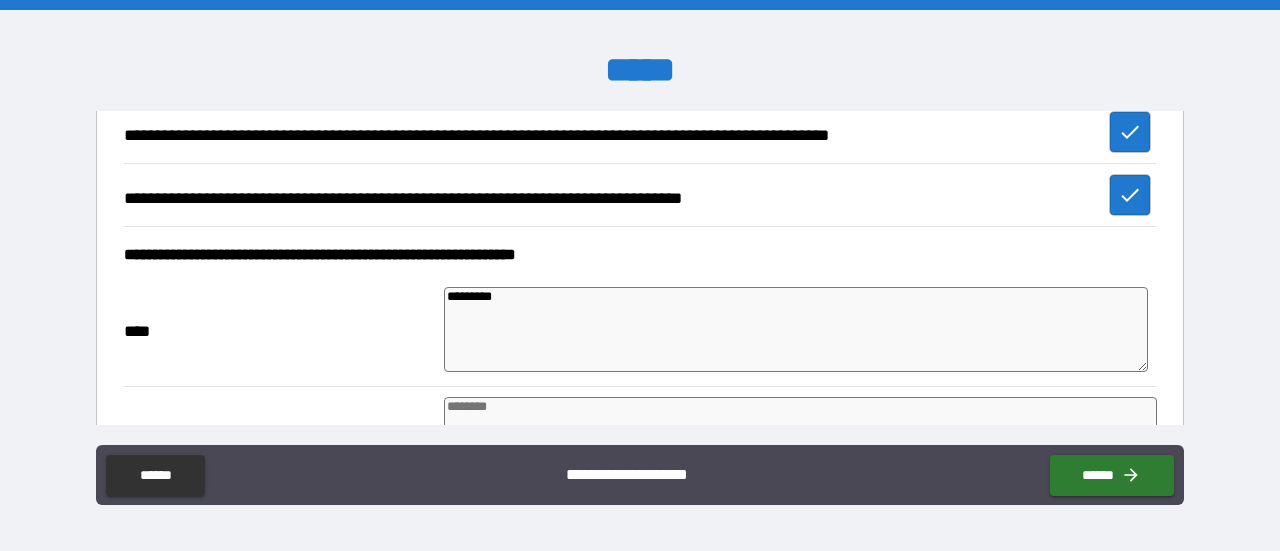 type on "**********" 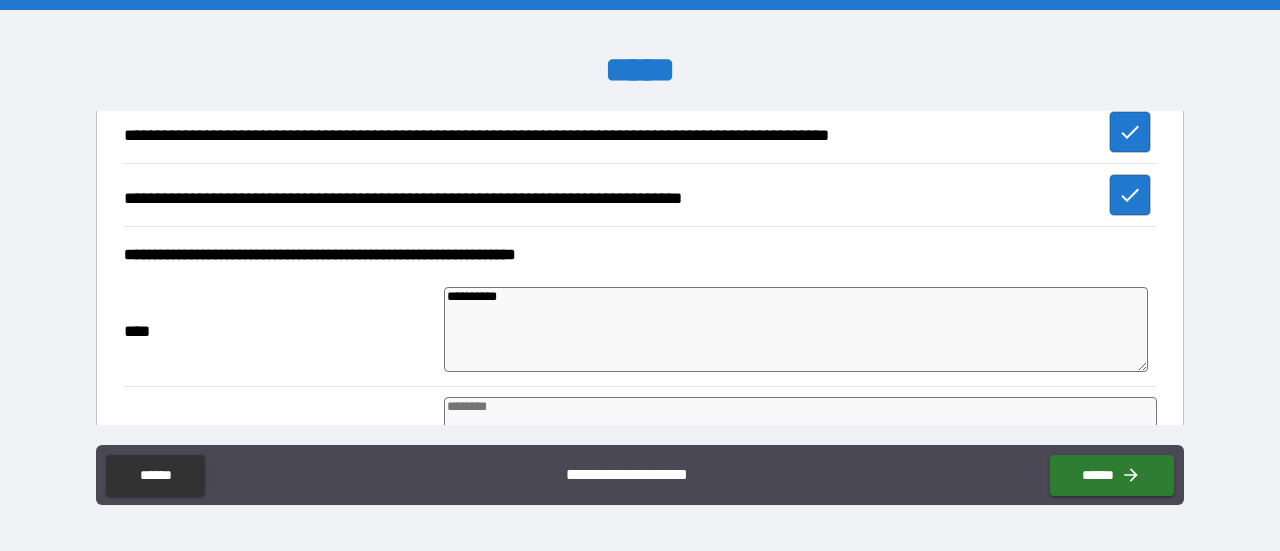 type on "*" 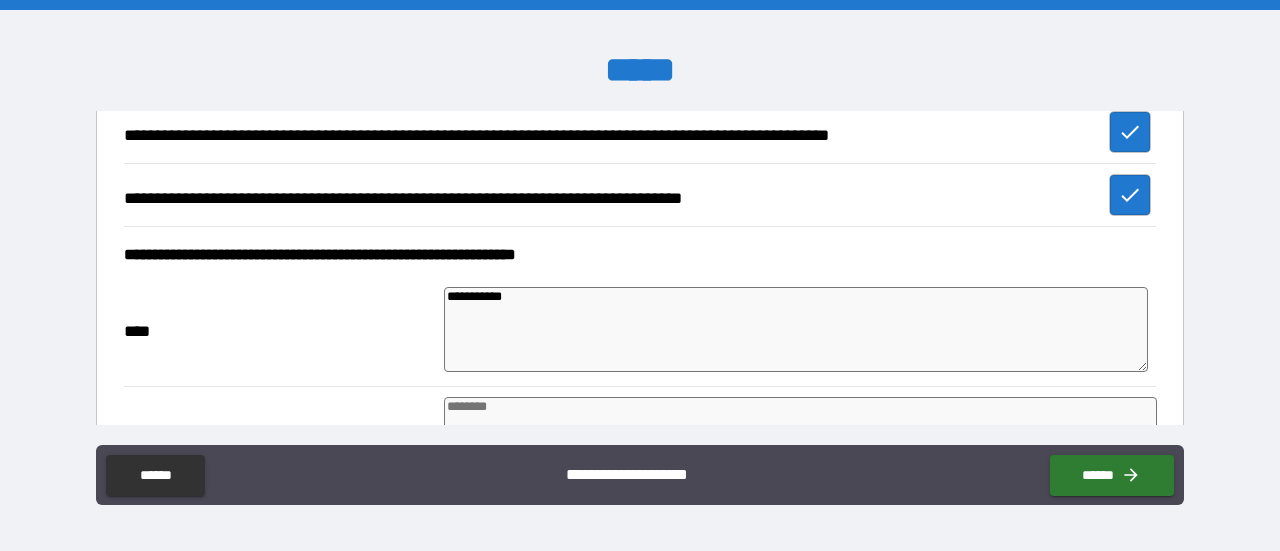 type on "*" 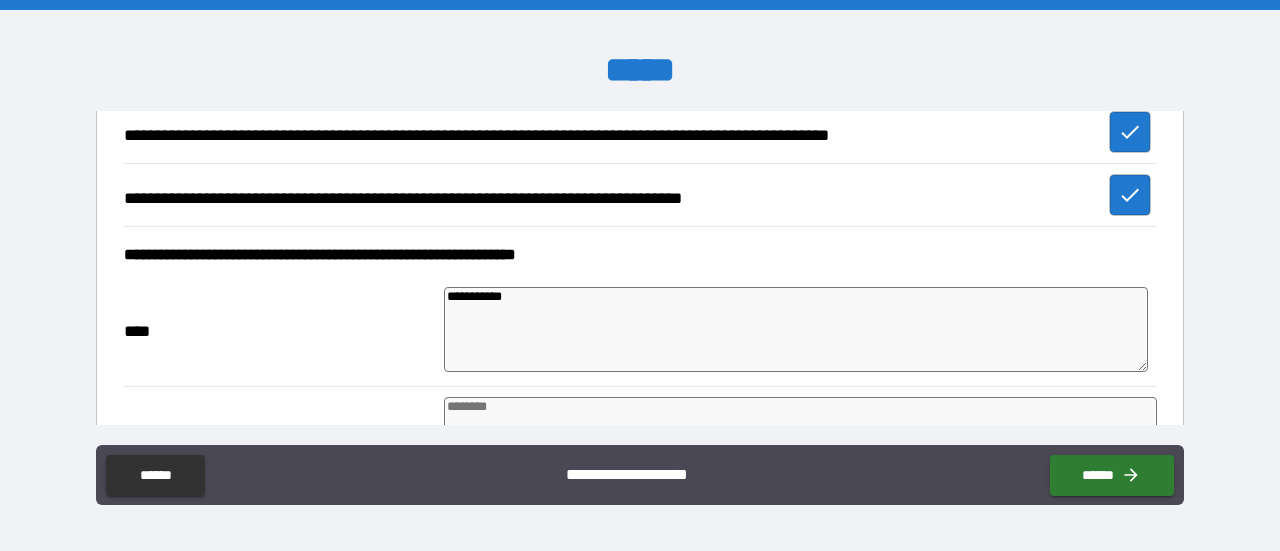 type on "**********" 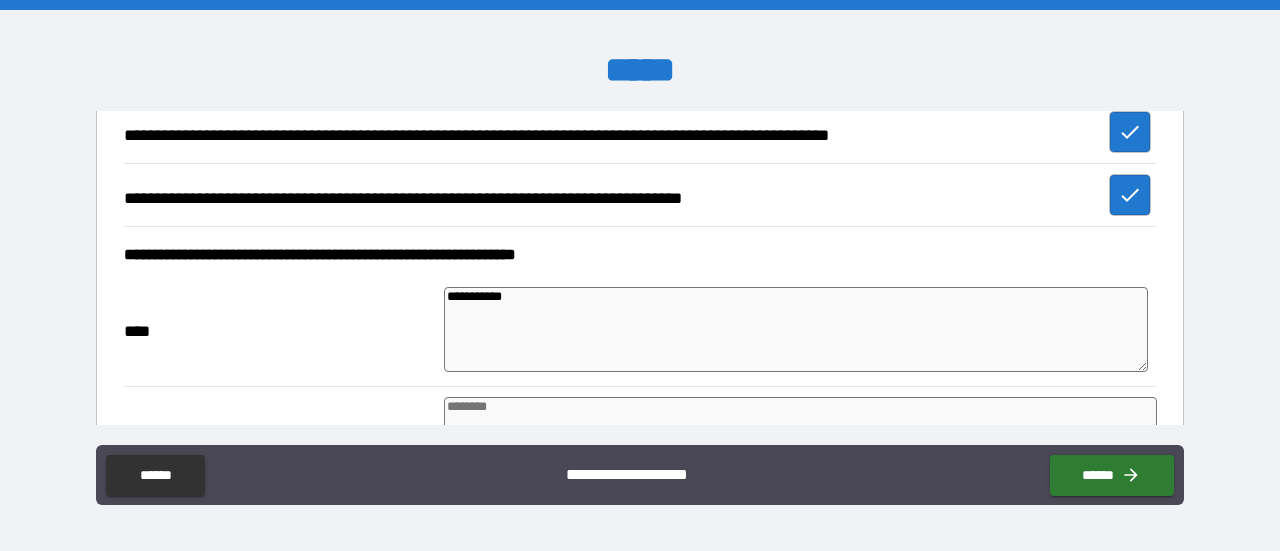 type on "*" 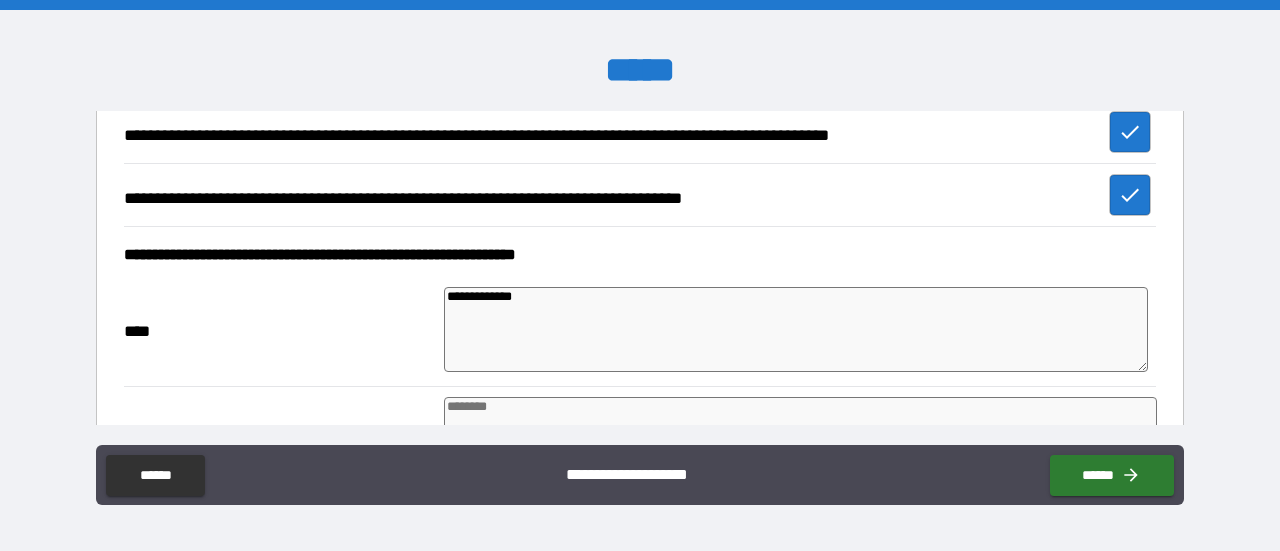 type on "**********" 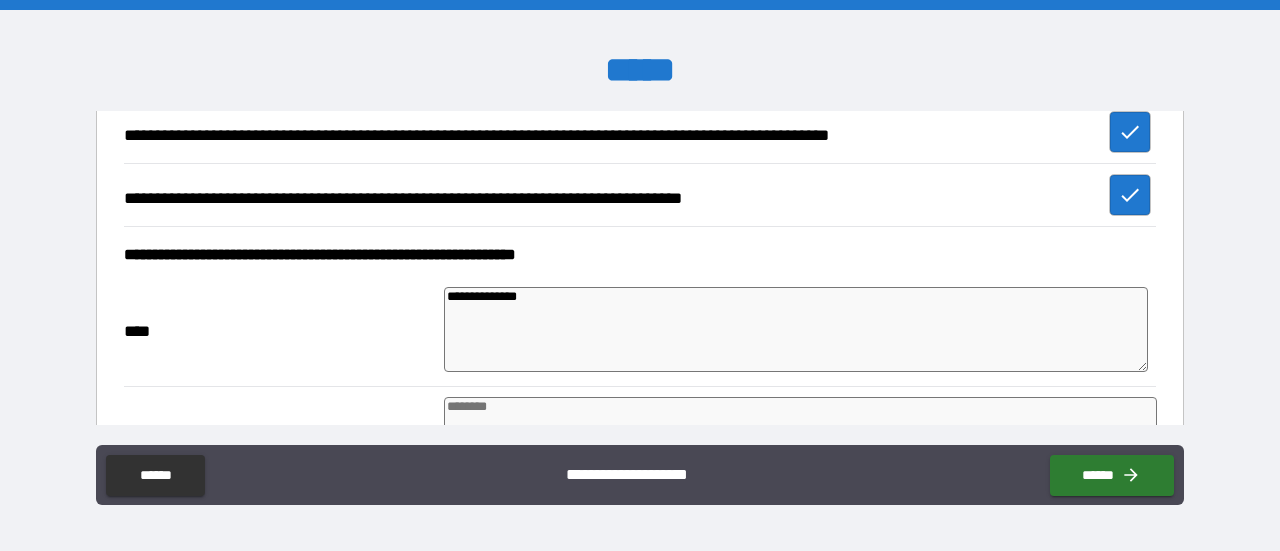 type on "**********" 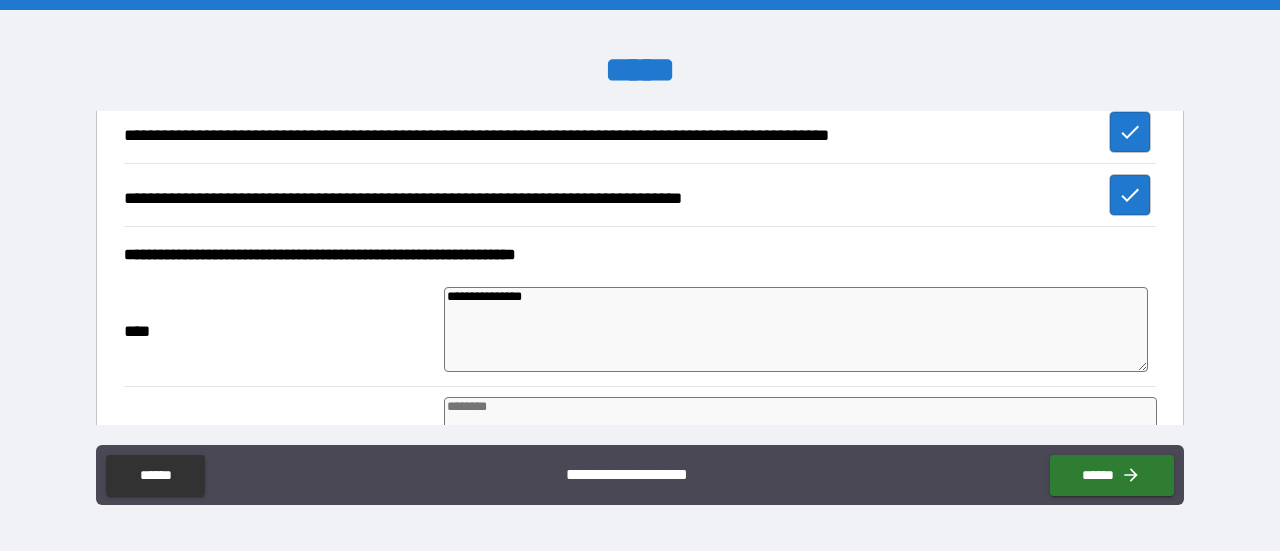 type on "*" 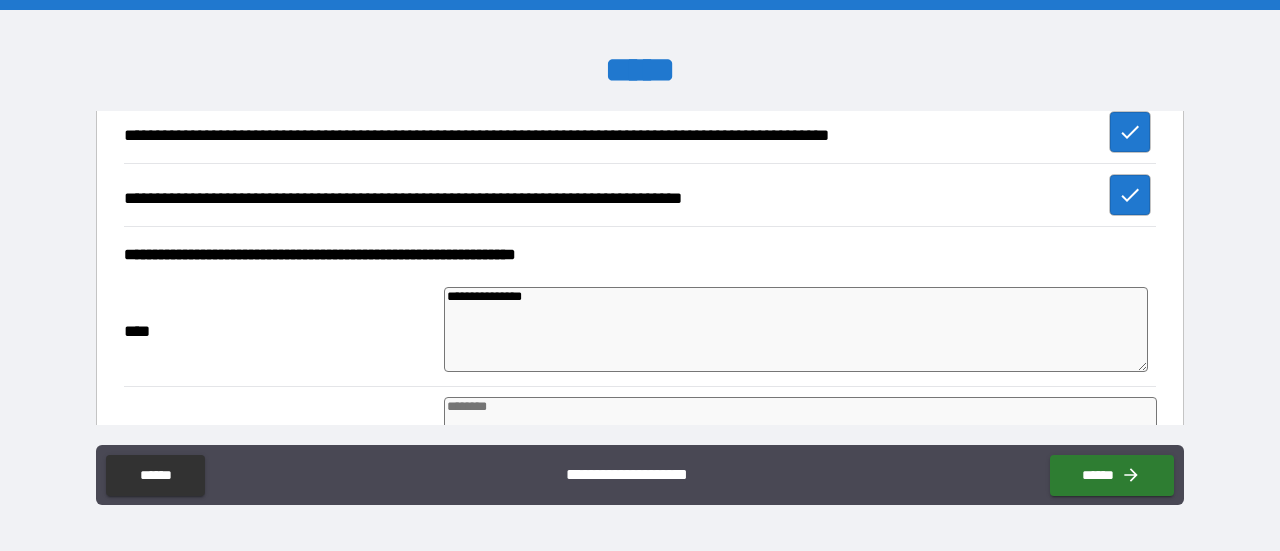 type on "*" 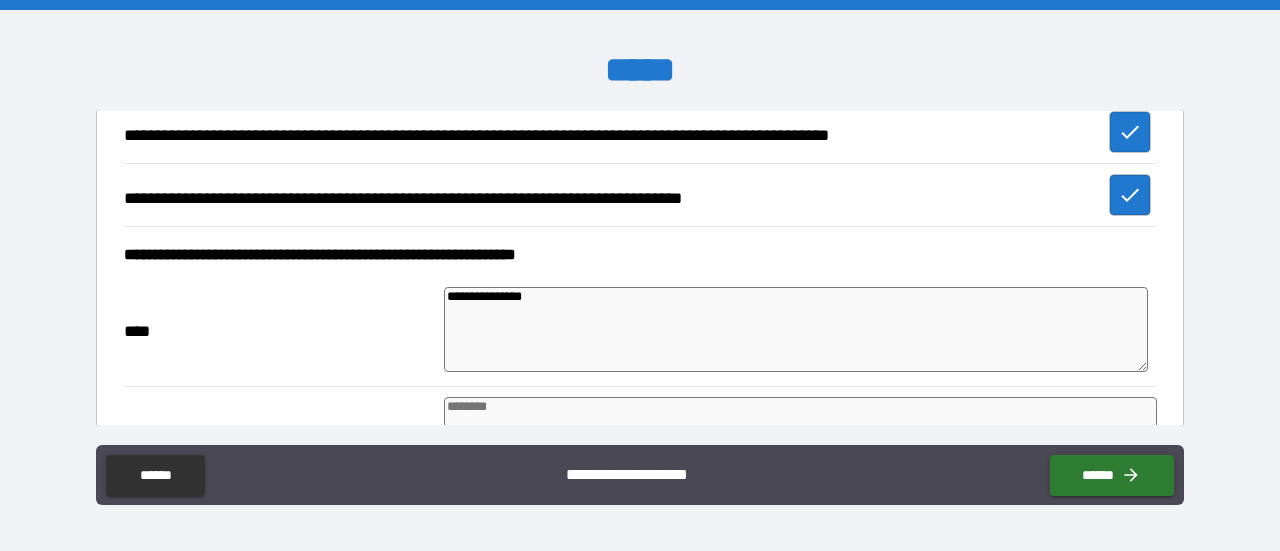 type on "*" 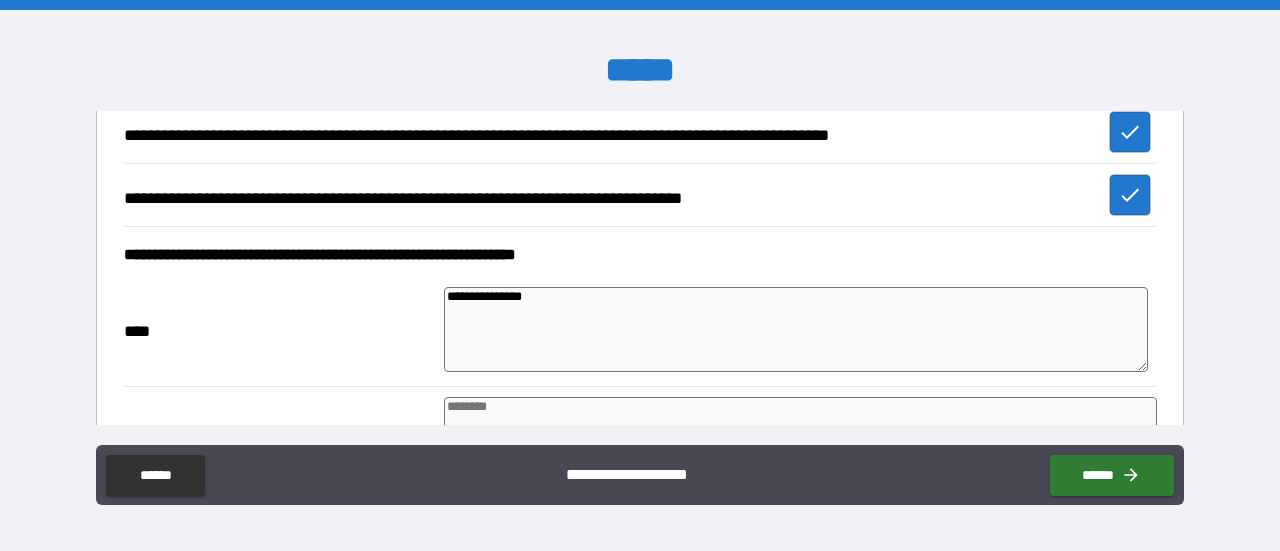 type on "**********" 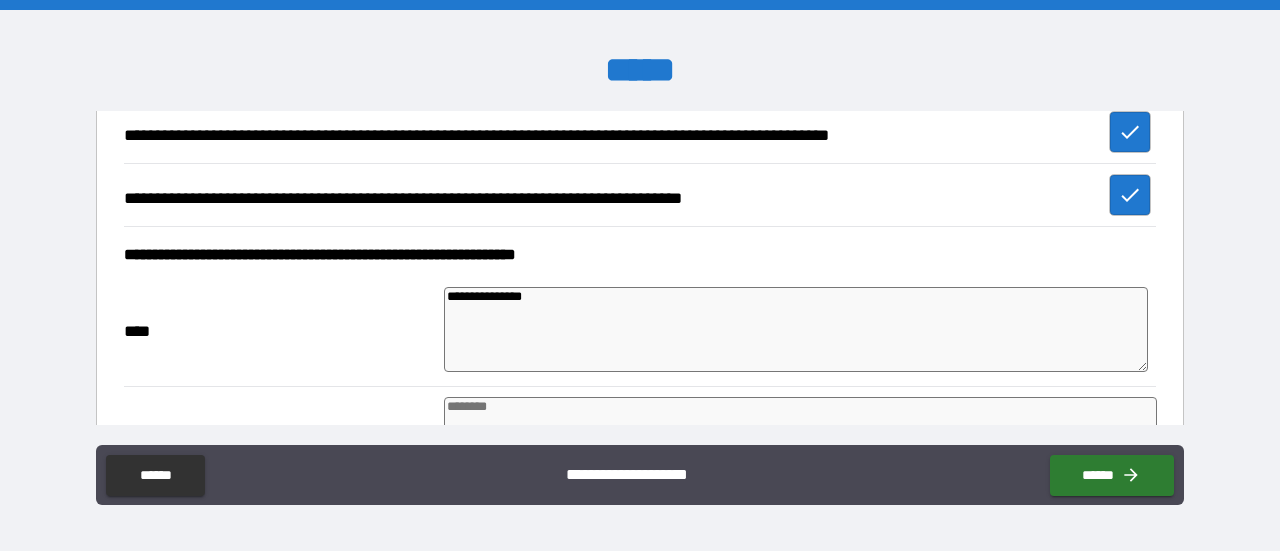 type on "*" 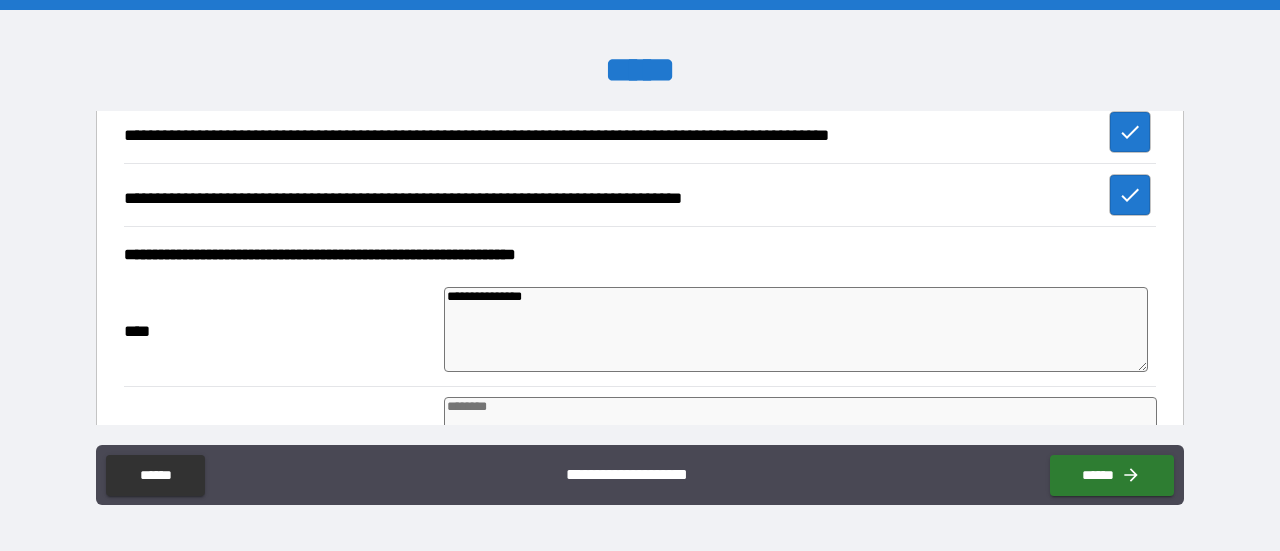 type on "*" 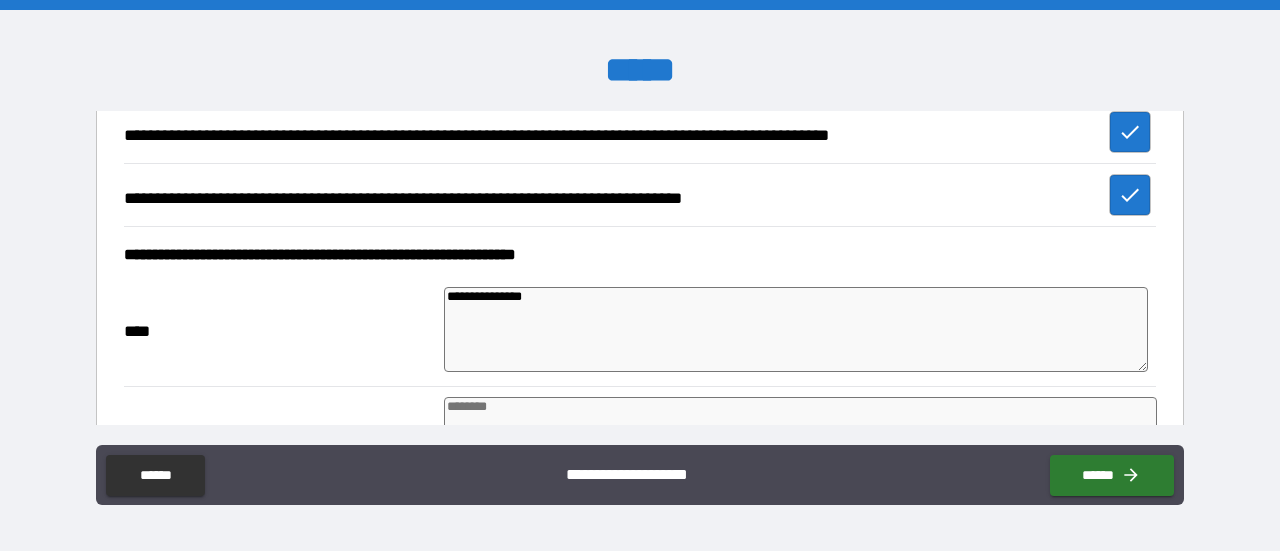 type on "*" 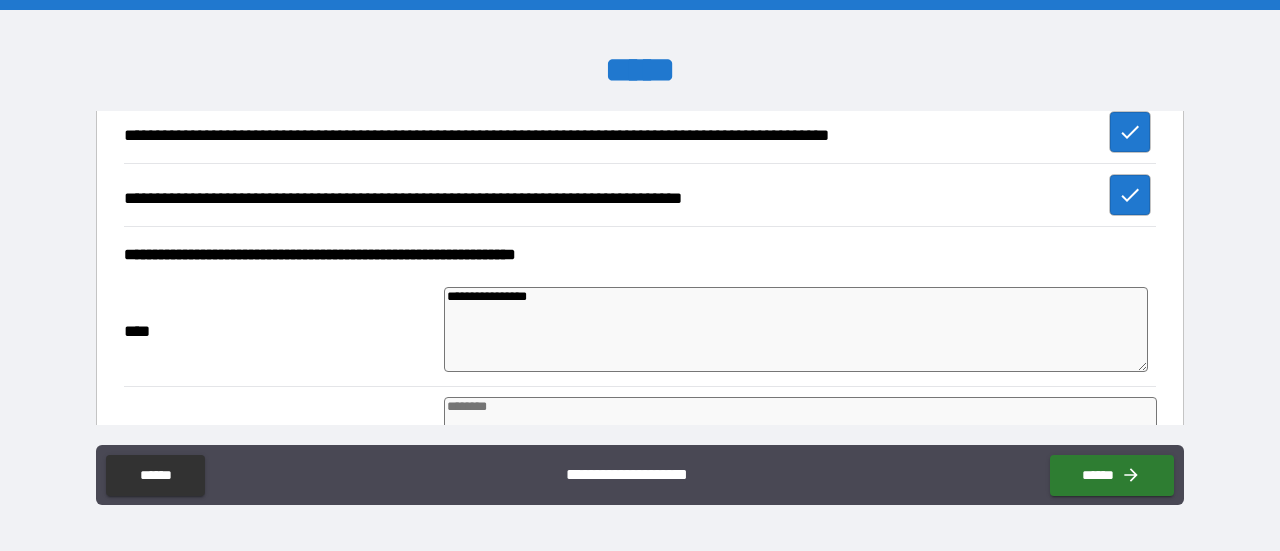 type on "*" 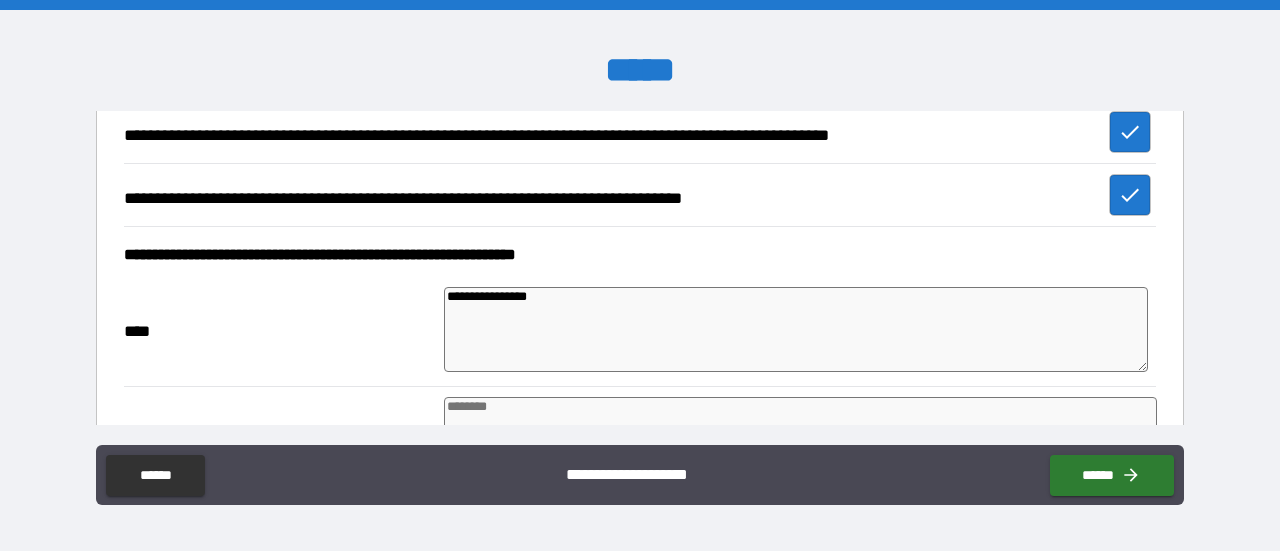 scroll, scrollTop: 500, scrollLeft: 0, axis: vertical 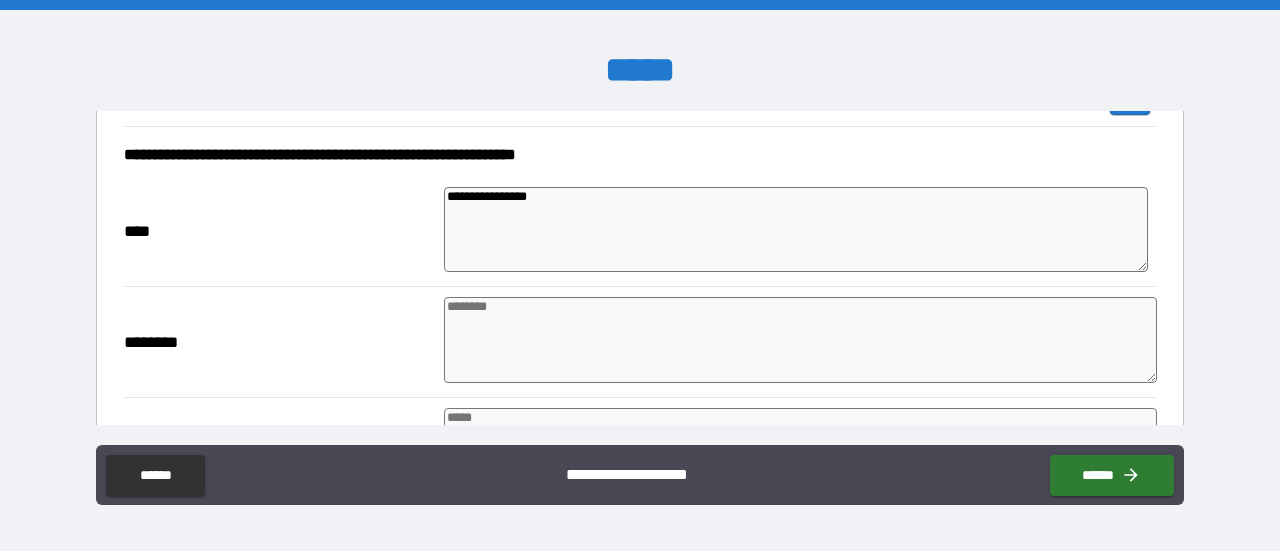type on "**********" 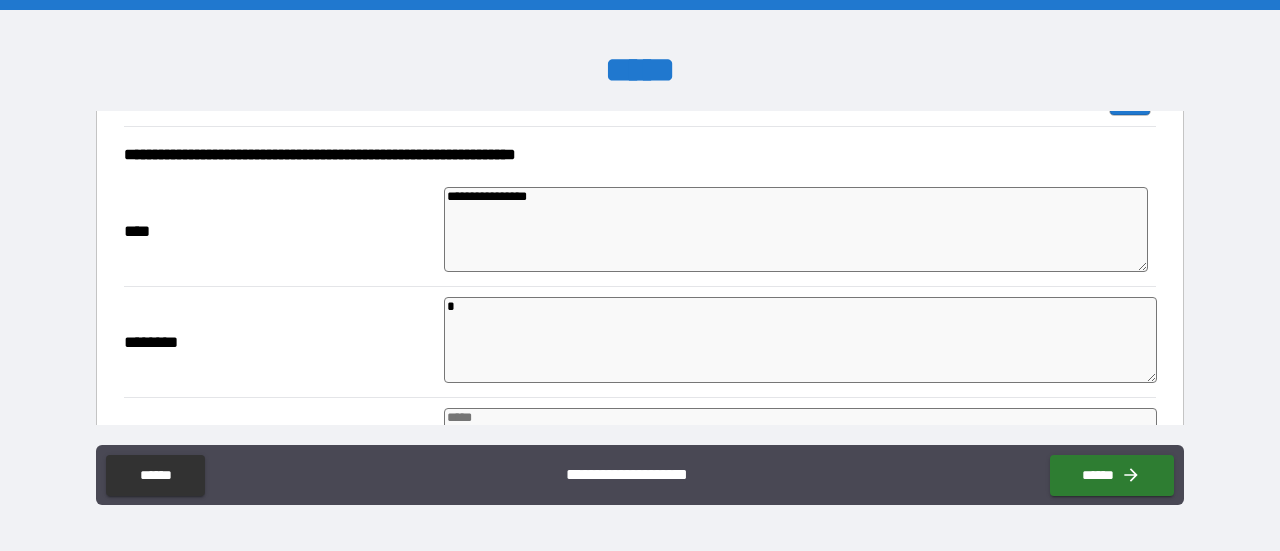 type on "*" 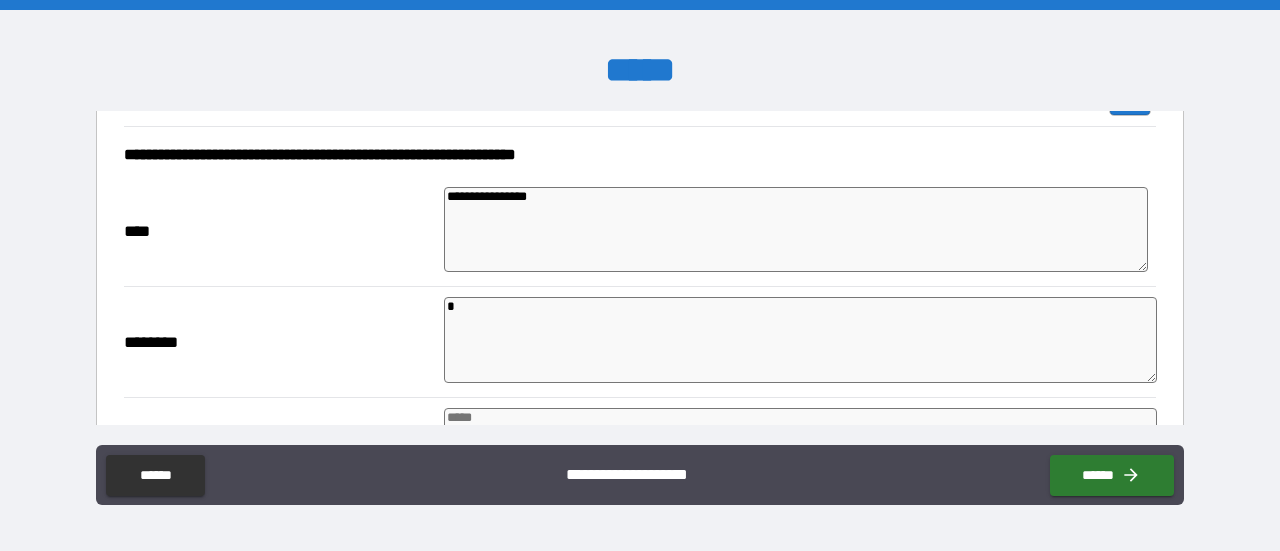 type on "**" 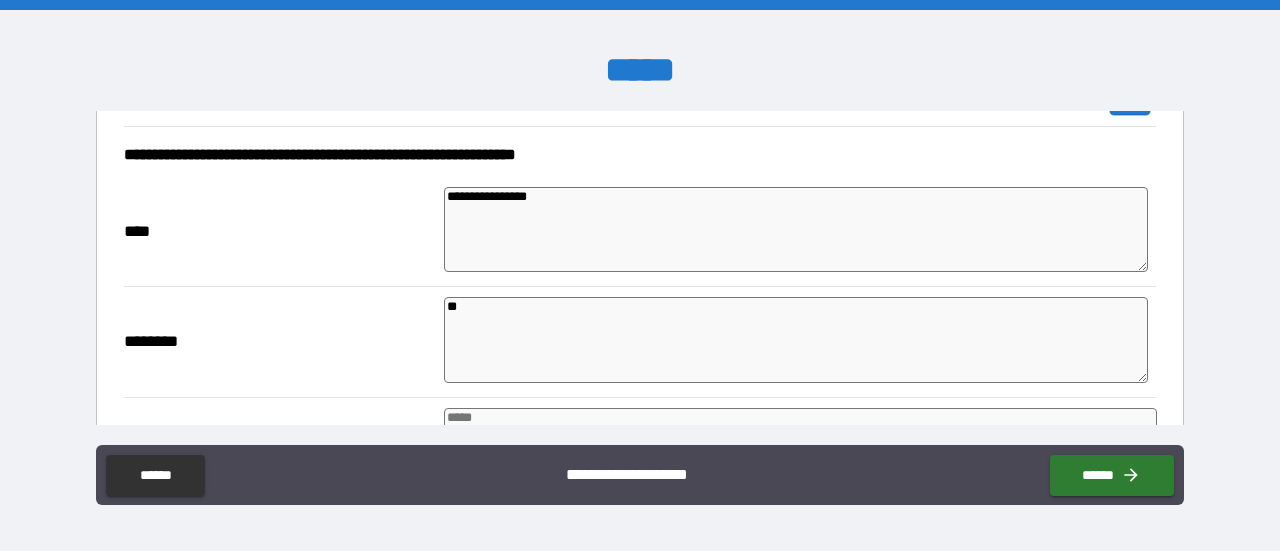 type on "*" 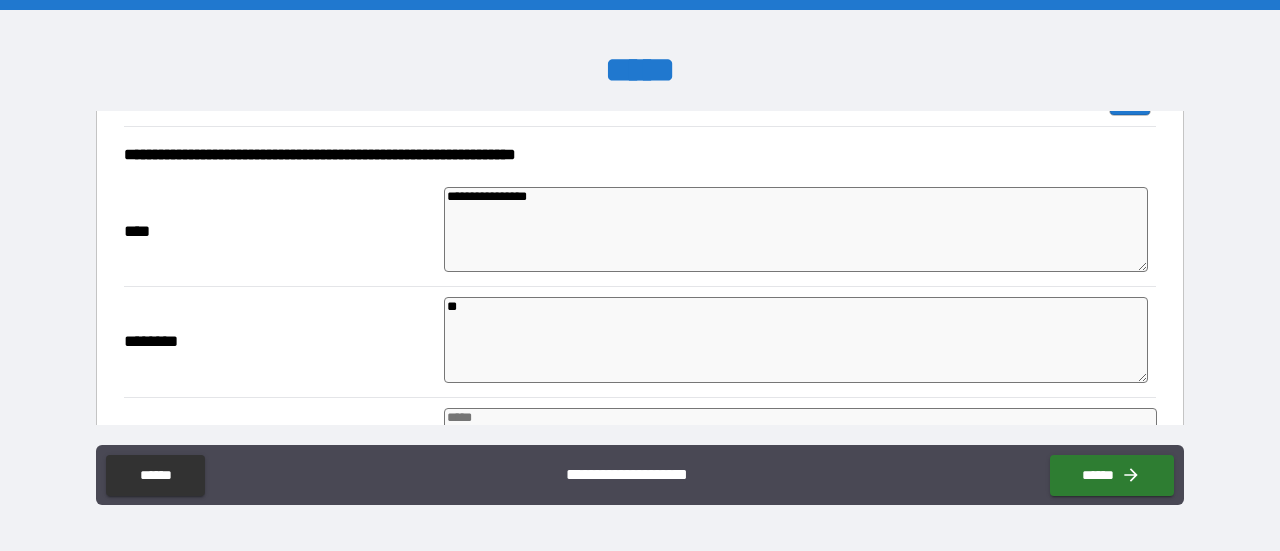 type on "***" 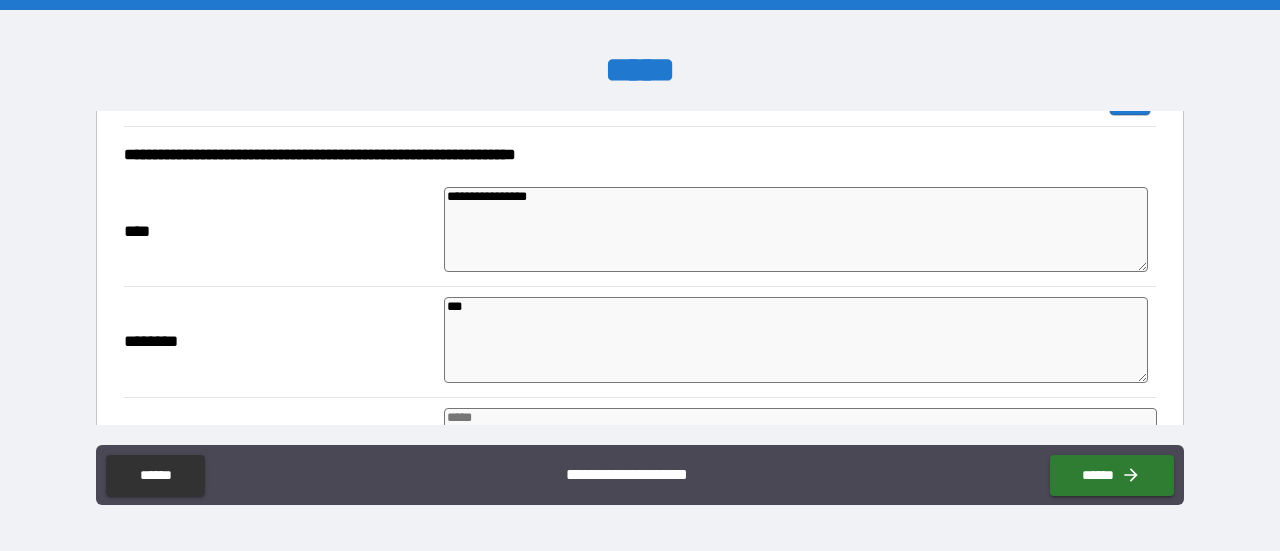 type on "*" 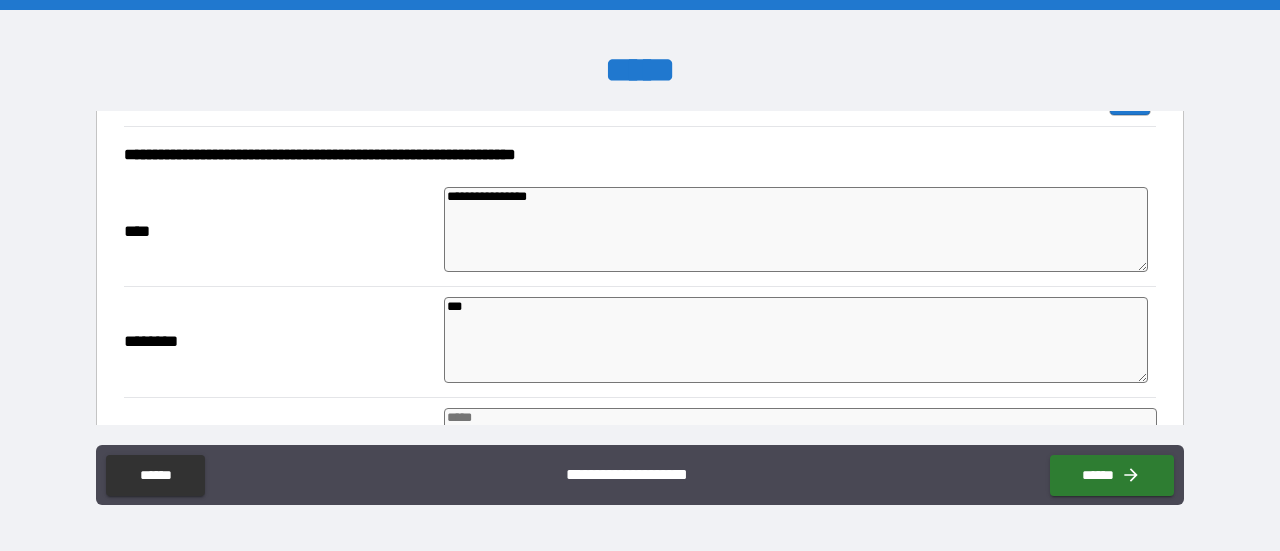 type on "*" 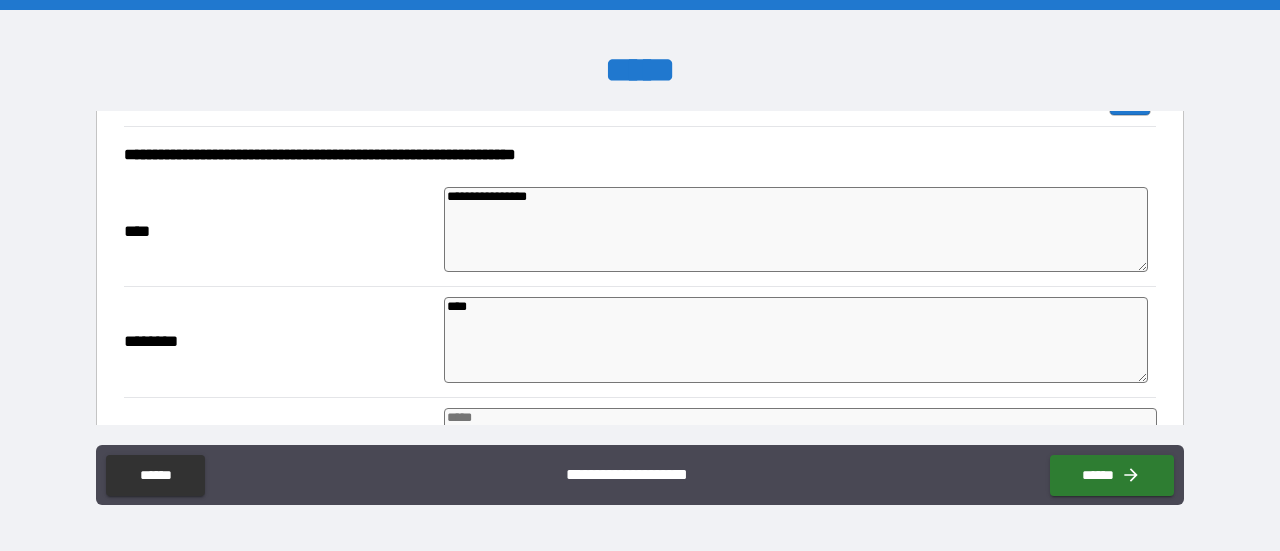 type on "*" 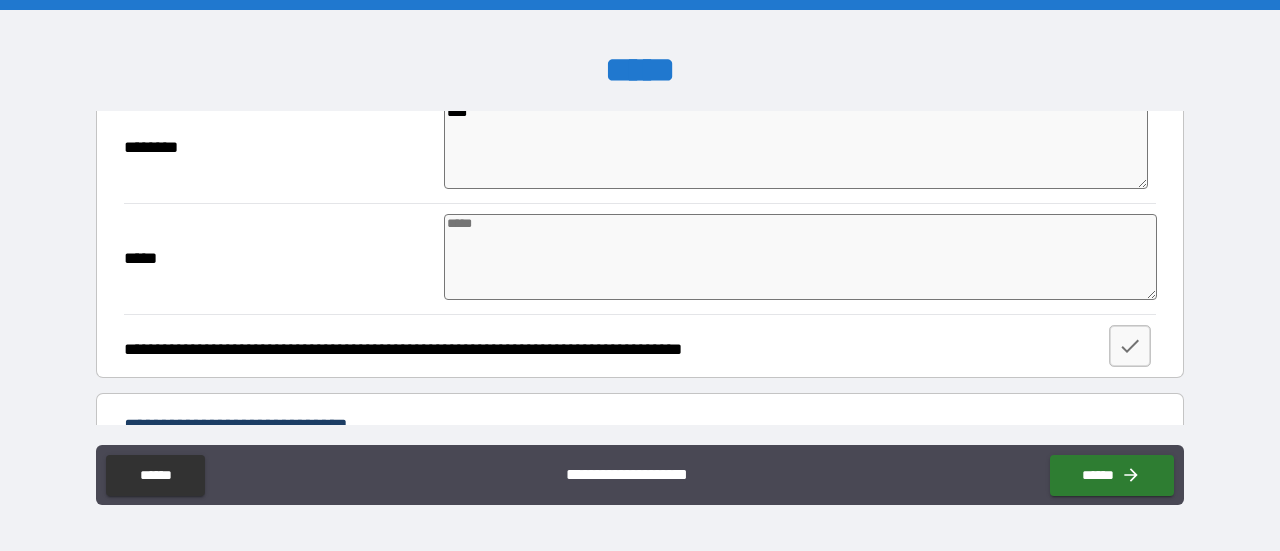 scroll, scrollTop: 700, scrollLeft: 0, axis: vertical 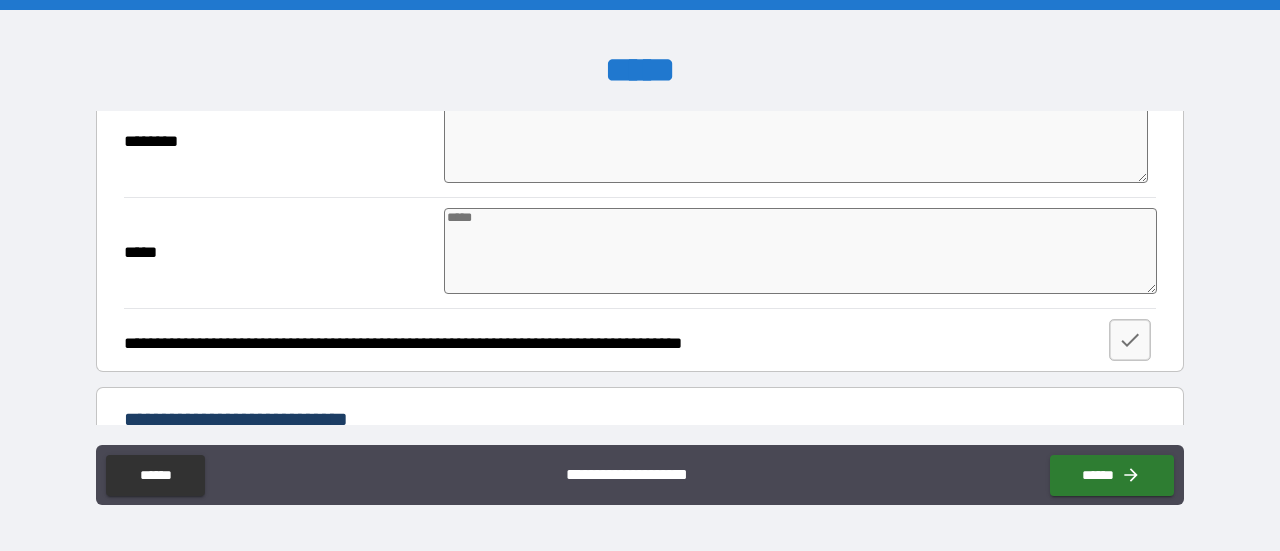 type on "****" 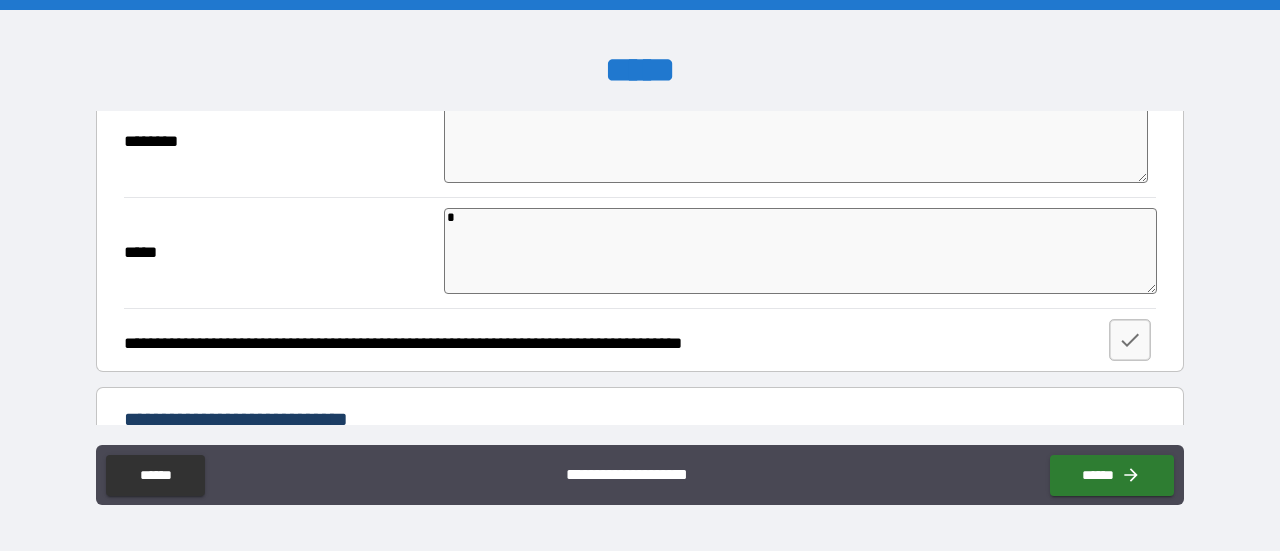 type on "*" 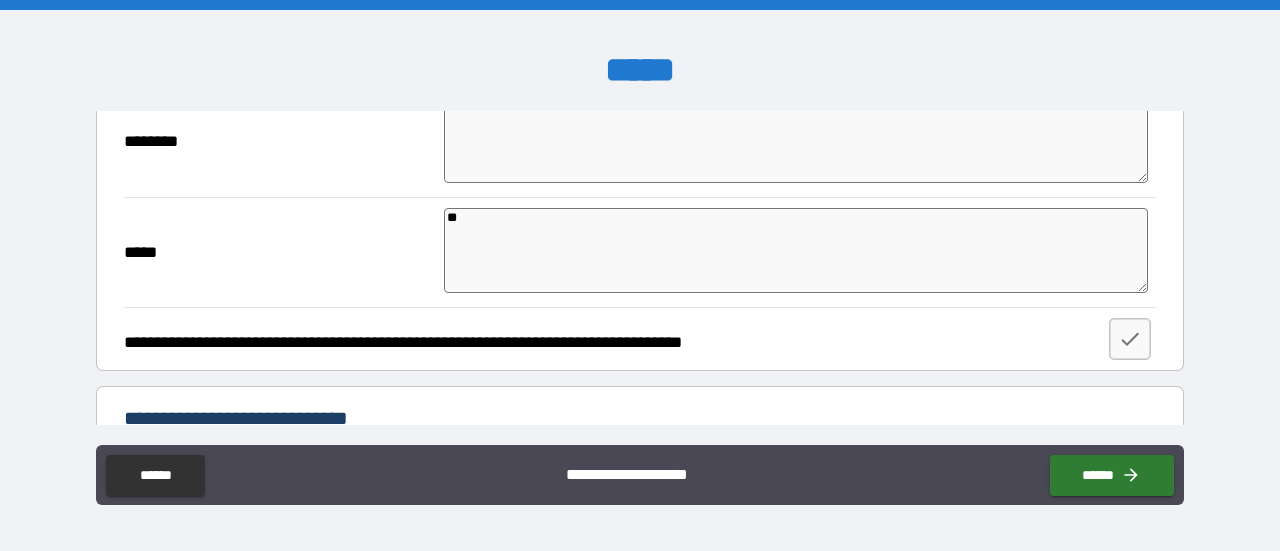 type on "*" 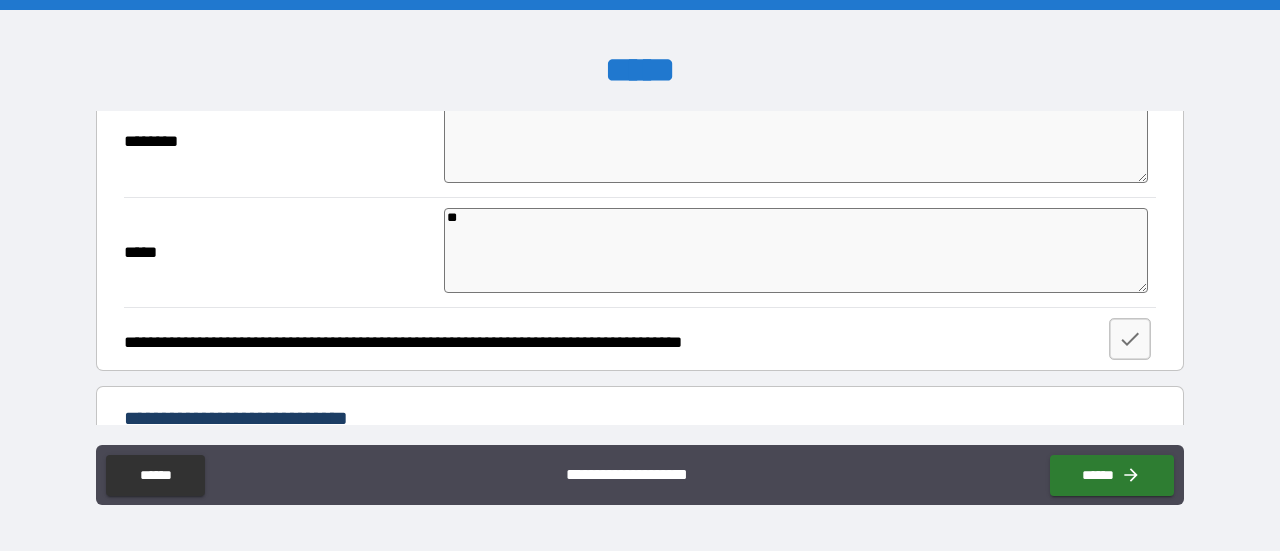 type on "*" 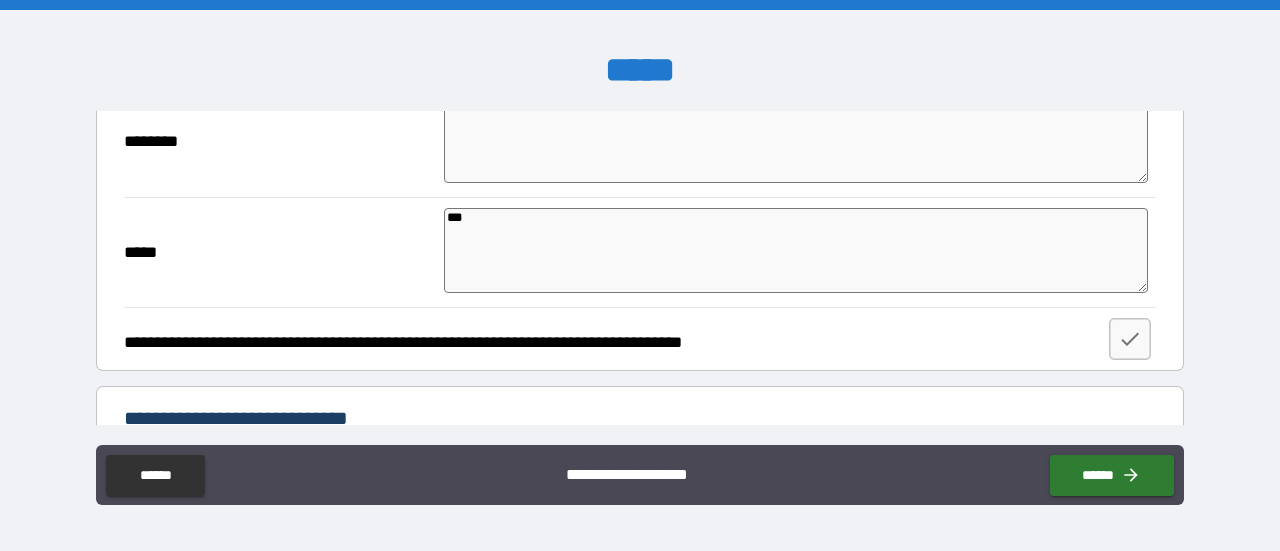 type on "*" 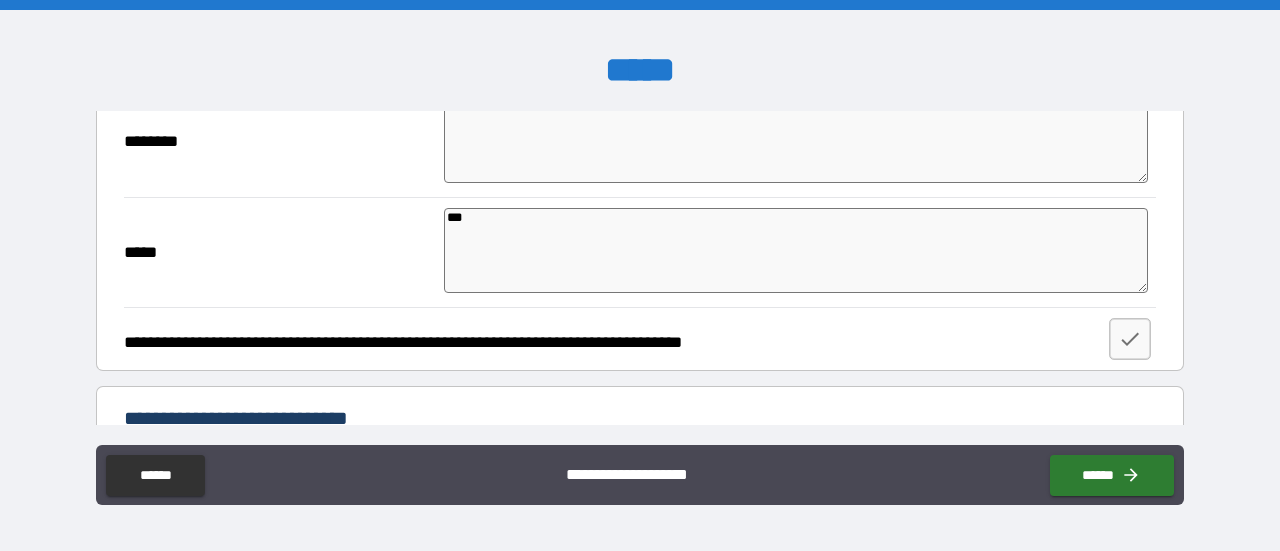 type on "*" 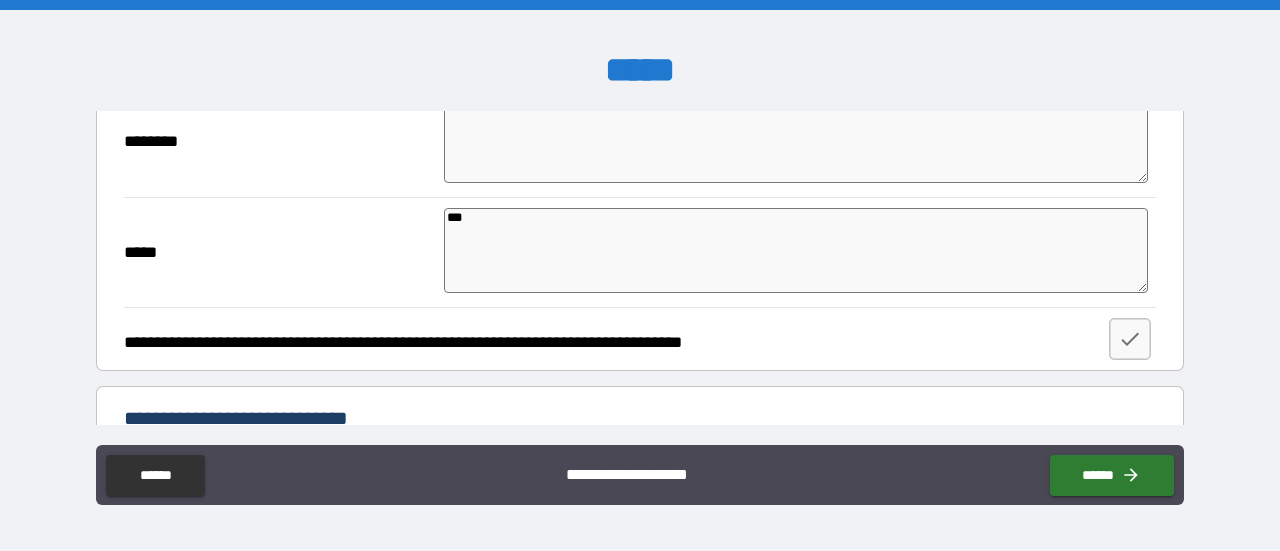 type on "*" 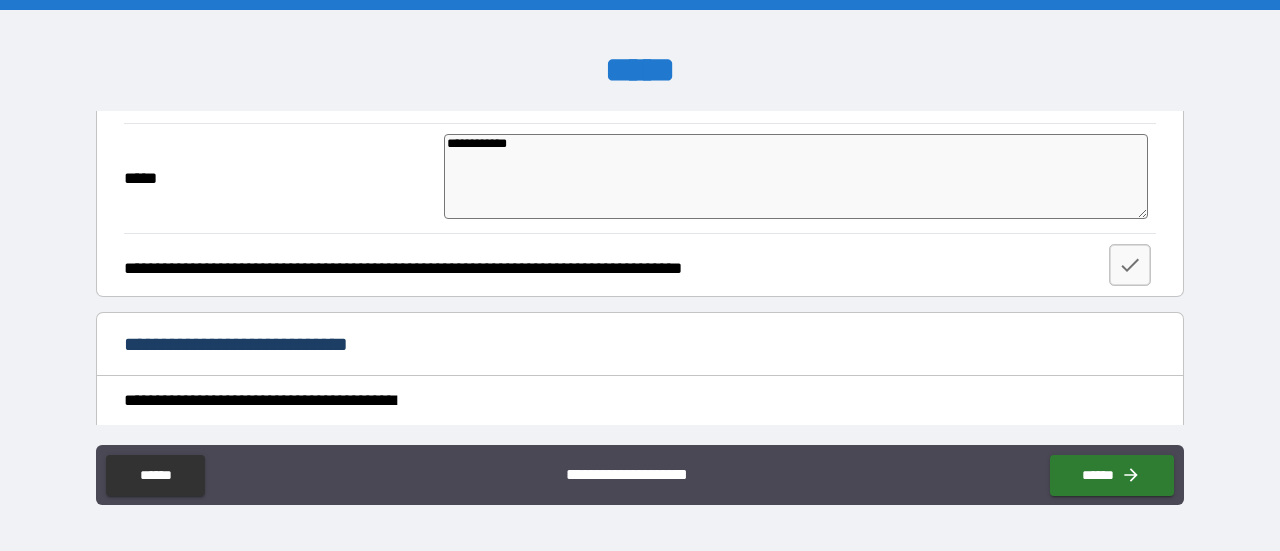 scroll, scrollTop: 800, scrollLeft: 0, axis: vertical 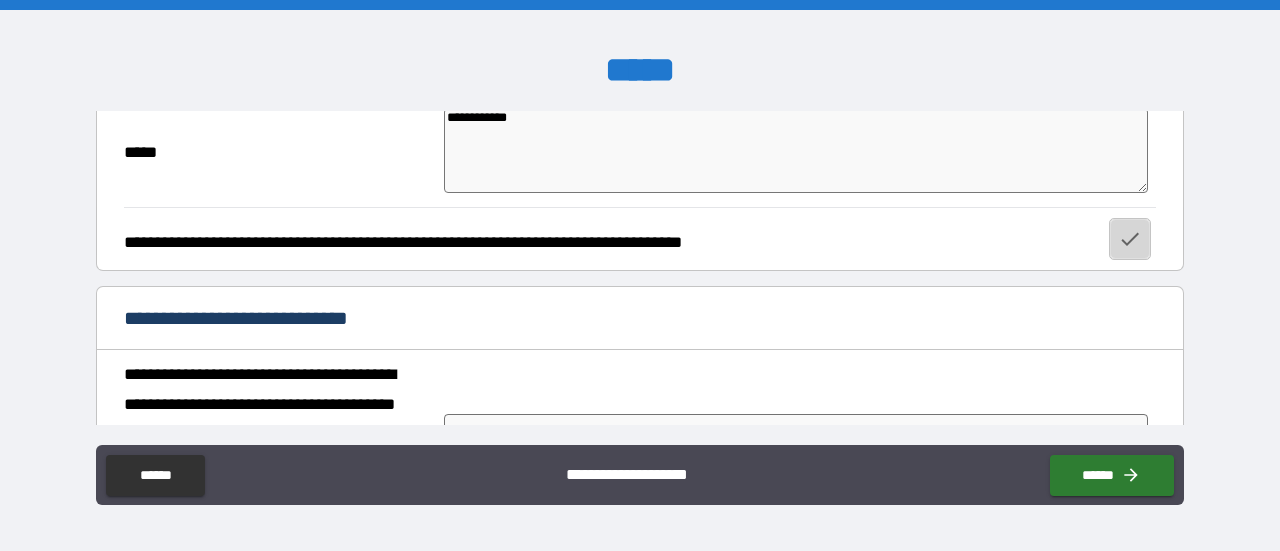 click at bounding box center (1130, 239) 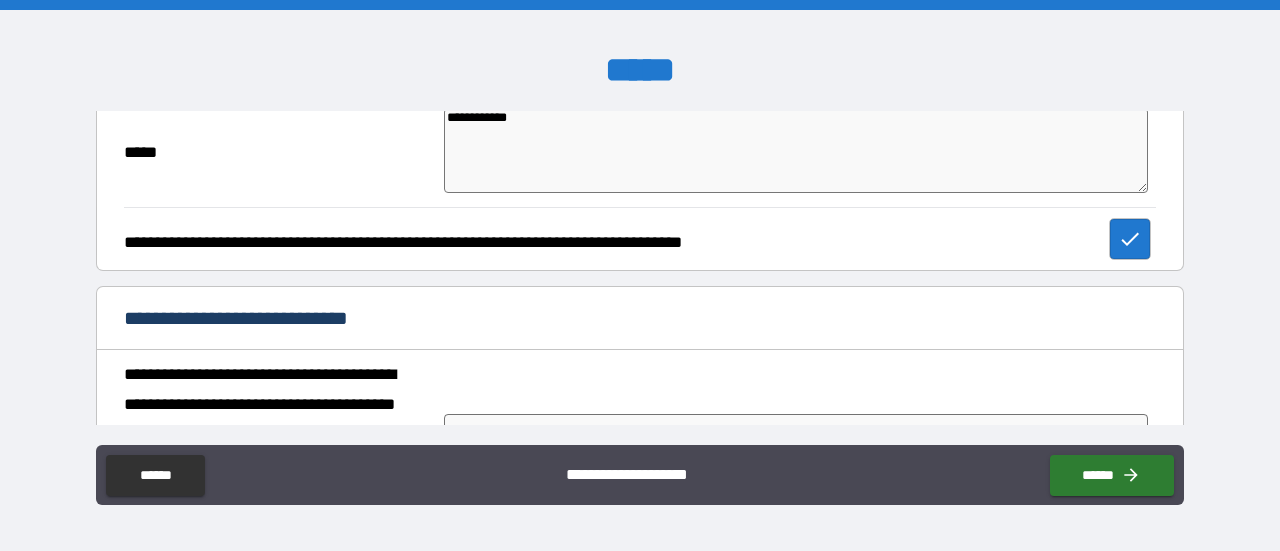scroll, scrollTop: 900, scrollLeft: 0, axis: vertical 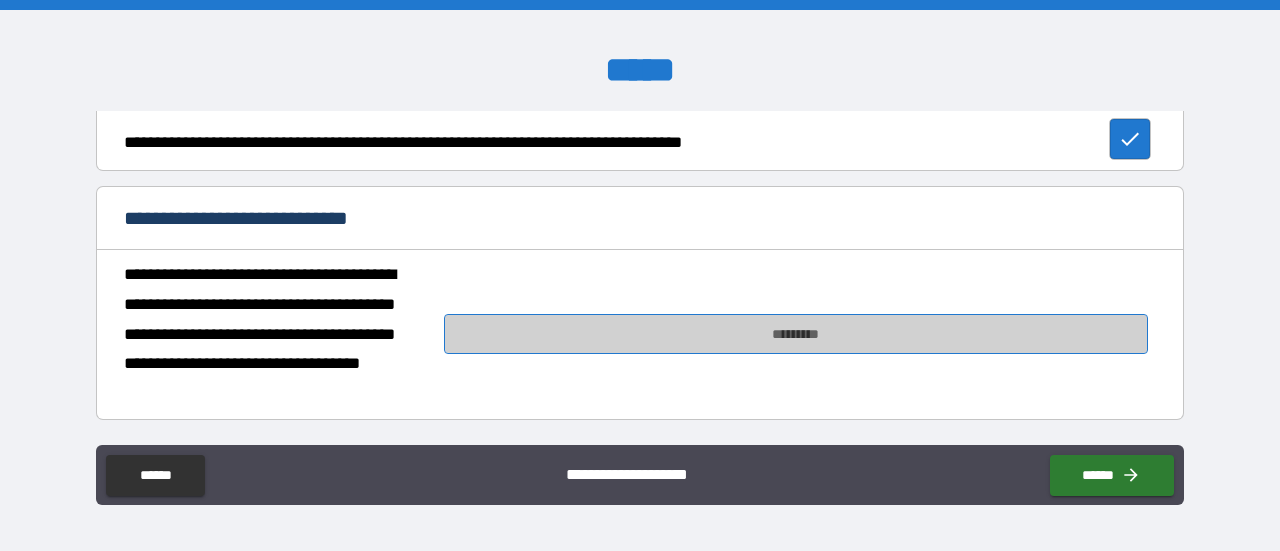 click on "*********" at bounding box center [796, 334] 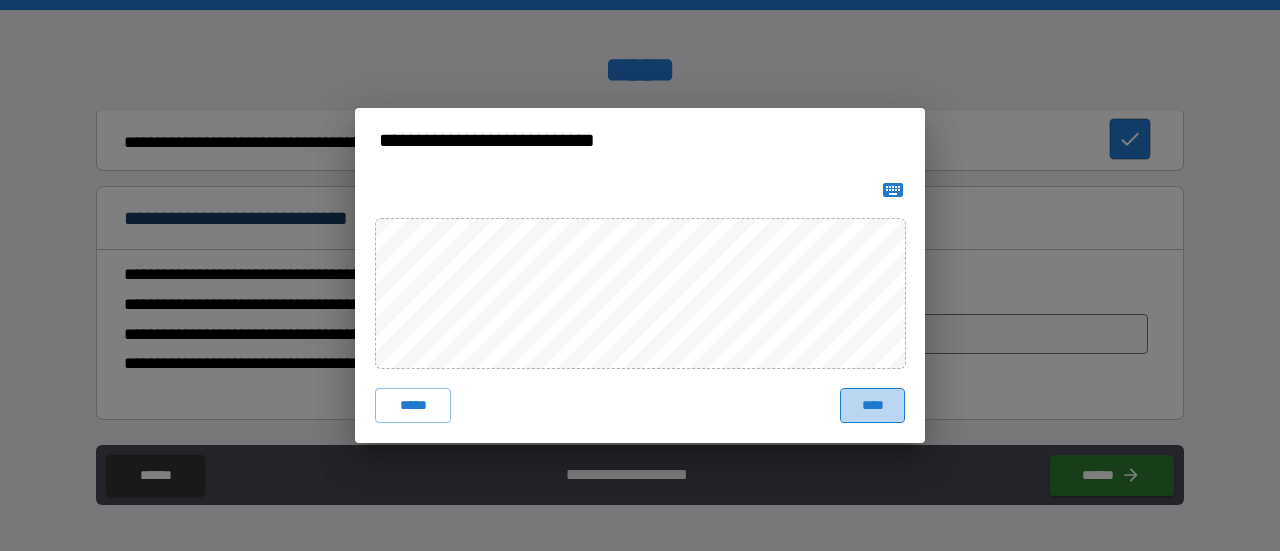 click on "****" at bounding box center (872, 406) 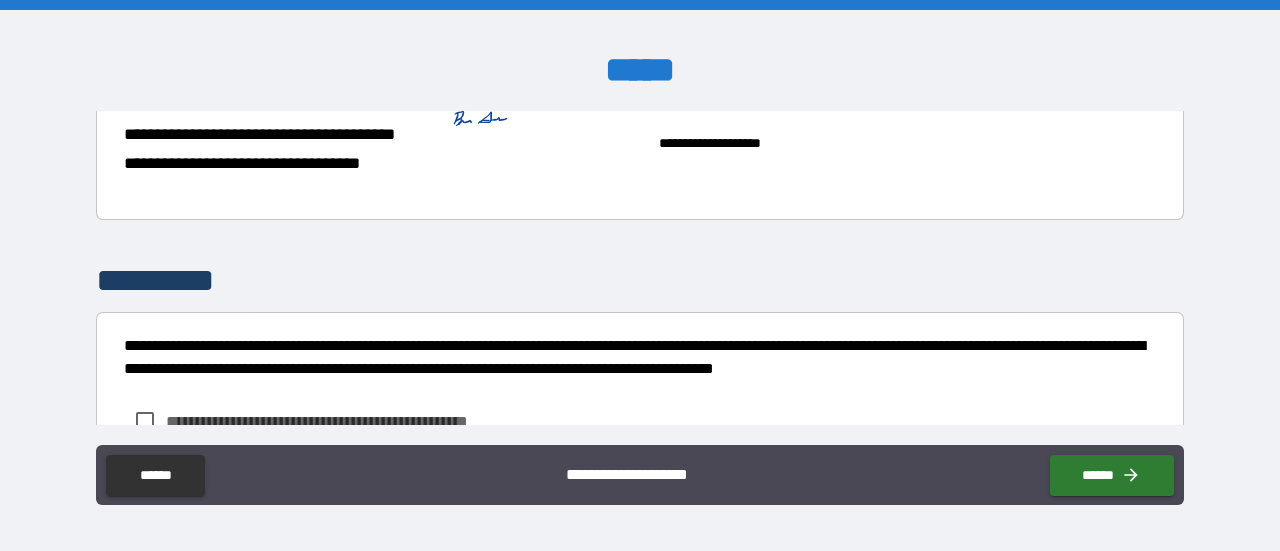 scroll, scrollTop: 1264, scrollLeft: 0, axis: vertical 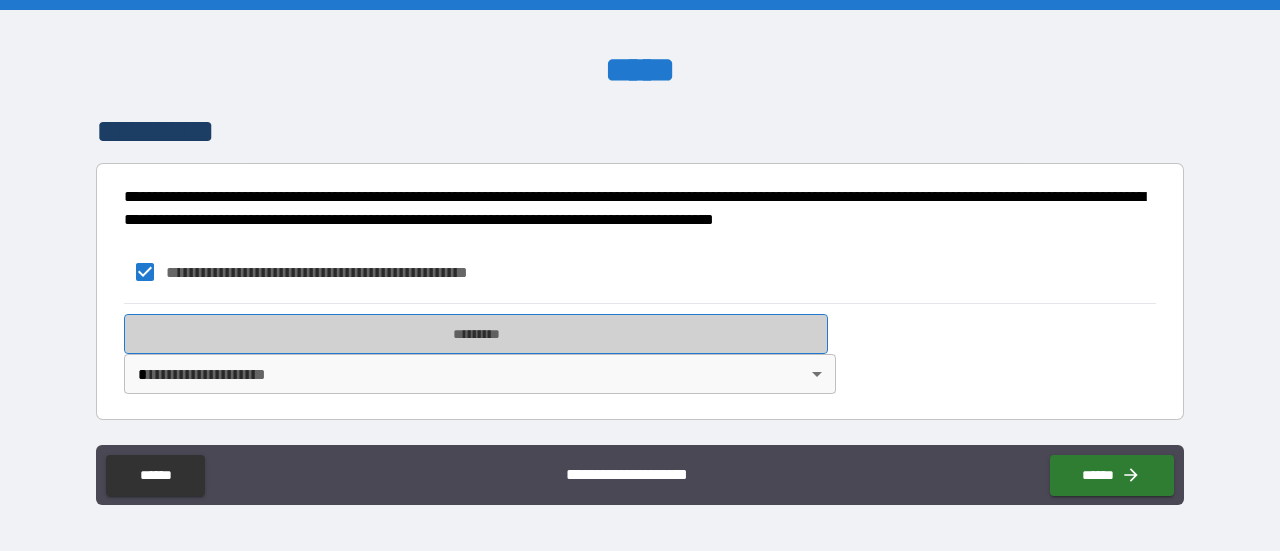 click on "*********" at bounding box center (476, 334) 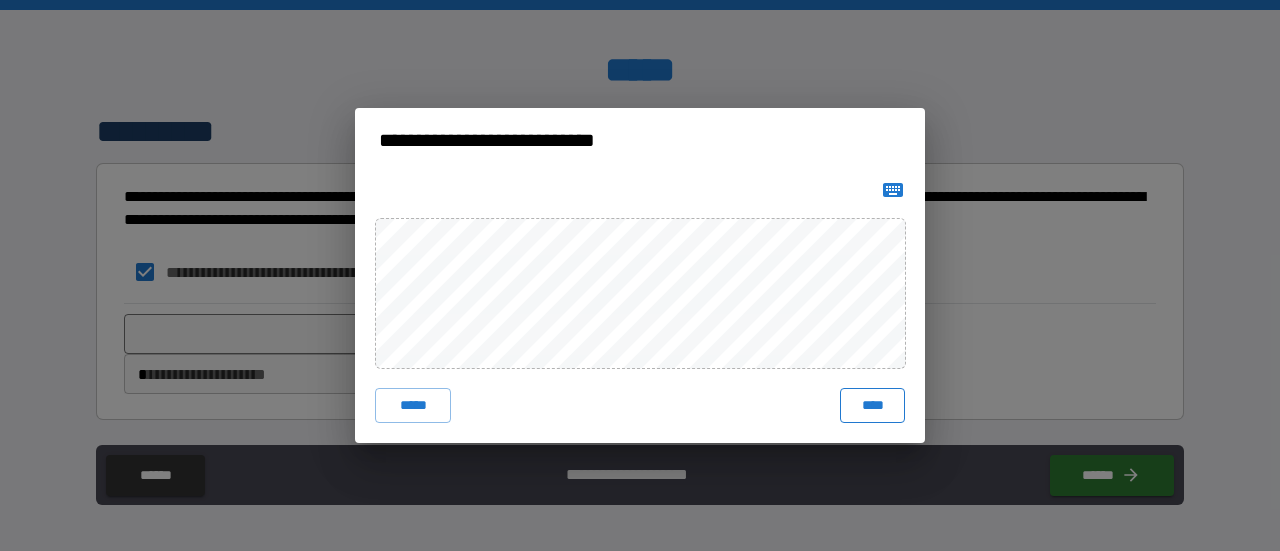 click on "****" at bounding box center (872, 406) 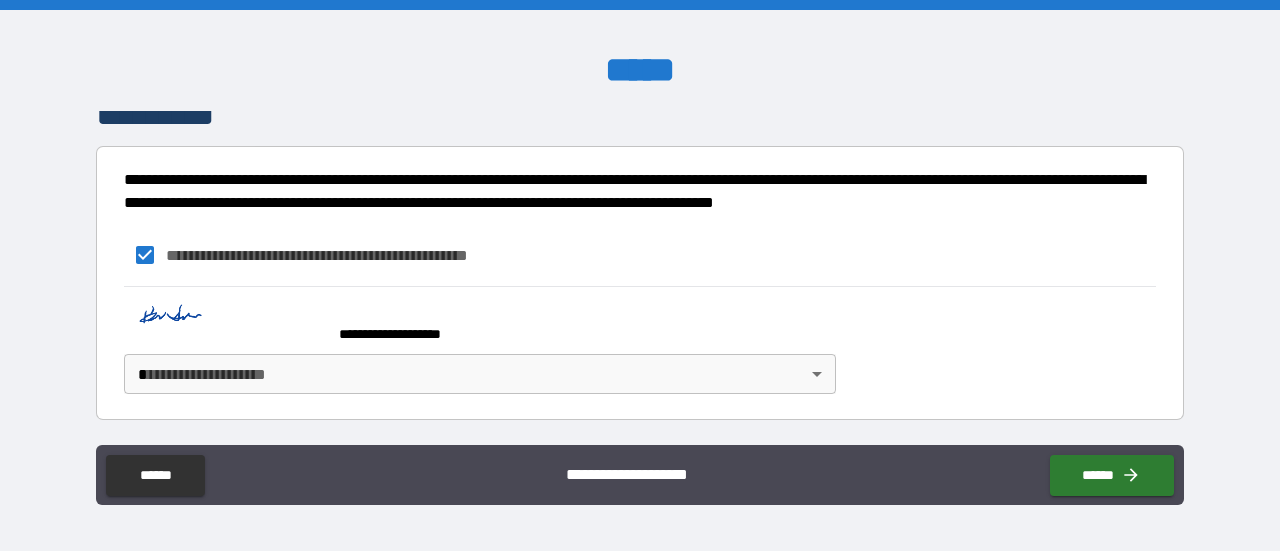 scroll, scrollTop: 1280, scrollLeft: 0, axis: vertical 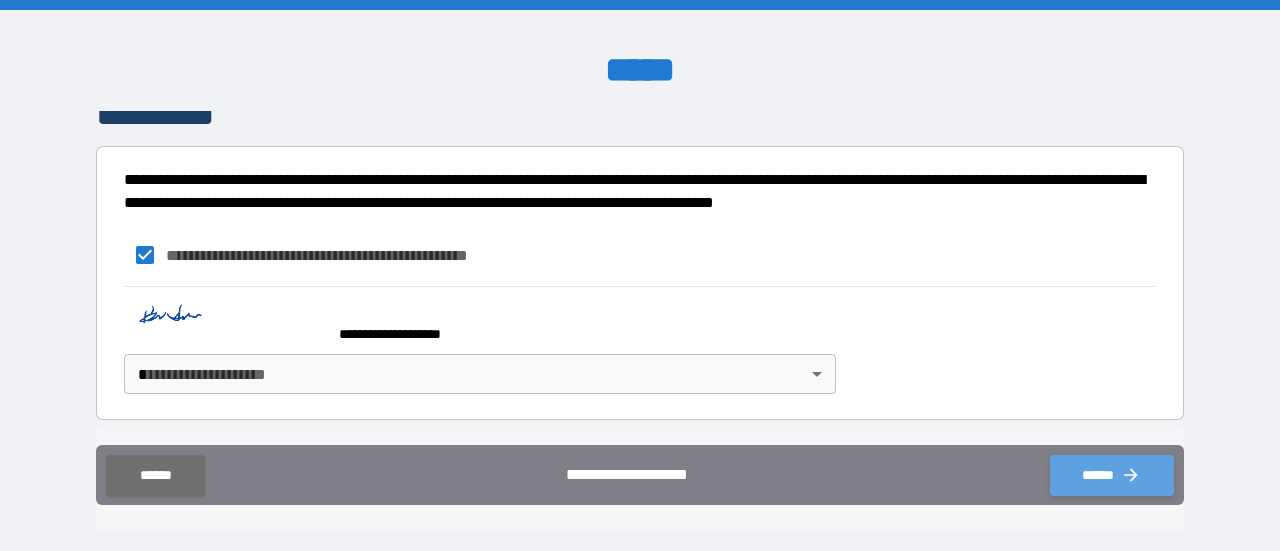 click on "******" at bounding box center [1112, 475] 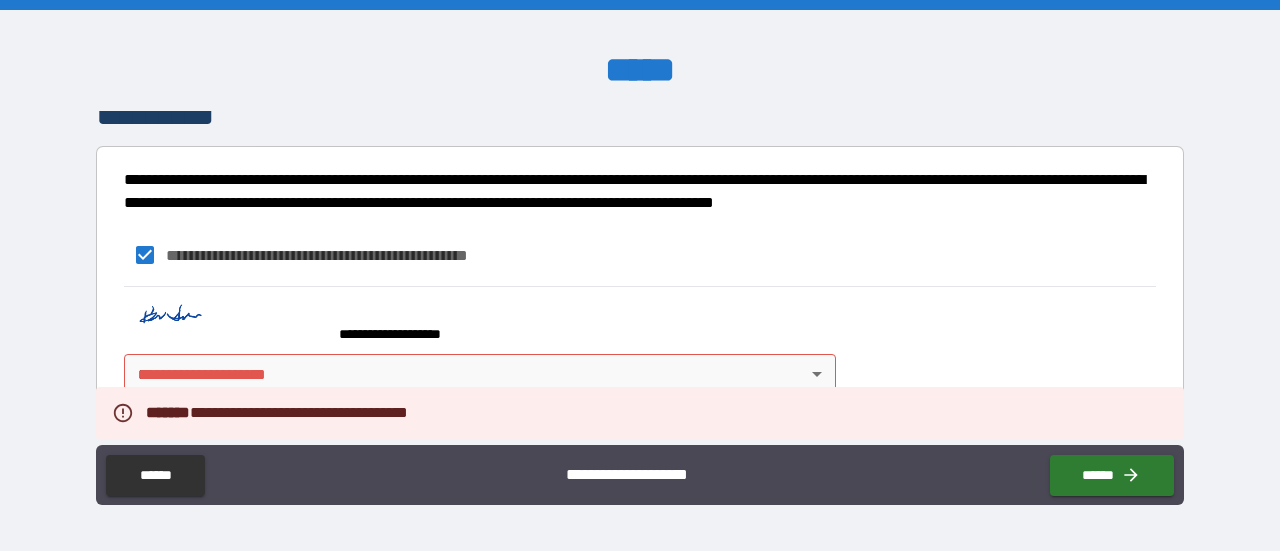 click on "**********" at bounding box center [640, 275] 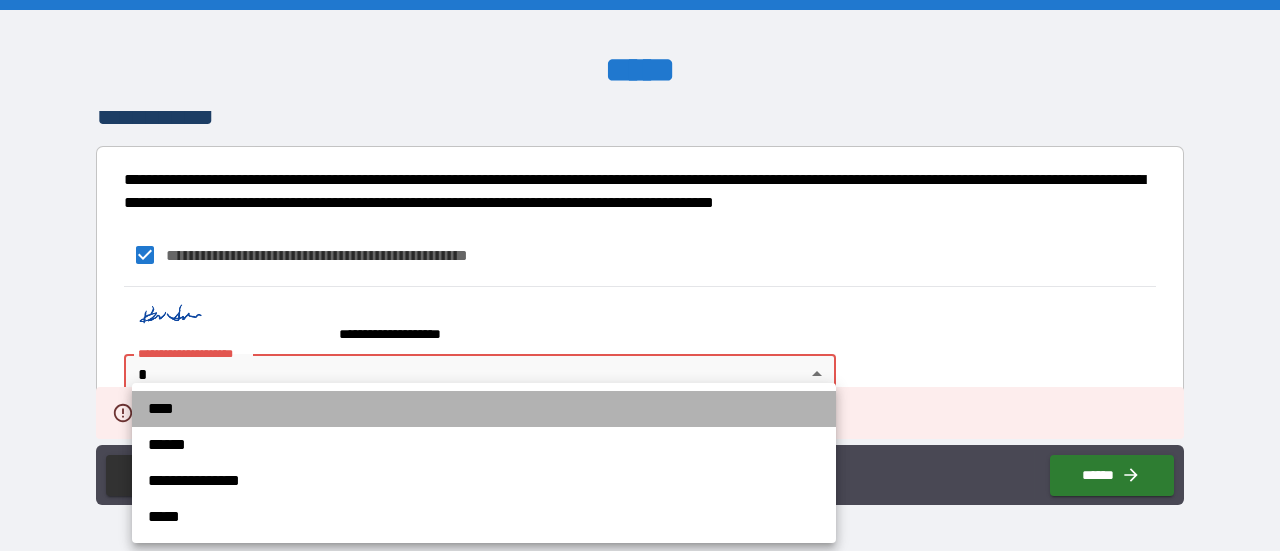 click on "****" at bounding box center [484, 409] 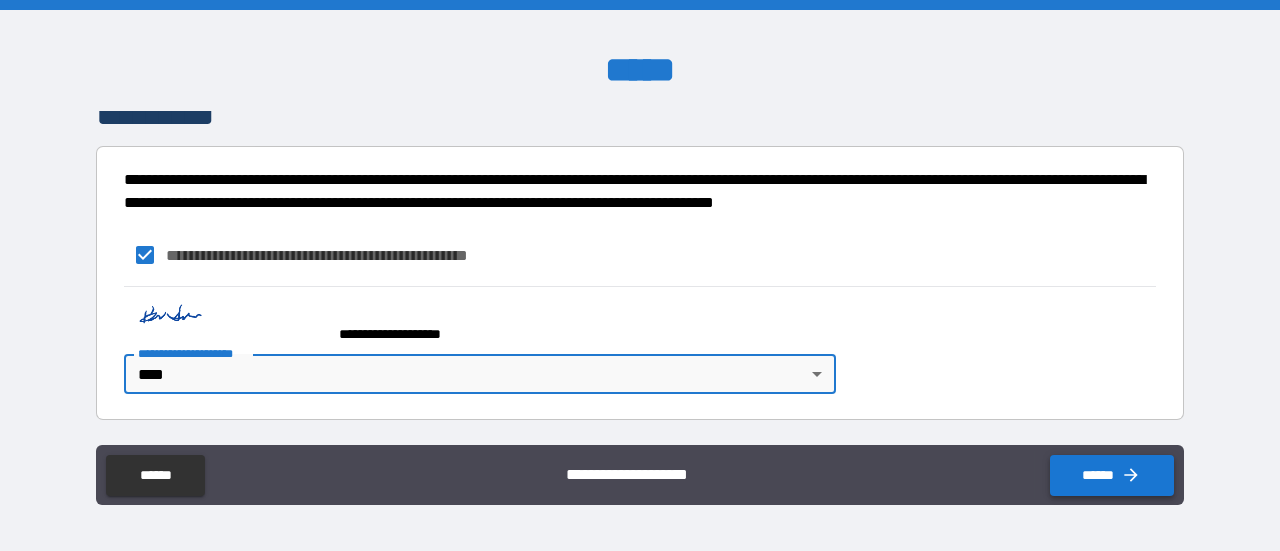 click on "******" at bounding box center [1112, 475] 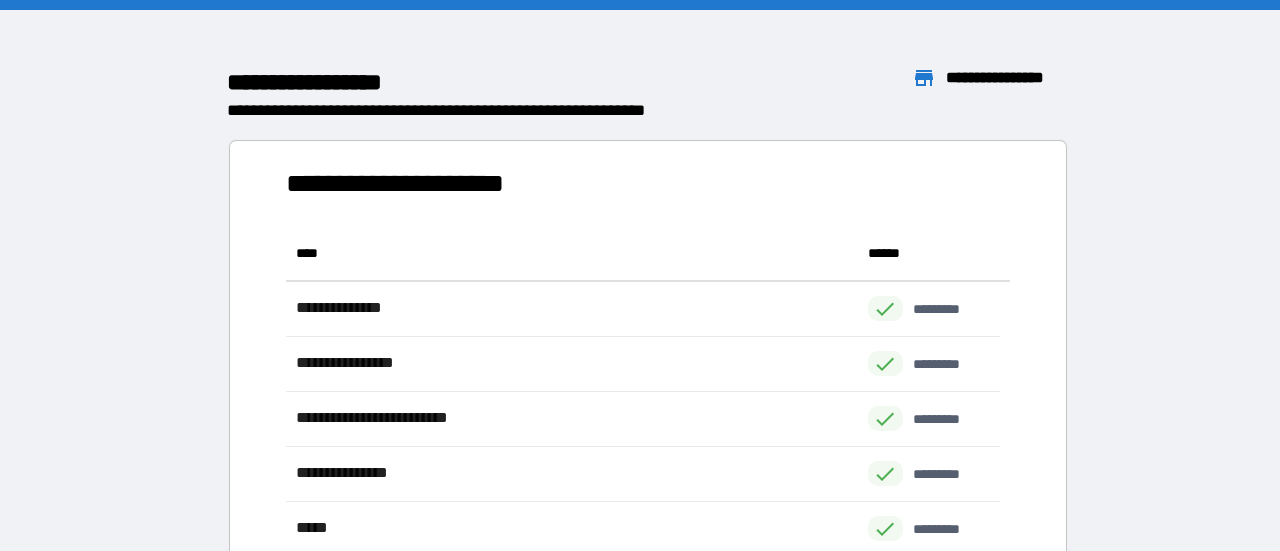 scroll, scrollTop: 16, scrollLeft: 16, axis: both 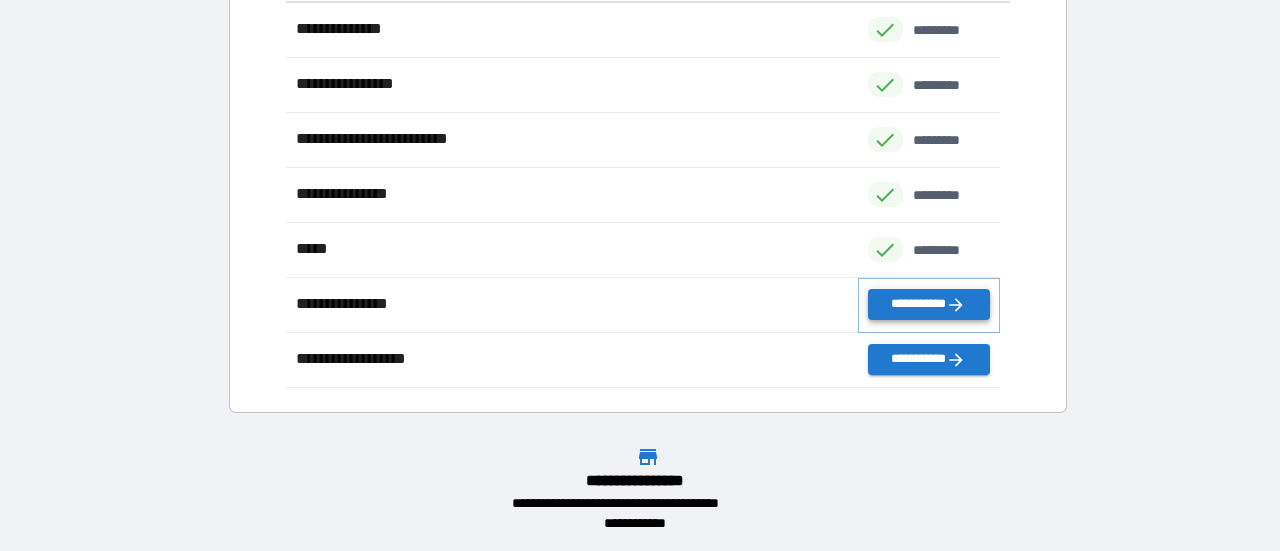 click on "**********" at bounding box center (929, 304) 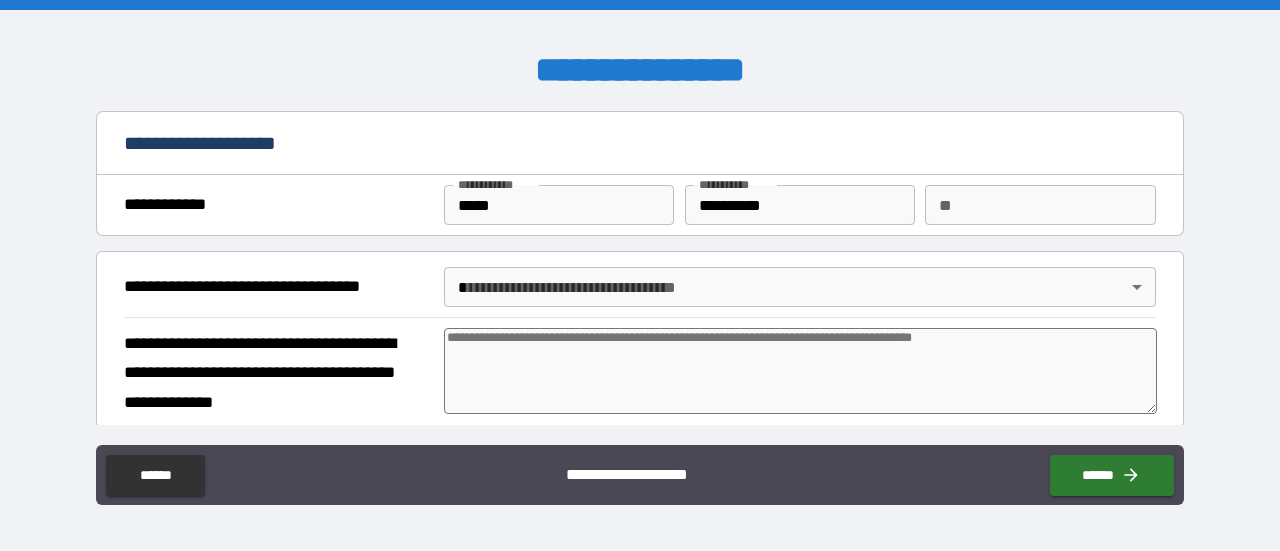 click on "**" at bounding box center (1040, 205) 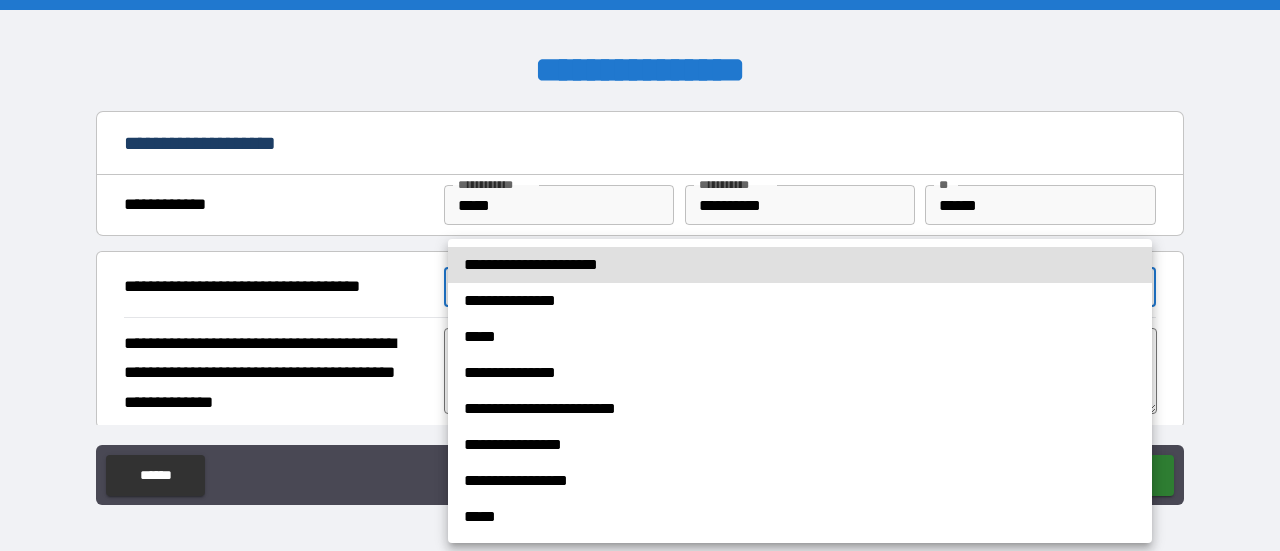 click on "**********" at bounding box center [640, 275] 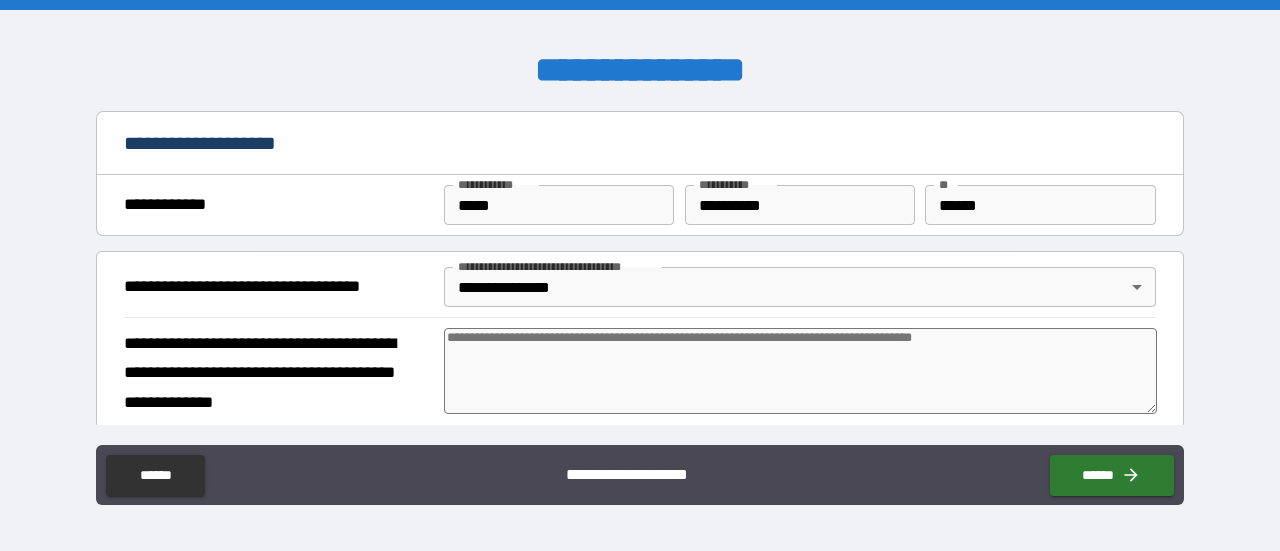 click at bounding box center [800, 371] 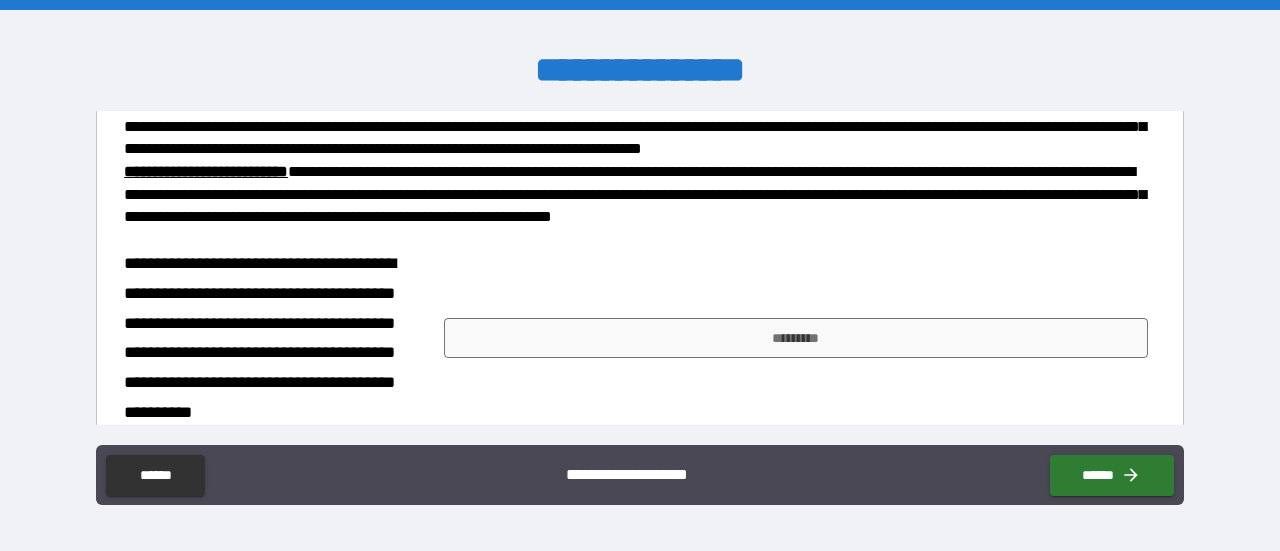 scroll, scrollTop: 900, scrollLeft: 0, axis: vertical 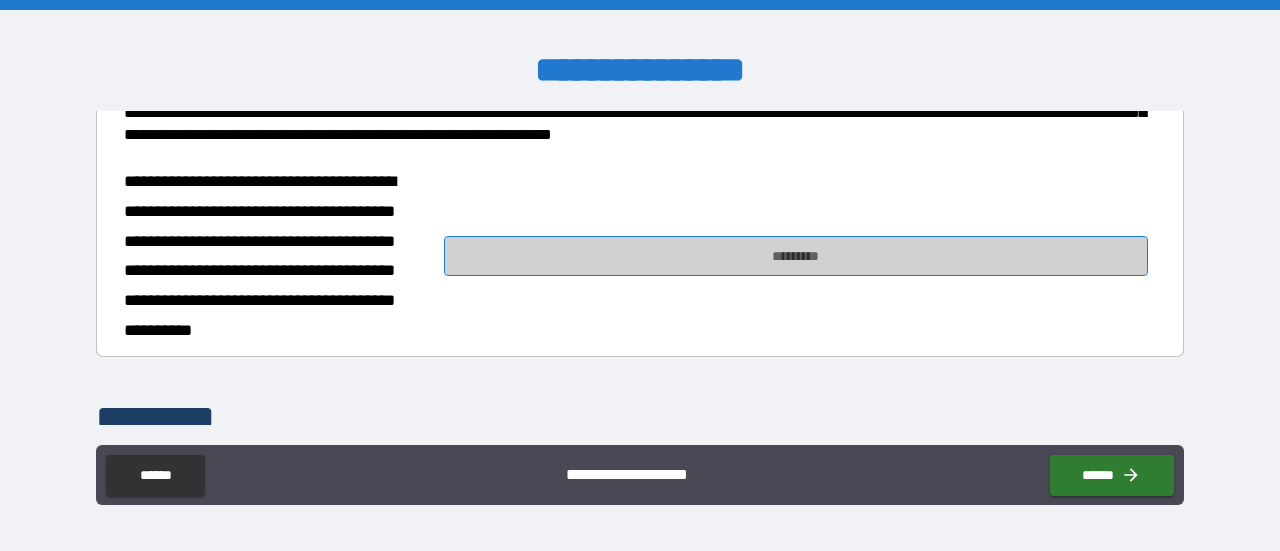click on "*********" at bounding box center (796, 256) 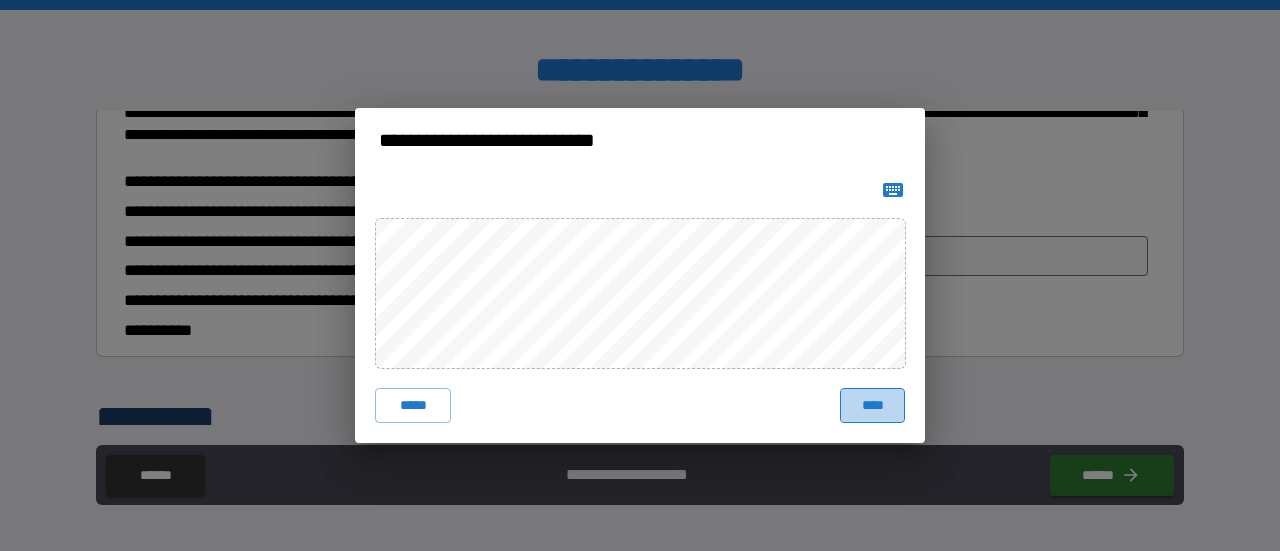 click on "****" at bounding box center (872, 406) 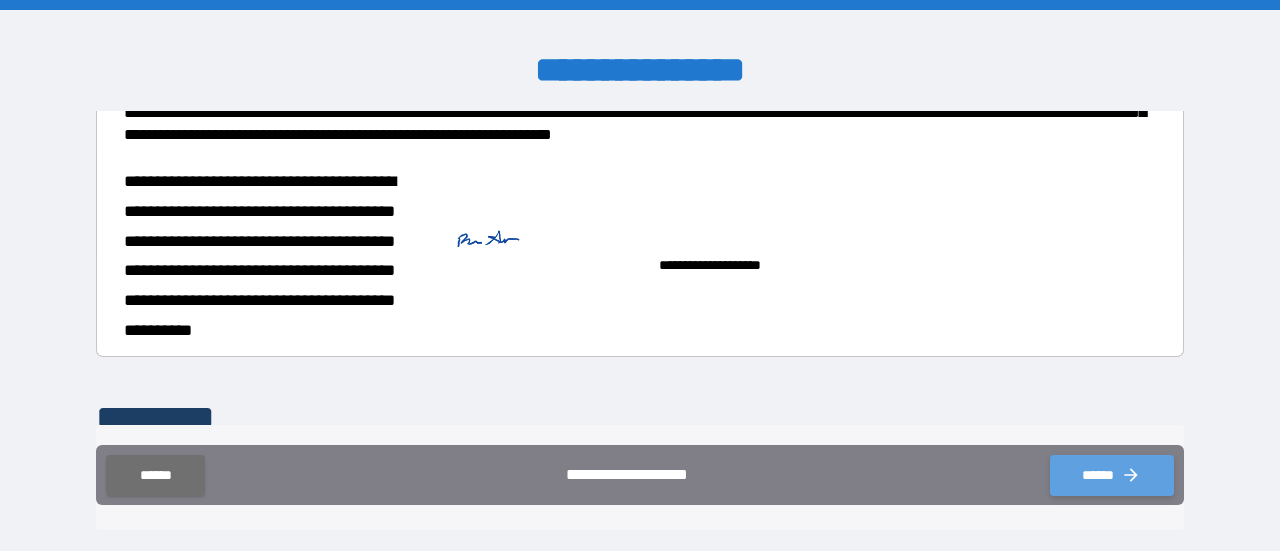 click on "******" at bounding box center [1112, 475] 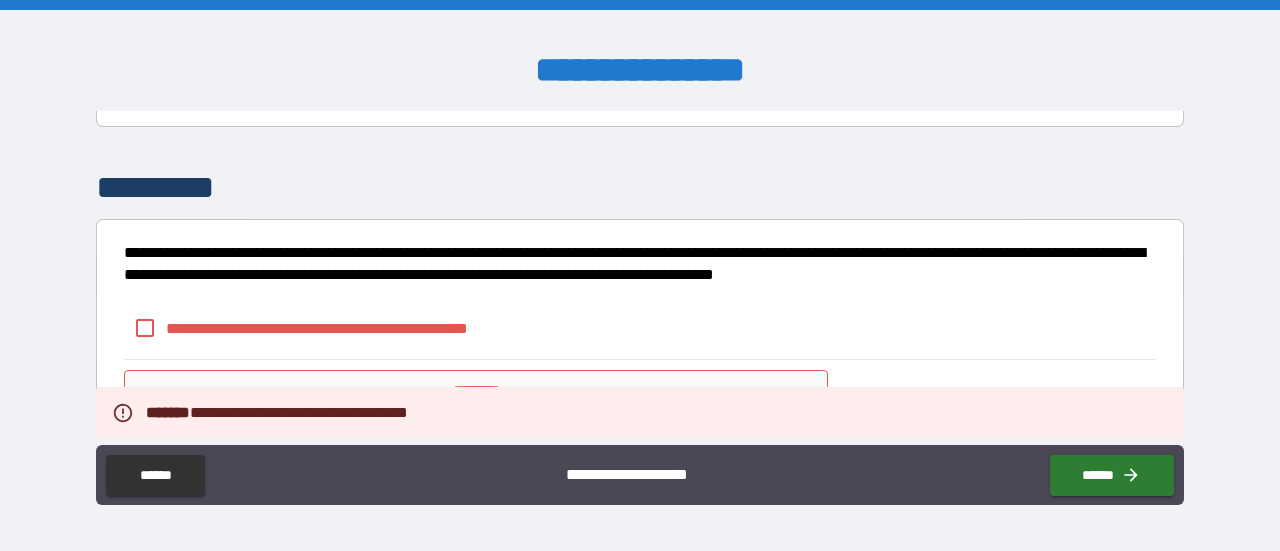 scroll, scrollTop: 1182, scrollLeft: 0, axis: vertical 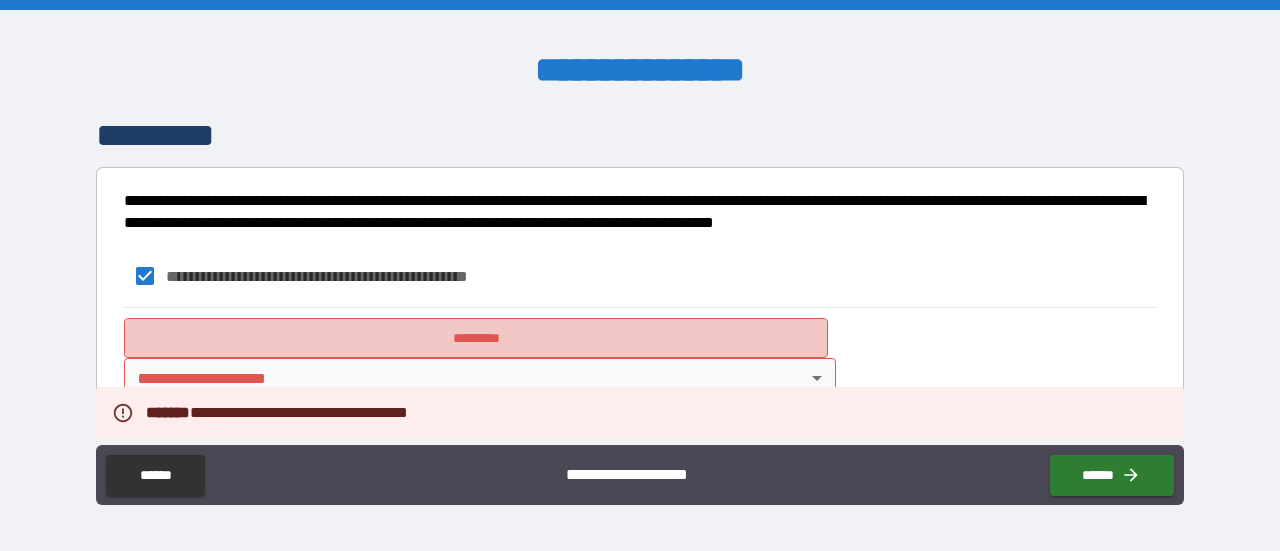 click on "*********" at bounding box center (476, 338) 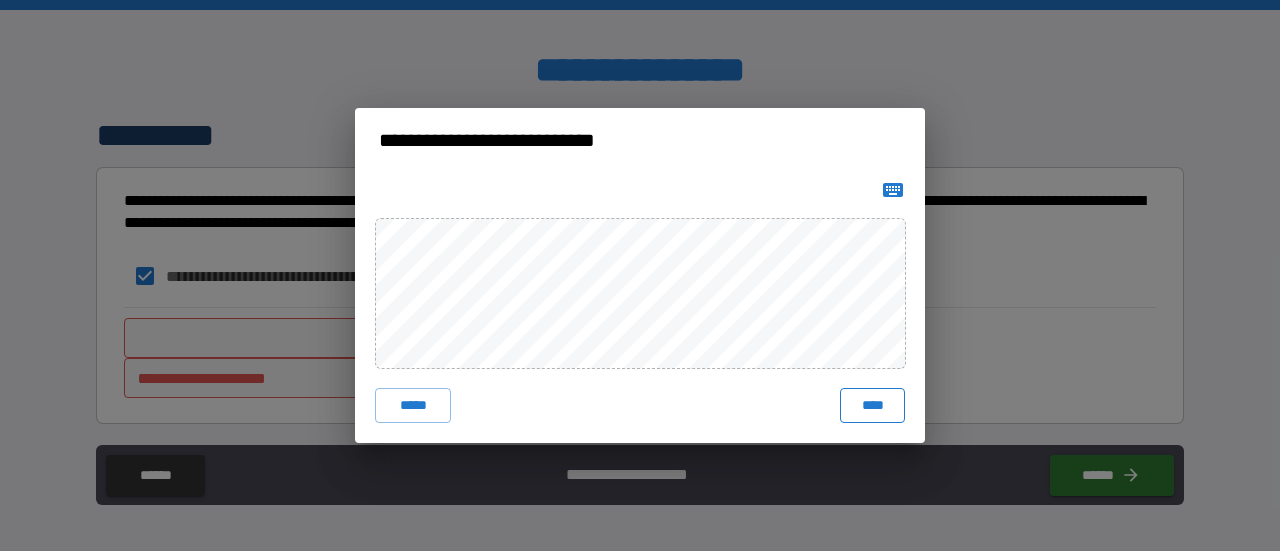 click on "****" at bounding box center (872, 406) 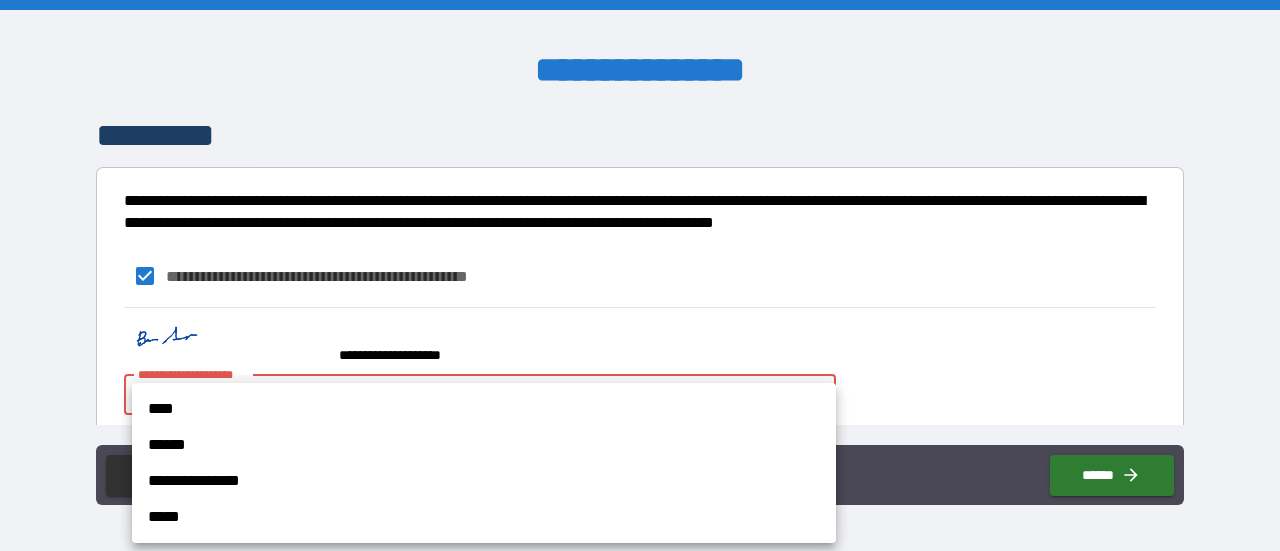 click on "**********" at bounding box center [640, 275] 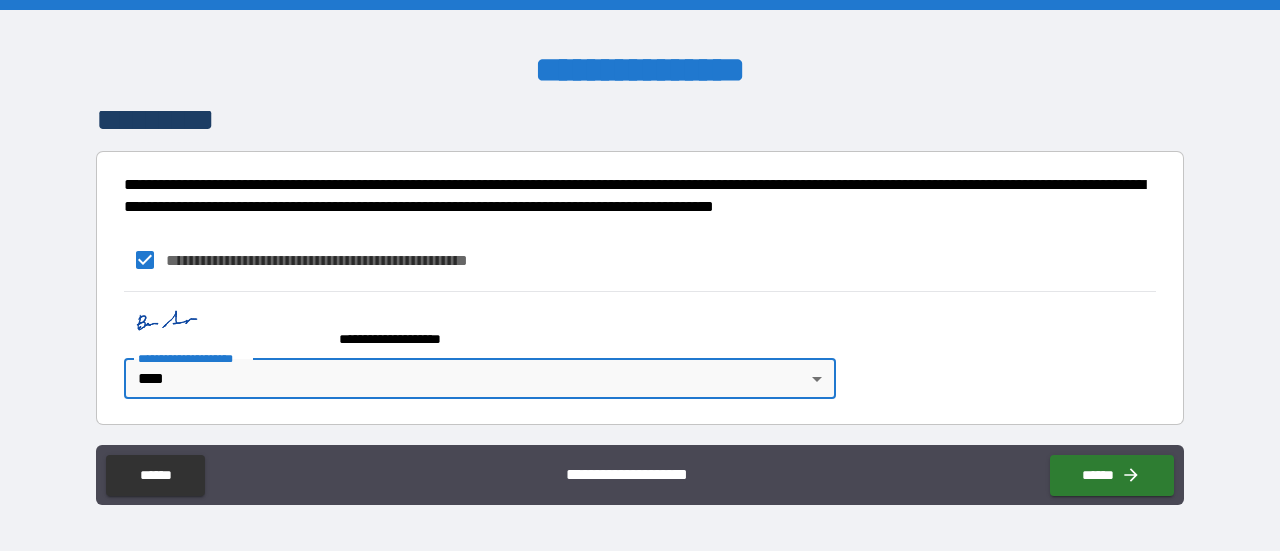 scroll, scrollTop: 1198, scrollLeft: 0, axis: vertical 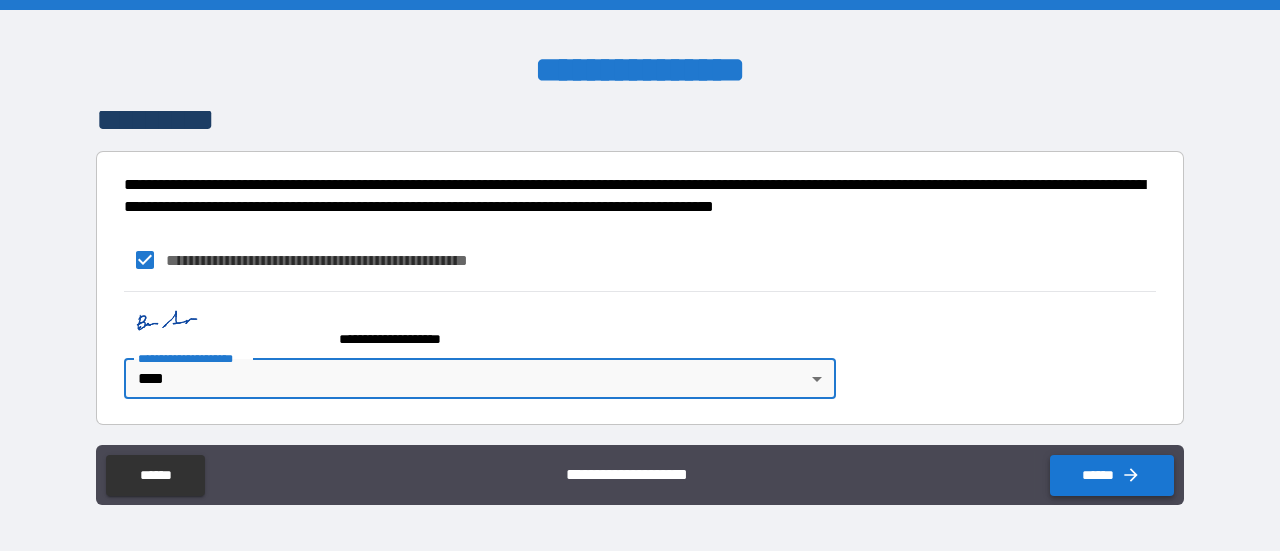 click 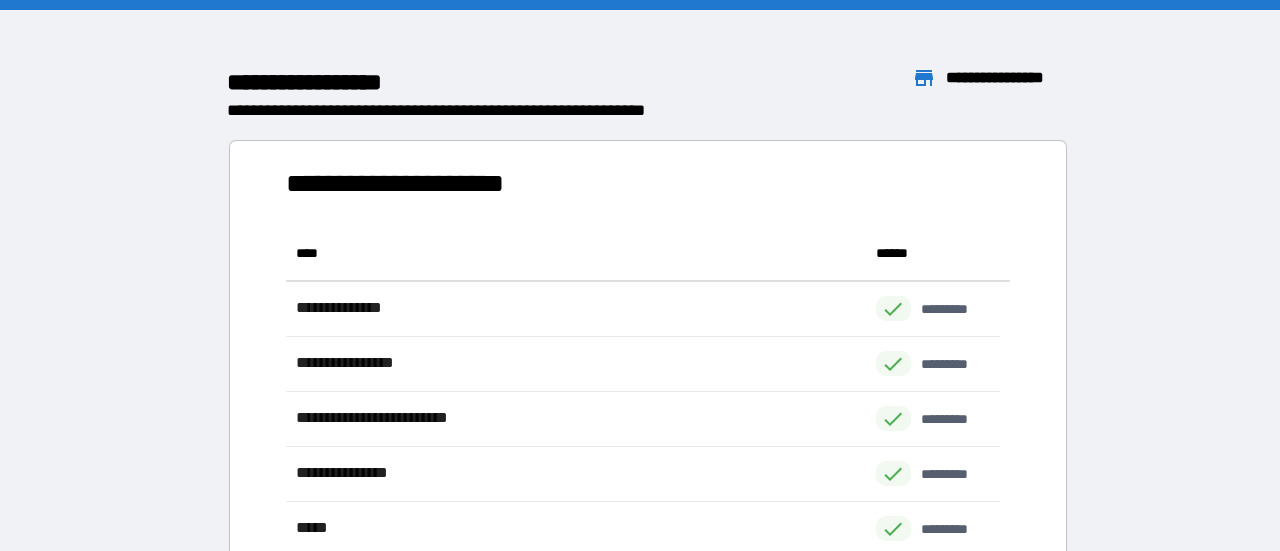 scroll, scrollTop: 16, scrollLeft: 16, axis: both 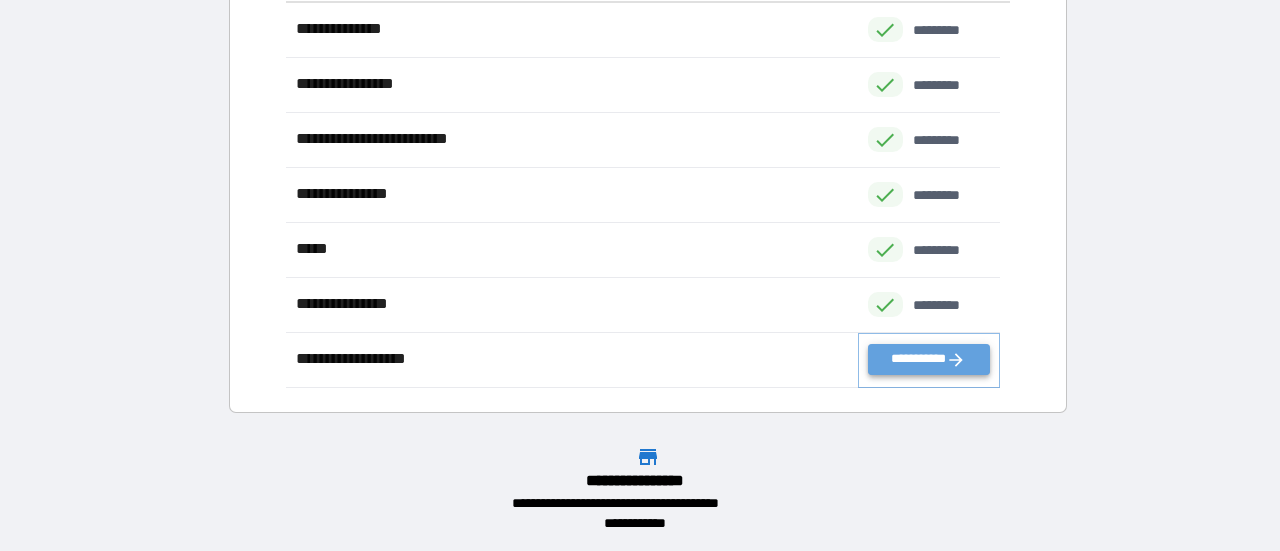 click on "**********" at bounding box center (929, 359) 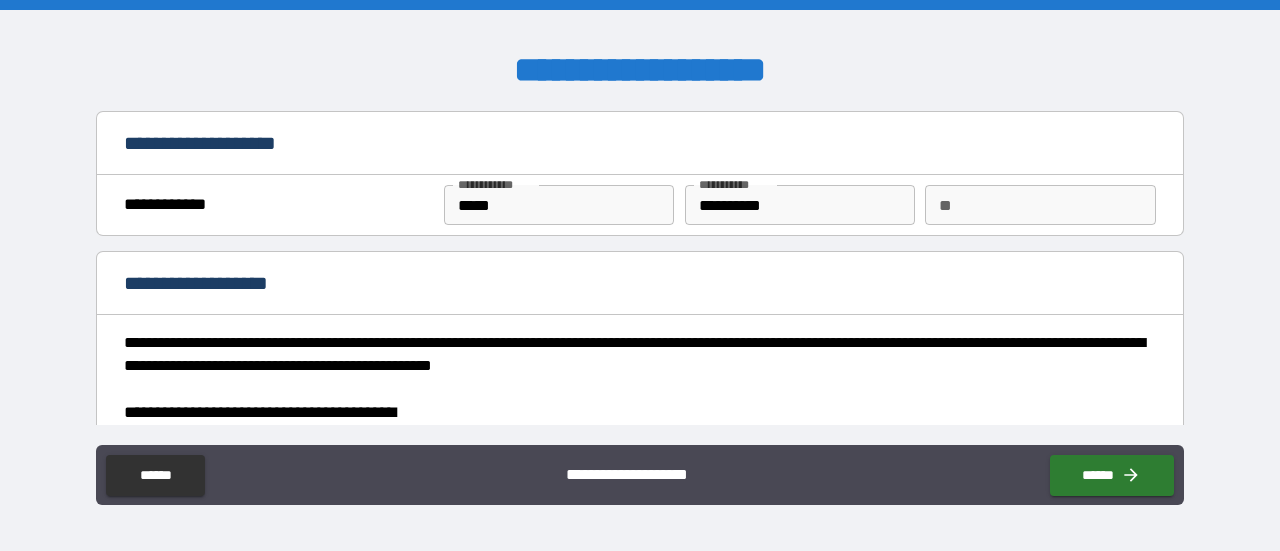 click on "**" at bounding box center [1040, 205] 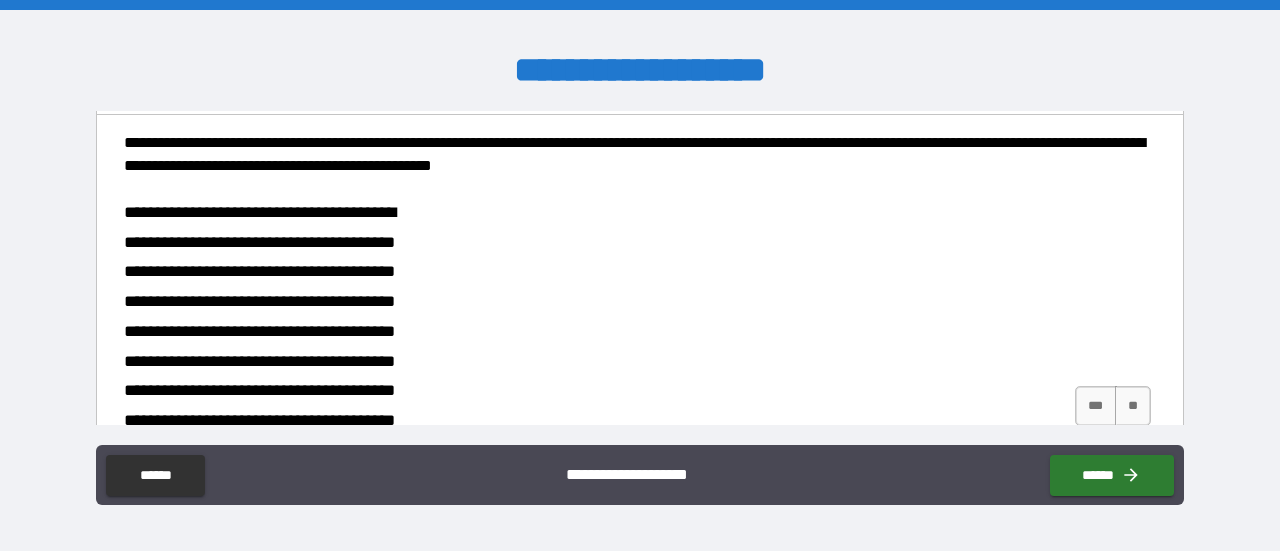 scroll, scrollTop: 300, scrollLeft: 0, axis: vertical 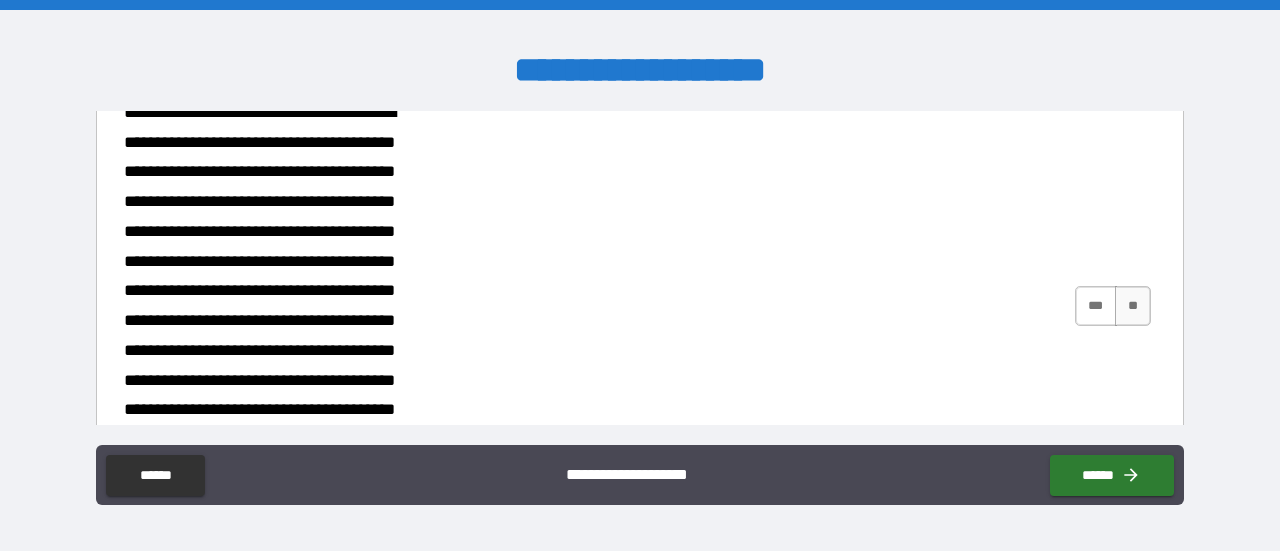 click on "***" at bounding box center [1096, 306] 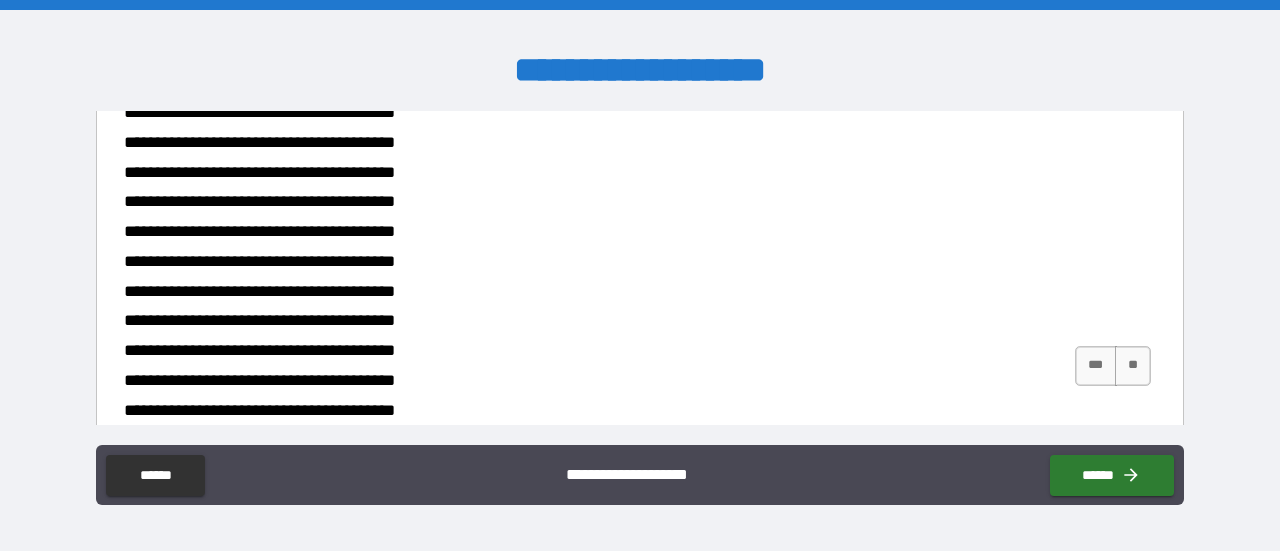 scroll, scrollTop: 800, scrollLeft: 0, axis: vertical 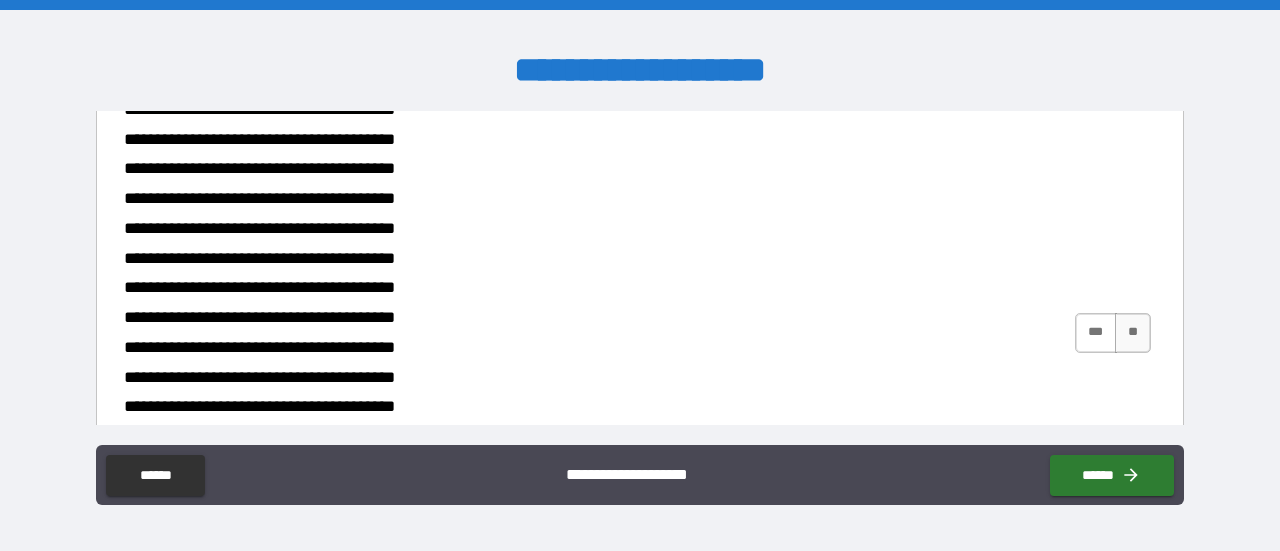 click on "***" at bounding box center [1096, 333] 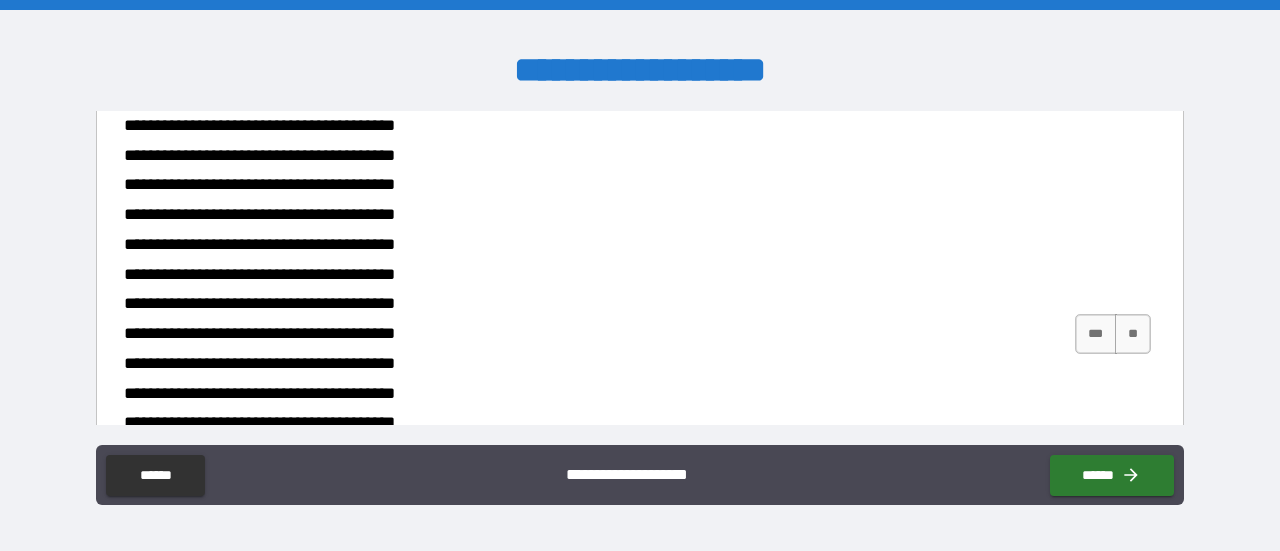 scroll, scrollTop: 1500, scrollLeft: 0, axis: vertical 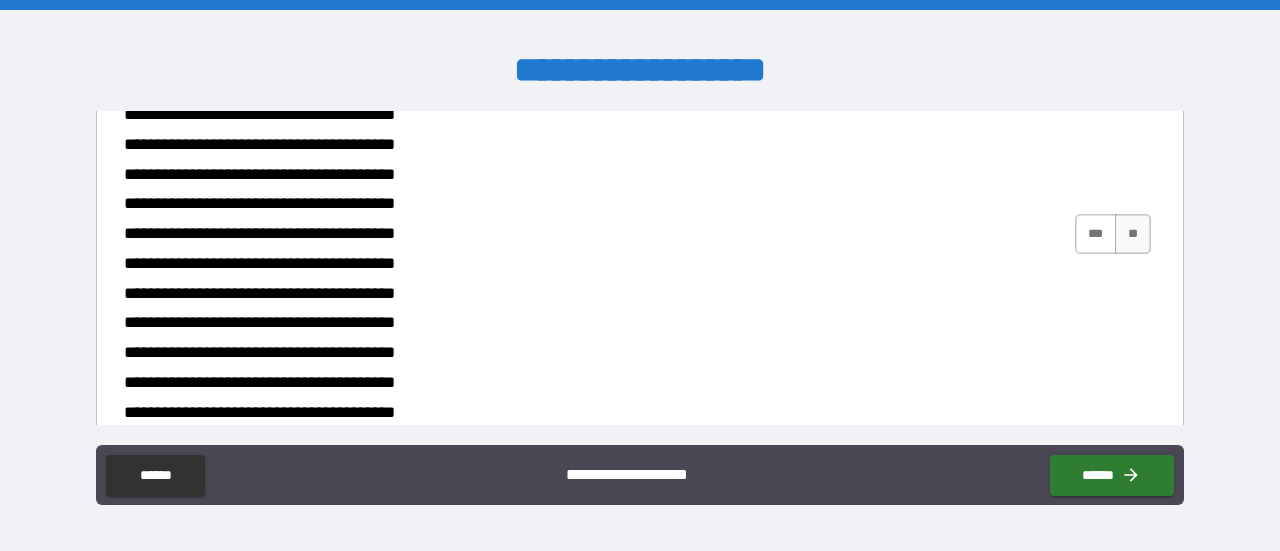 click on "***" at bounding box center (1096, 234) 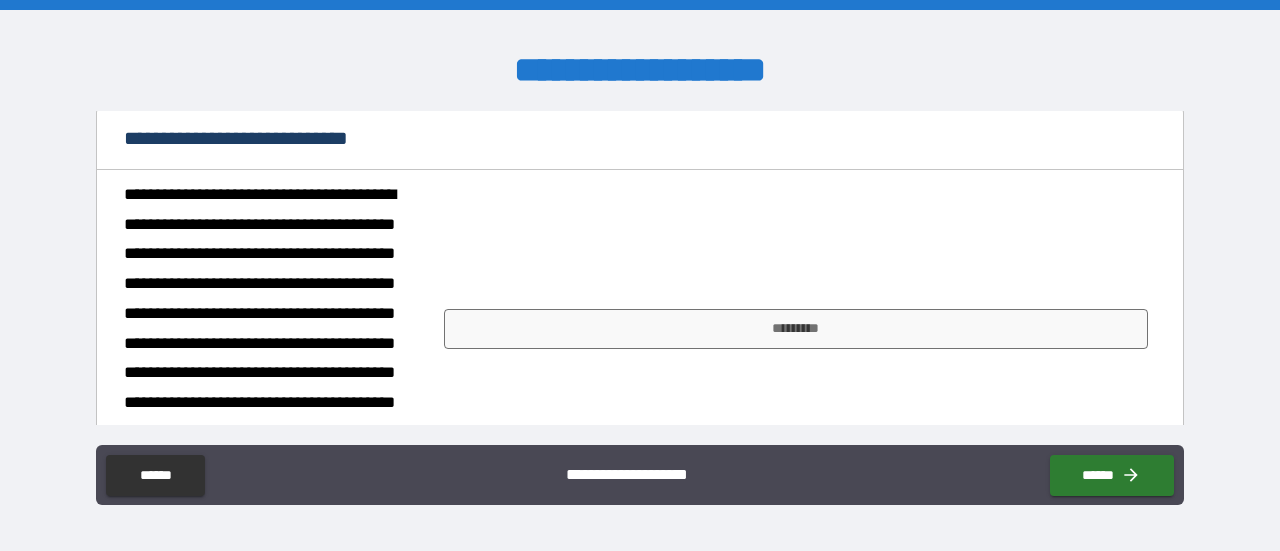 scroll, scrollTop: 2200, scrollLeft: 0, axis: vertical 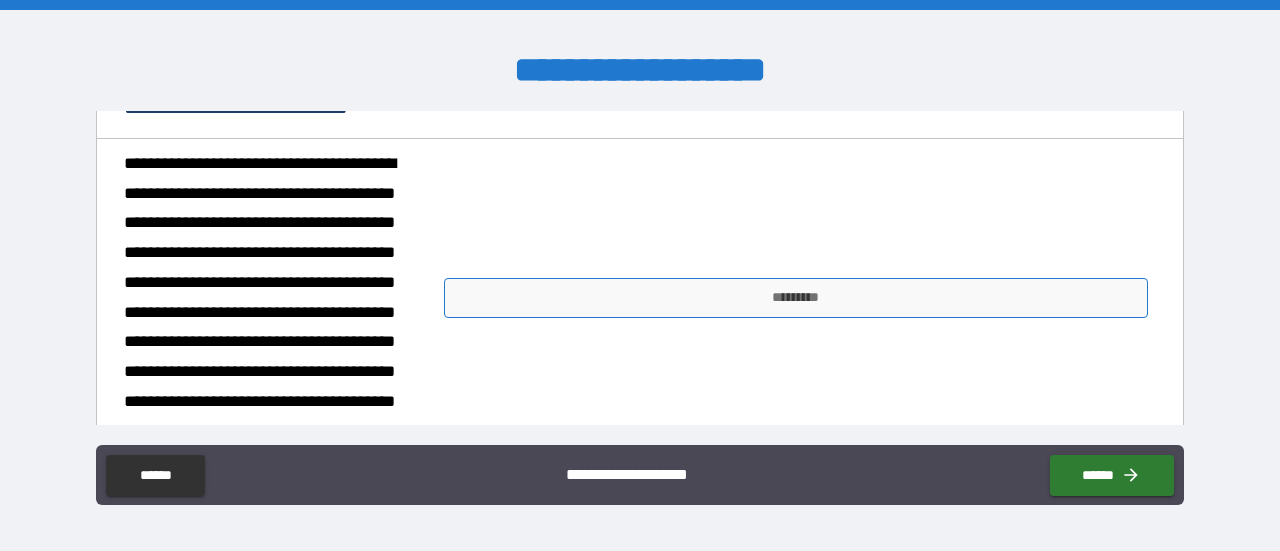 click on "*********" at bounding box center [796, 298] 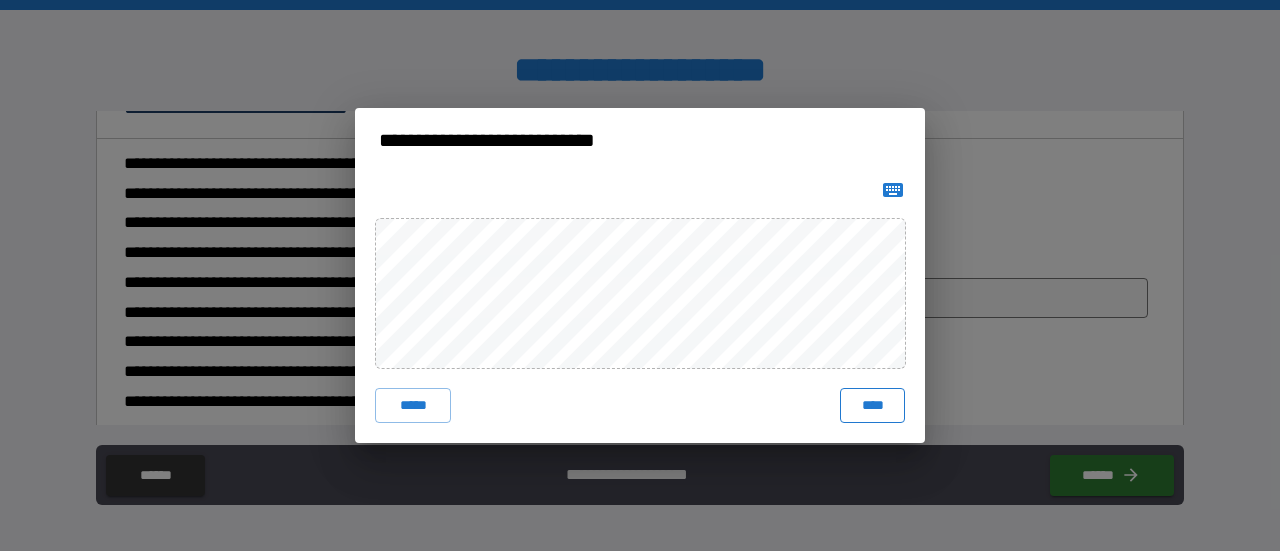 click on "****" at bounding box center (872, 406) 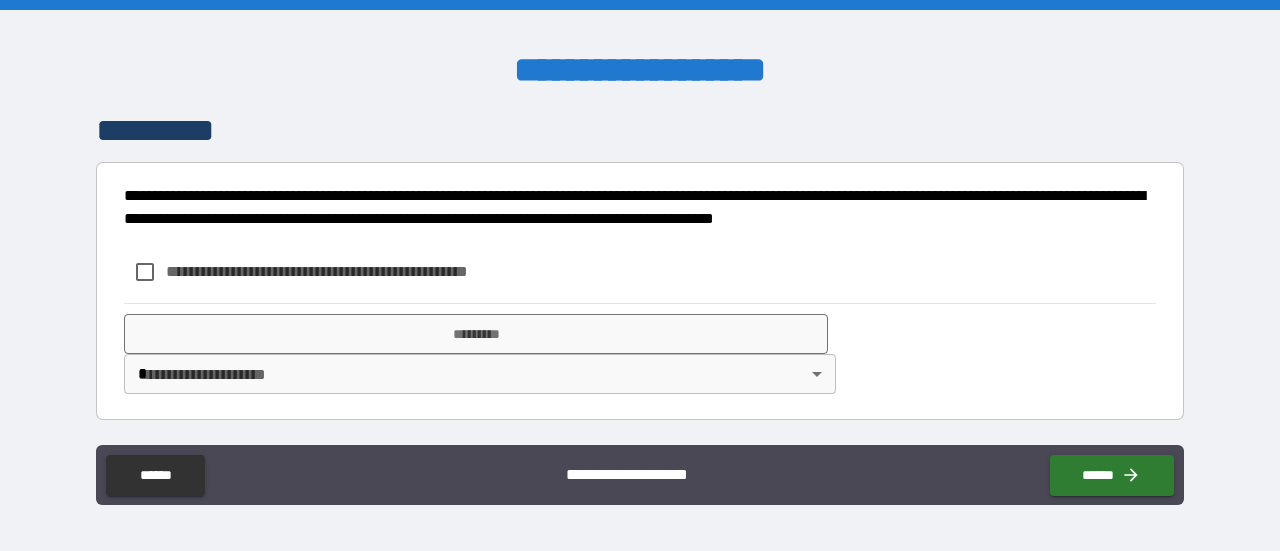 scroll, scrollTop: 2650, scrollLeft: 0, axis: vertical 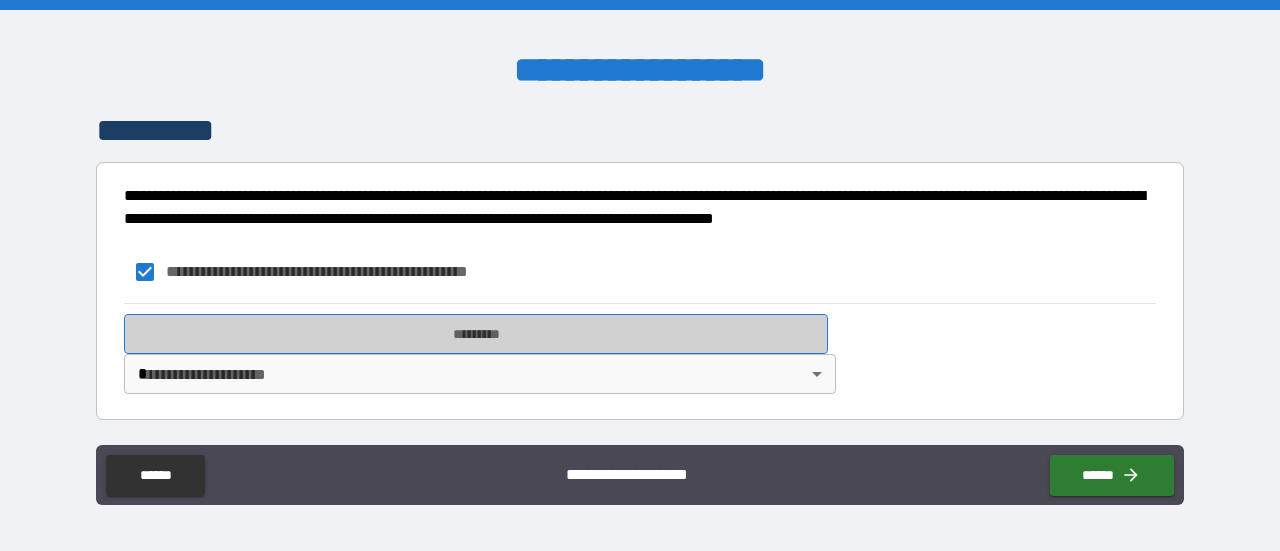 click on "*********" at bounding box center [476, 334] 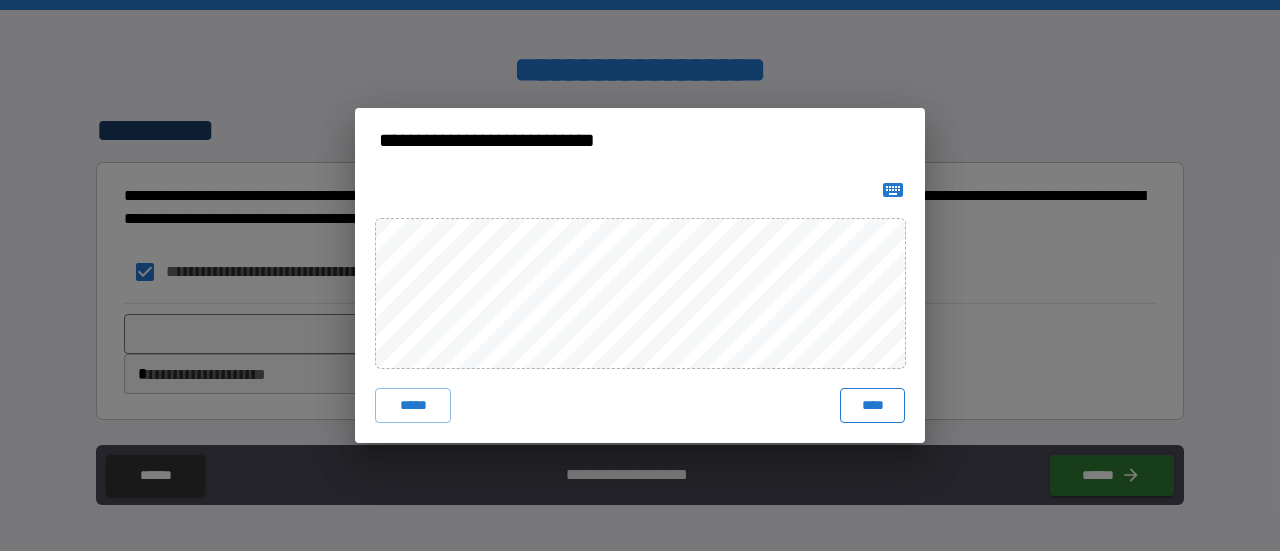 click on "****" at bounding box center [872, 406] 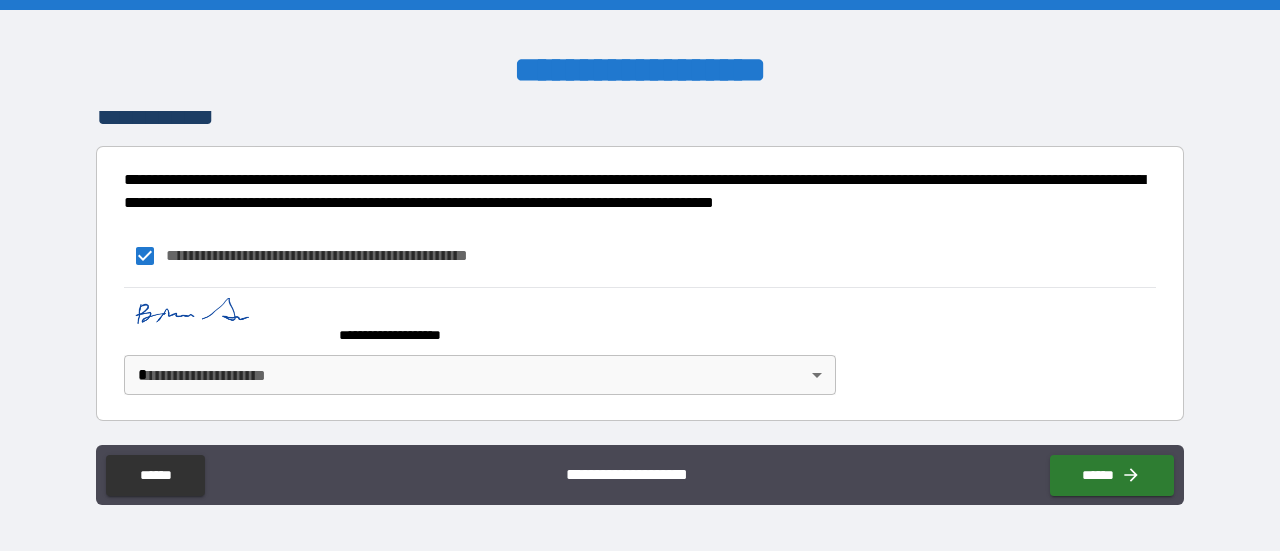 scroll, scrollTop: 2666, scrollLeft: 0, axis: vertical 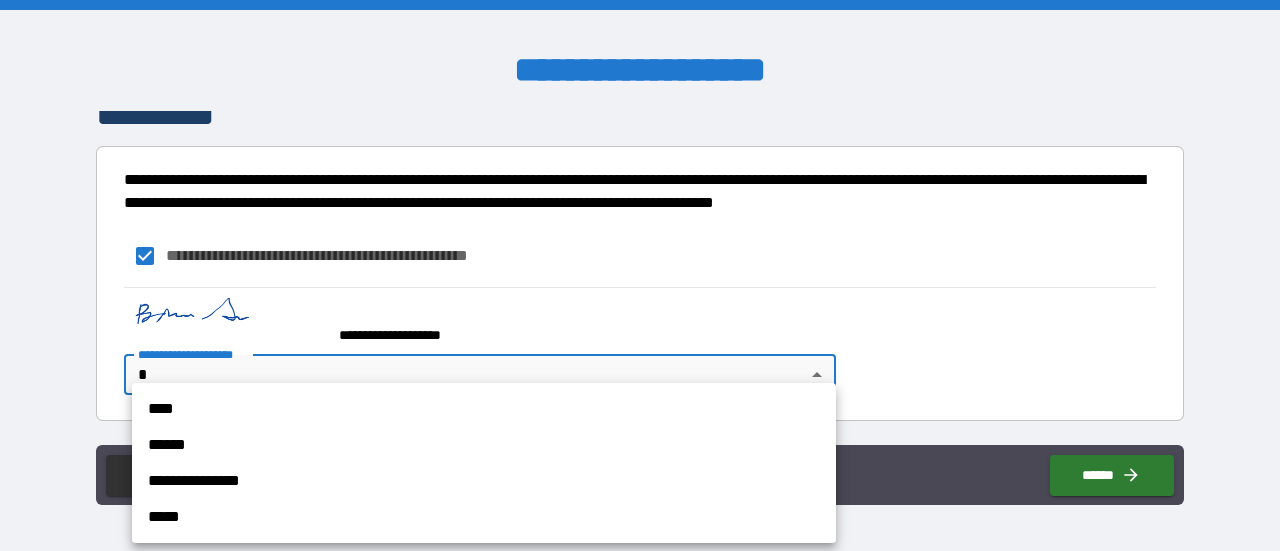 click on "****" at bounding box center [484, 409] 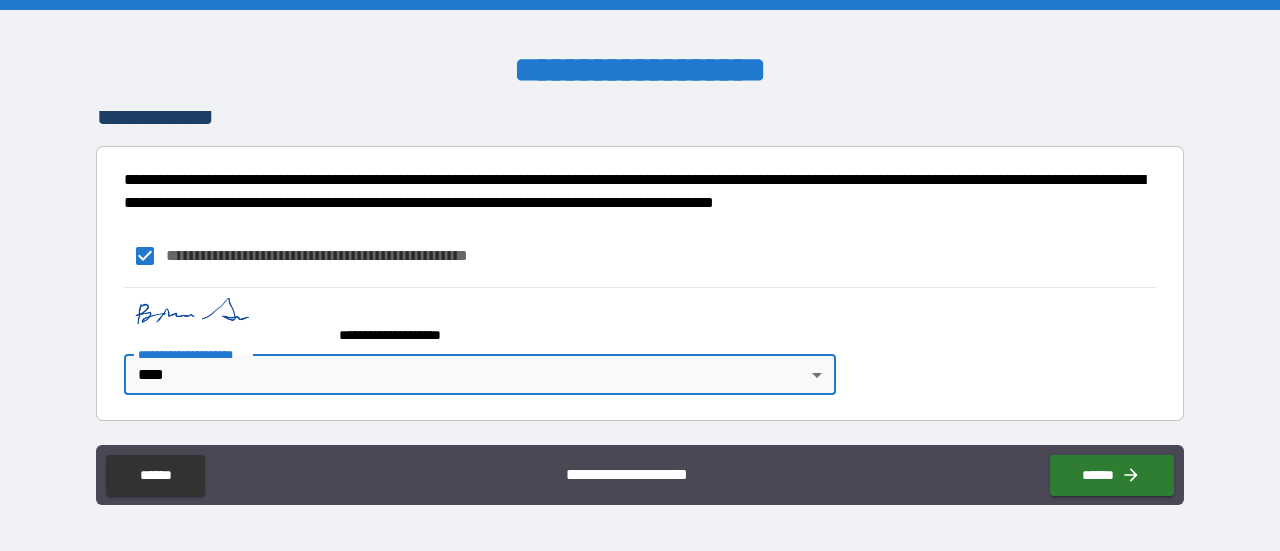 scroll, scrollTop: 2566, scrollLeft: 0, axis: vertical 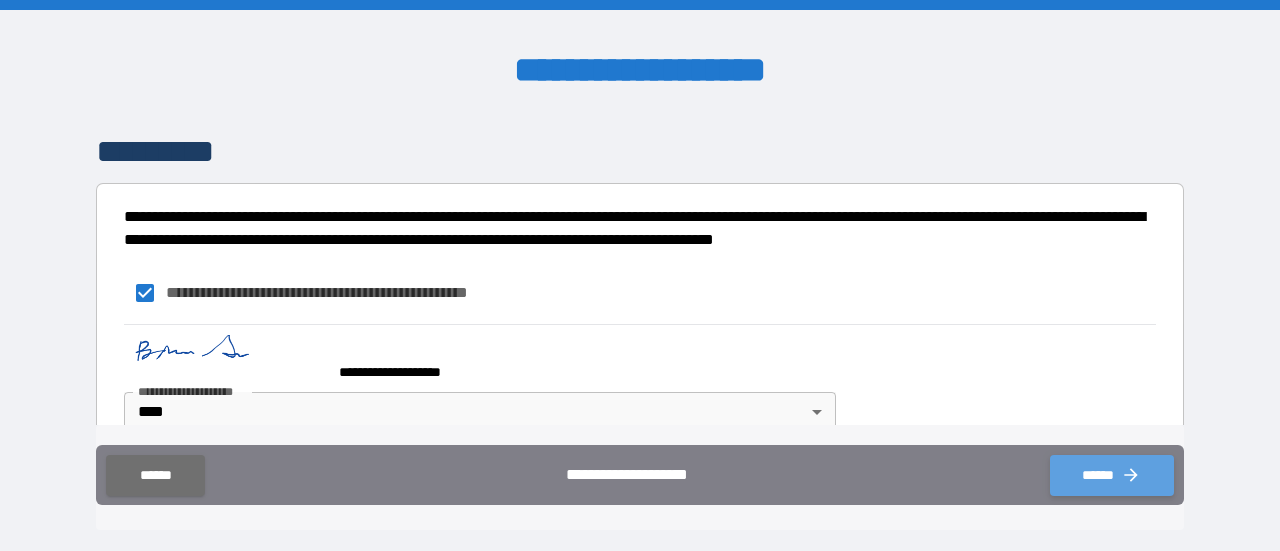 click on "******" at bounding box center (1112, 475) 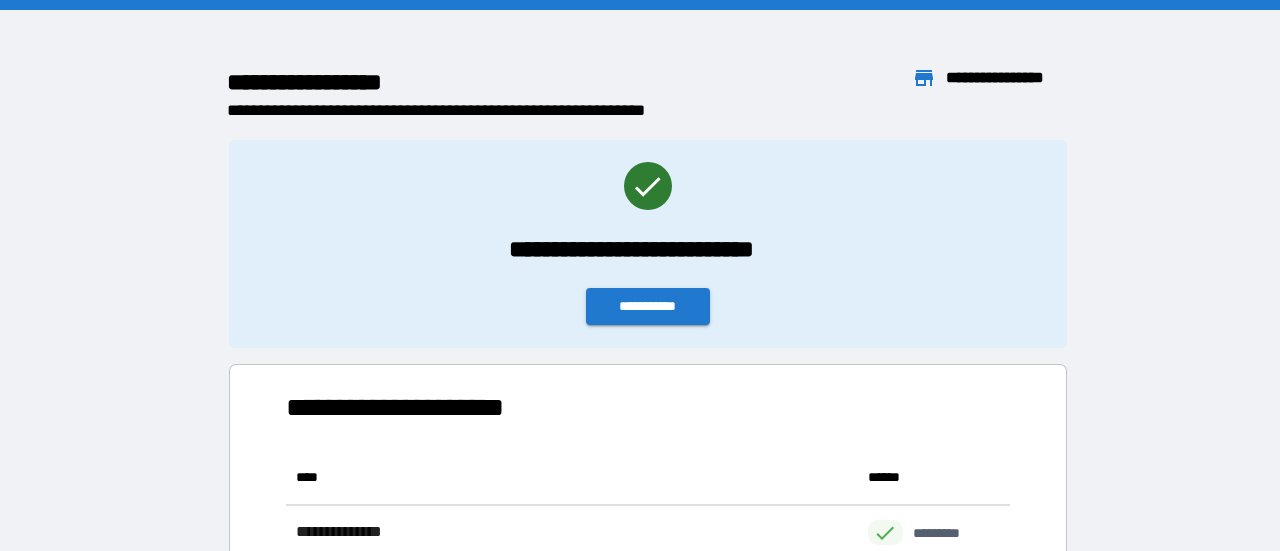 scroll, scrollTop: 16, scrollLeft: 16, axis: both 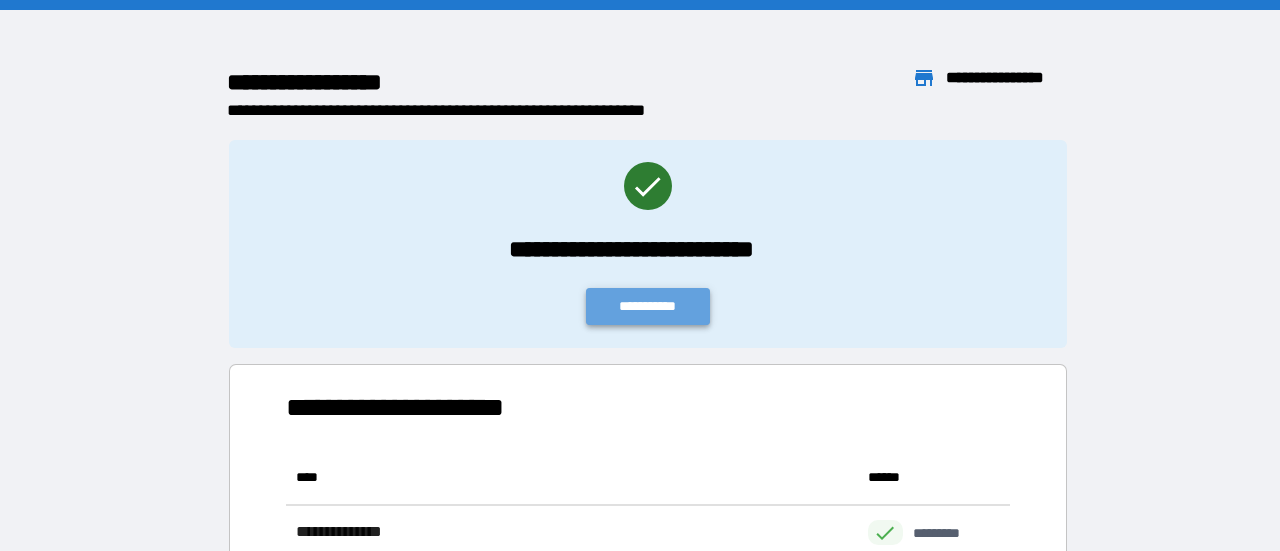 click on "**********" at bounding box center (648, 306) 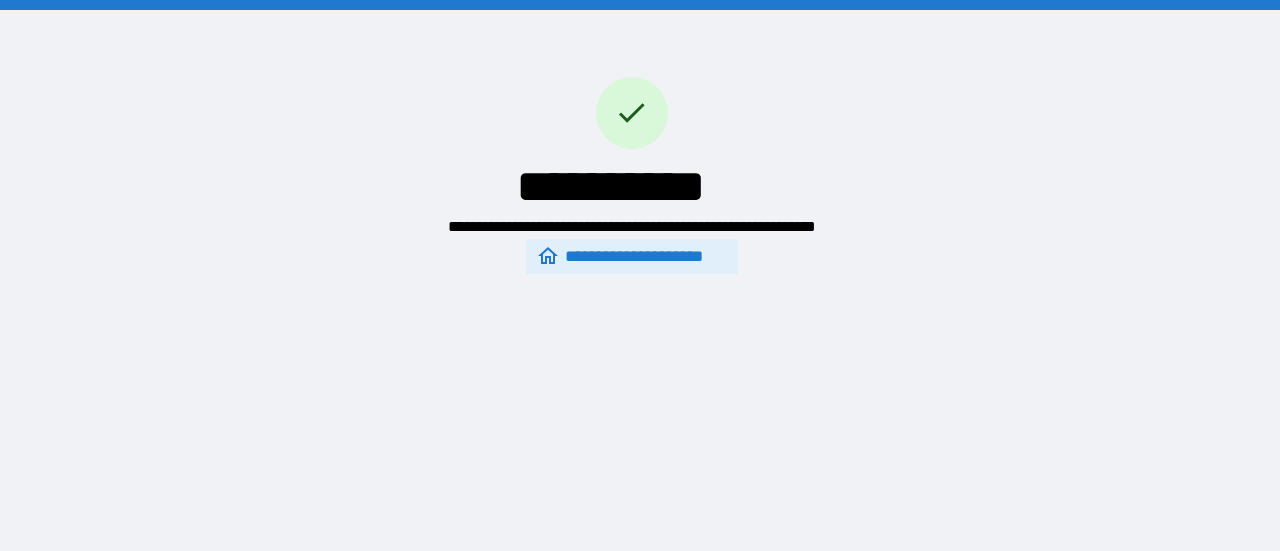 click on "**********" at bounding box center (631, 257) 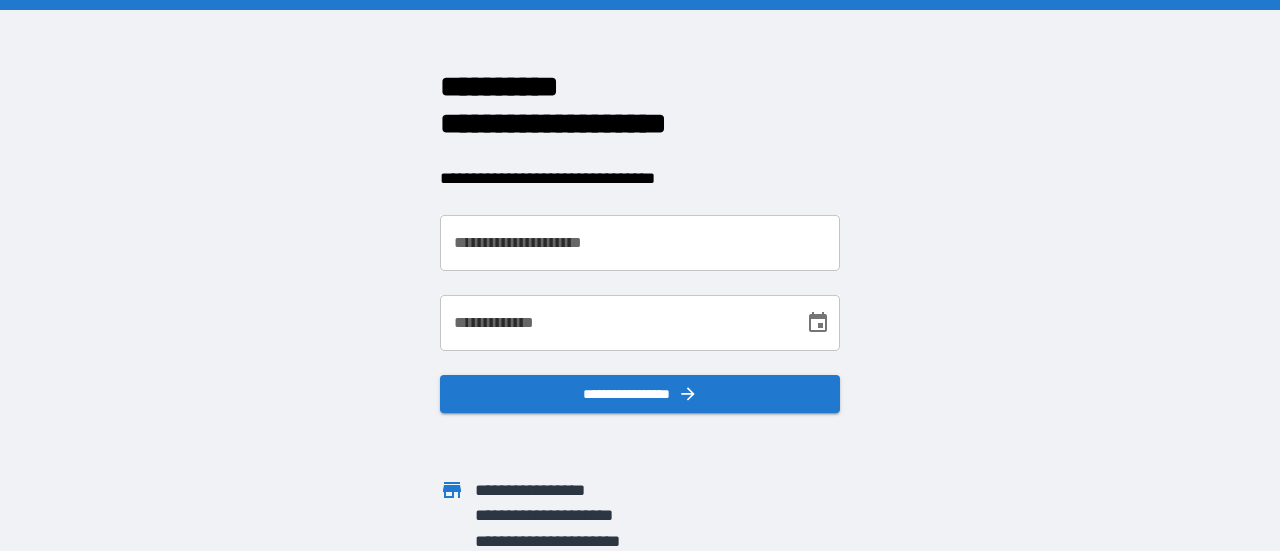 scroll, scrollTop: 0, scrollLeft: 0, axis: both 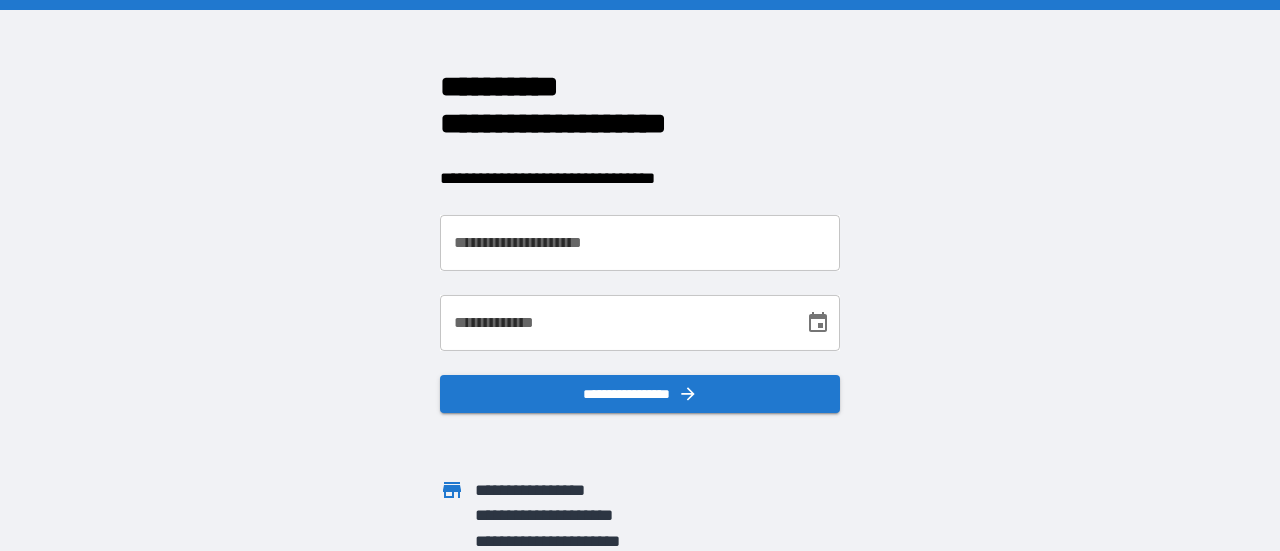 click on "**********" at bounding box center [640, 243] 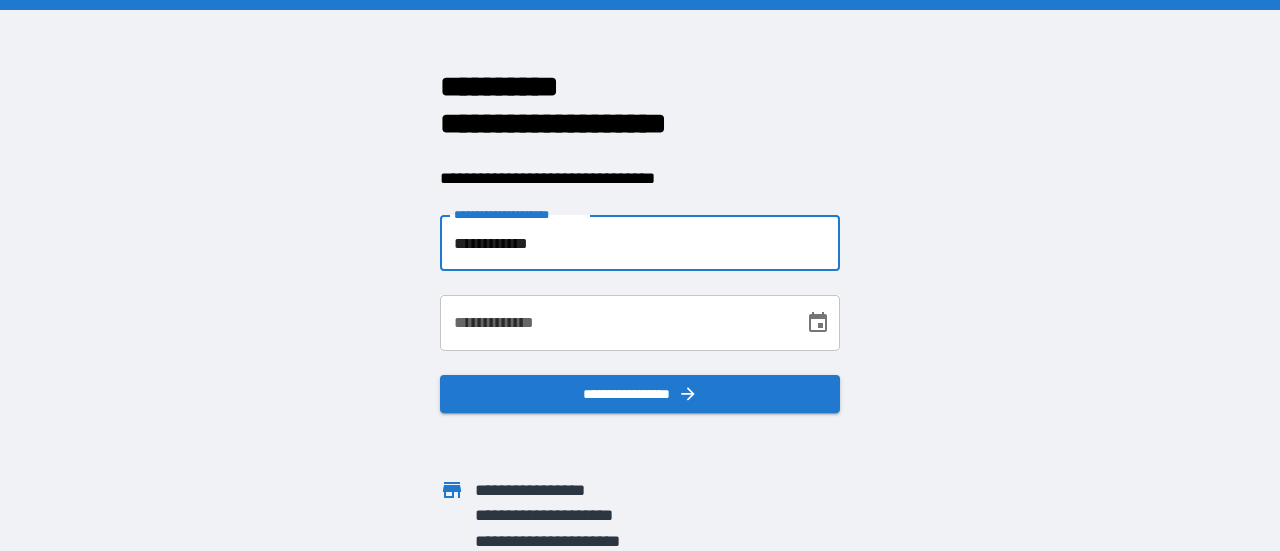 type on "**********" 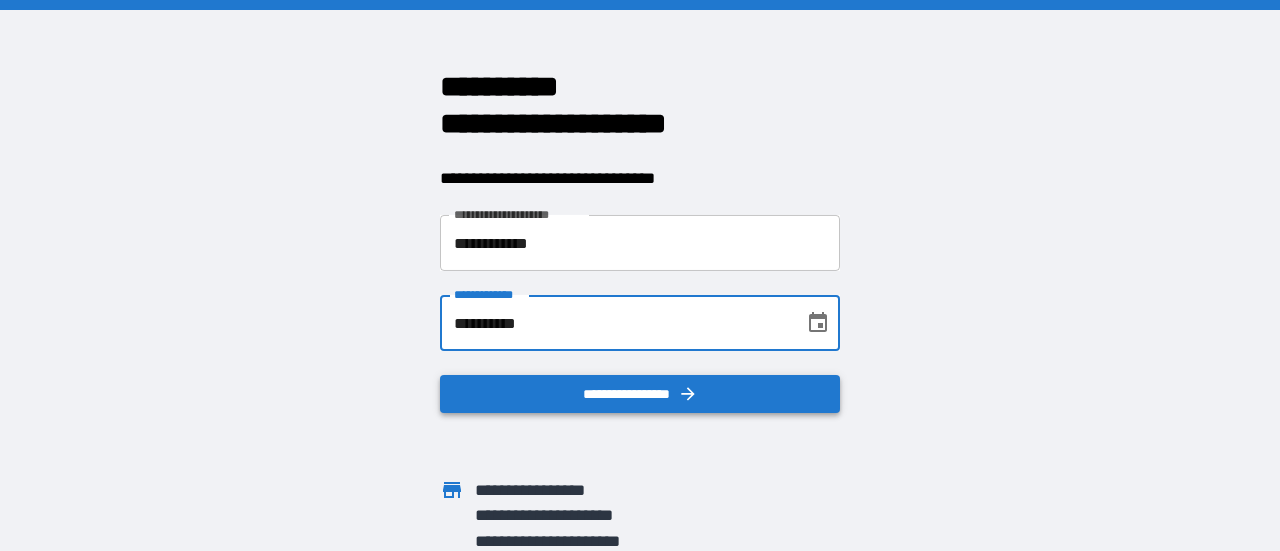 type on "**********" 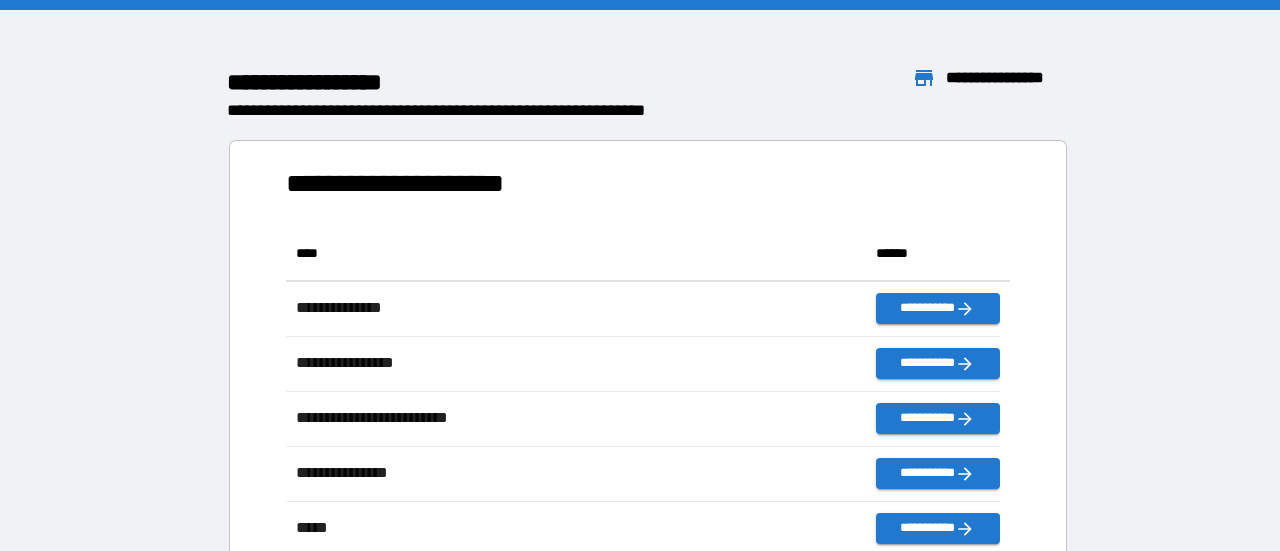 scroll, scrollTop: 16, scrollLeft: 16, axis: both 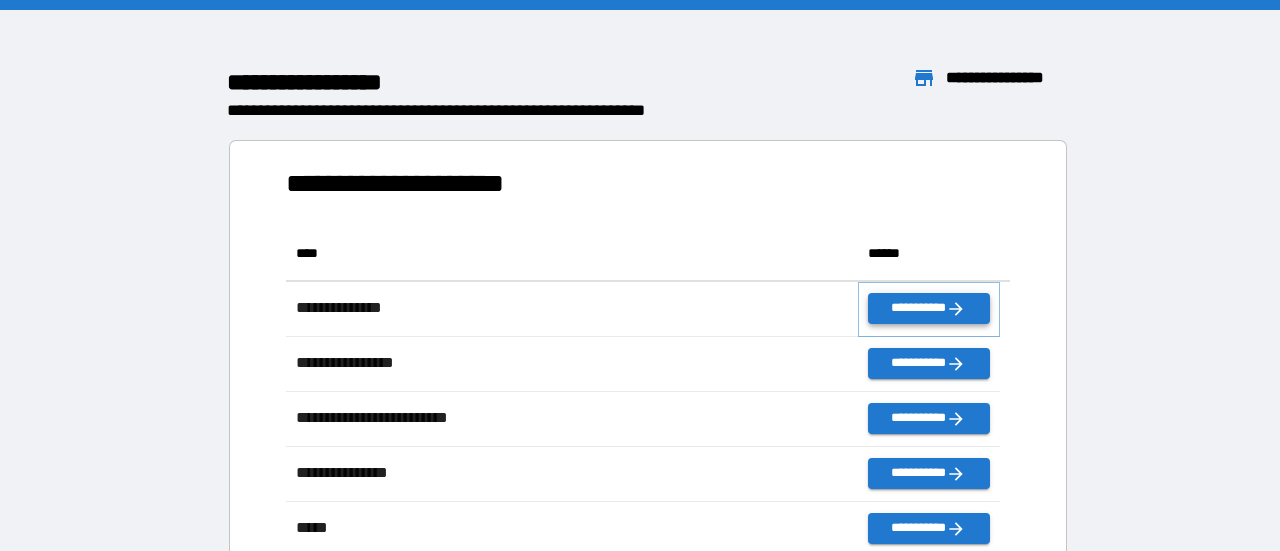 click on "**********" at bounding box center (929, 308) 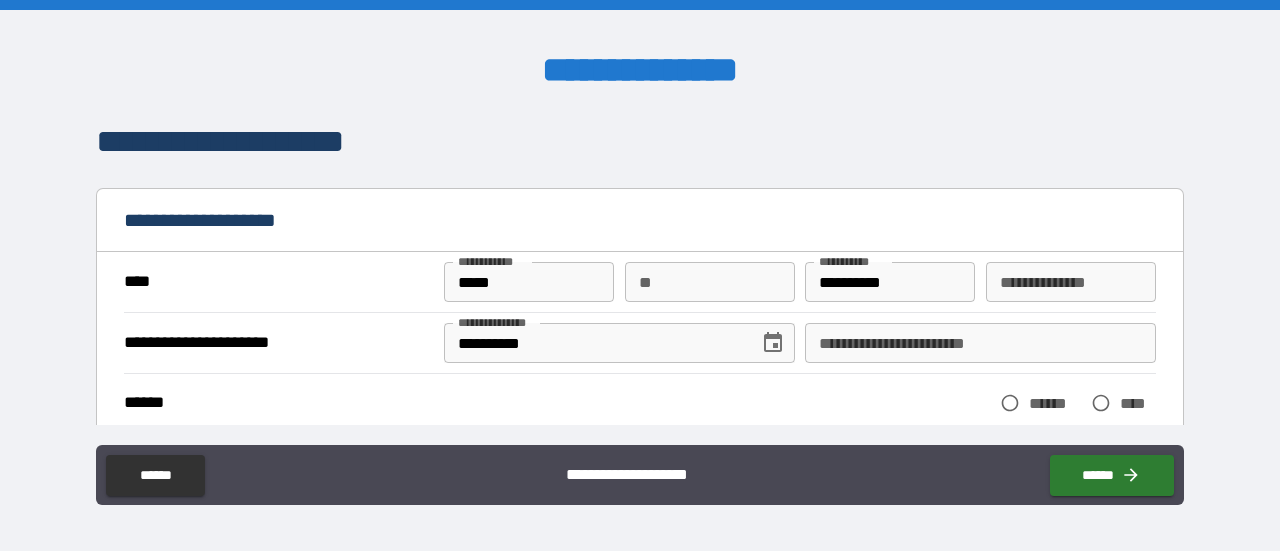 click on "**" at bounding box center (710, 282) 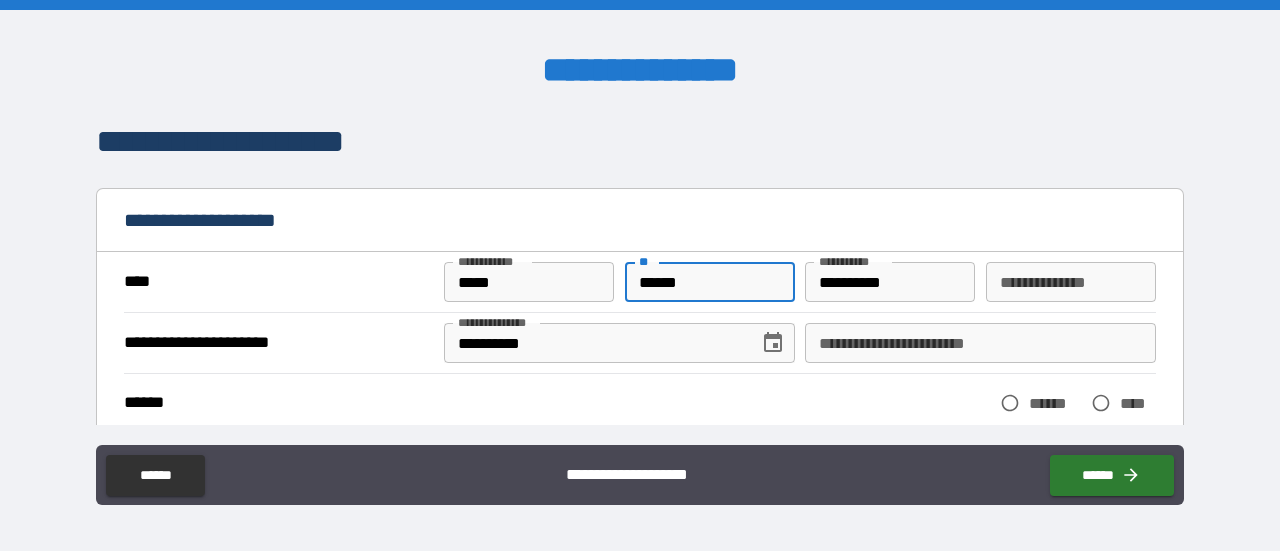 type on "******" 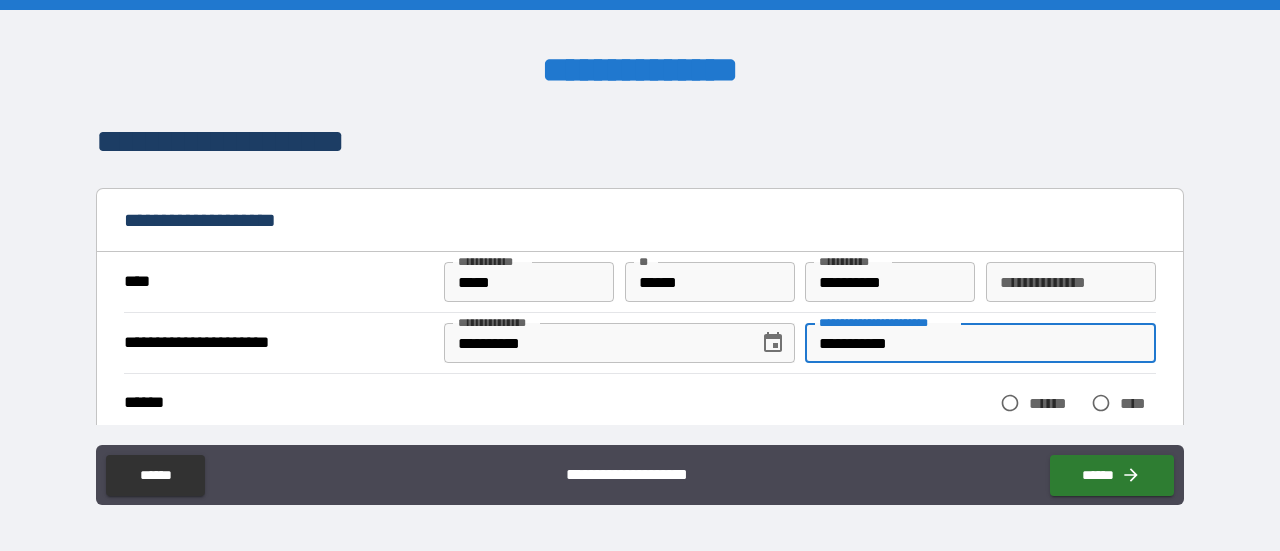 type on "**********" 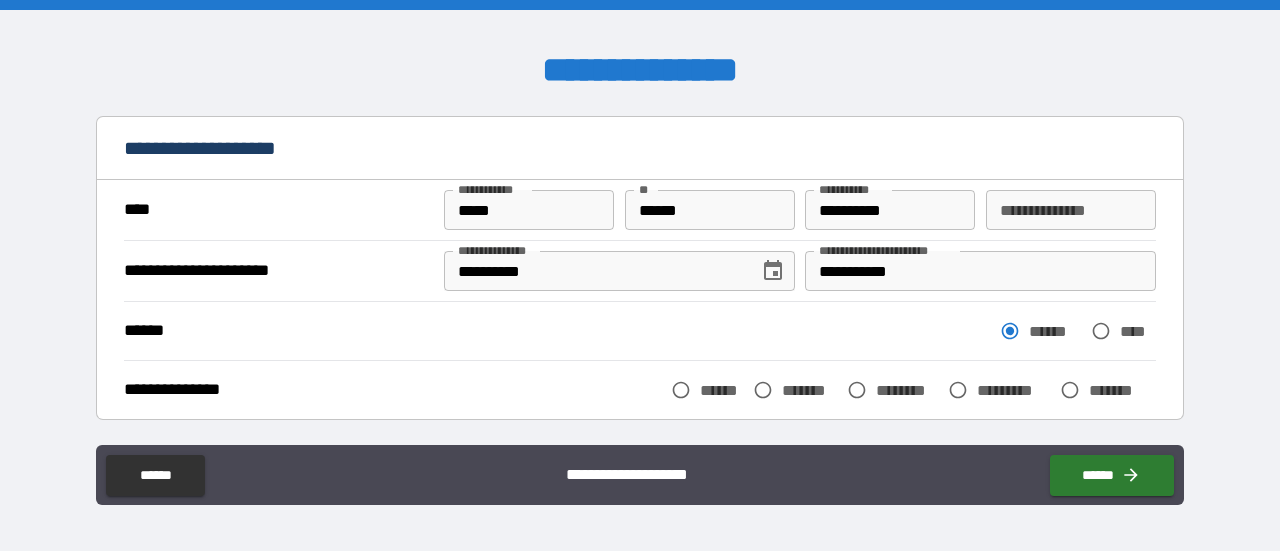scroll, scrollTop: 100, scrollLeft: 0, axis: vertical 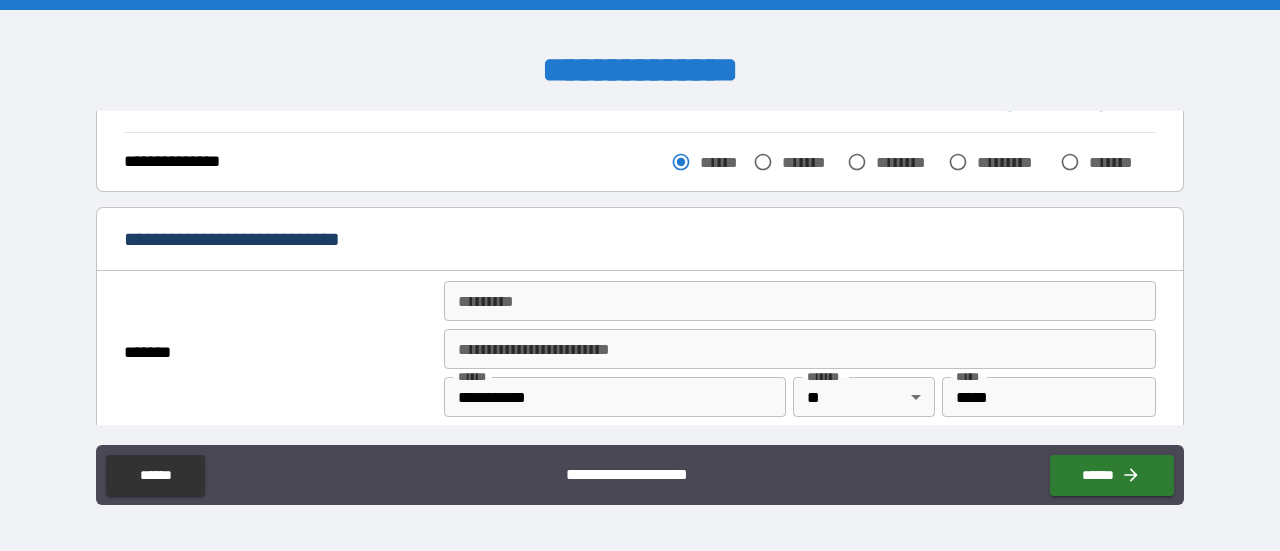 click on "*******   *" at bounding box center [800, 301] 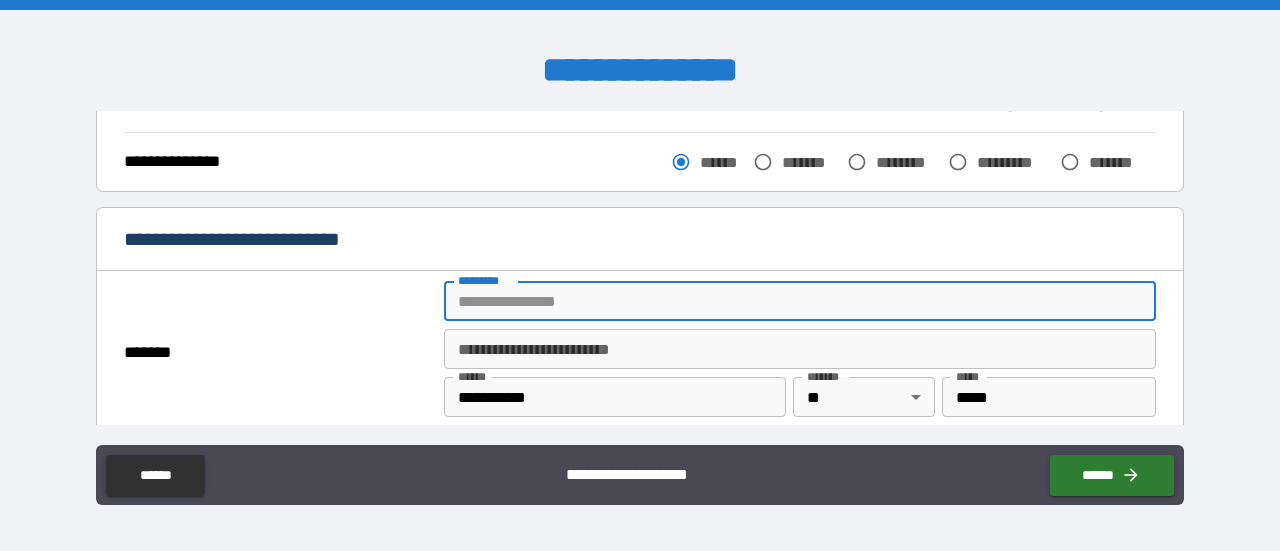 type on "**********" 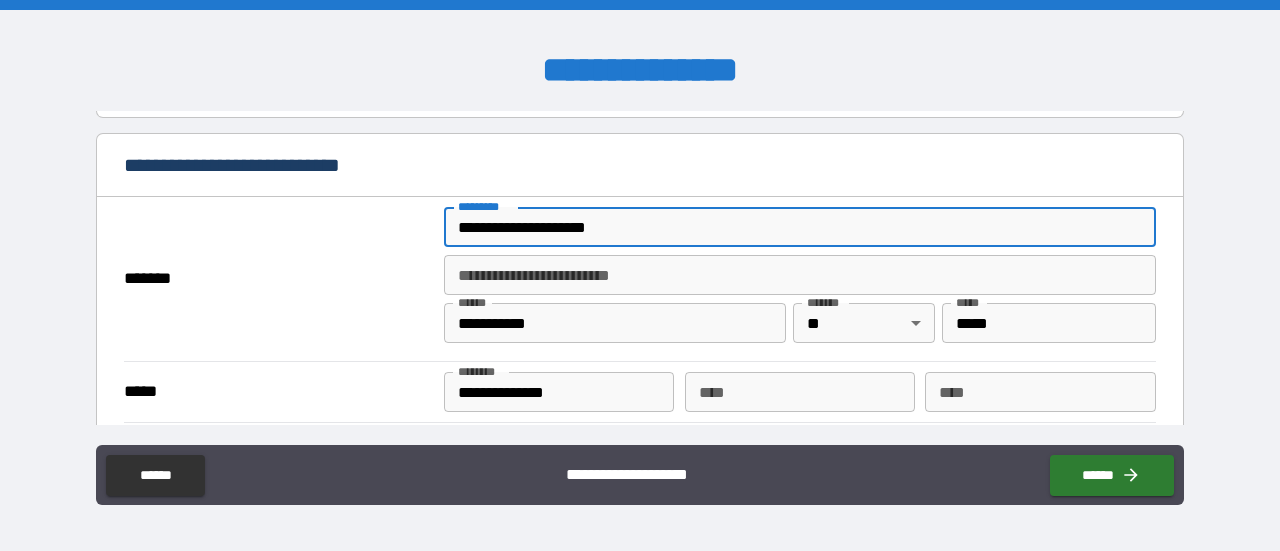 scroll, scrollTop: 400, scrollLeft: 0, axis: vertical 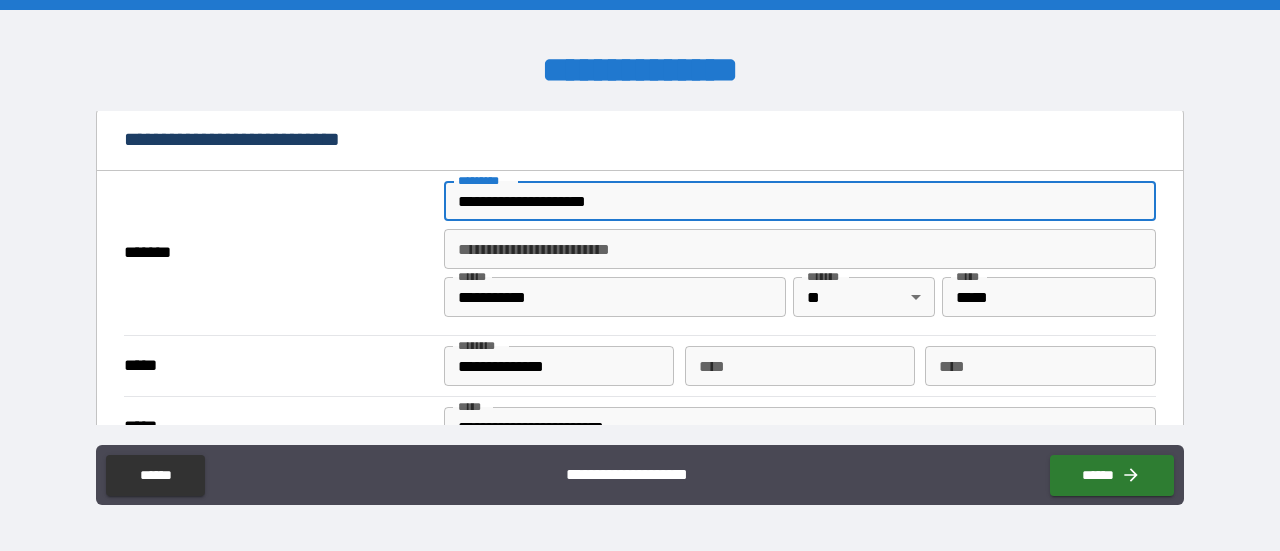 click on "**********" at bounding box center (615, 297) 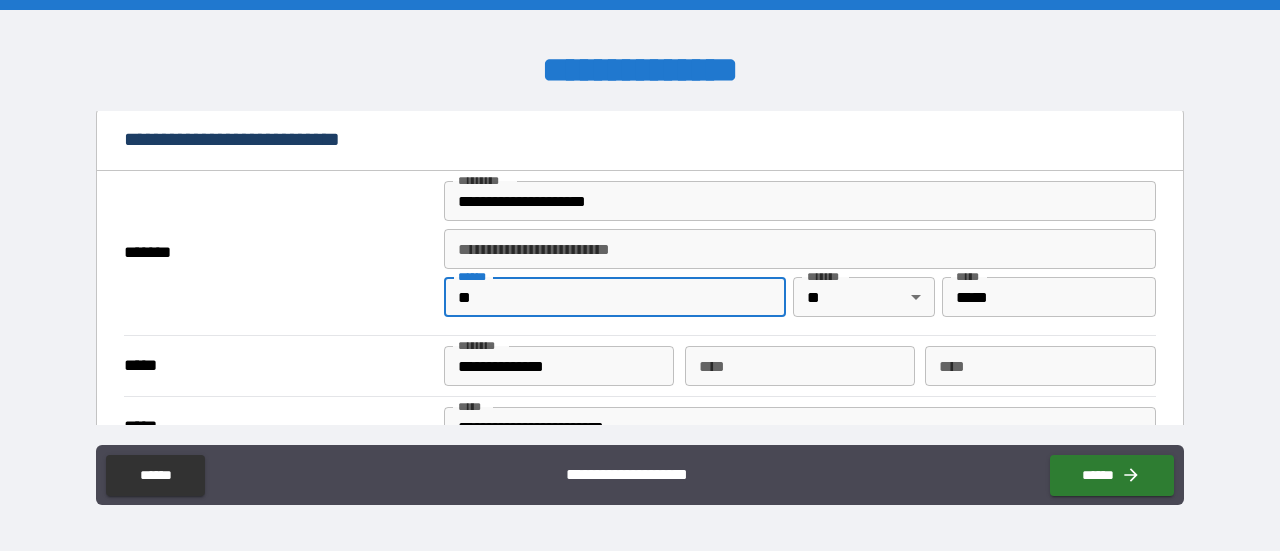 type on "*" 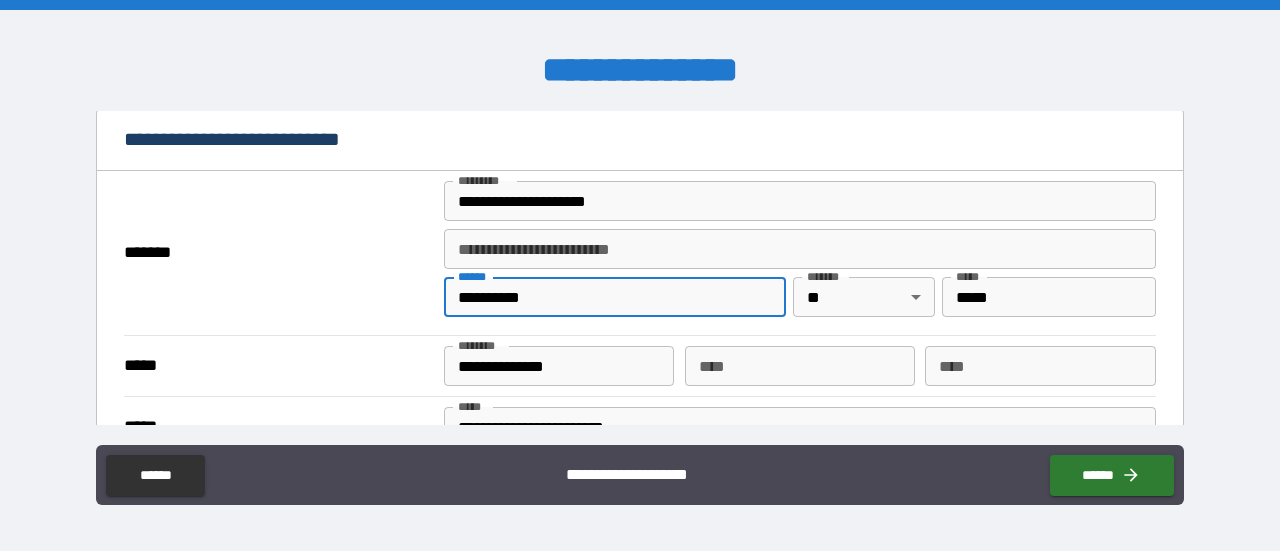 type on "**********" 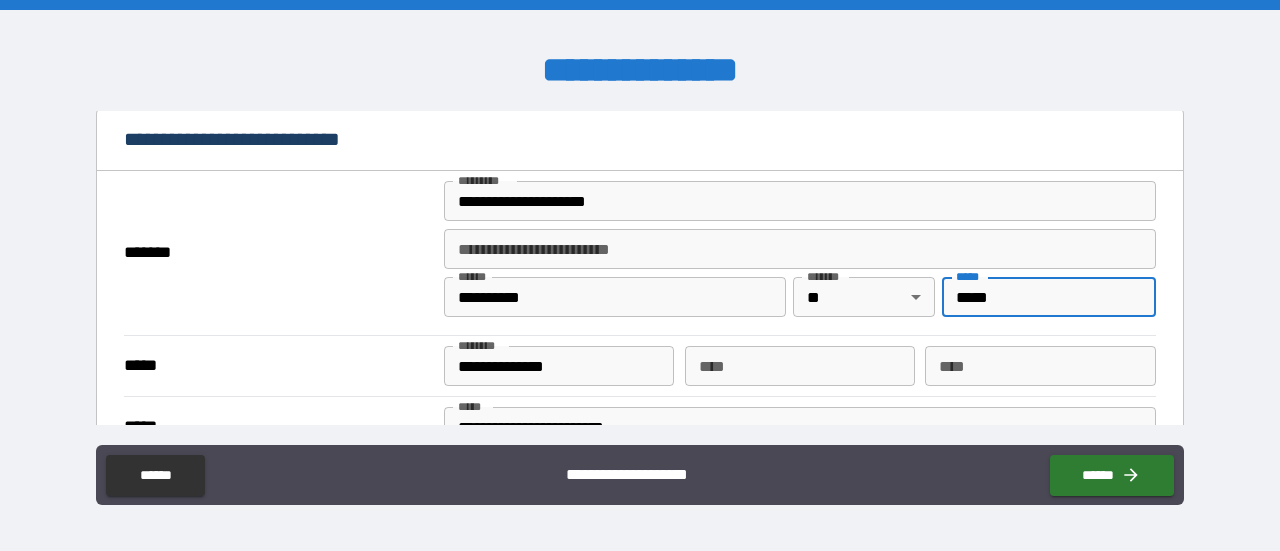 type on "*****" 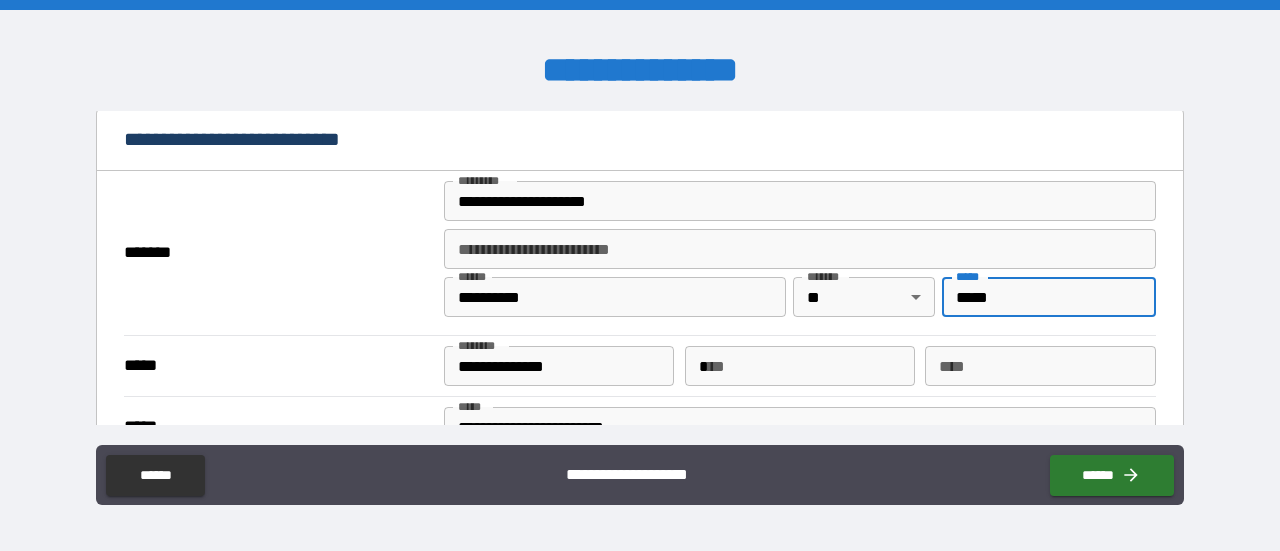 click on "*" at bounding box center [800, 366] 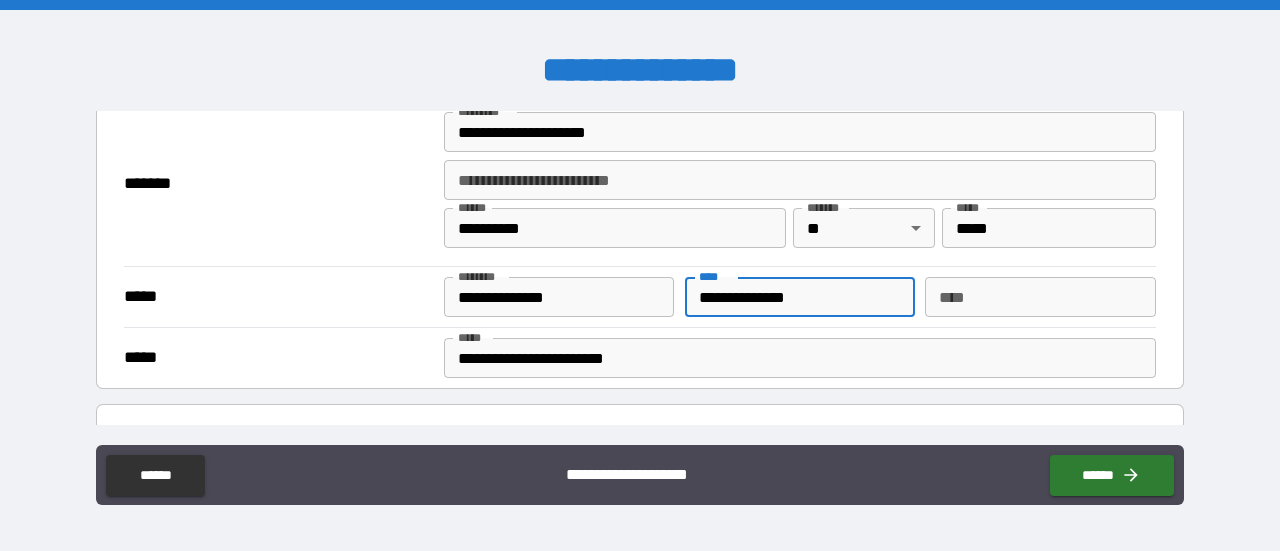 scroll, scrollTop: 500, scrollLeft: 0, axis: vertical 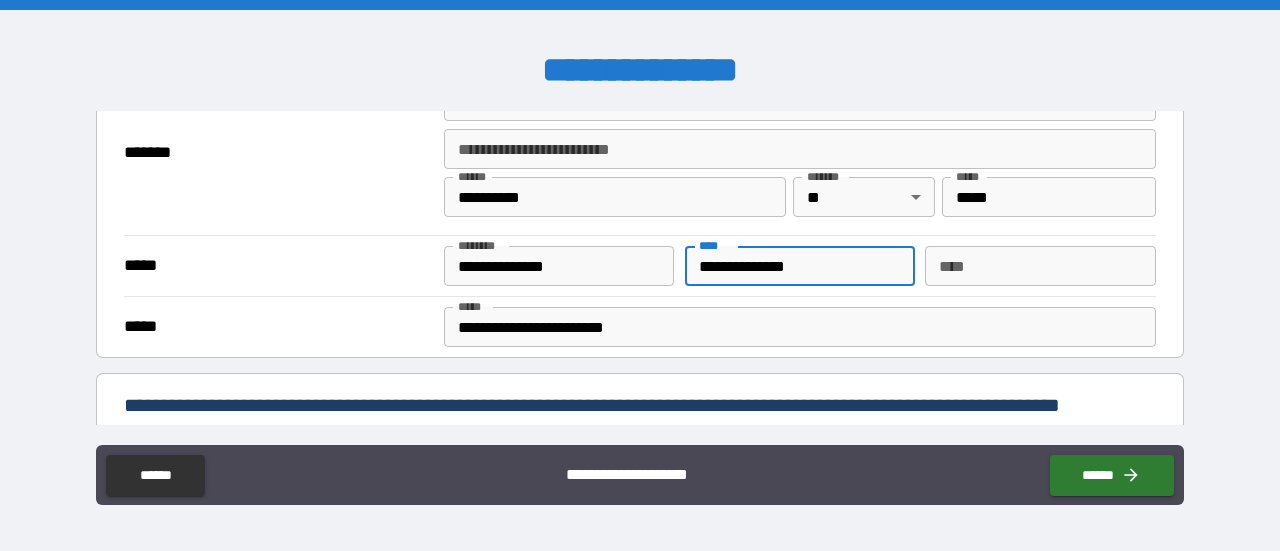 type on "**********" 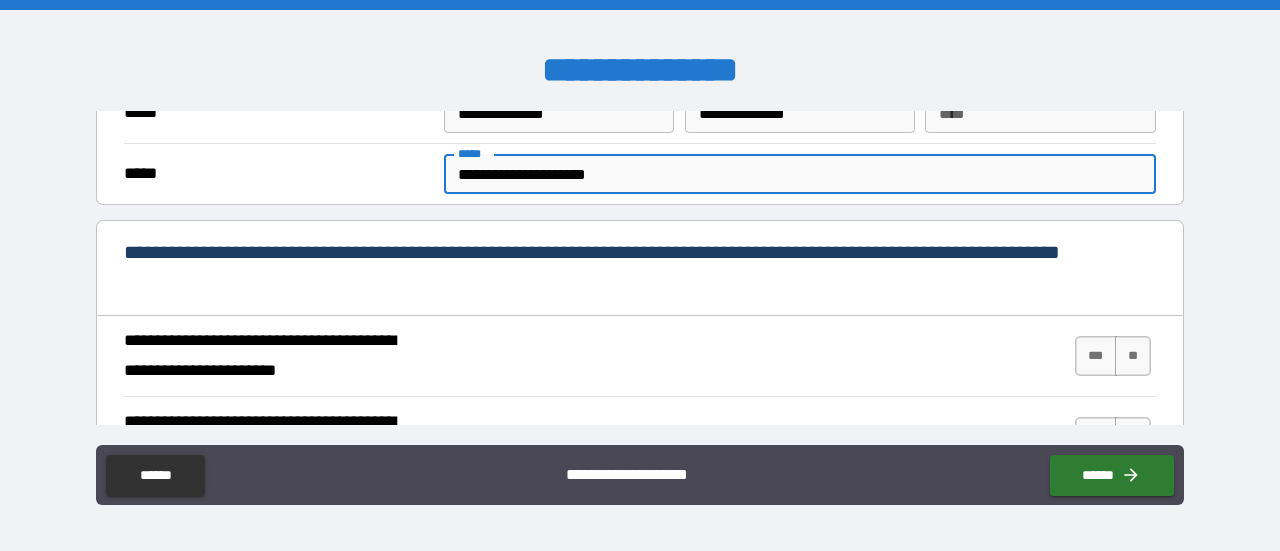 scroll, scrollTop: 700, scrollLeft: 0, axis: vertical 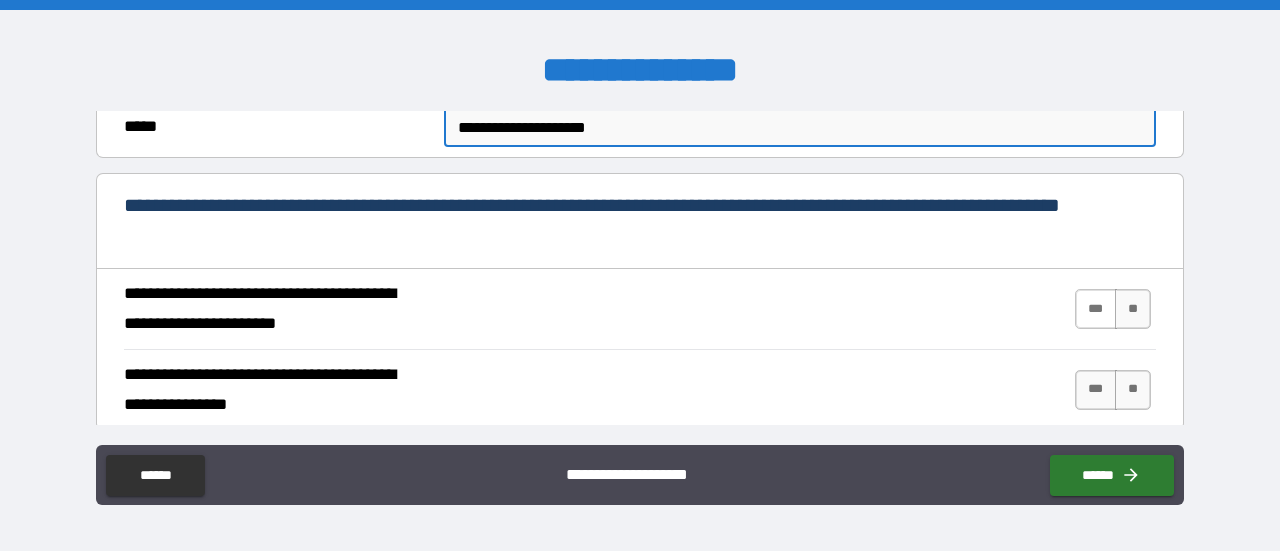 type on "**********" 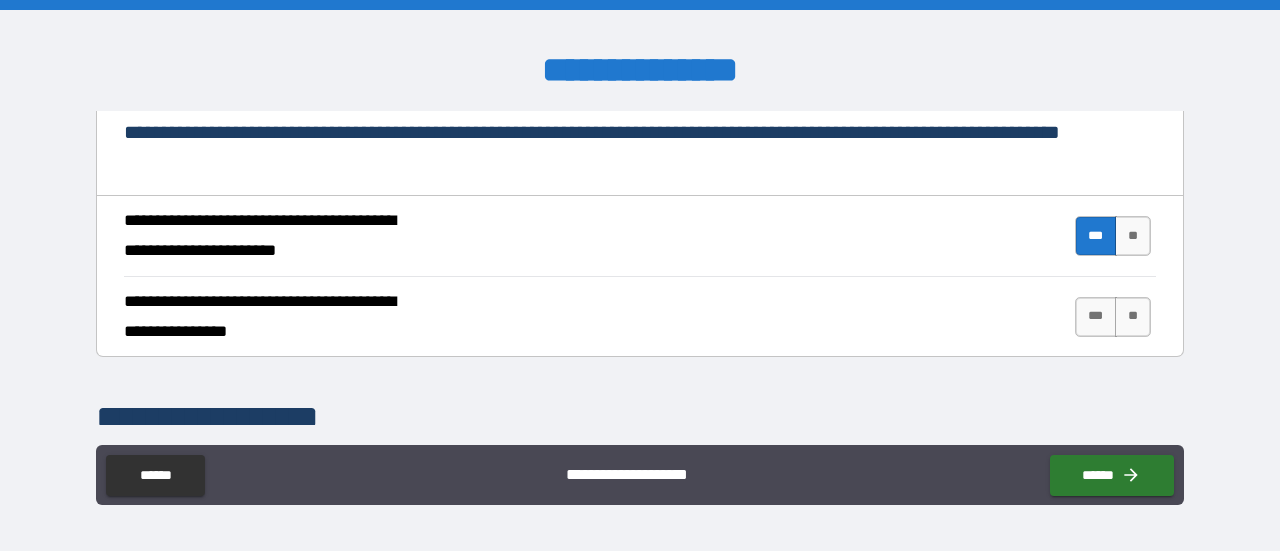 scroll, scrollTop: 800, scrollLeft: 0, axis: vertical 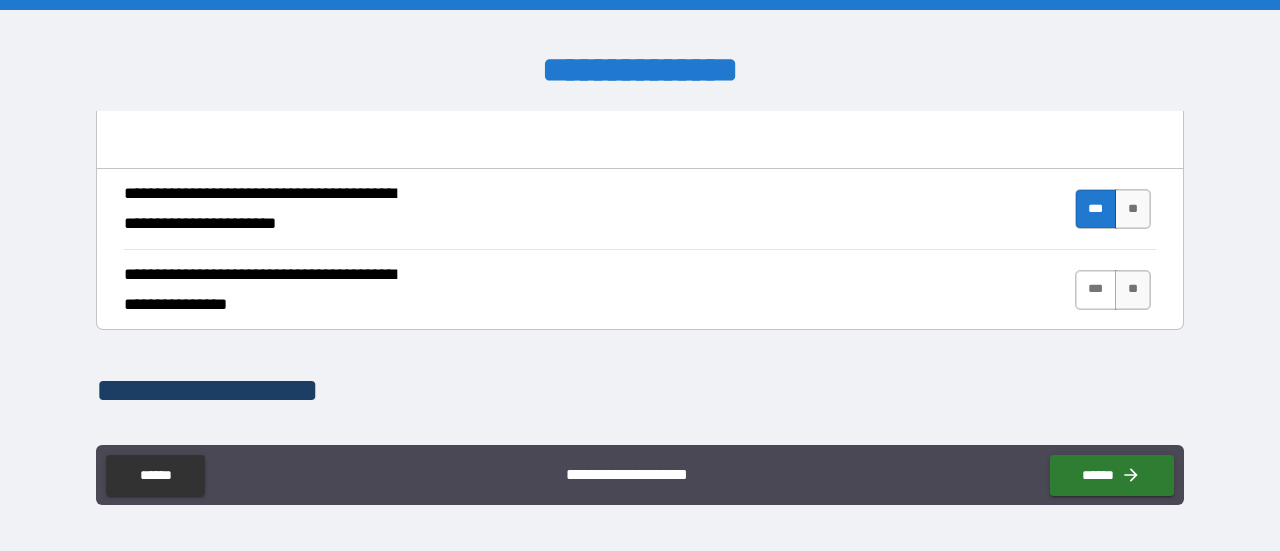 click on "***" at bounding box center (1096, 290) 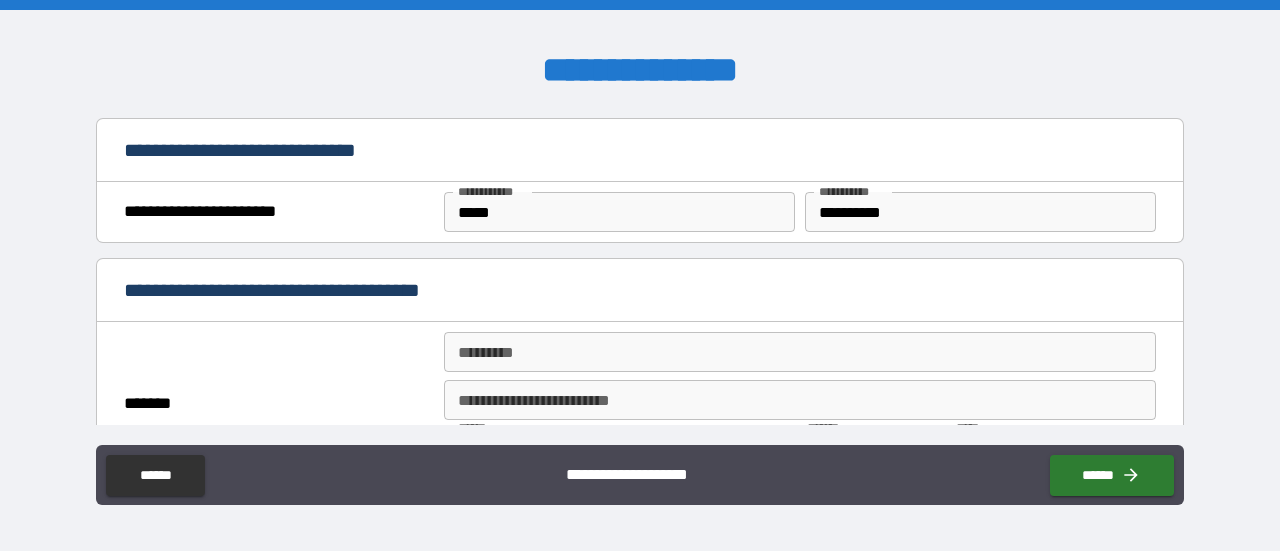 scroll, scrollTop: 1300, scrollLeft: 0, axis: vertical 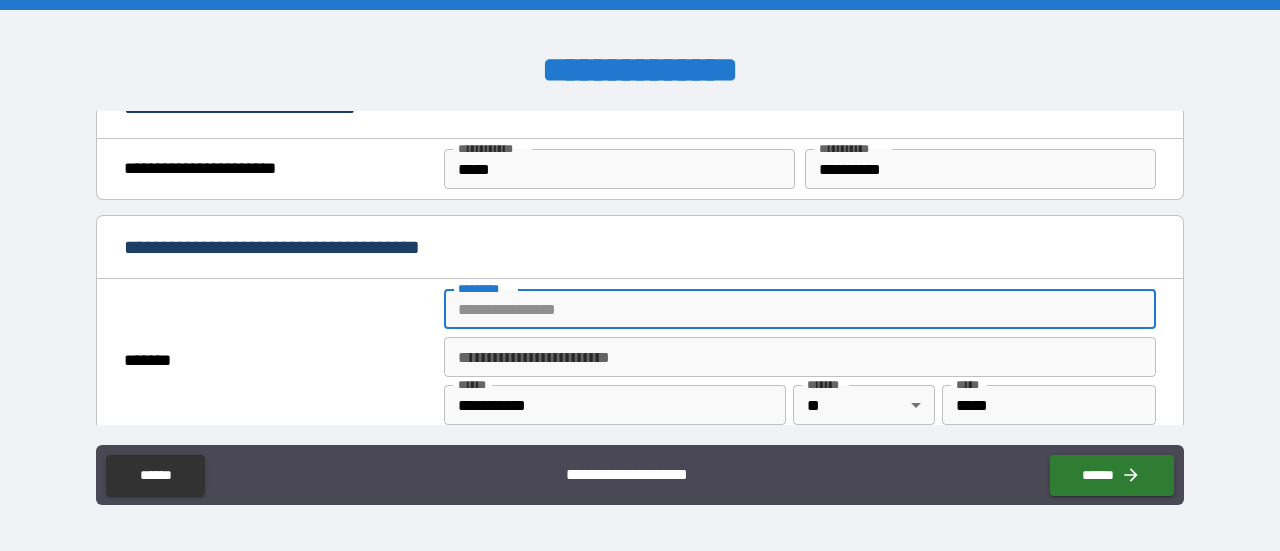 click on "*******   *" at bounding box center (800, 309) 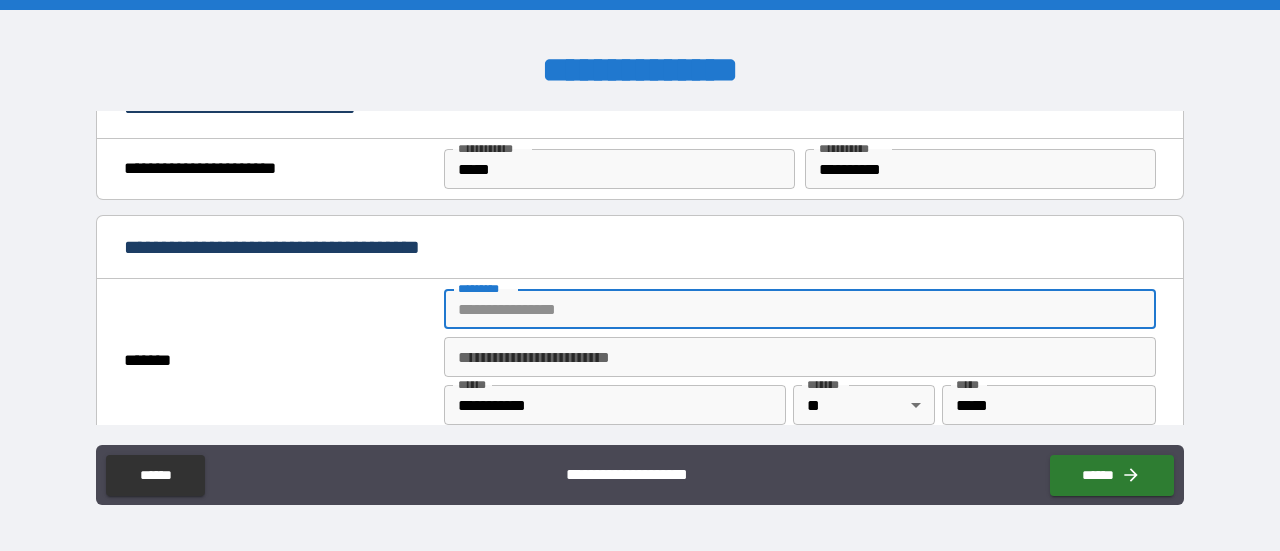 type on "**********" 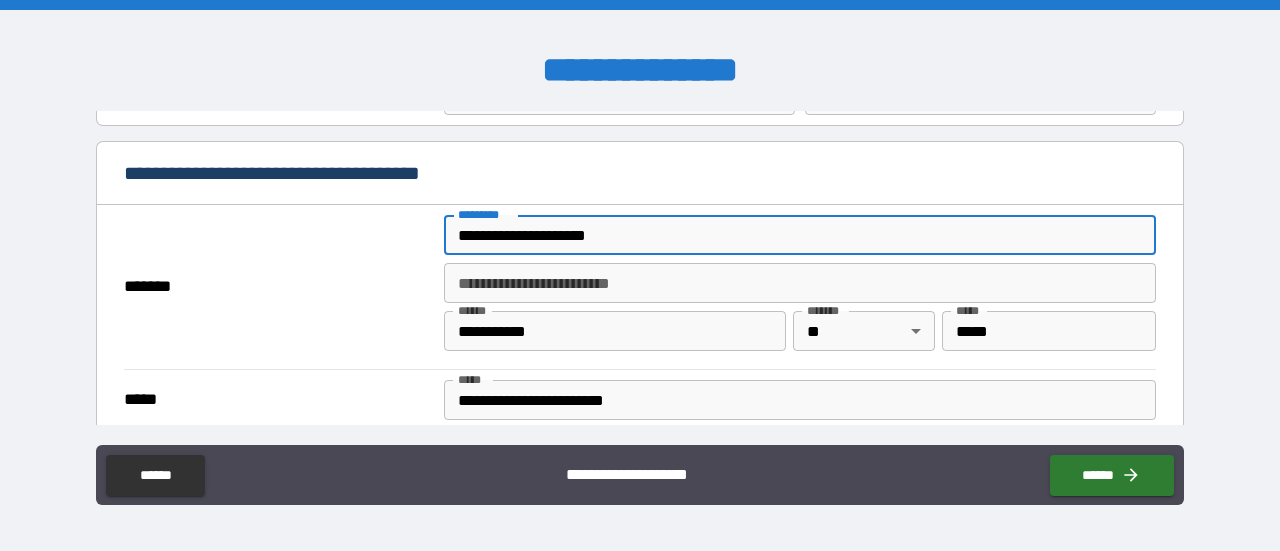 scroll, scrollTop: 1400, scrollLeft: 0, axis: vertical 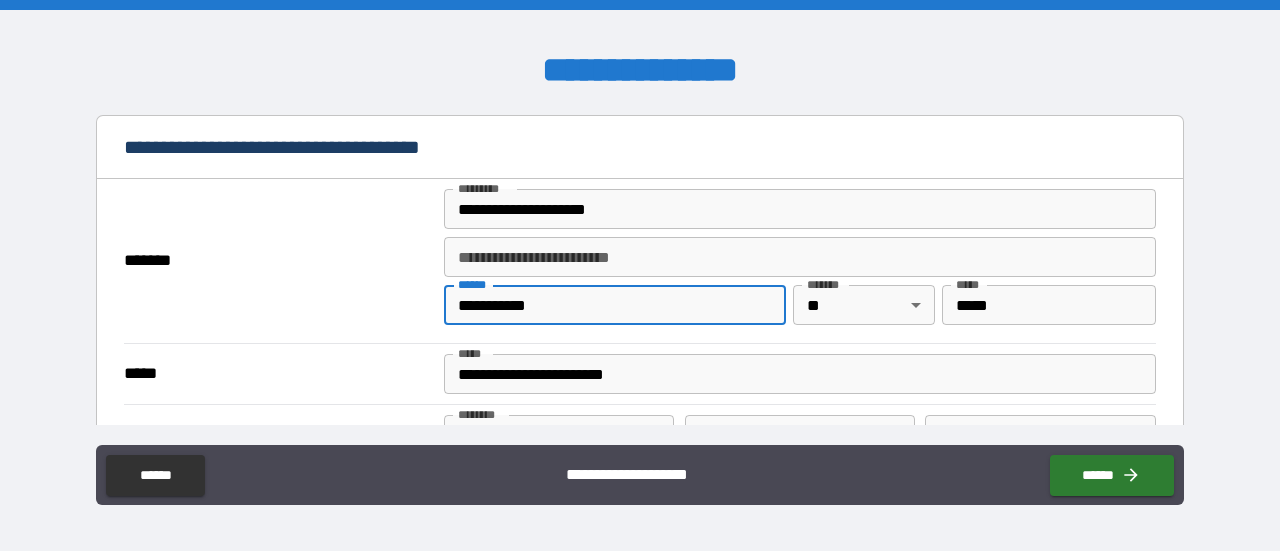 click on "**********" at bounding box center [615, 305] 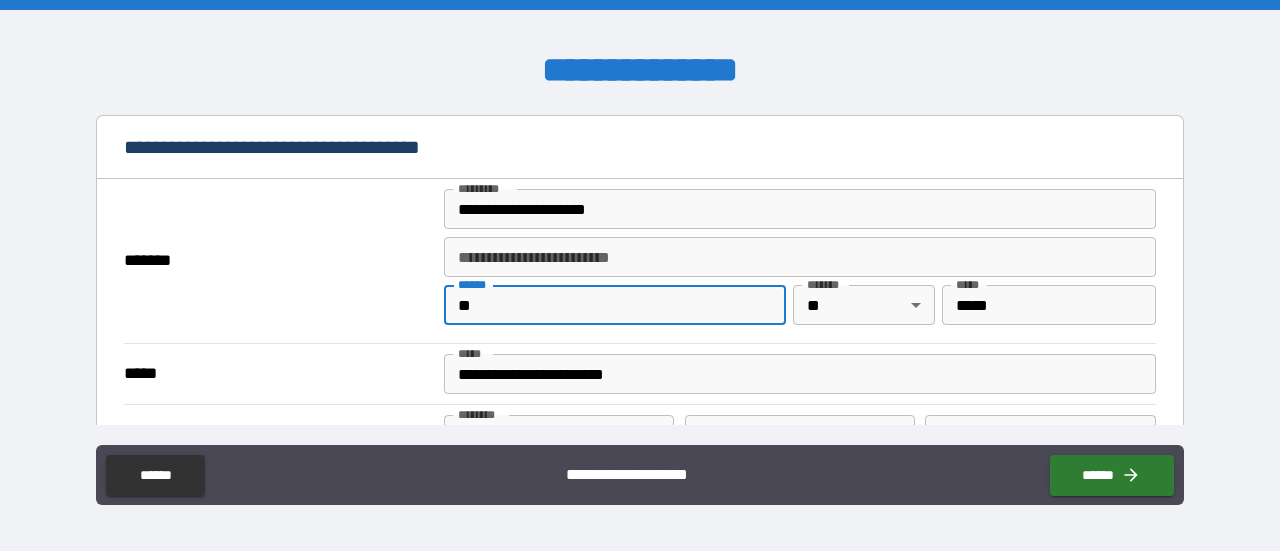 type on "*" 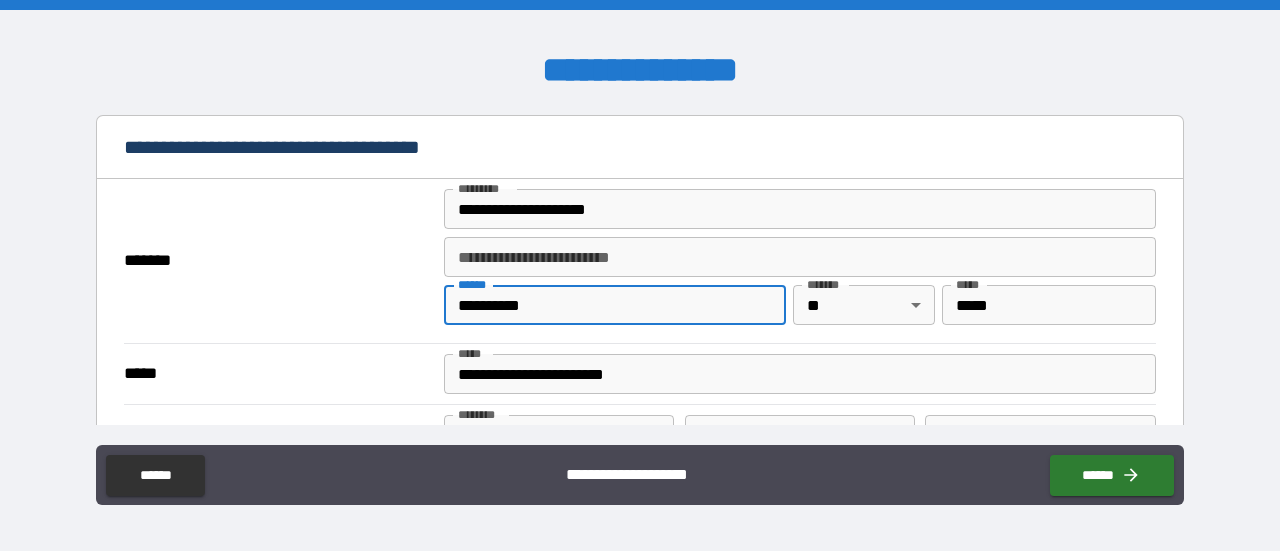 type on "**********" 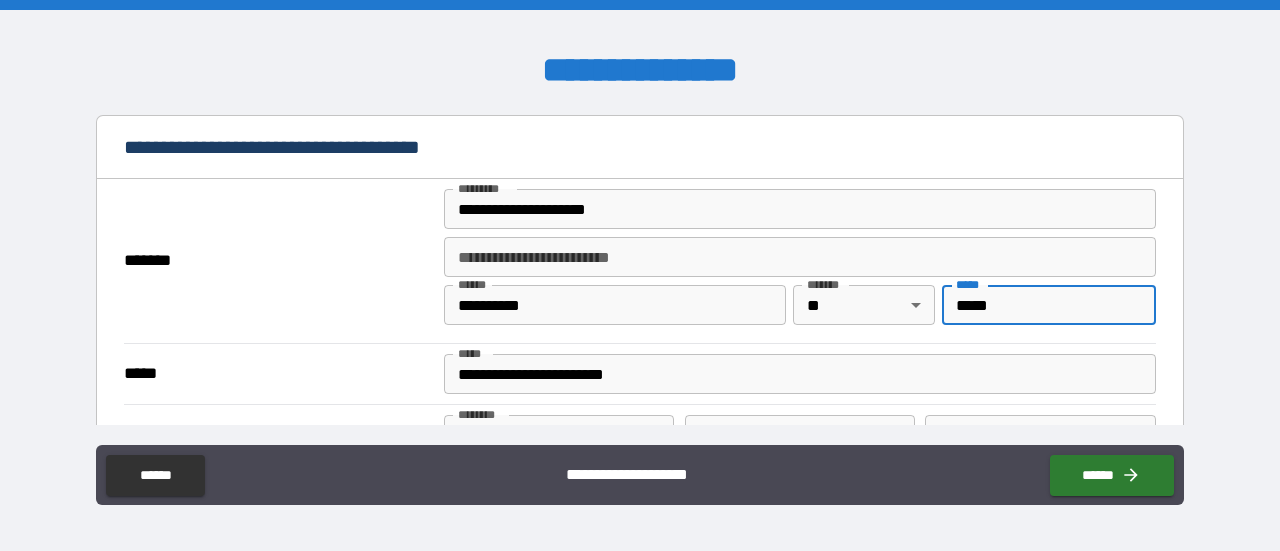 click on "*****" at bounding box center (1049, 305) 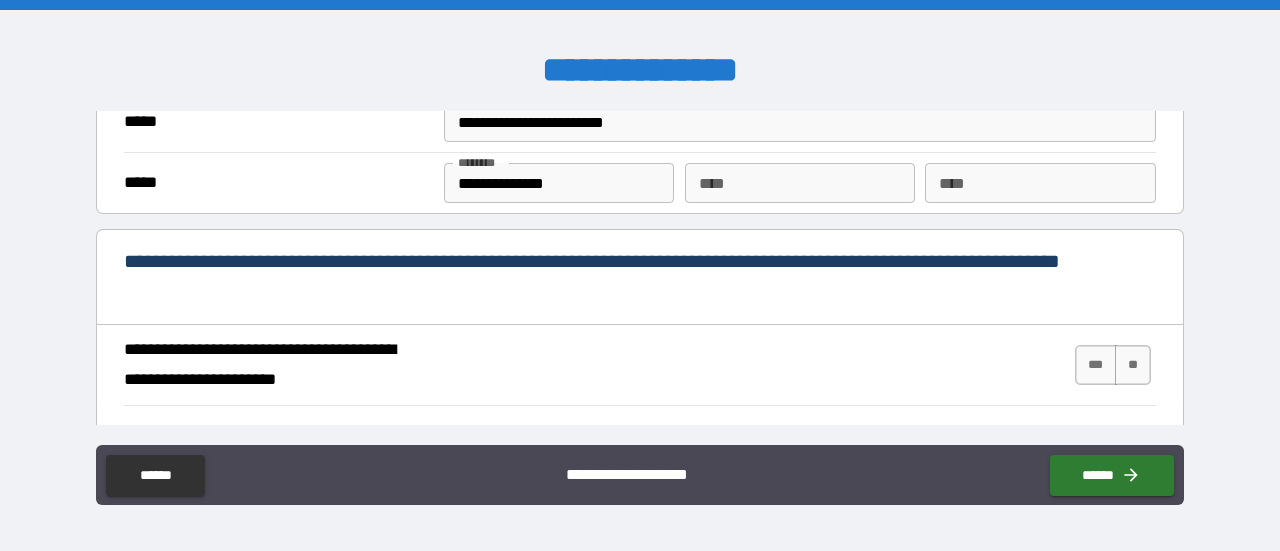 scroll, scrollTop: 1600, scrollLeft: 0, axis: vertical 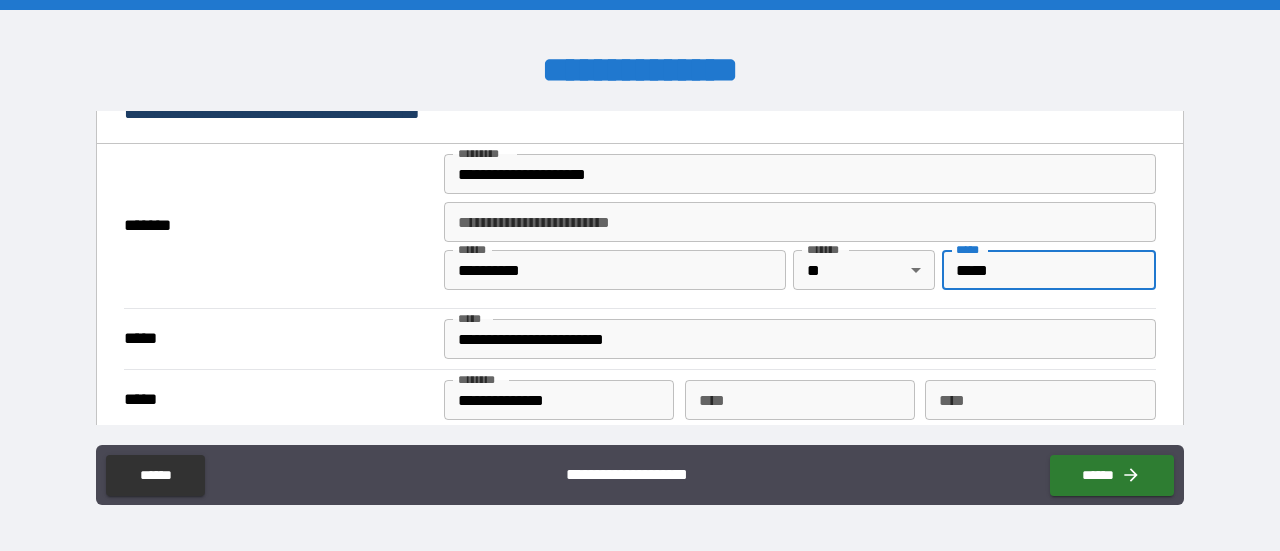 type on "*****" 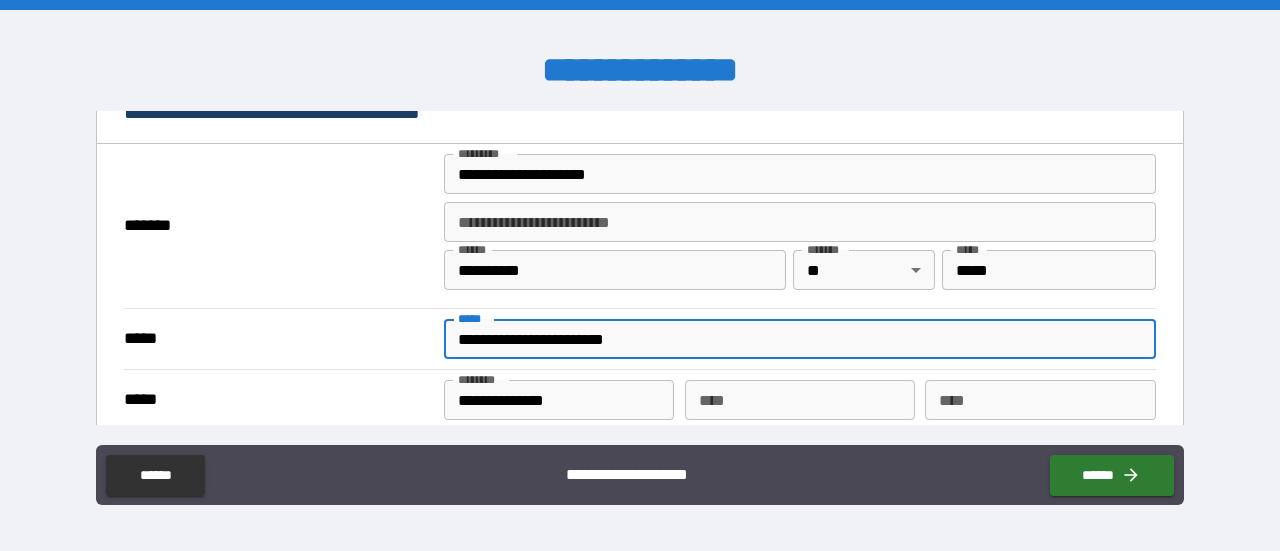 click on "**********" at bounding box center [800, 339] 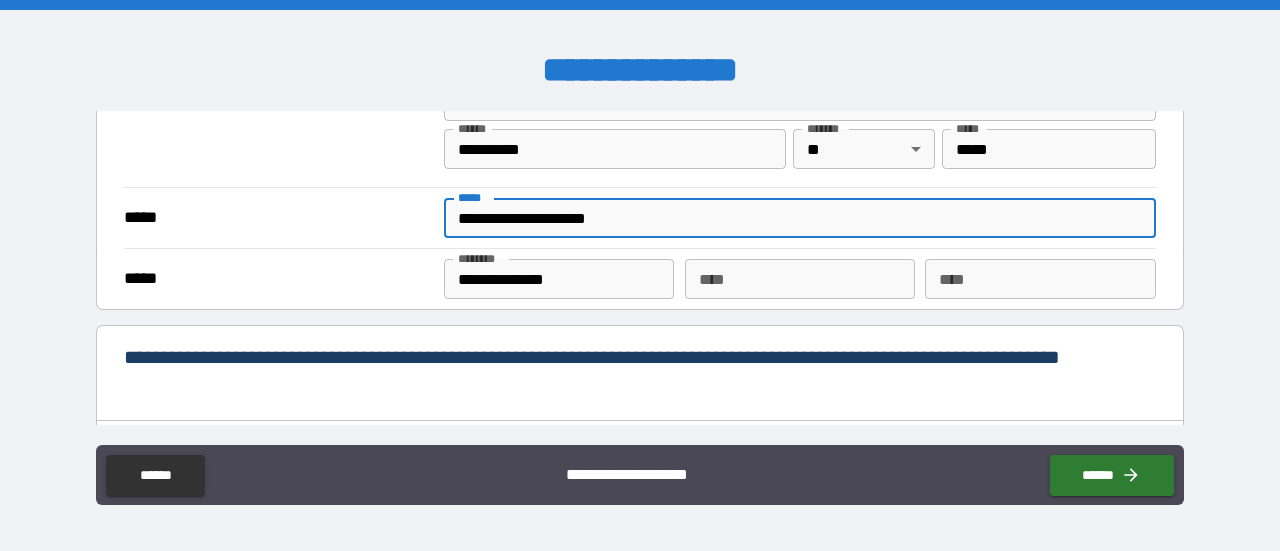 scroll, scrollTop: 1561, scrollLeft: 0, axis: vertical 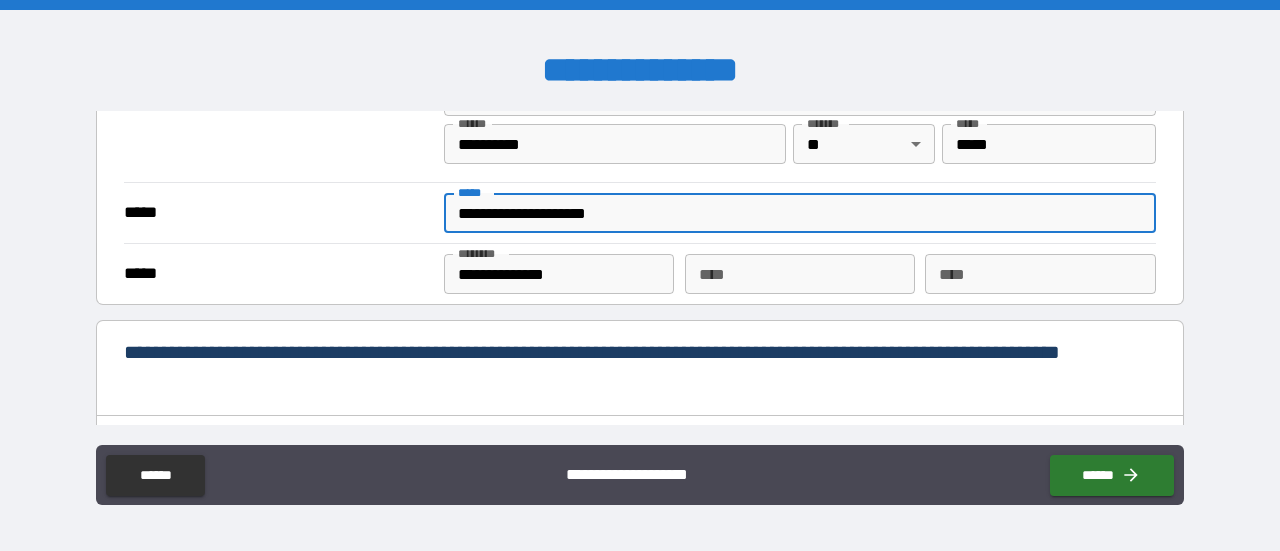 type on "**********" 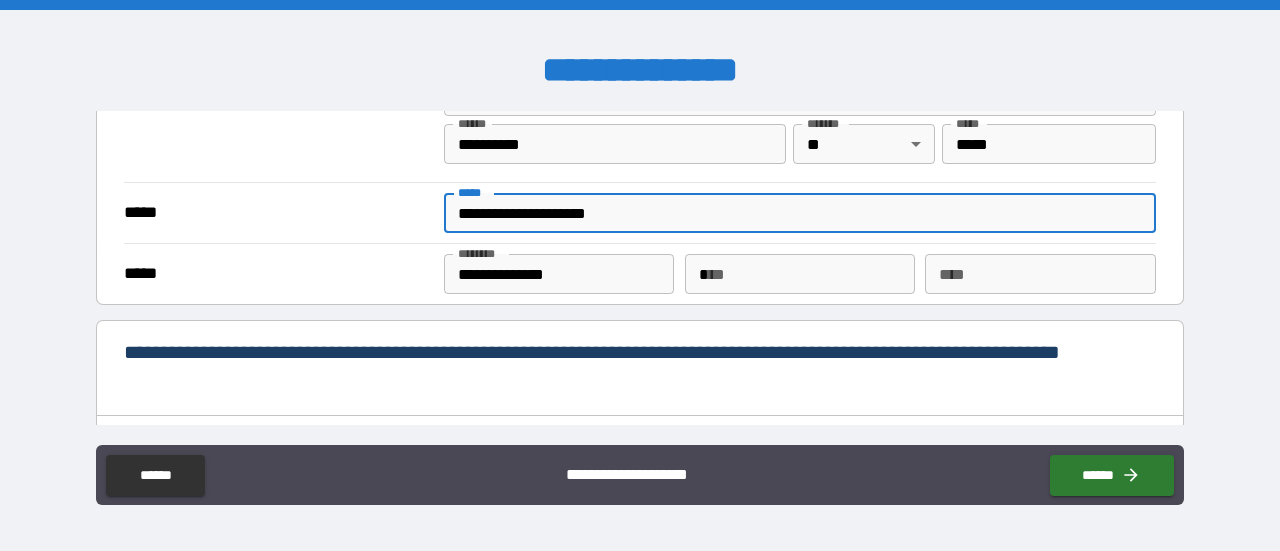 click on "*" at bounding box center (800, 274) 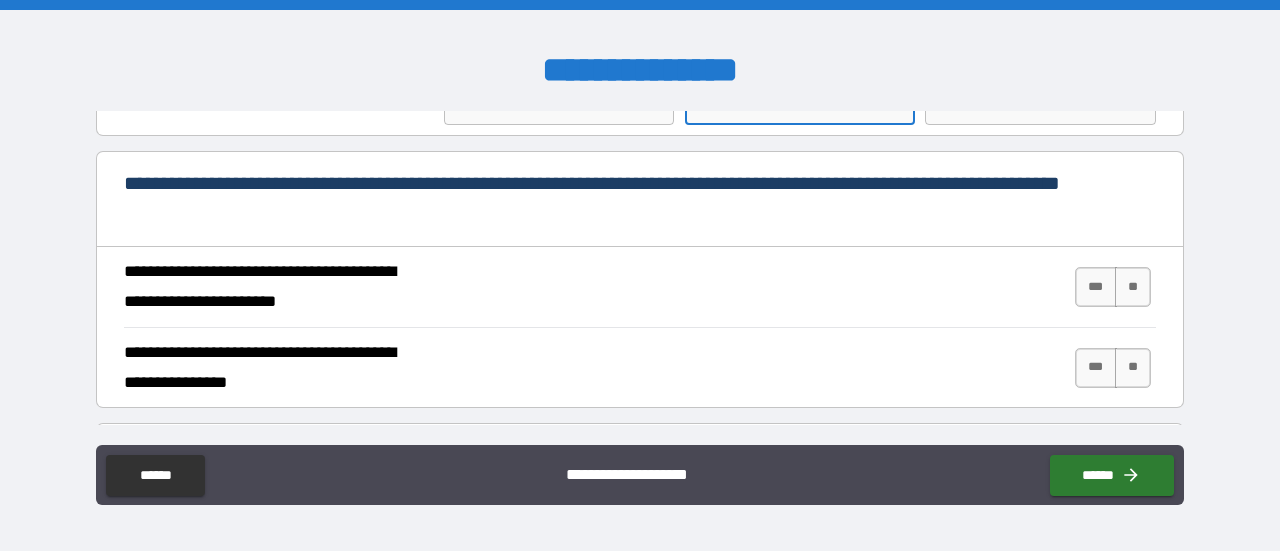 scroll, scrollTop: 1761, scrollLeft: 0, axis: vertical 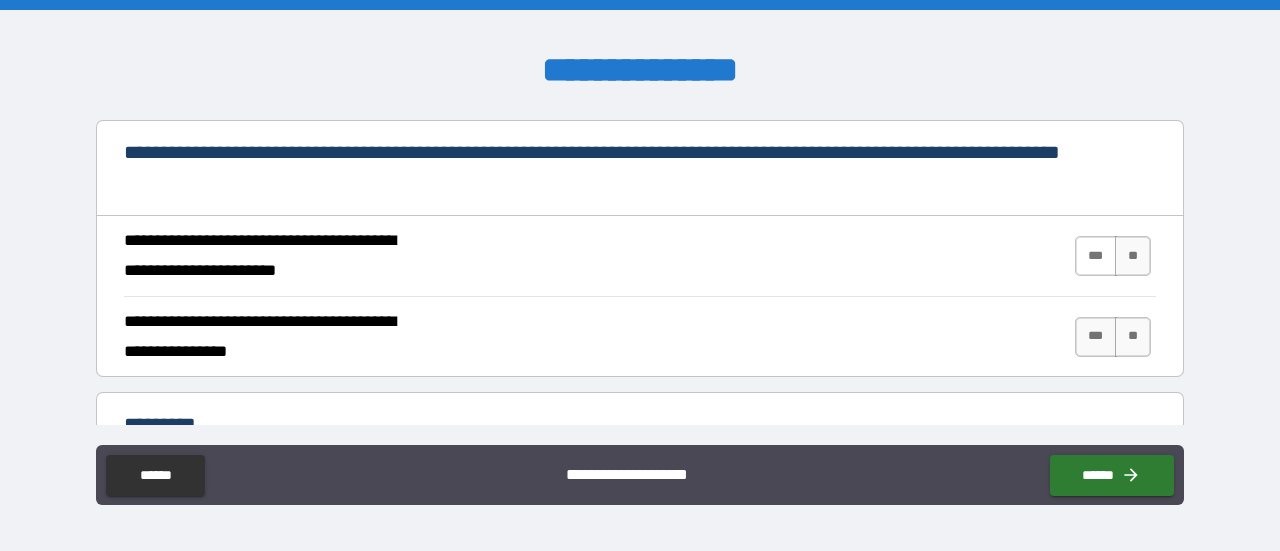 type on "**********" 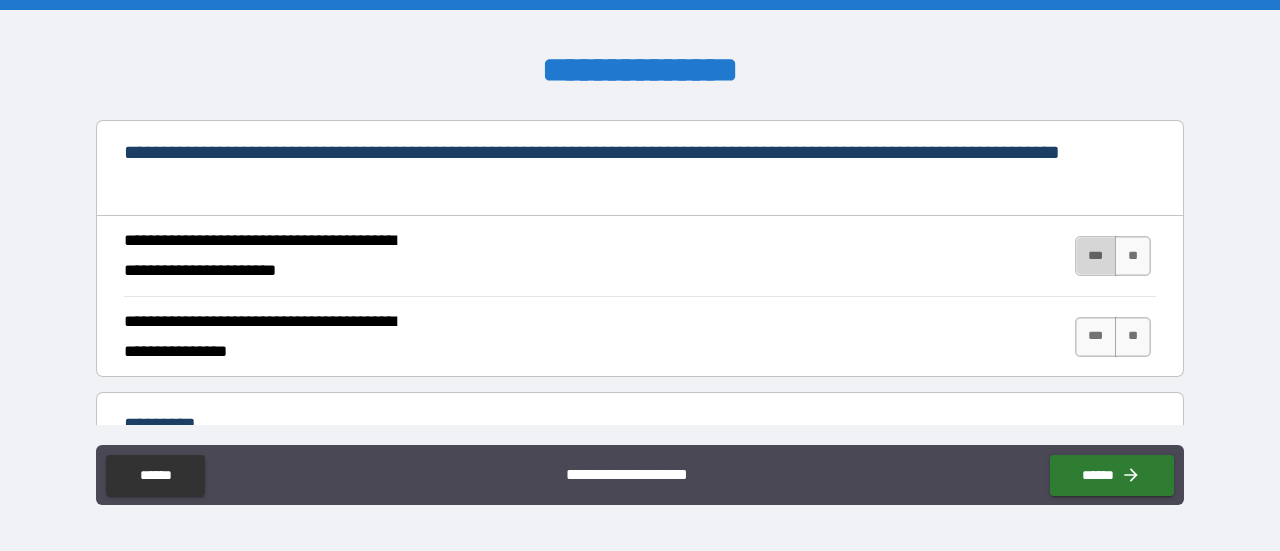 click on "***" at bounding box center [1096, 256] 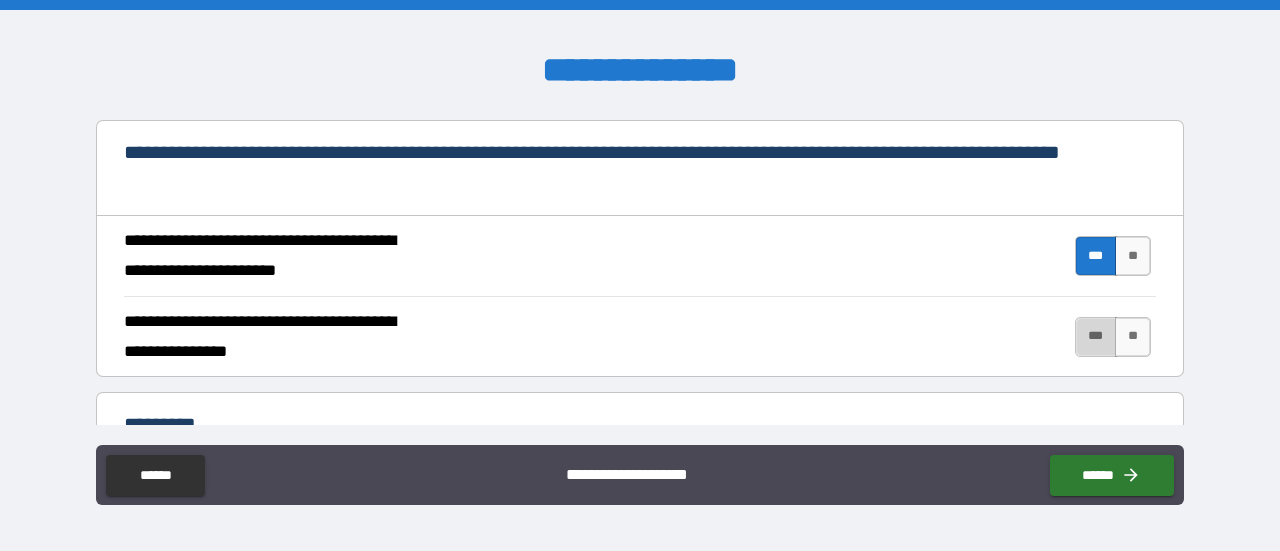 click on "***" at bounding box center [1096, 337] 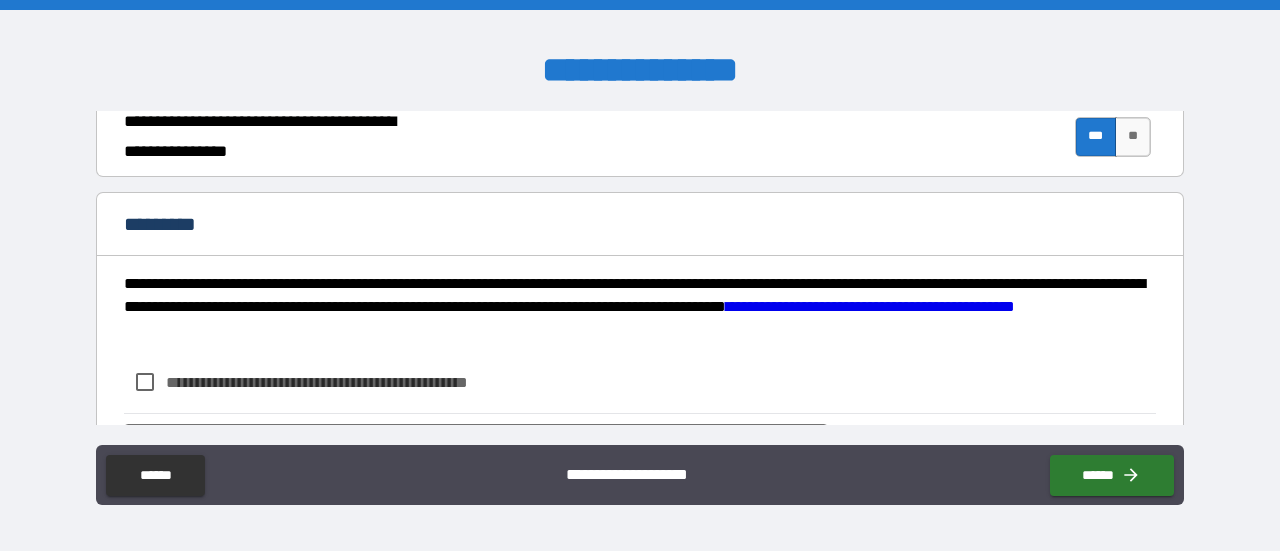 scroll, scrollTop: 2060, scrollLeft: 0, axis: vertical 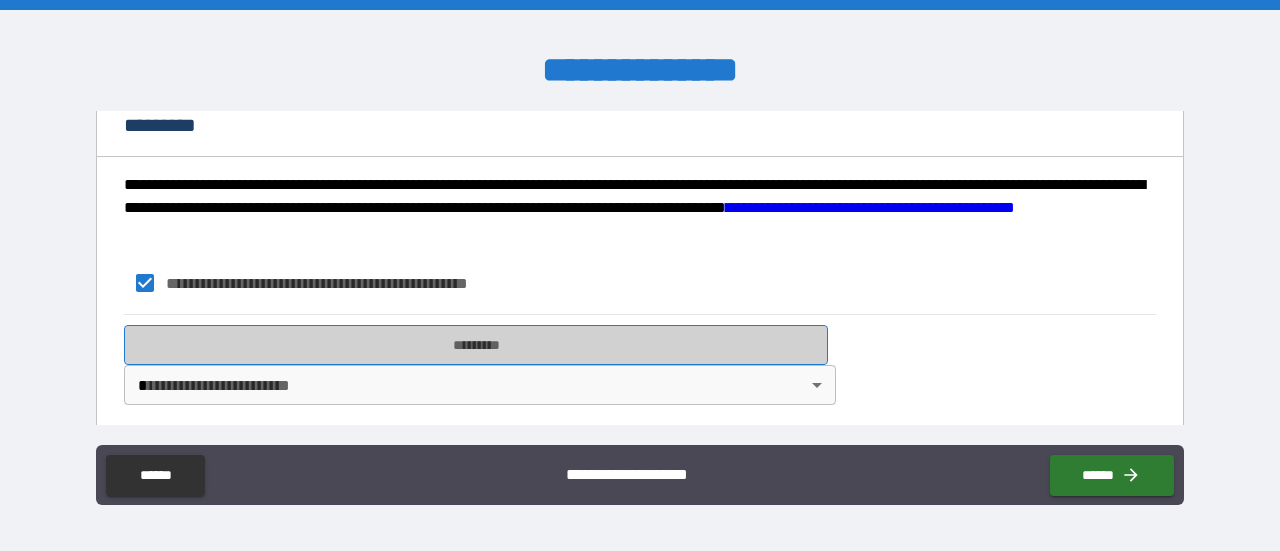 click on "*********" at bounding box center [476, 345] 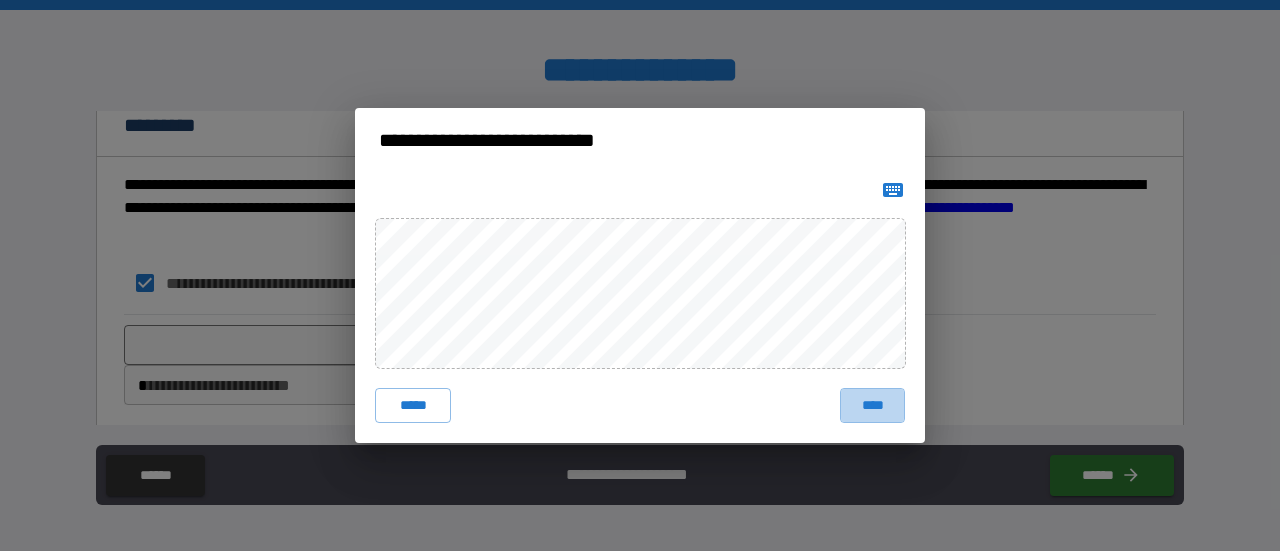 click on "****" at bounding box center (872, 406) 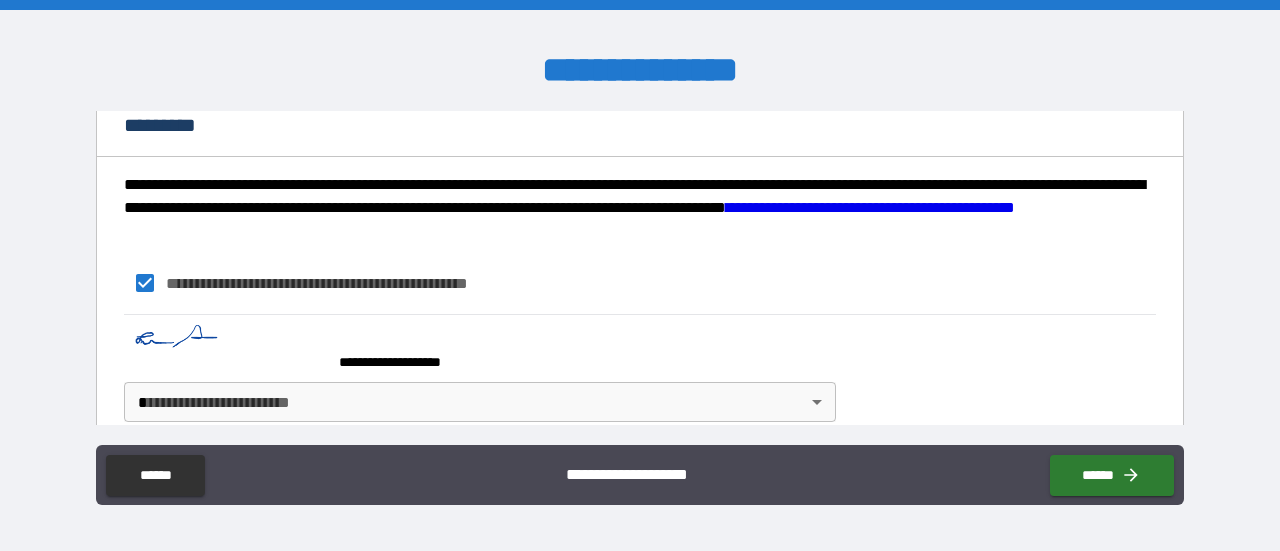 click on "**********" at bounding box center [640, 275] 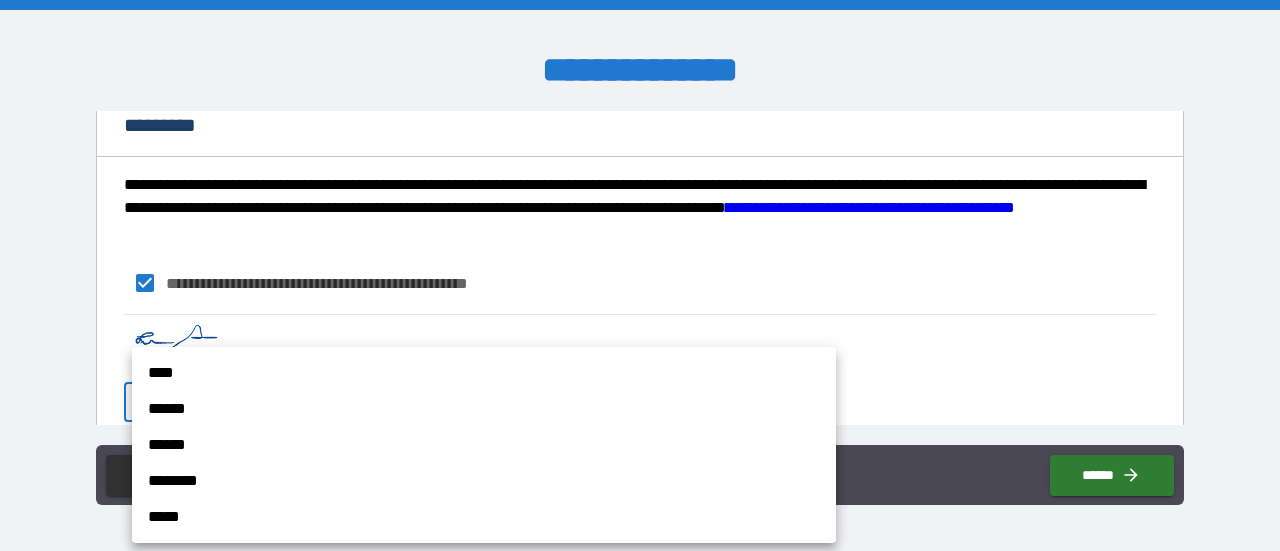 click on "****" at bounding box center (484, 373) 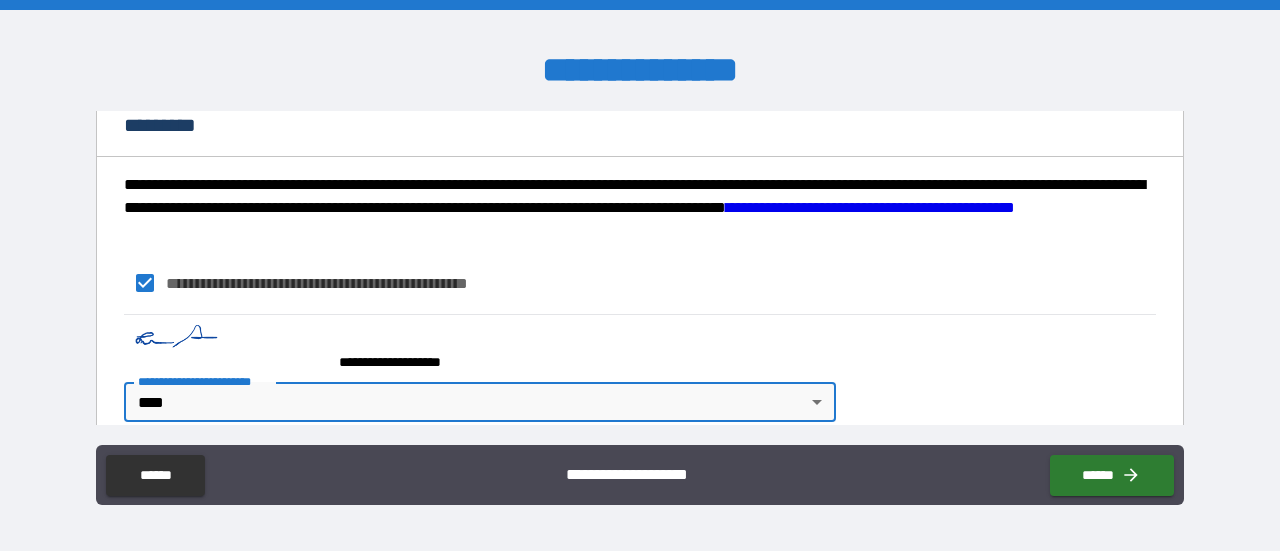 type on "*" 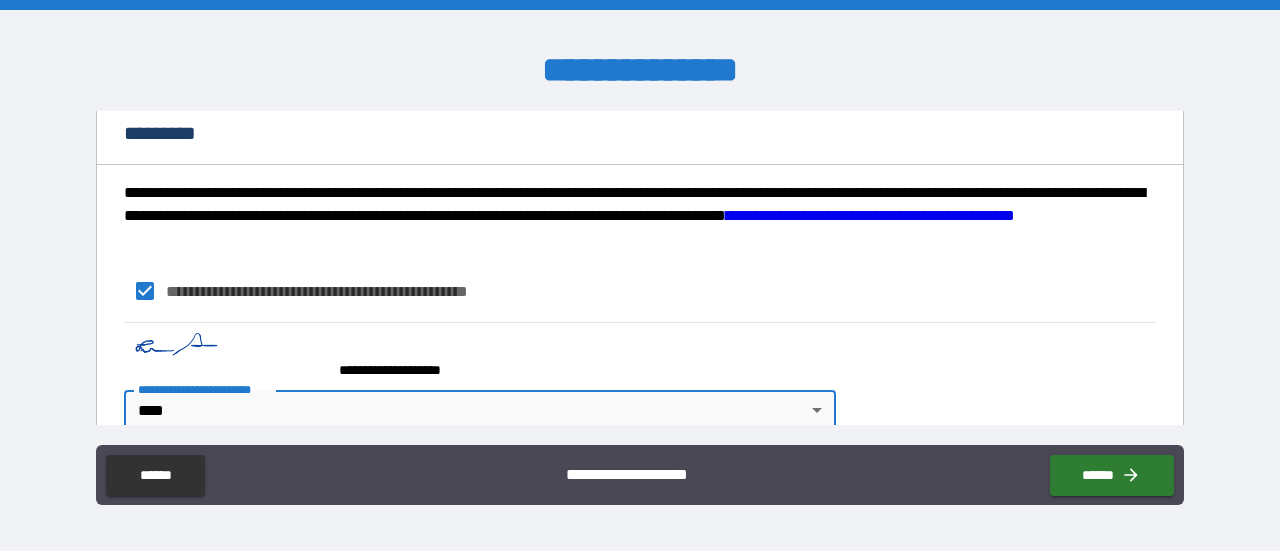 scroll, scrollTop: 2076, scrollLeft: 0, axis: vertical 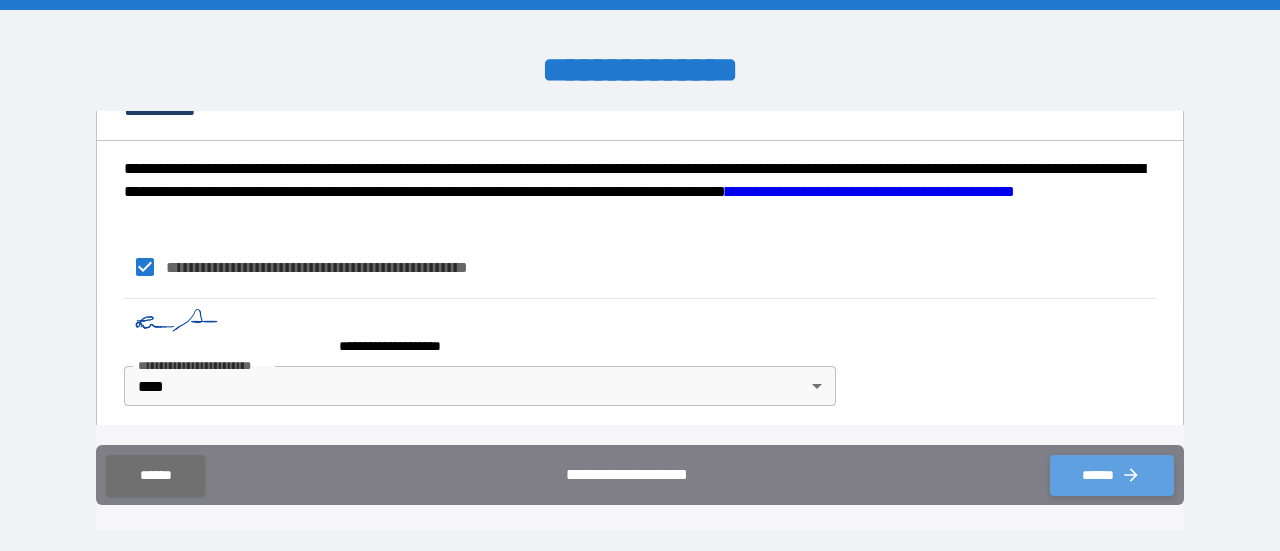 click on "******" at bounding box center (1112, 475) 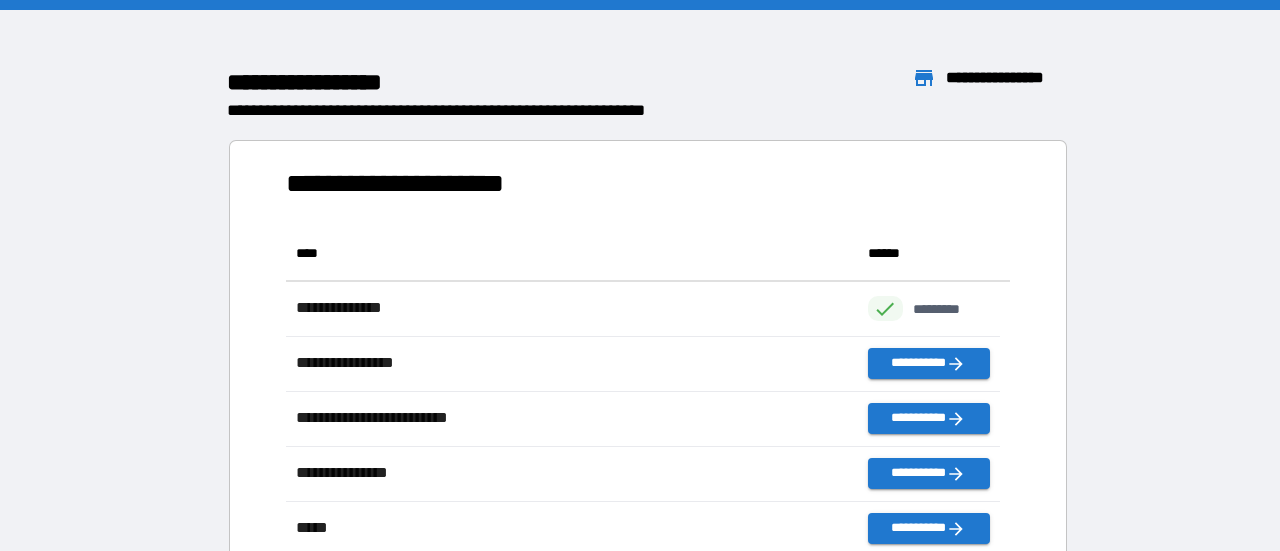 scroll, scrollTop: 16, scrollLeft: 16, axis: both 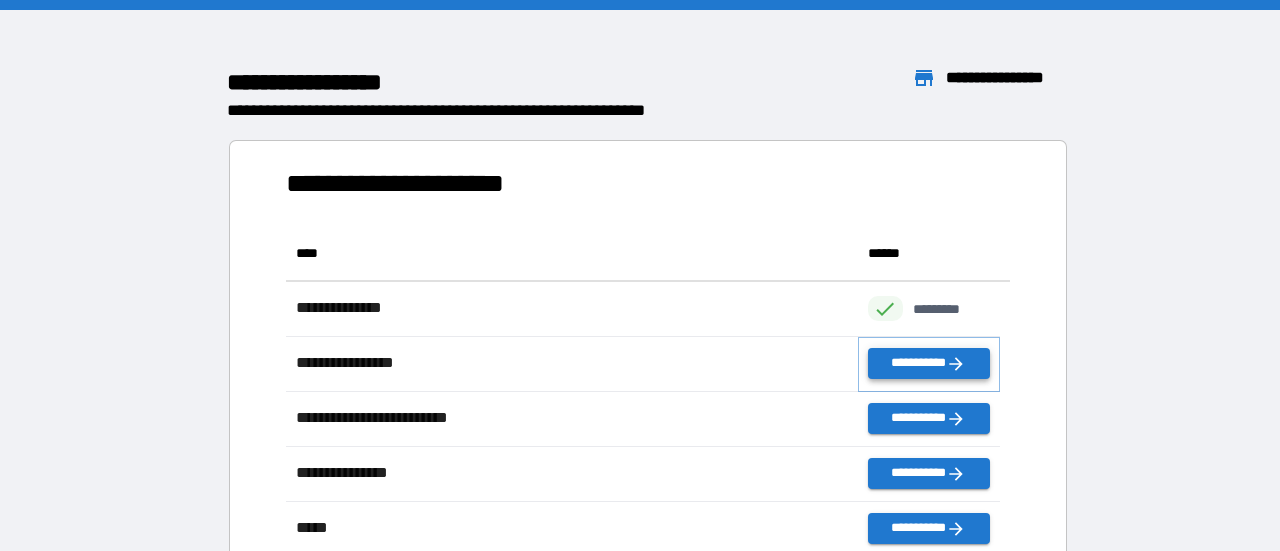 click on "**********" at bounding box center [929, 363] 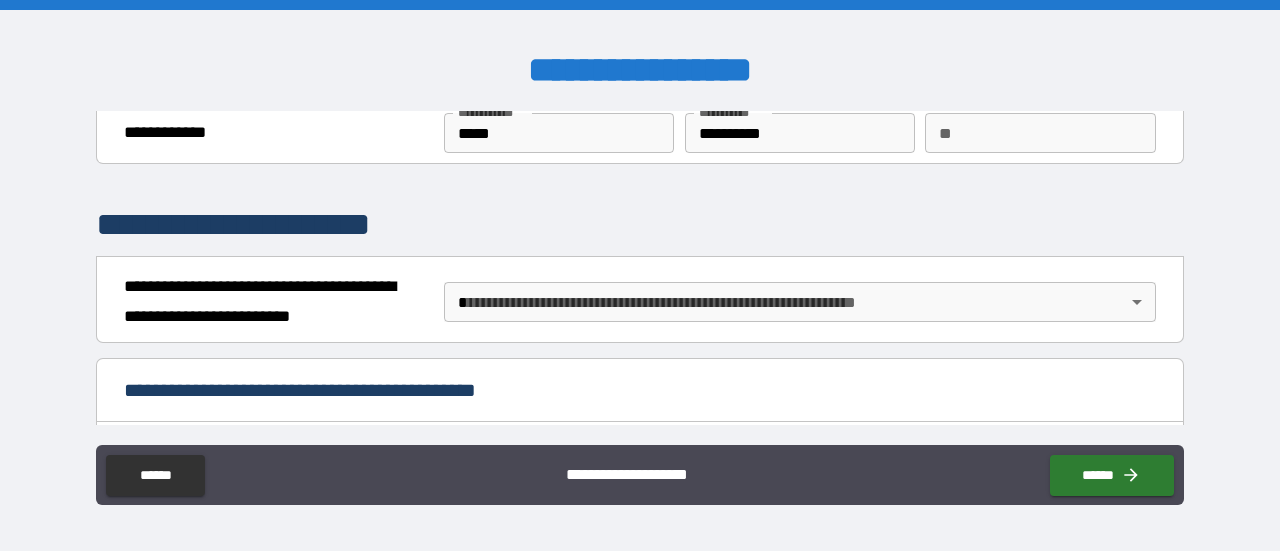 scroll, scrollTop: 100, scrollLeft: 0, axis: vertical 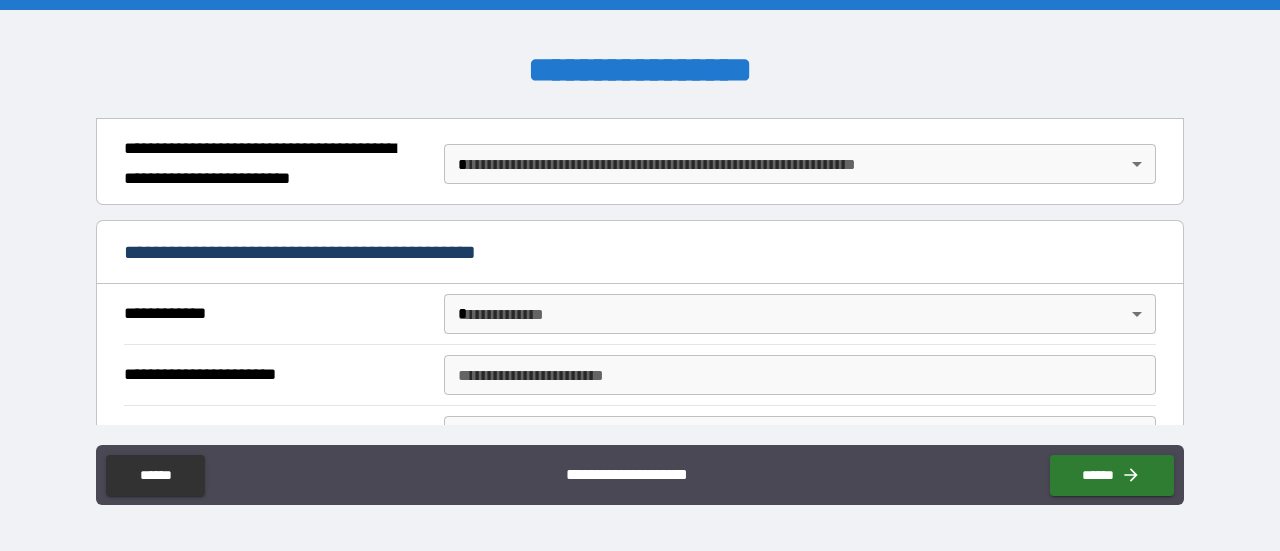 click on "**********" at bounding box center [640, 275] 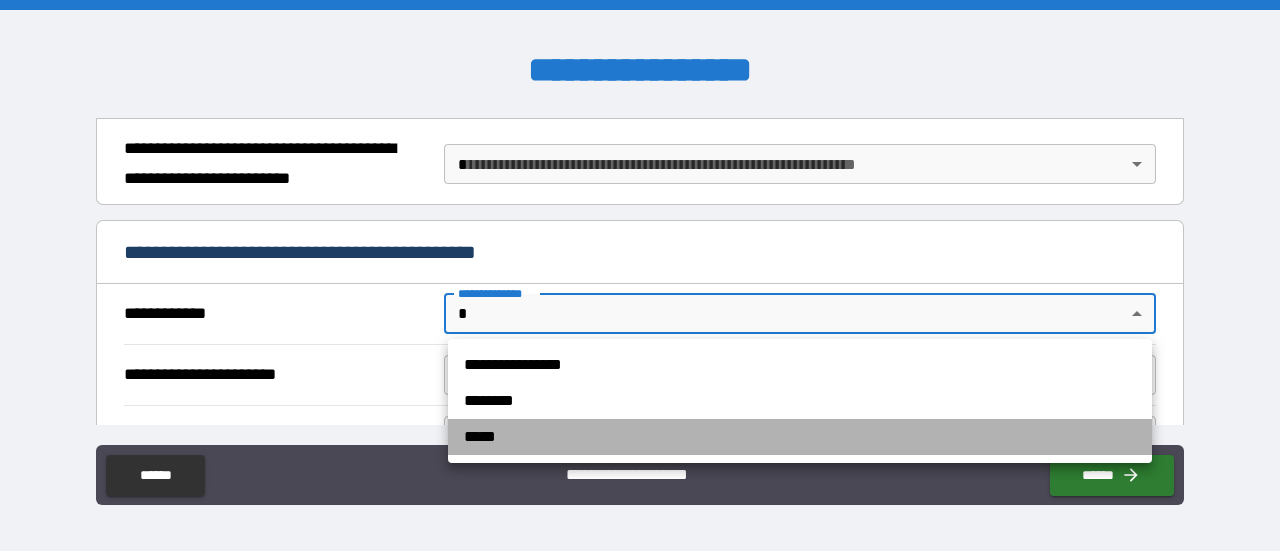 click on "*****" at bounding box center (800, 437) 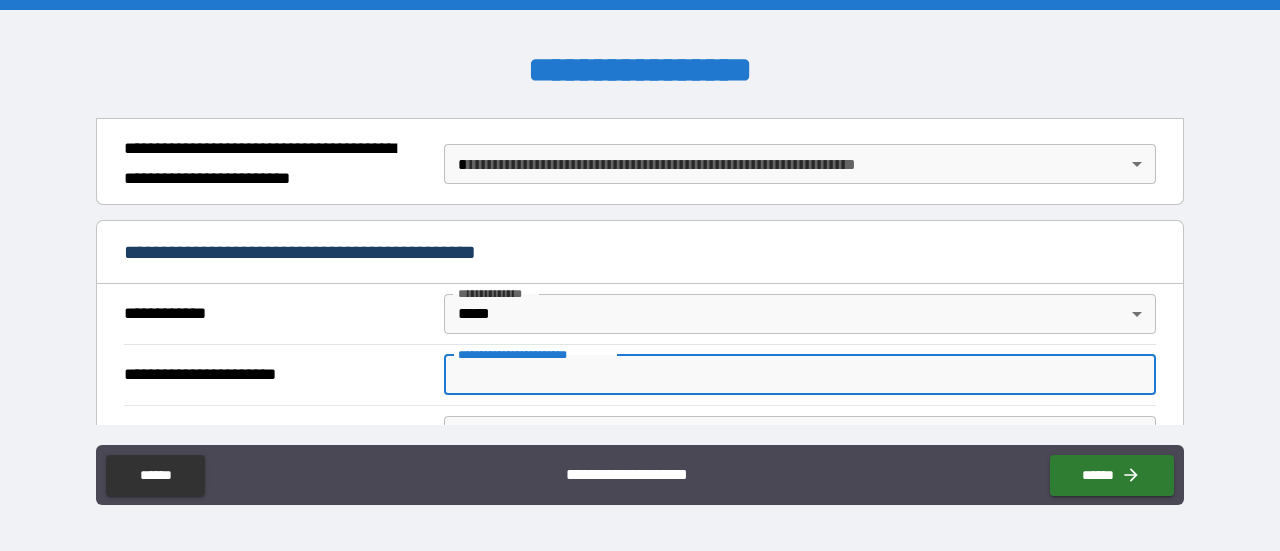 click on "**********" at bounding box center [800, 375] 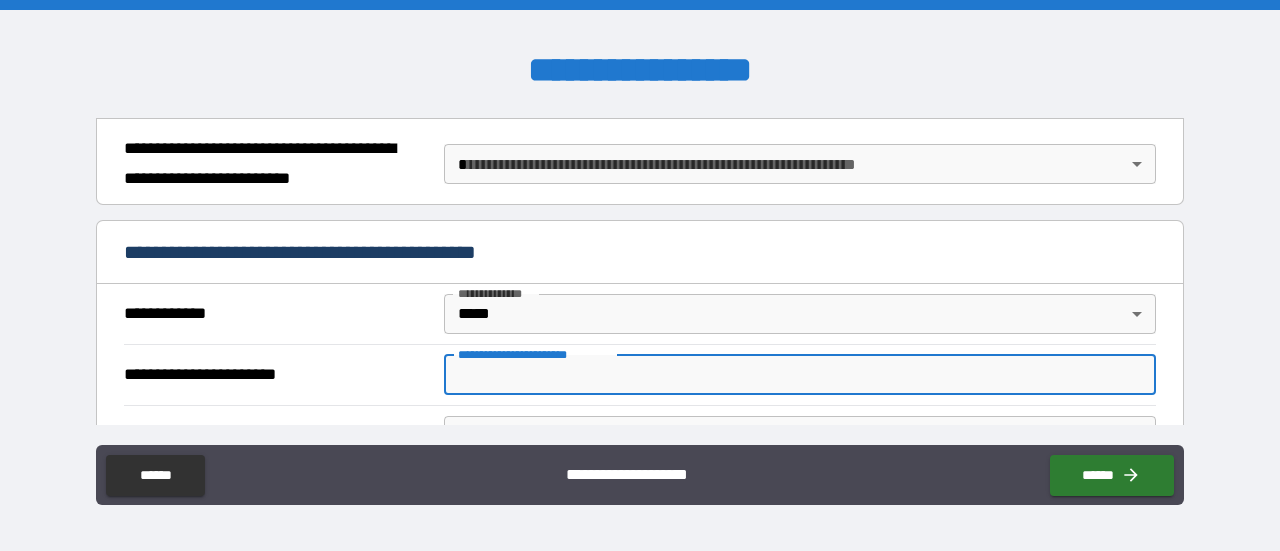 type on "*******" 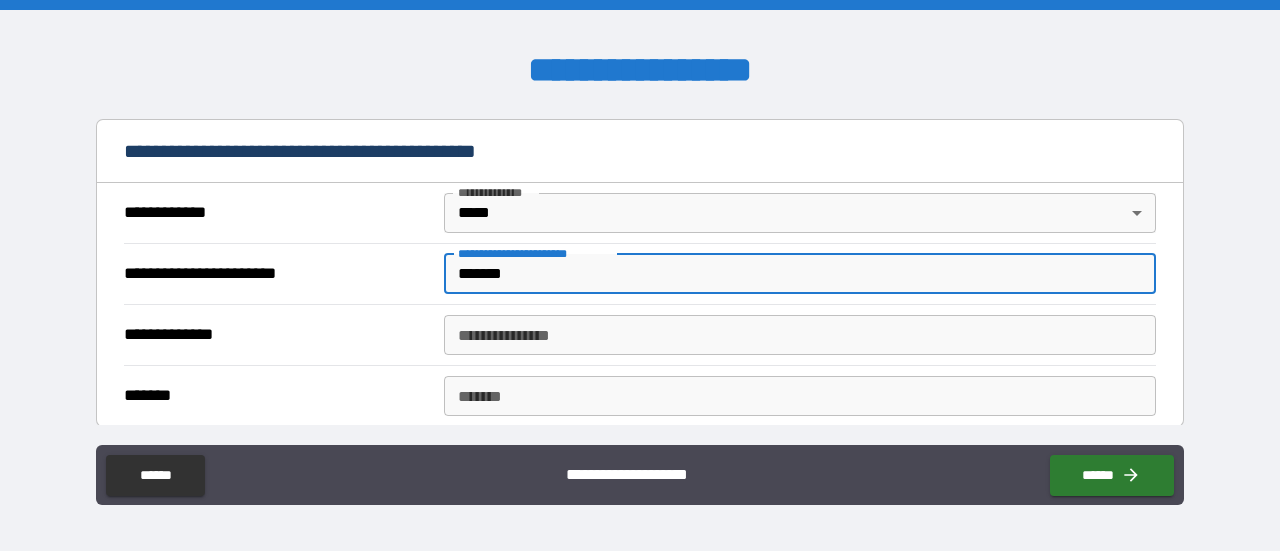 scroll, scrollTop: 310, scrollLeft: 0, axis: vertical 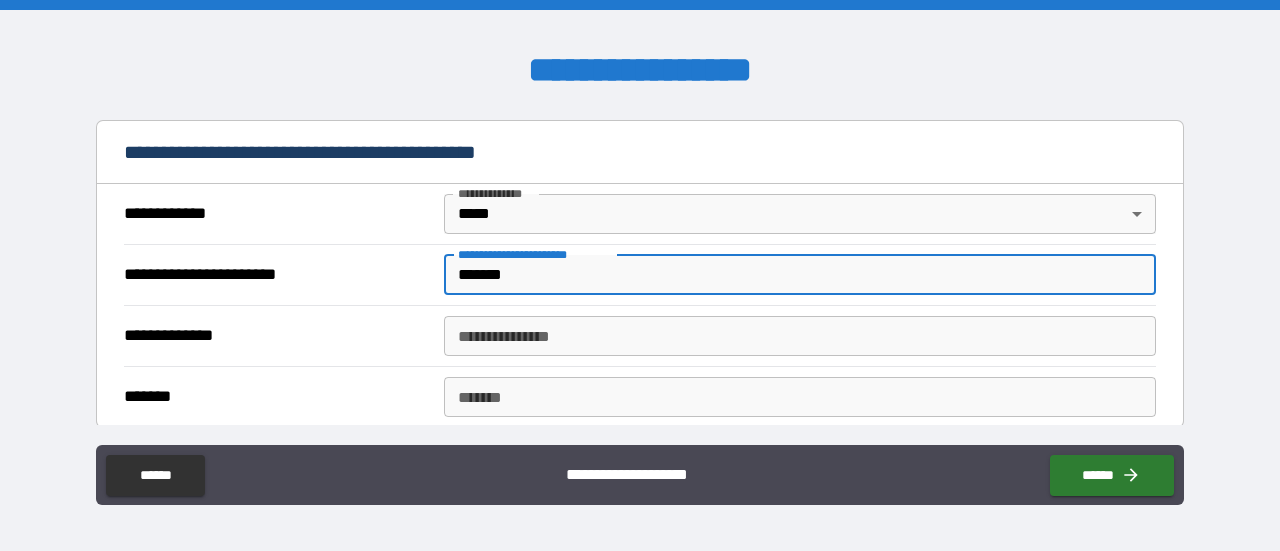 click on "**********" at bounding box center (800, 336) 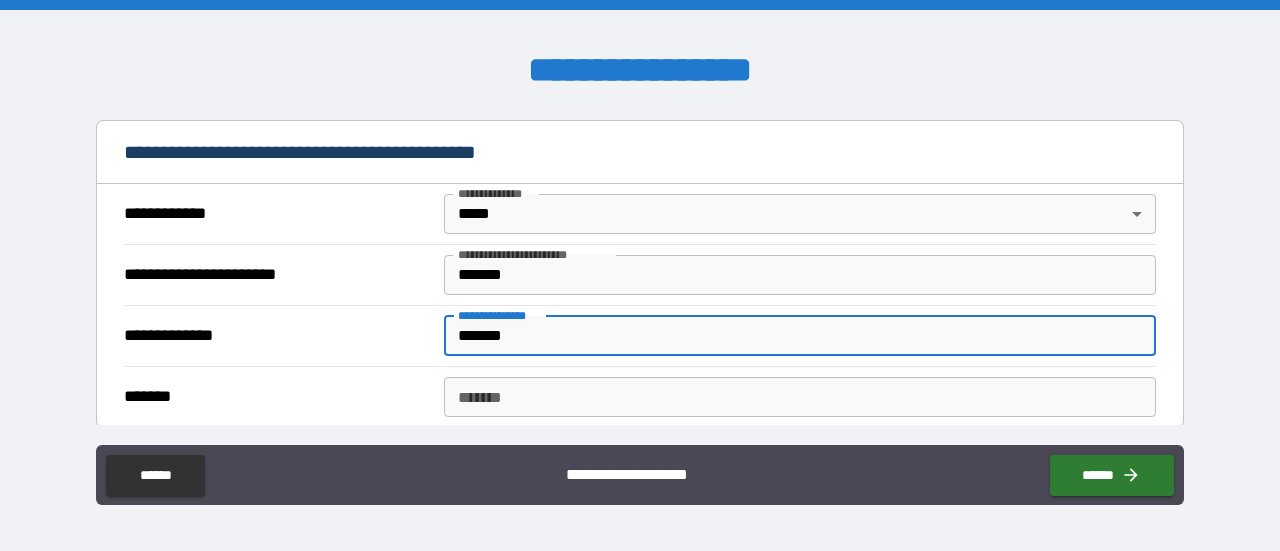 type on "*******" 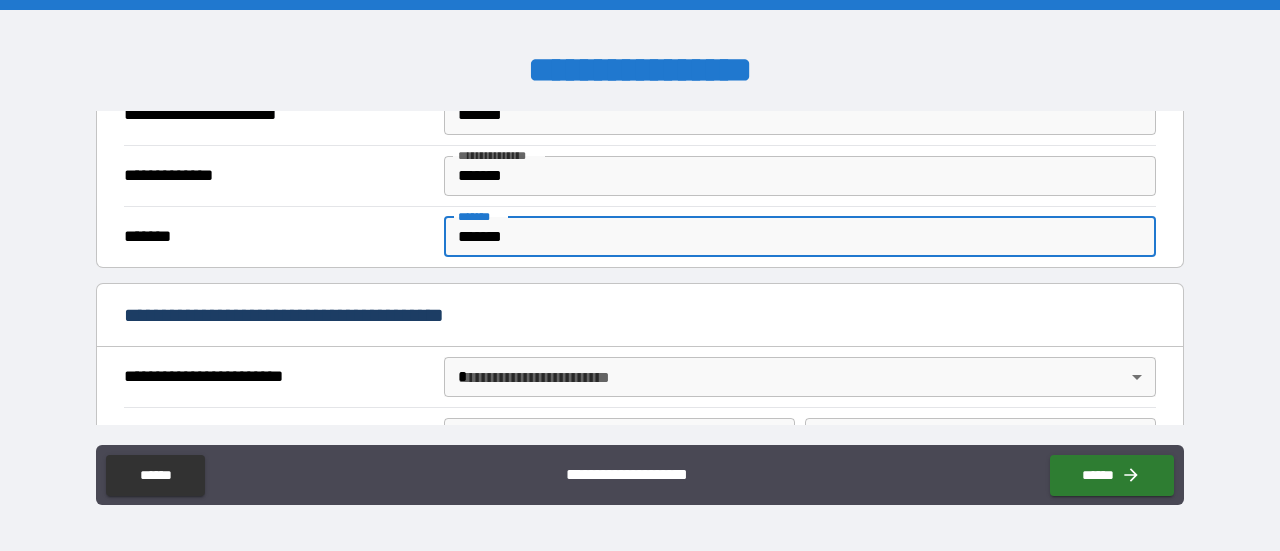 scroll, scrollTop: 510, scrollLeft: 0, axis: vertical 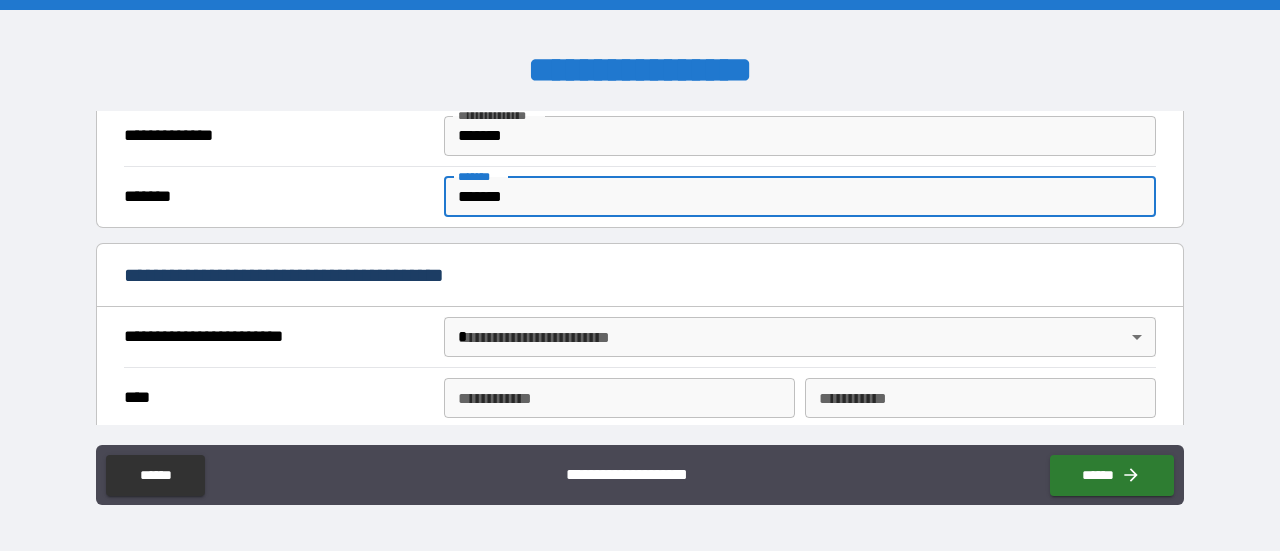 type on "*******" 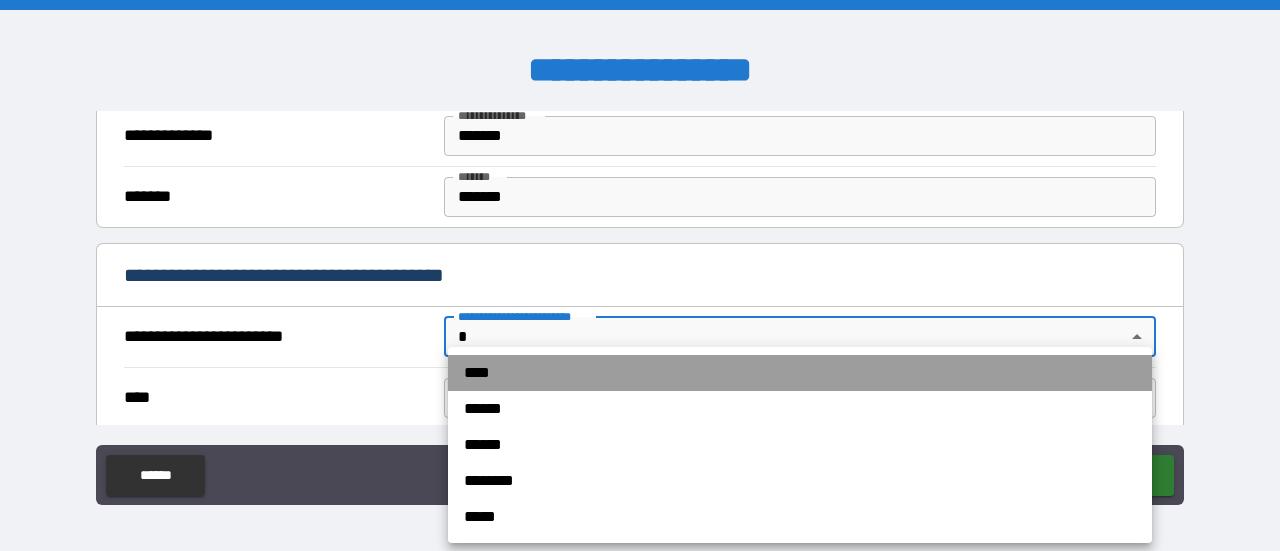 click on "****" at bounding box center [800, 373] 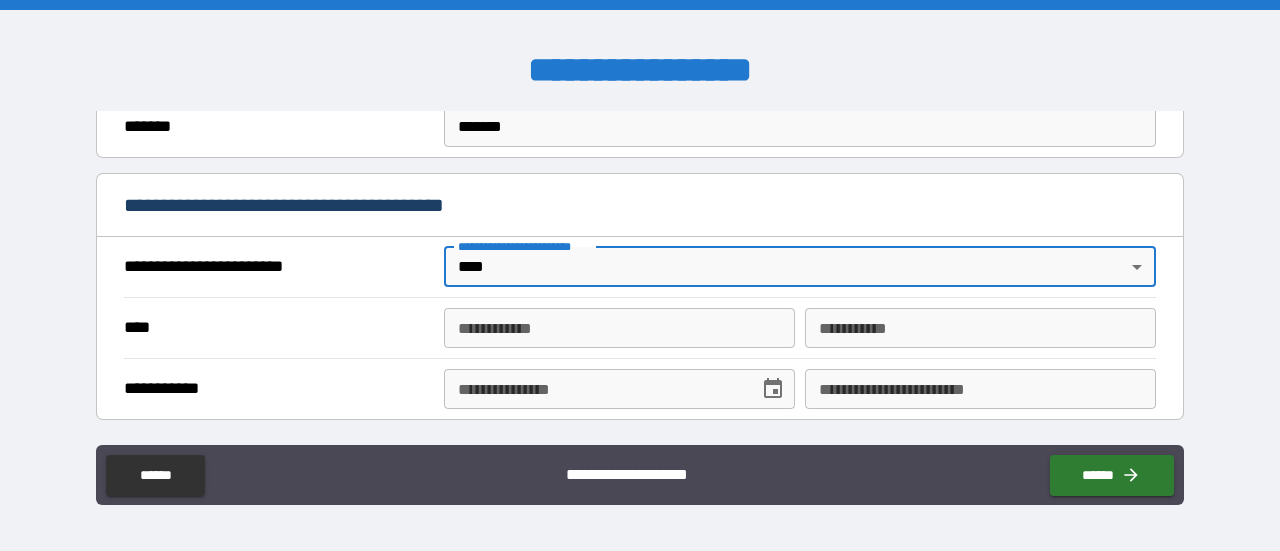 scroll, scrollTop: 610, scrollLeft: 0, axis: vertical 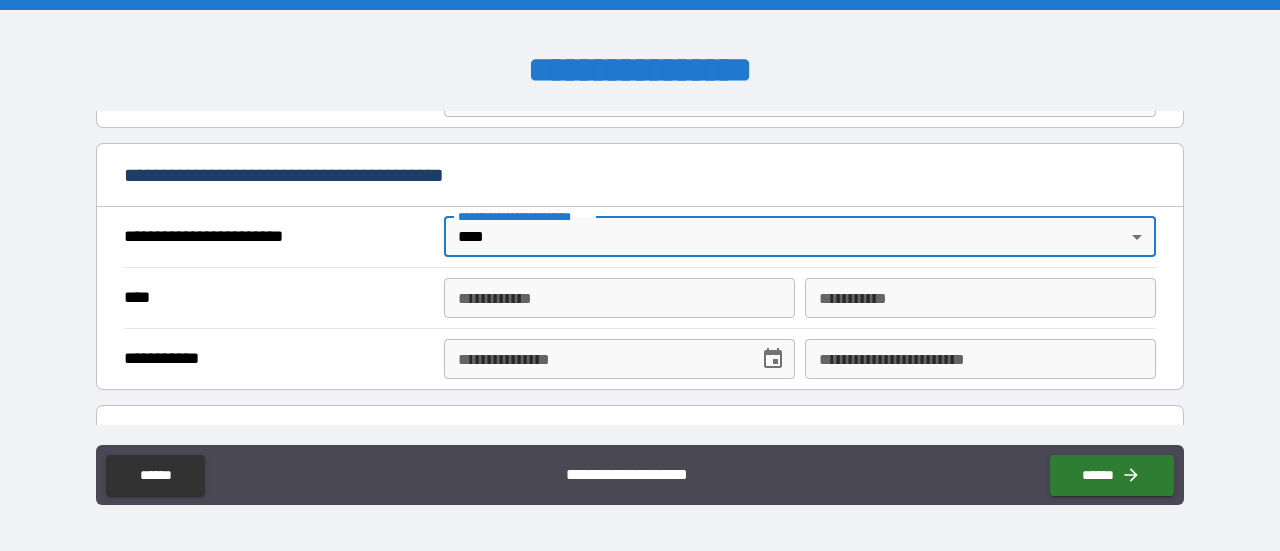 click on "**********" at bounding box center [619, 298] 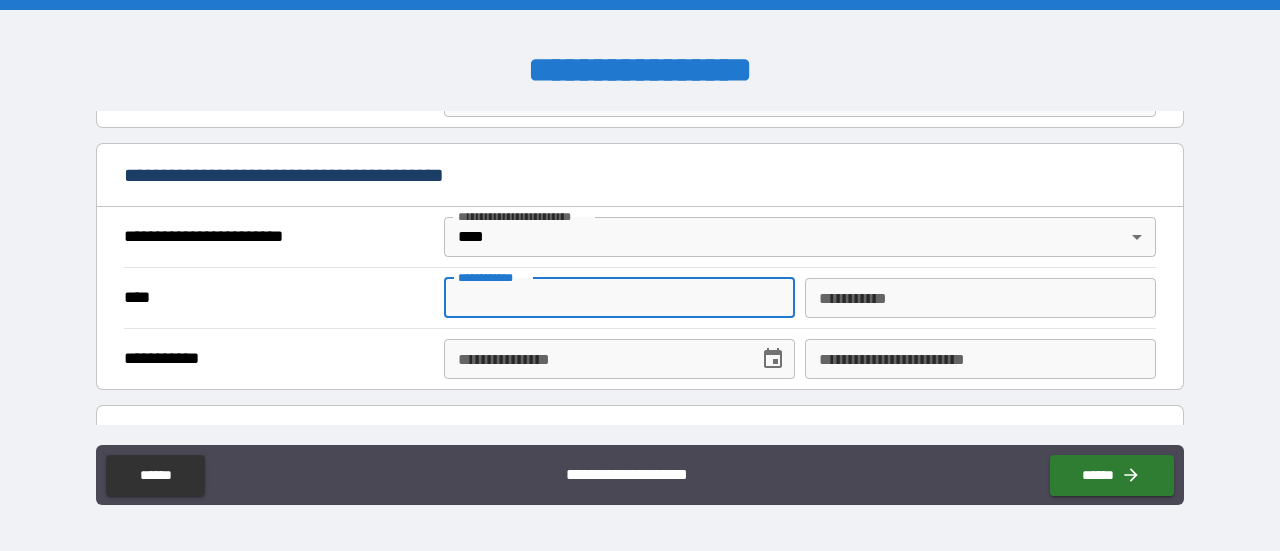 type on "*****" 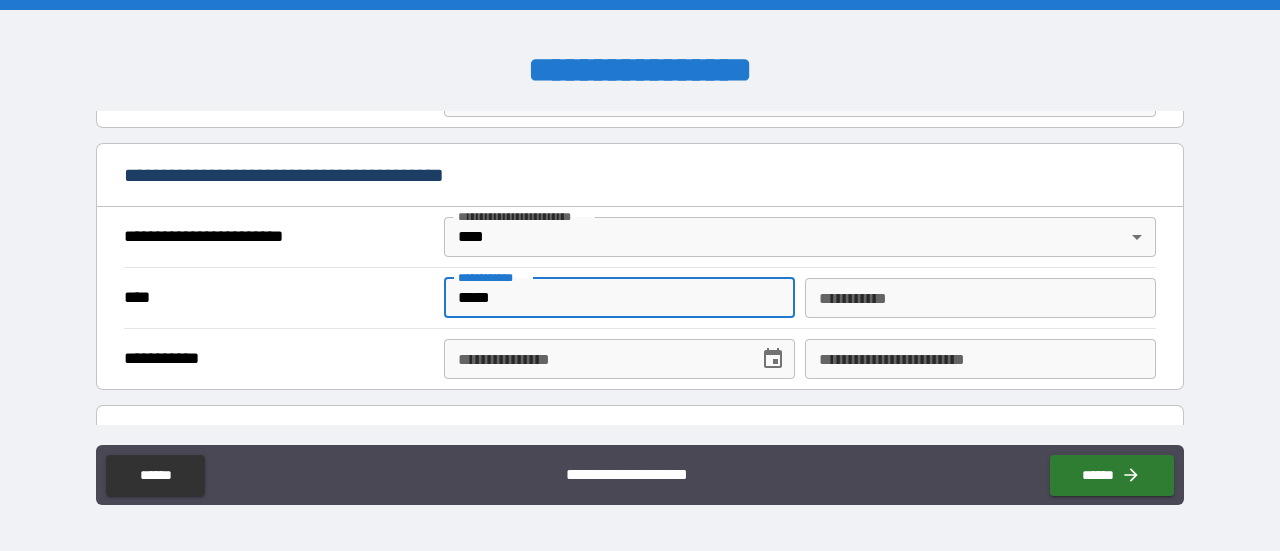 type on "**********" 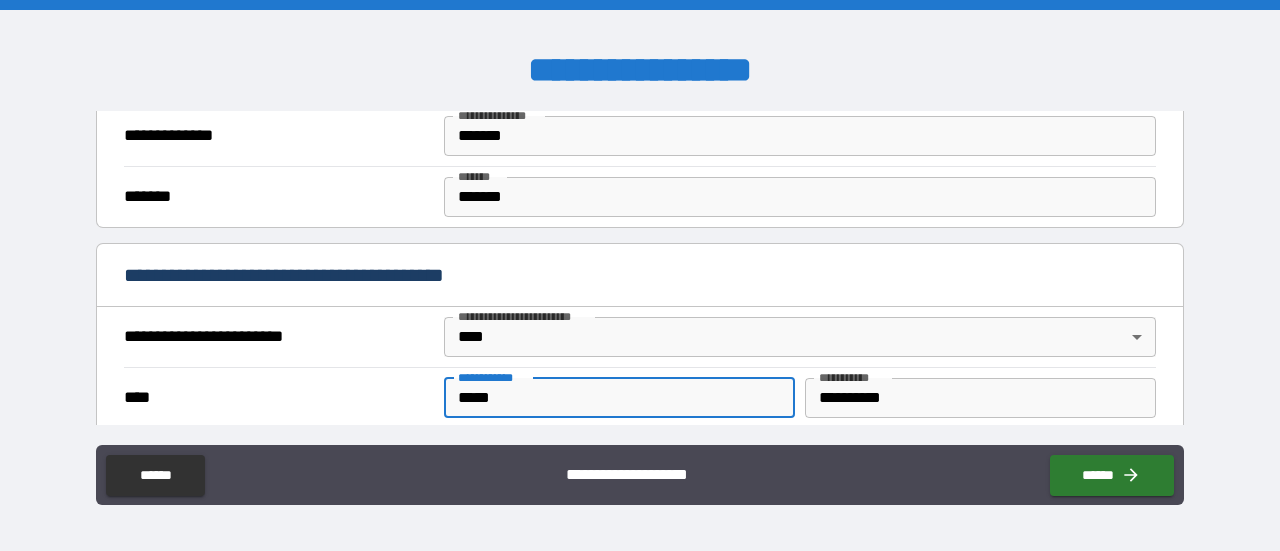 scroll, scrollTop: 610, scrollLeft: 0, axis: vertical 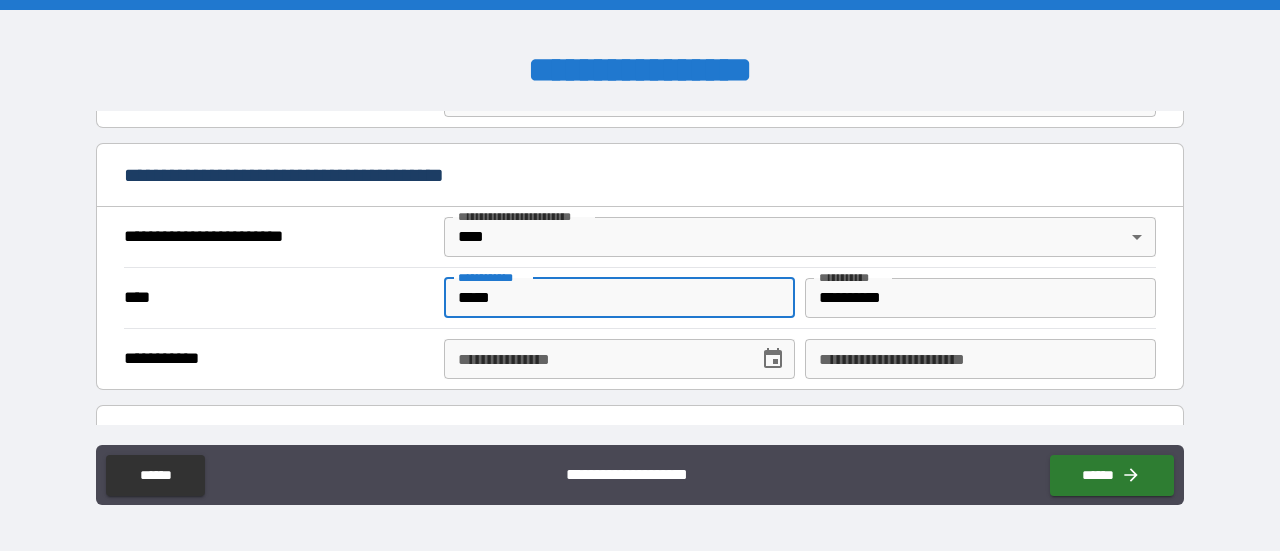 click on "**********" at bounding box center (594, 359) 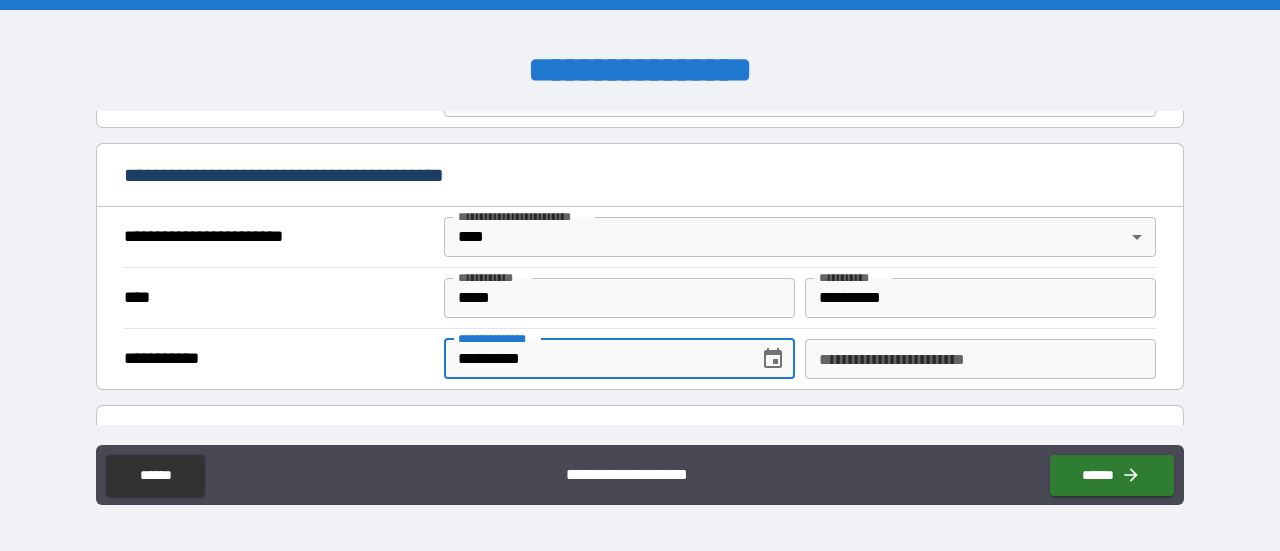 type on "**********" 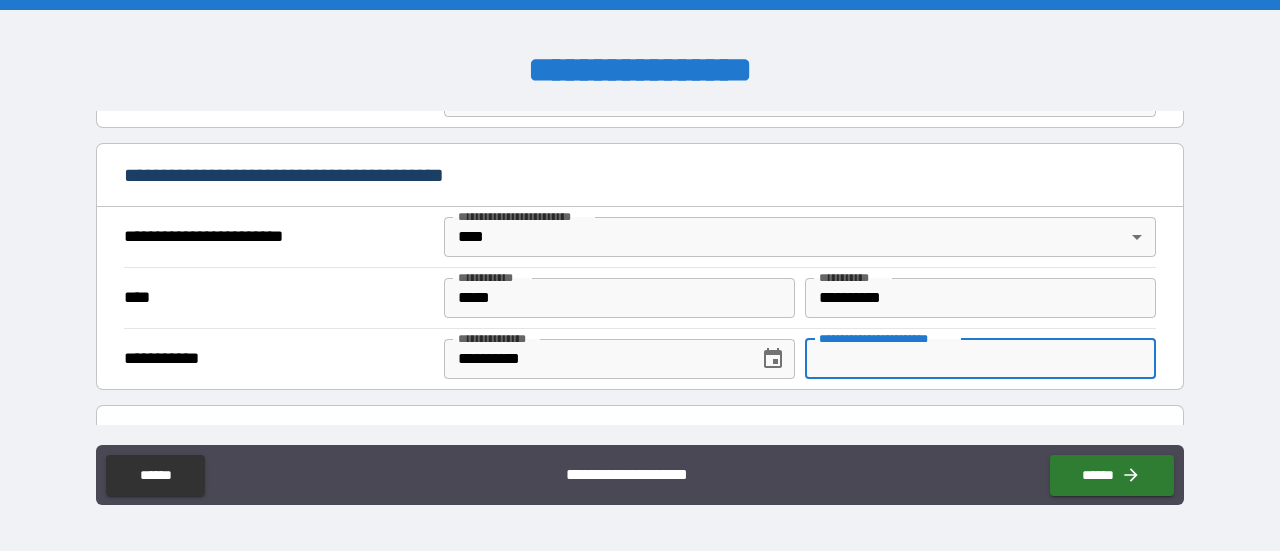 click on "**********" at bounding box center (980, 359) 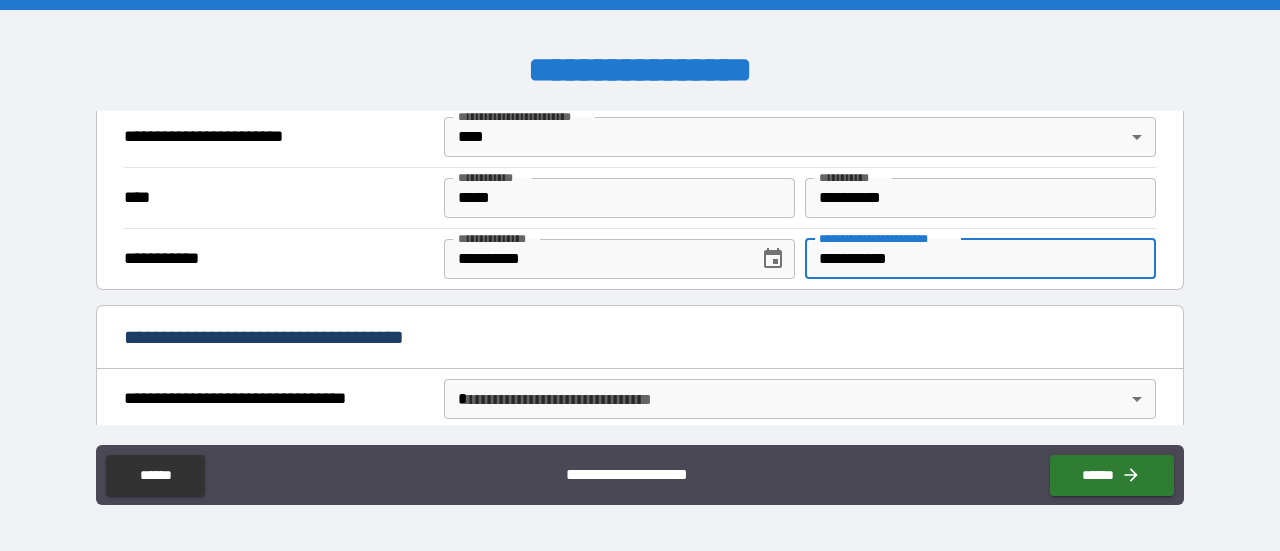 scroll, scrollTop: 810, scrollLeft: 0, axis: vertical 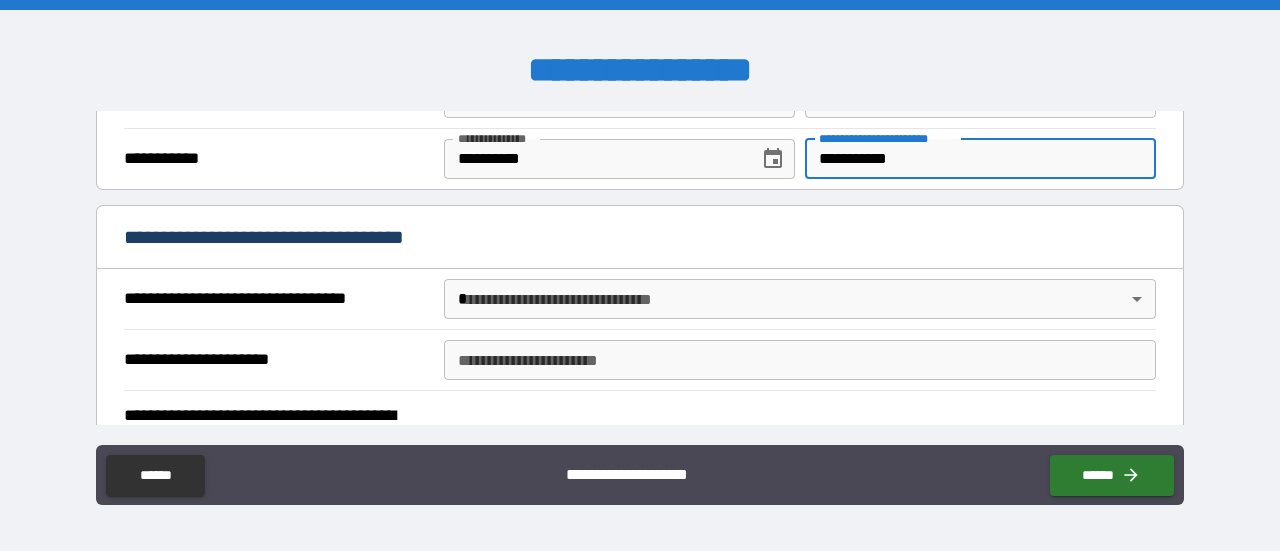 type on "**********" 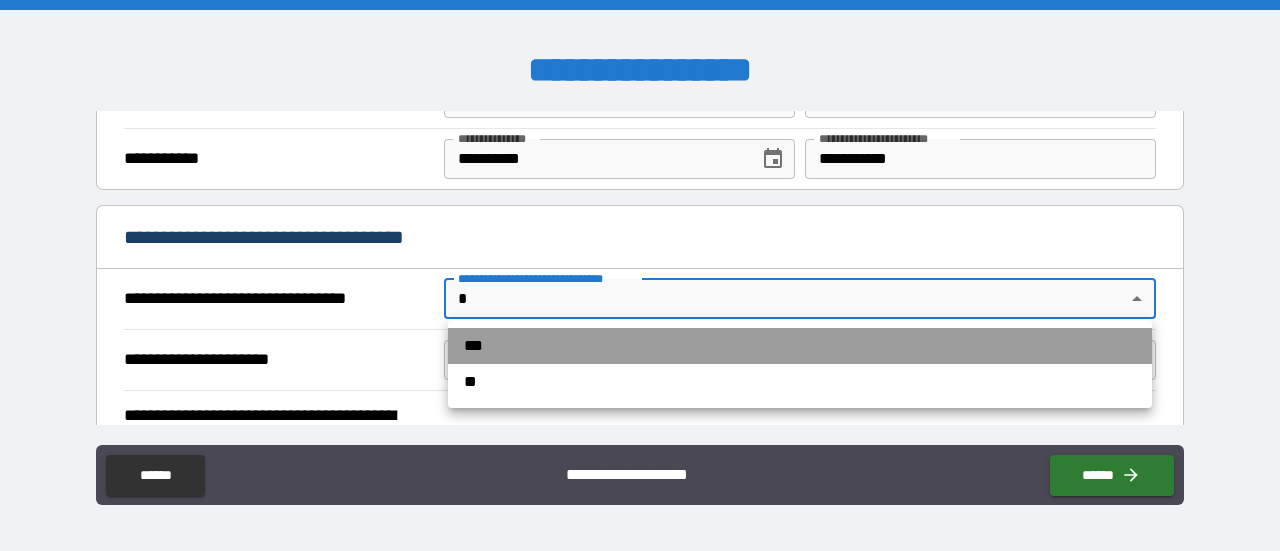 click on "***" at bounding box center [800, 346] 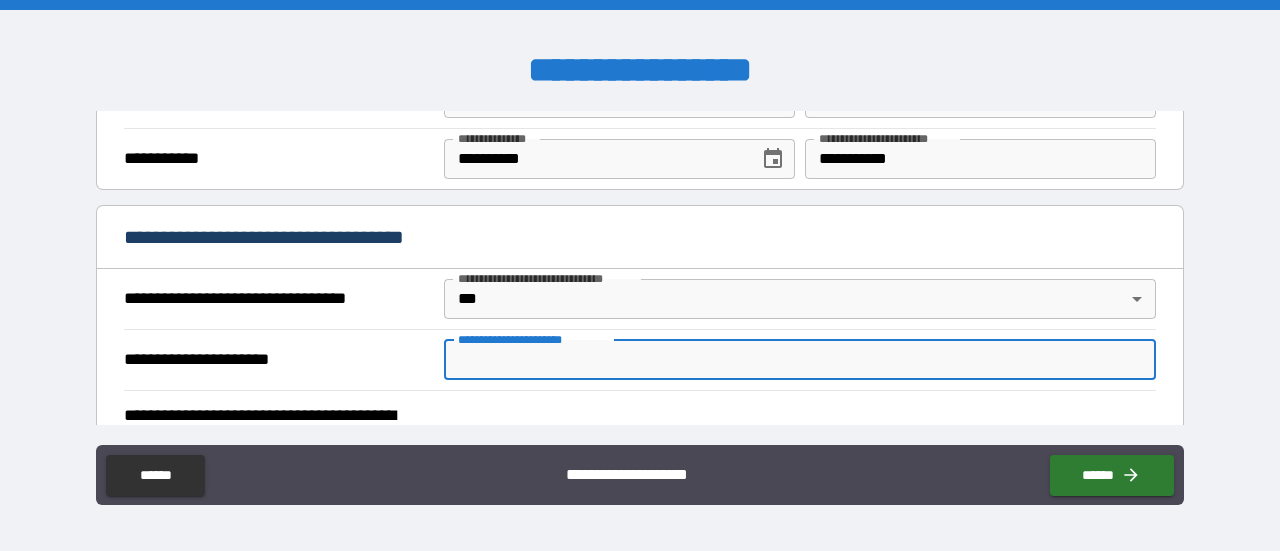 click on "**********" at bounding box center (800, 360) 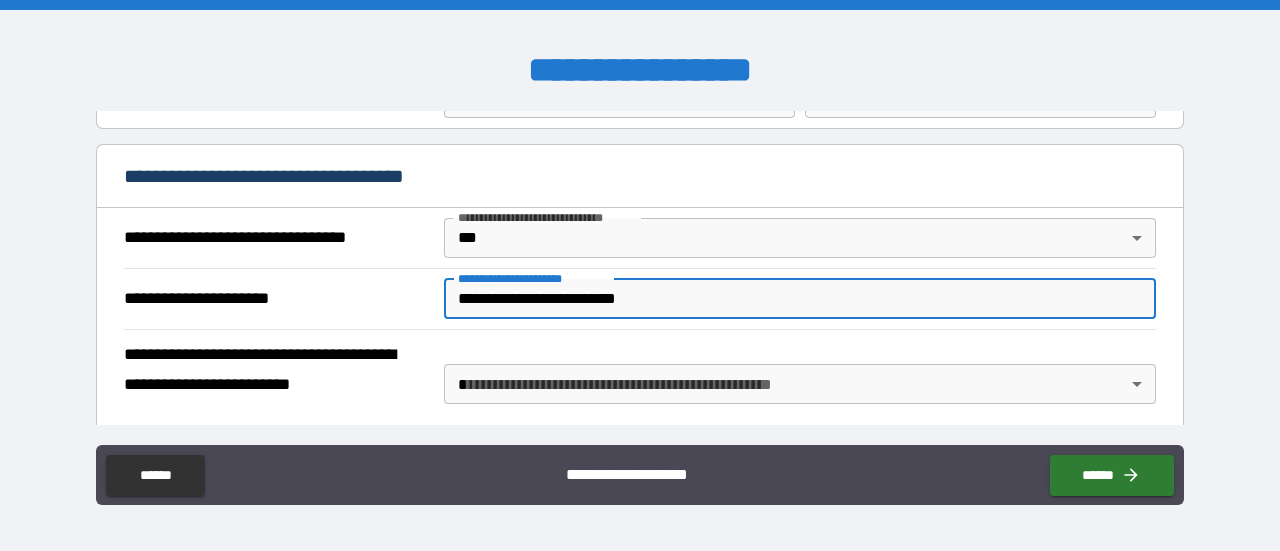 scroll, scrollTop: 910, scrollLeft: 0, axis: vertical 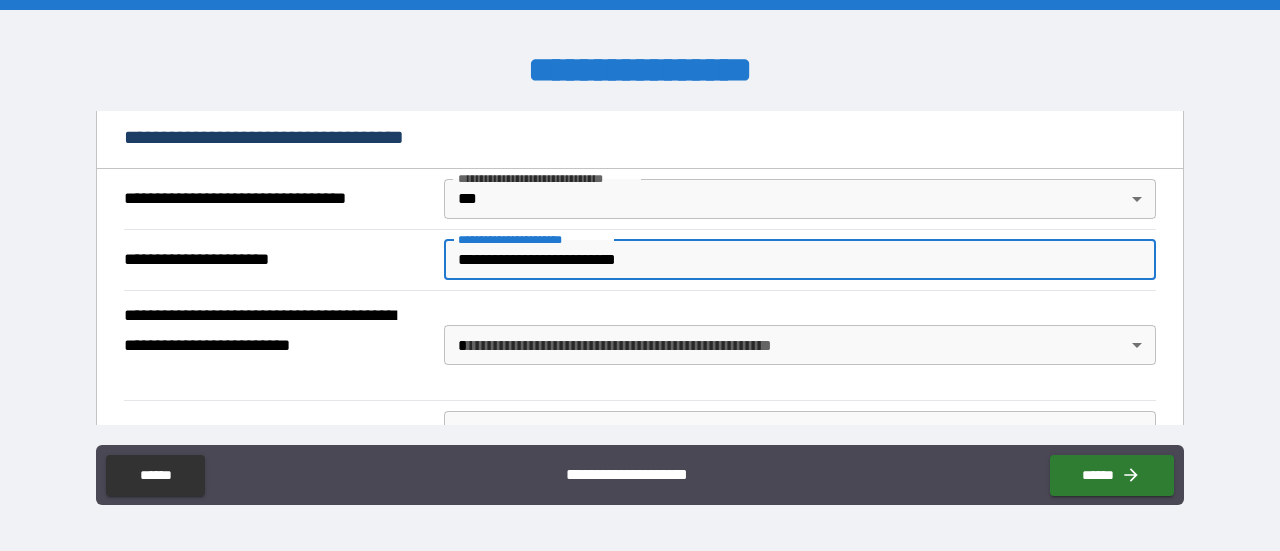 type on "**********" 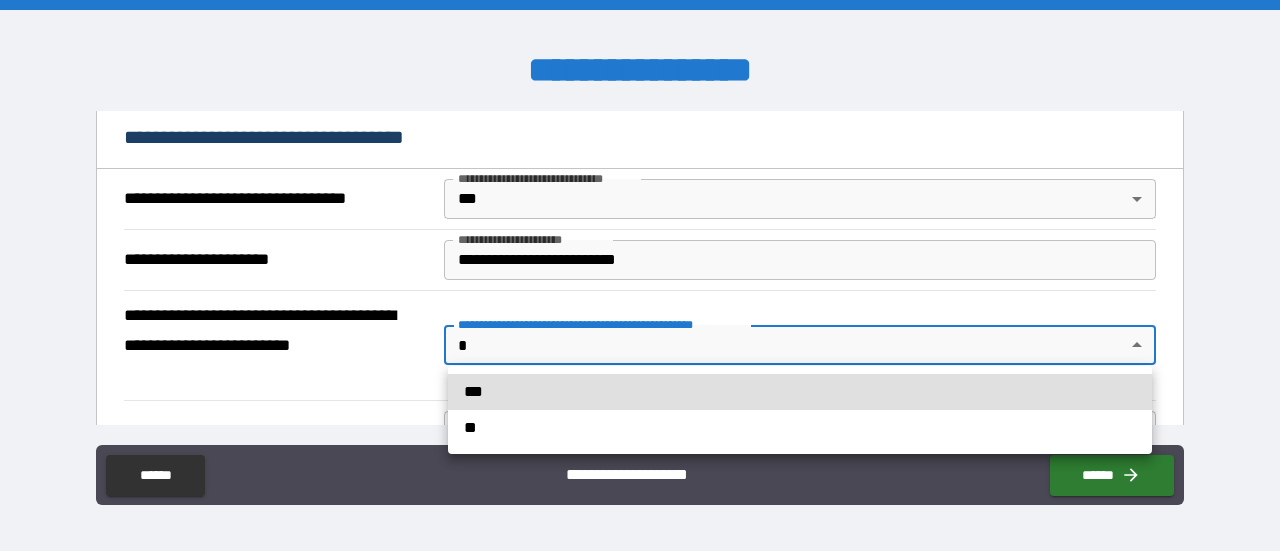 click at bounding box center [640, 275] 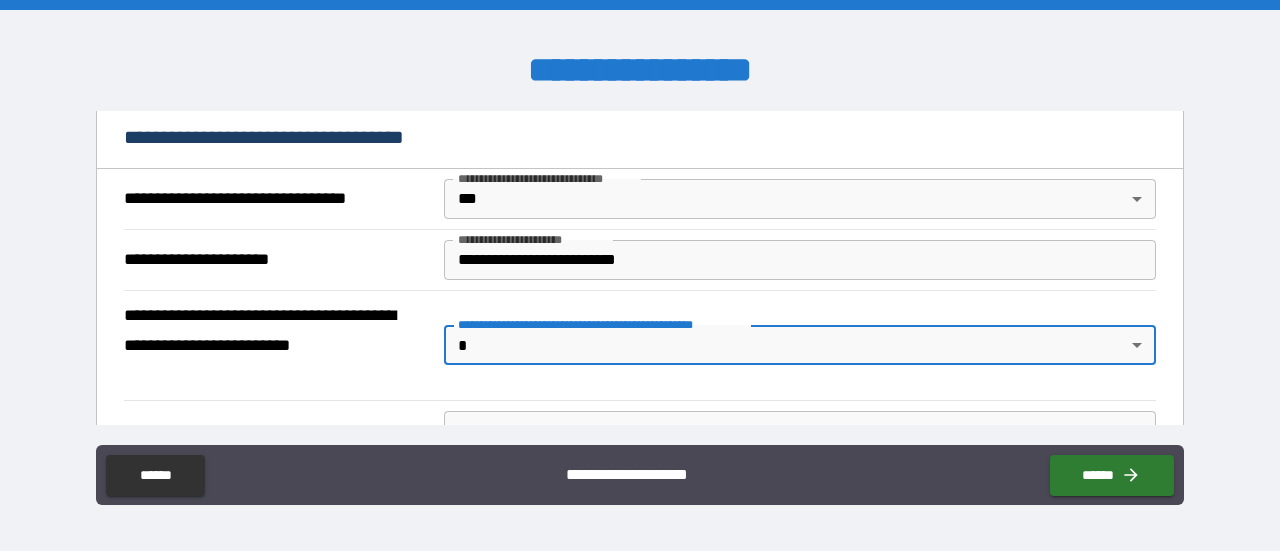 click on "**********" at bounding box center [640, 275] 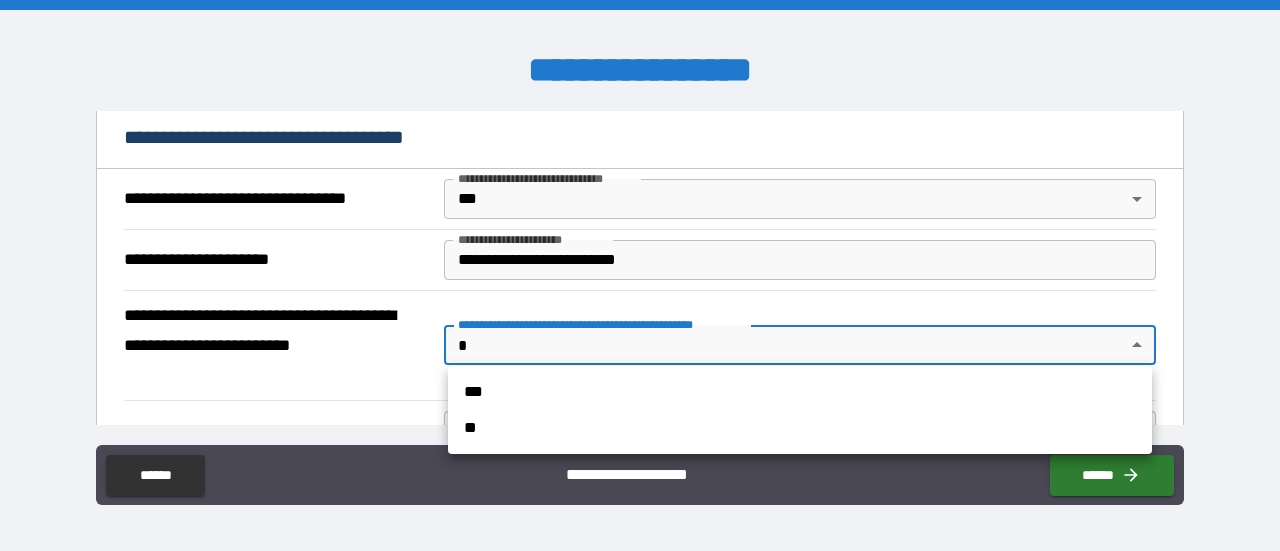 click on "***" at bounding box center (800, 392) 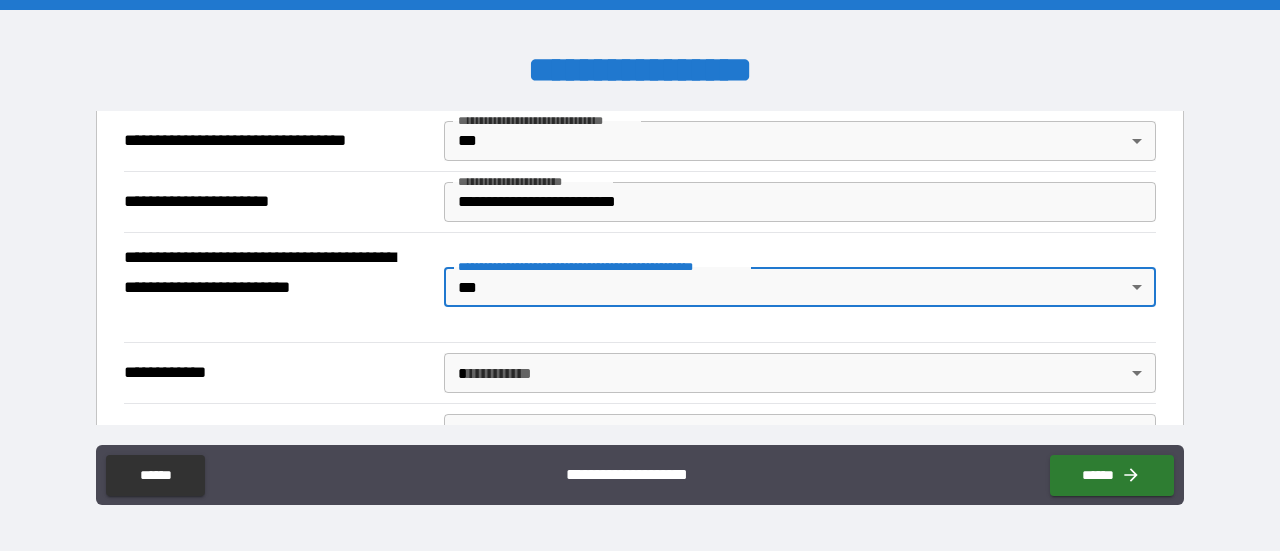 scroll, scrollTop: 1010, scrollLeft: 0, axis: vertical 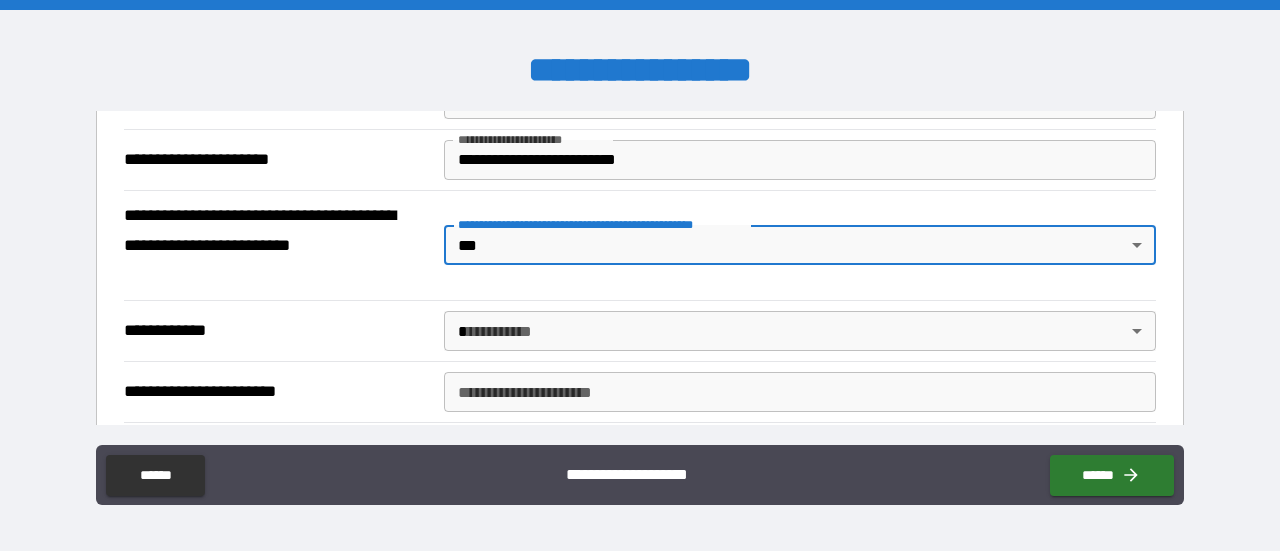 click on "**********" at bounding box center [640, 275] 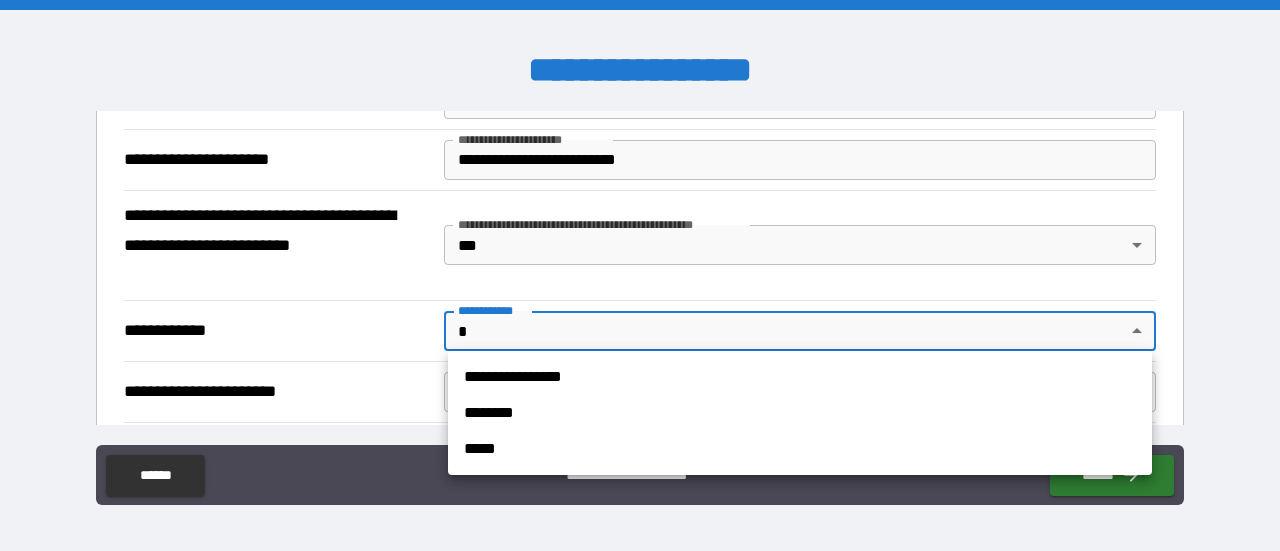 click on "**********" at bounding box center [800, 377] 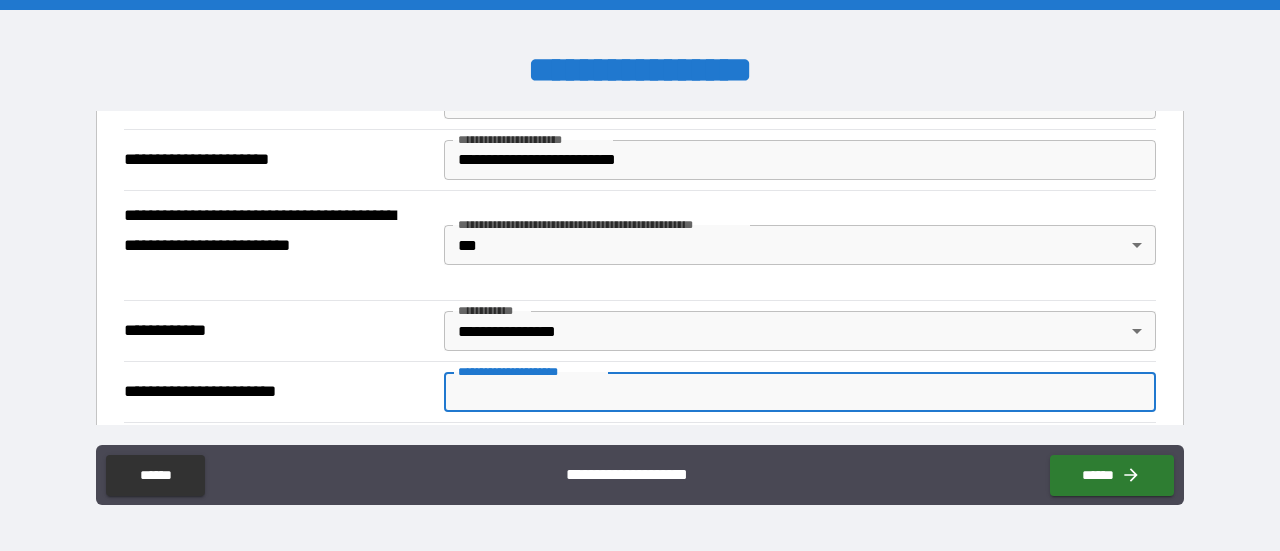 click on "**********" at bounding box center [800, 392] 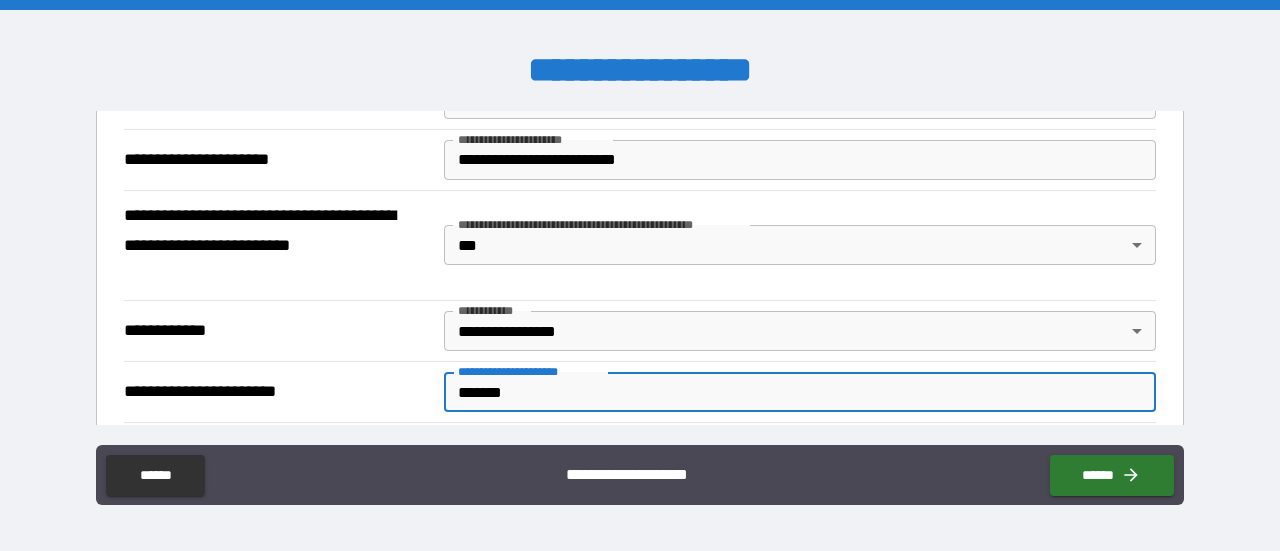 scroll, scrollTop: 1110, scrollLeft: 0, axis: vertical 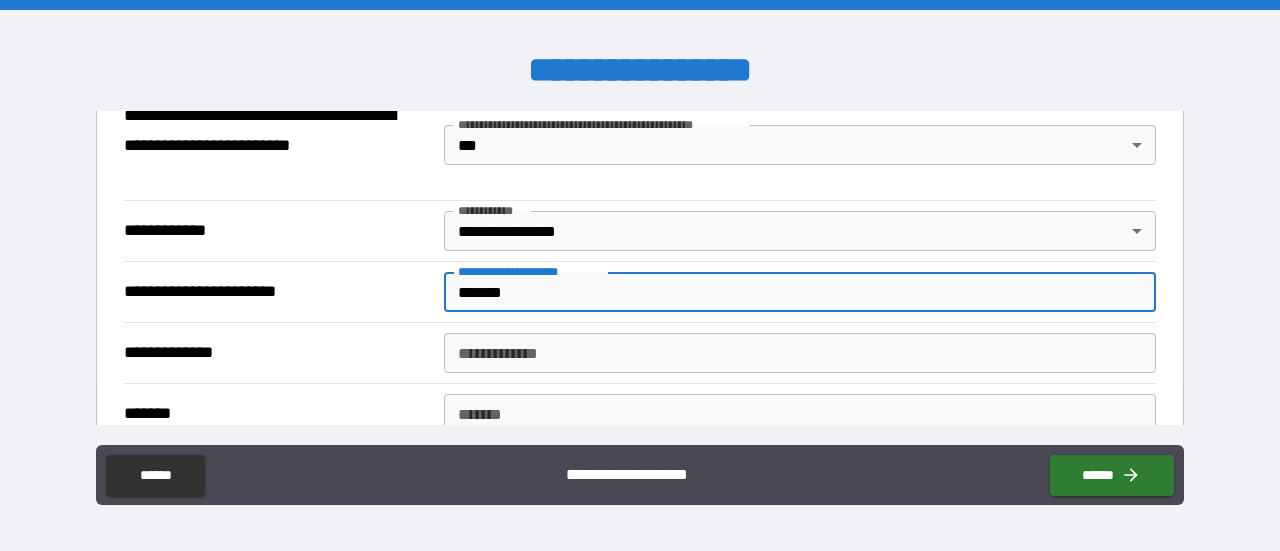 type on "*******" 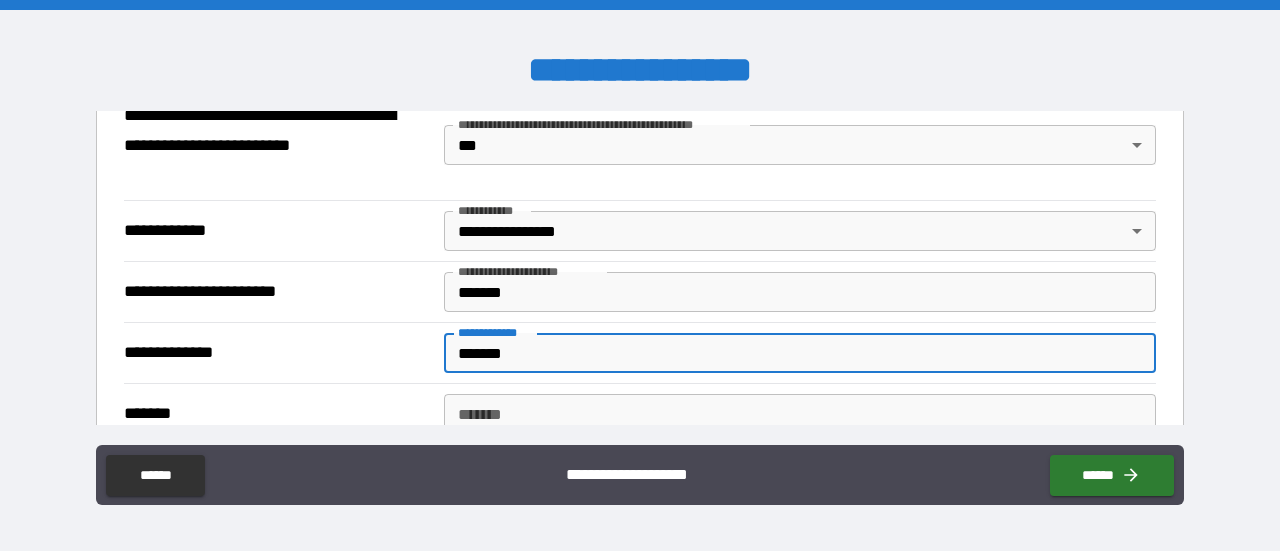 scroll, scrollTop: 1210, scrollLeft: 0, axis: vertical 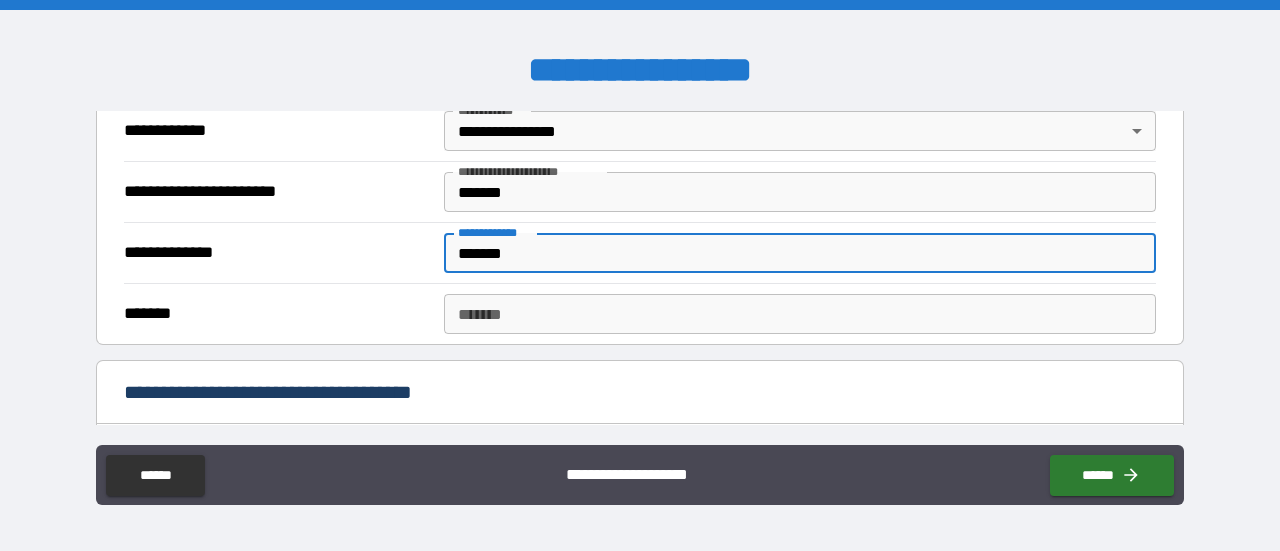 type on "*******" 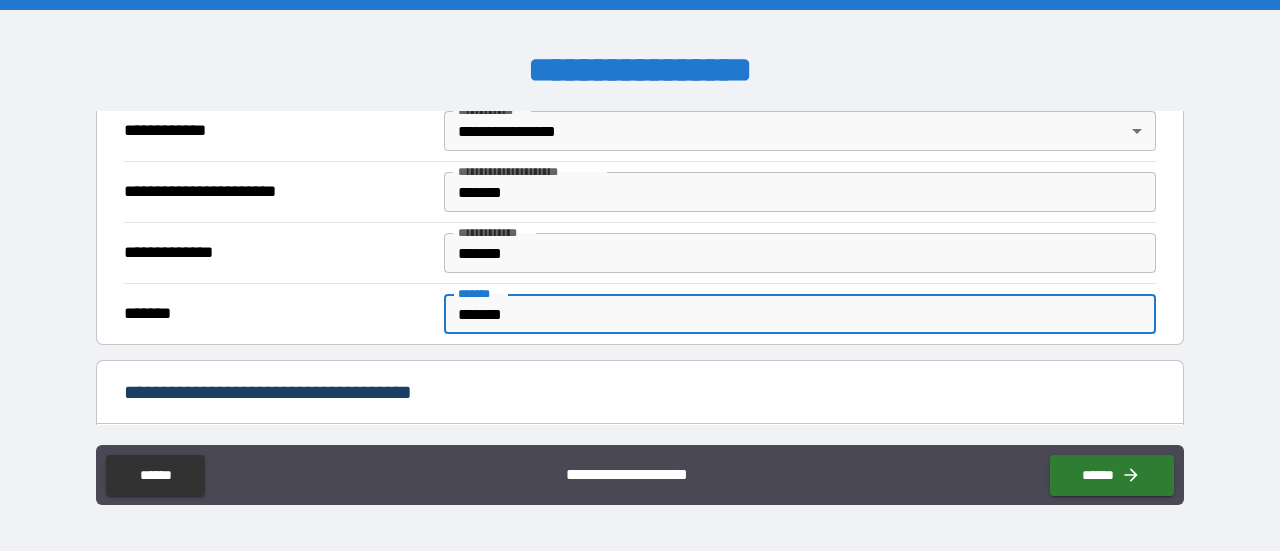 scroll, scrollTop: 1410, scrollLeft: 0, axis: vertical 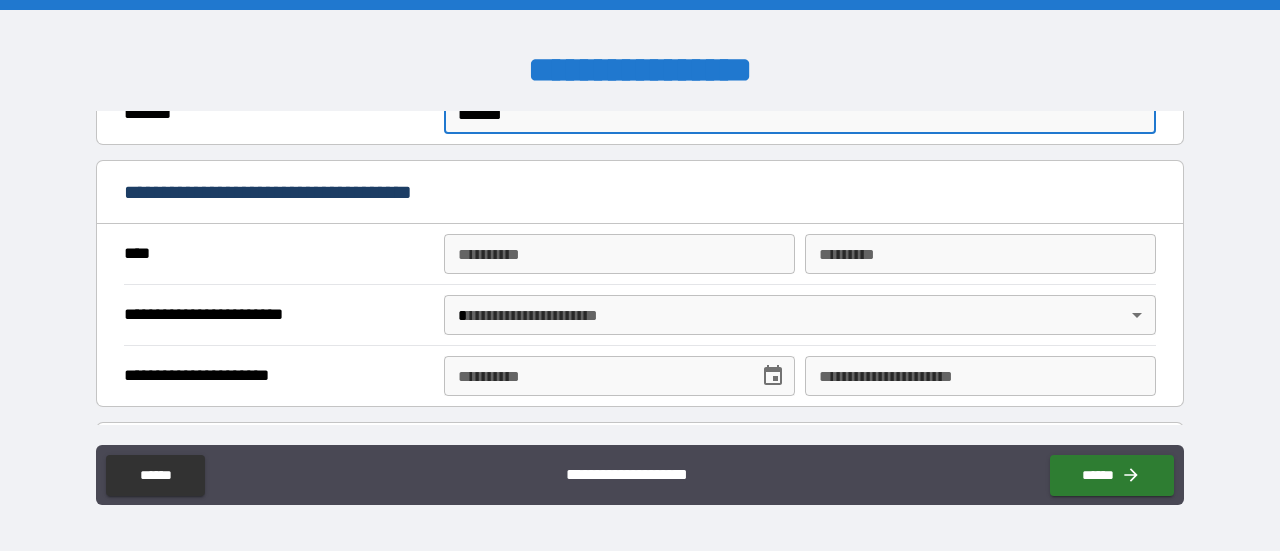 type on "*******" 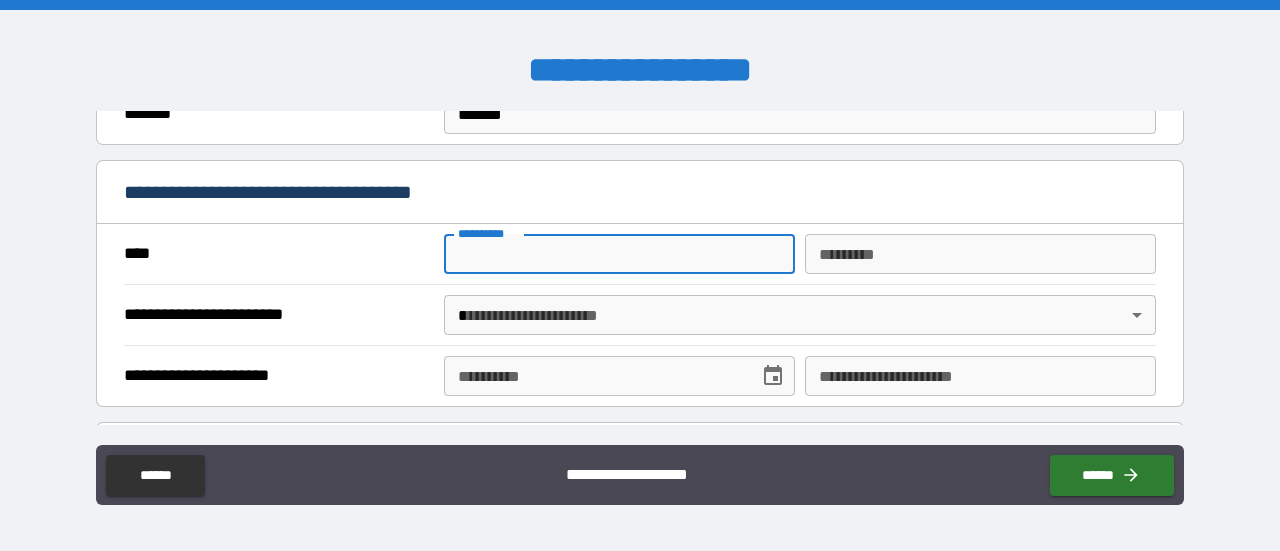 click on "**********" at bounding box center [619, 254] 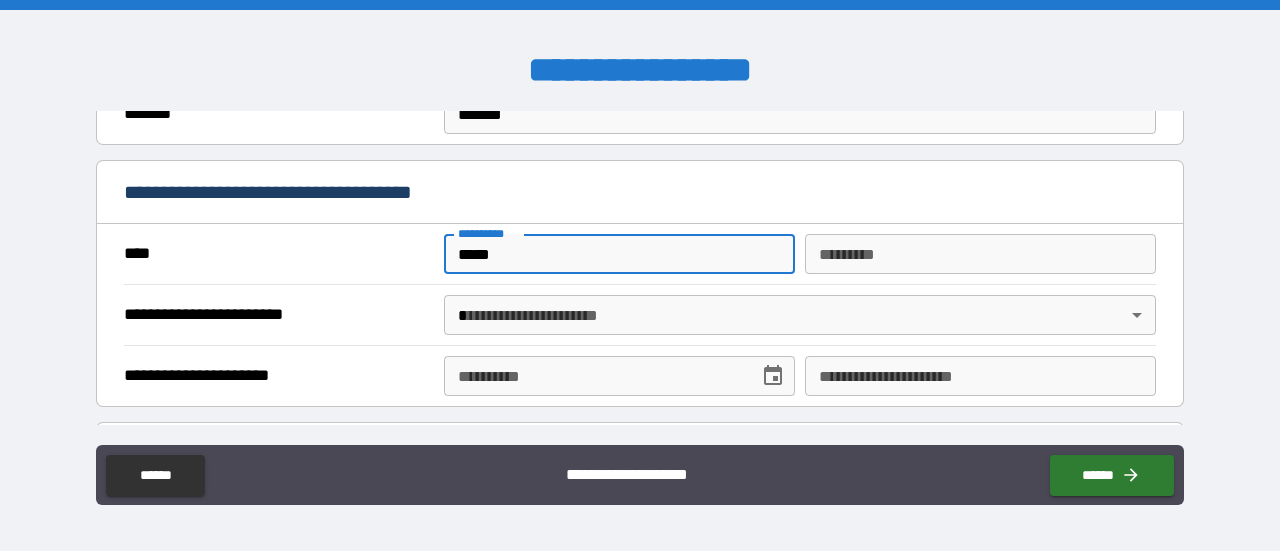type on "*****" 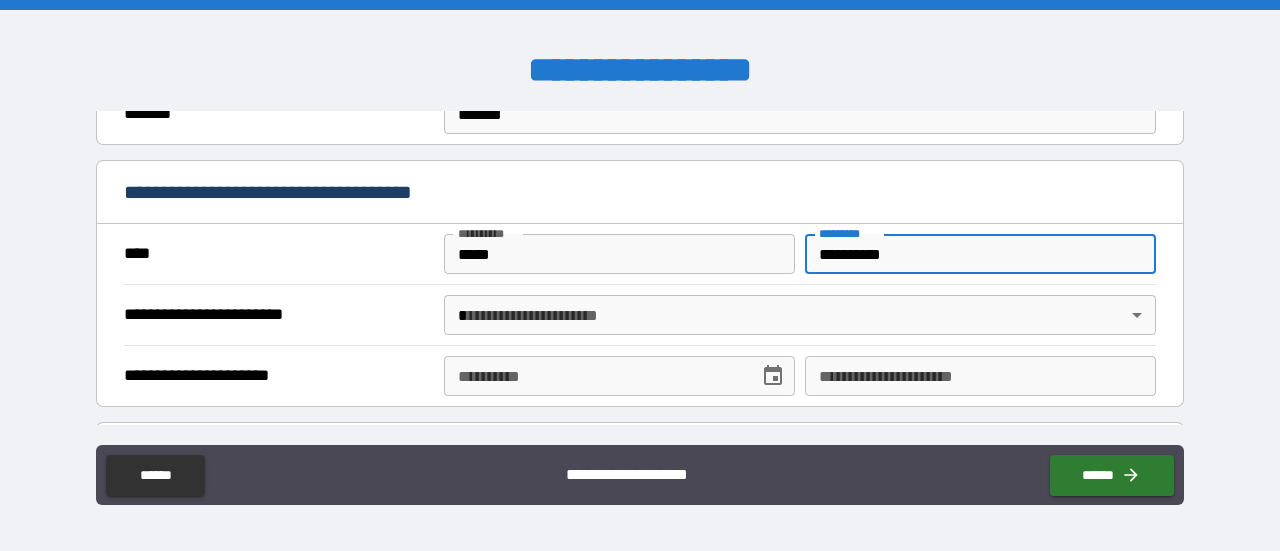 type on "**********" 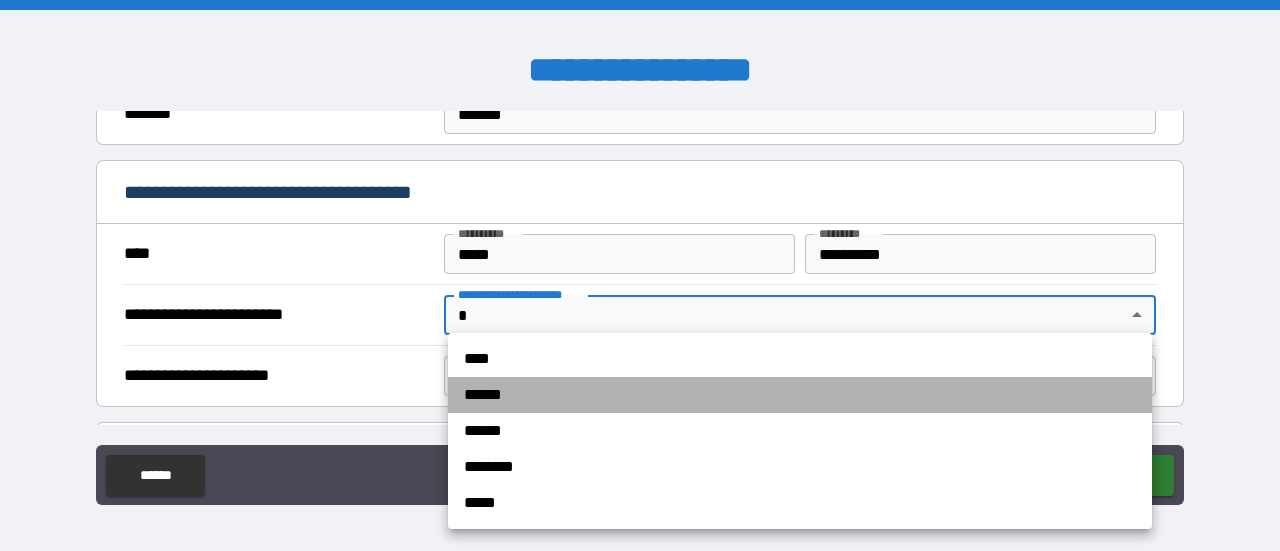 click on "******" at bounding box center [800, 395] 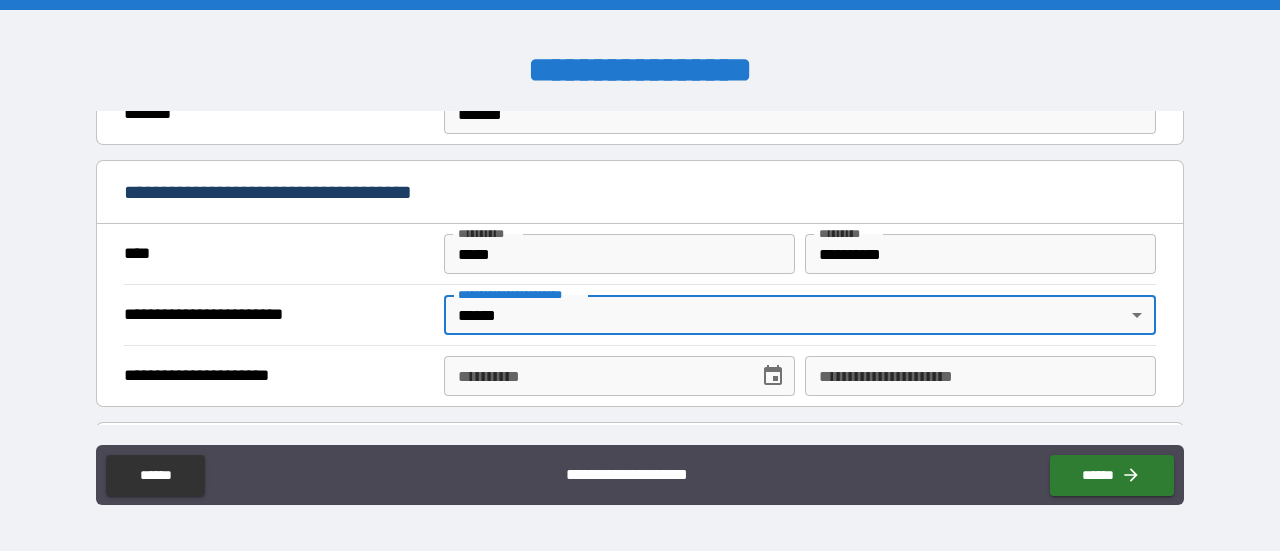 click on "**********" at bounding box center [594, 376] 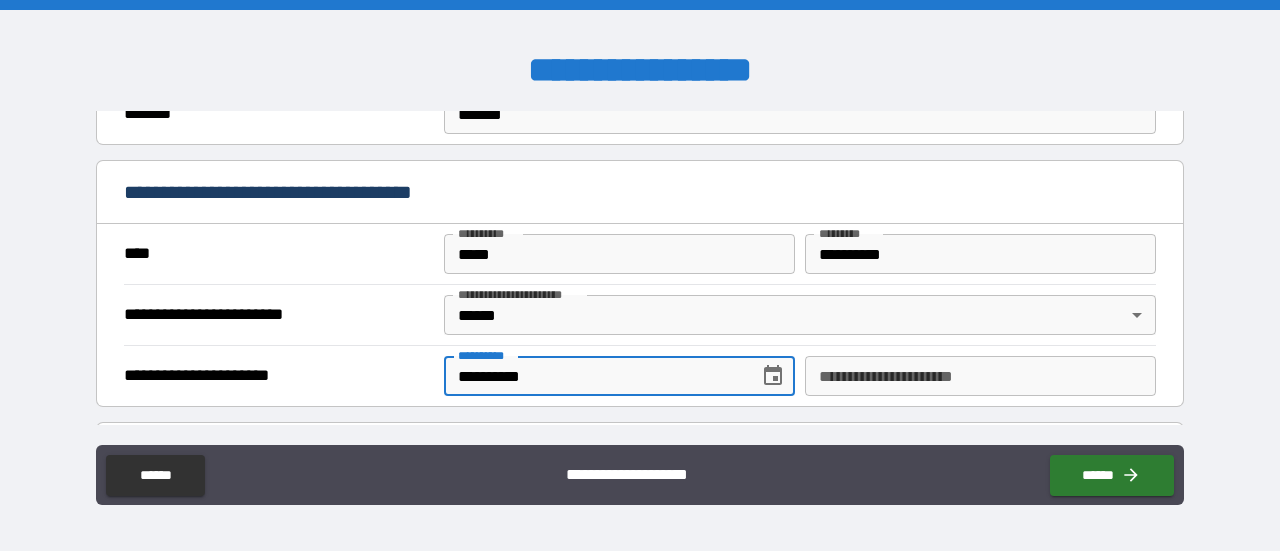 type on "**********" 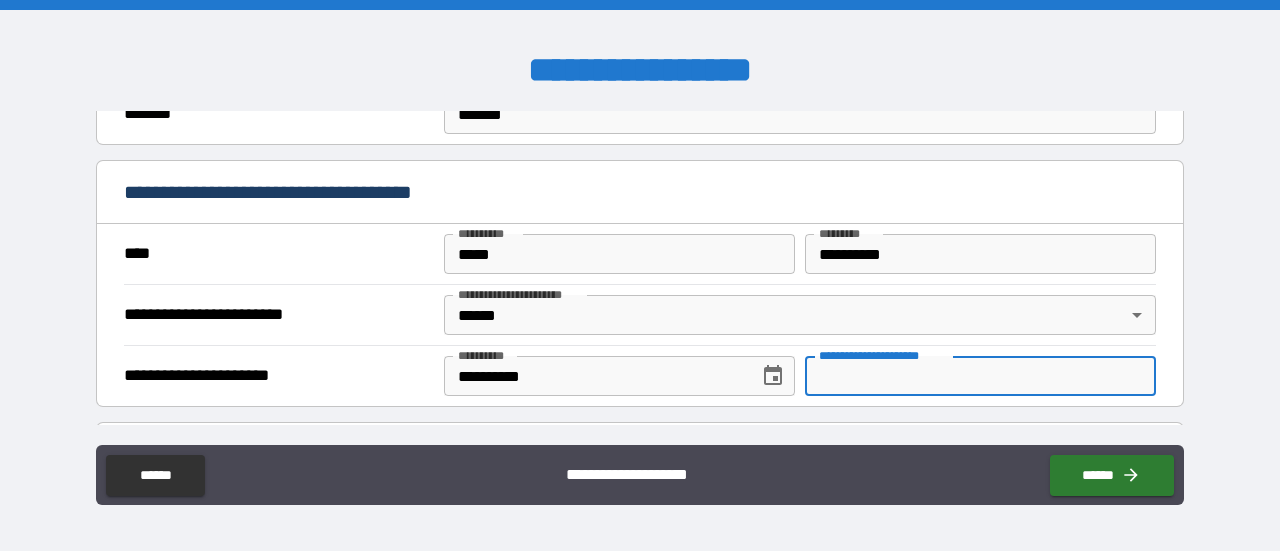 click on "**********" at bounding box center [980, 376] 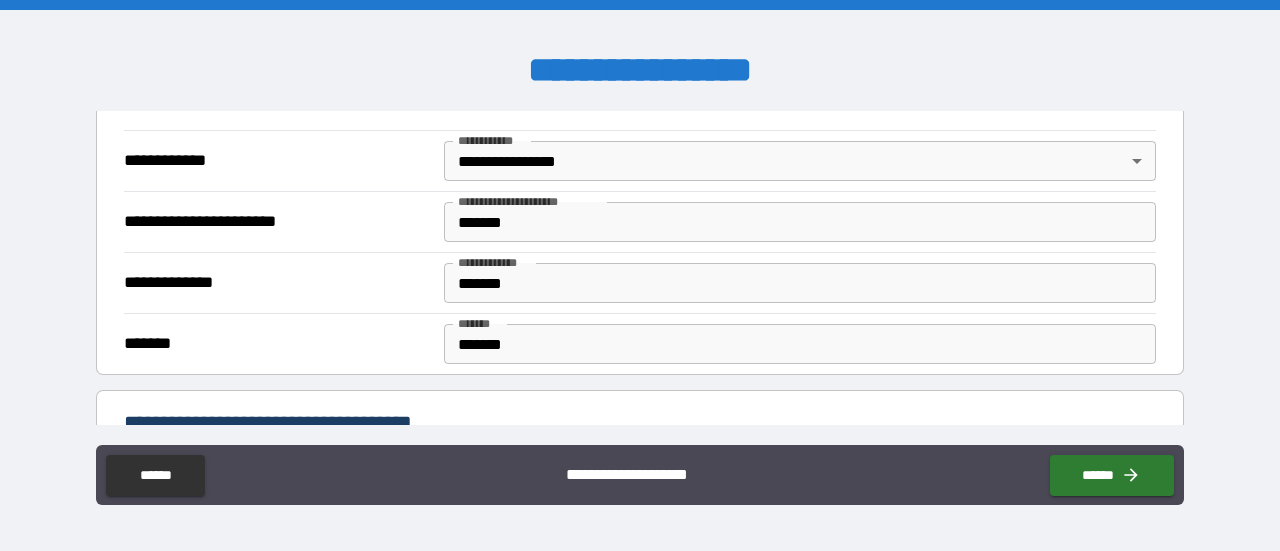 scroll, scrollTop: 1210, scrollLeft: 0, axis: vertical 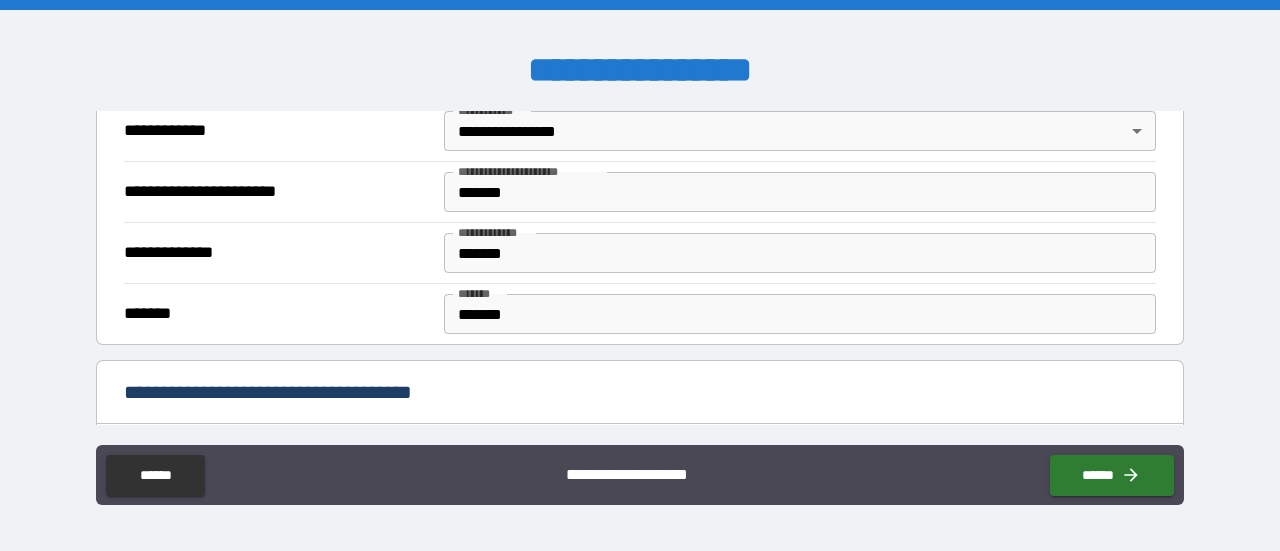 type on "**********" 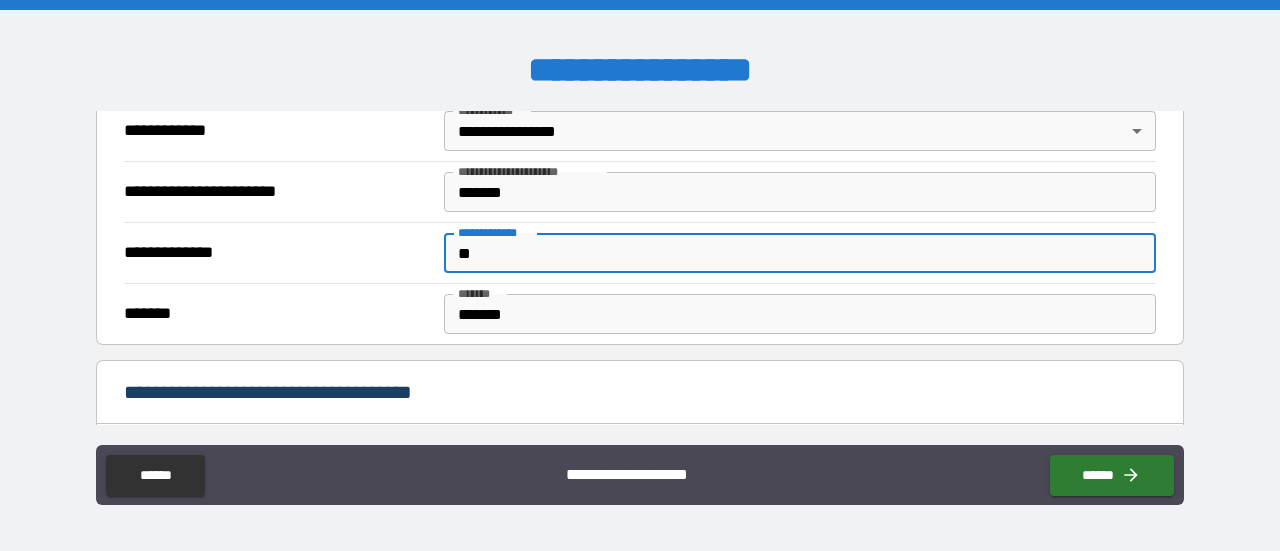 type on "*" 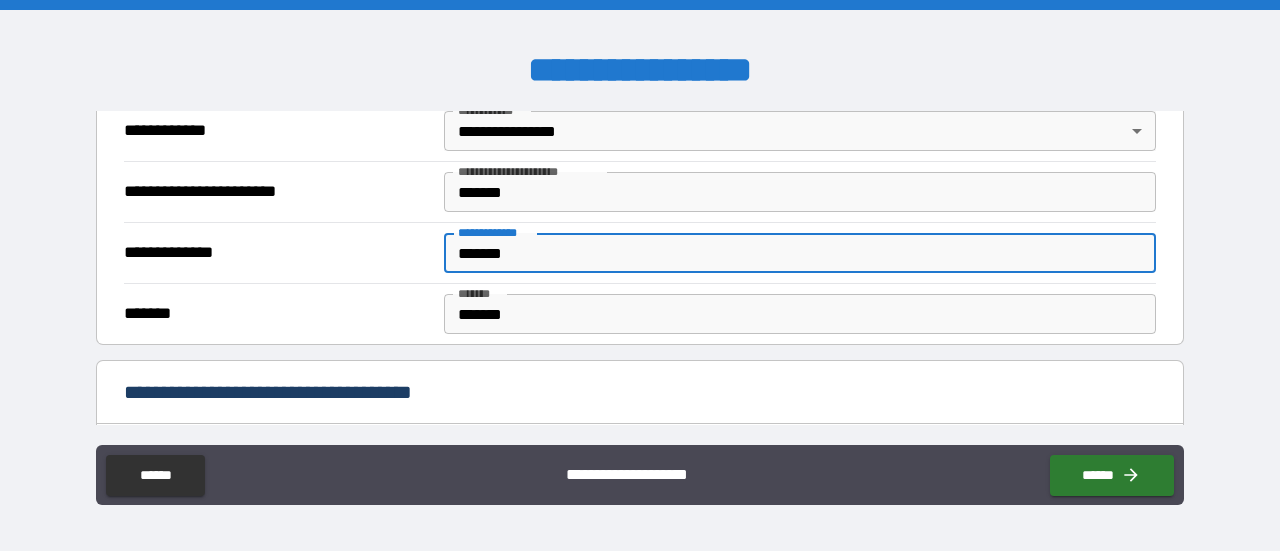 type on "*******" 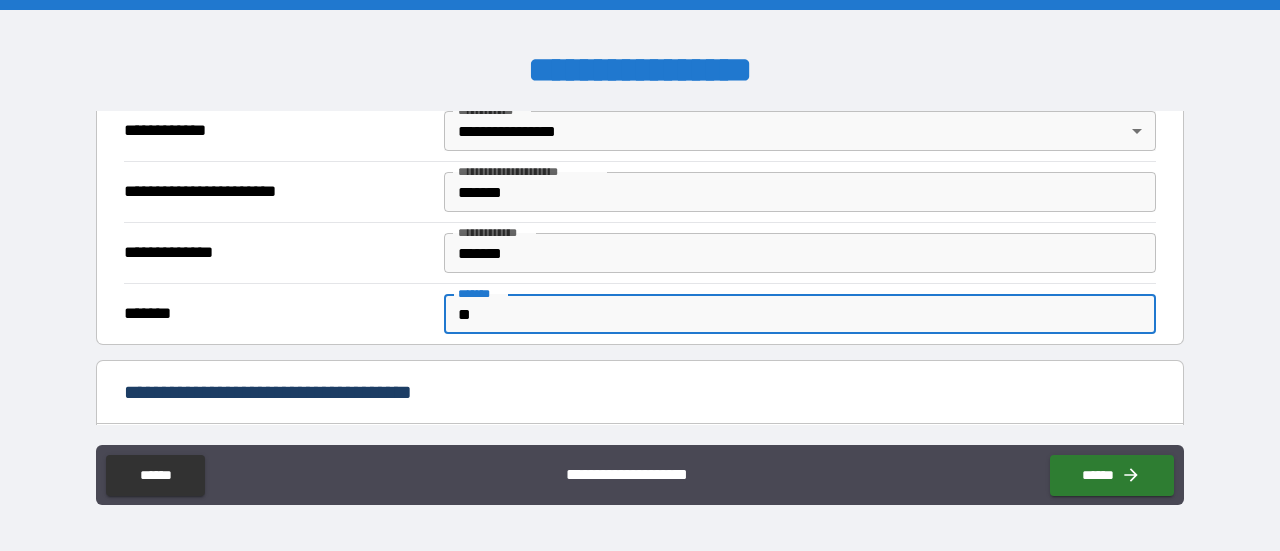 type on "*" 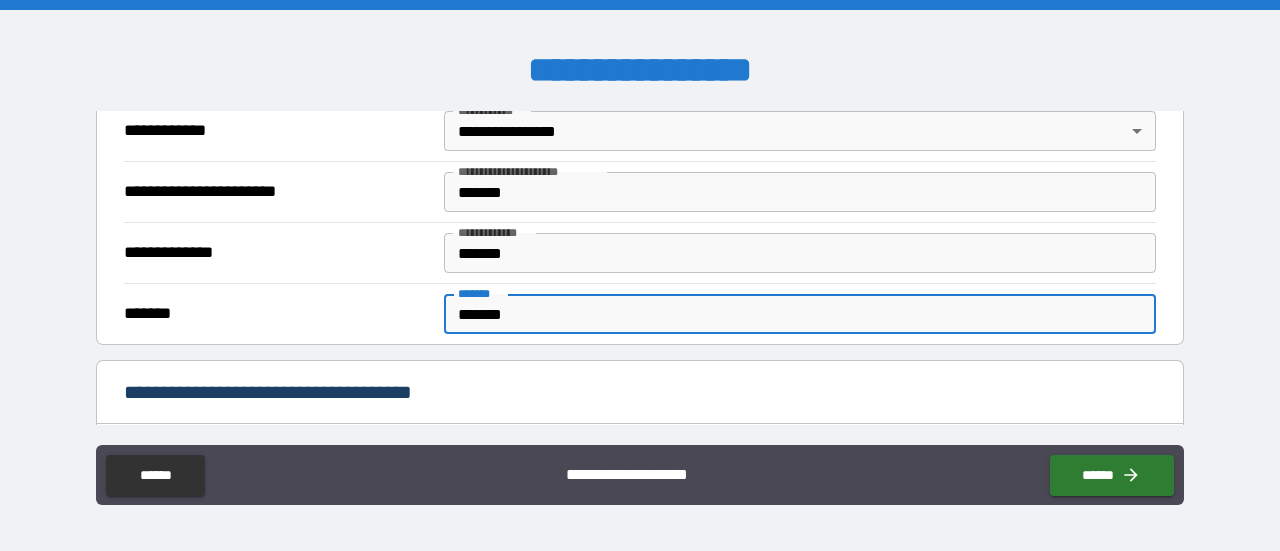 click on "*******" at bounding box center [800, 314] 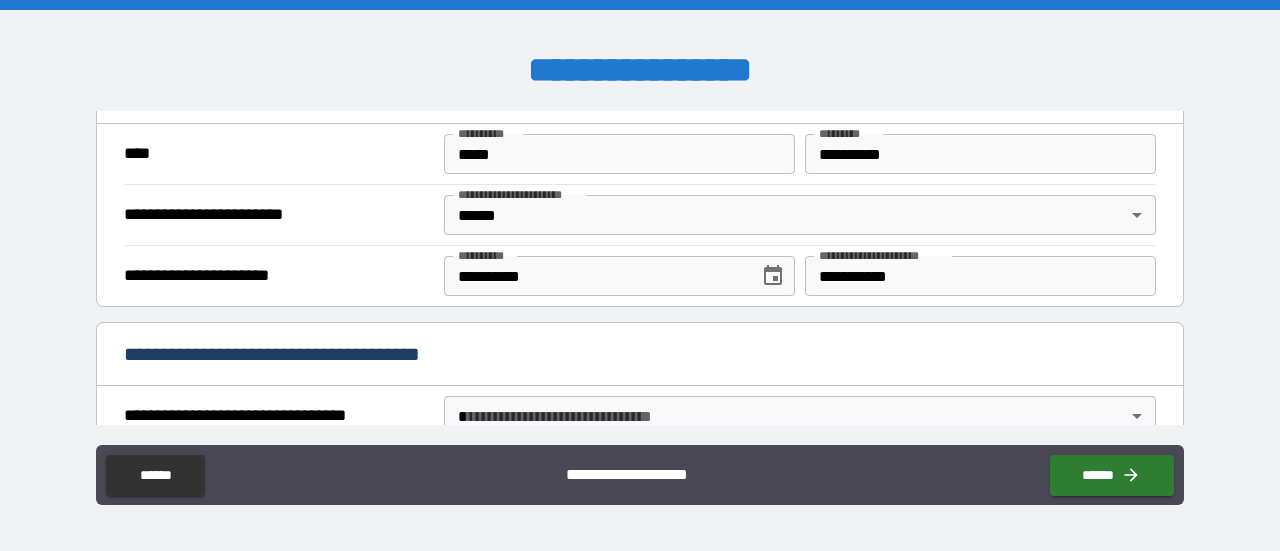 scroll, scrollTop: 1610, scrollLeft: 0, axis: vertical 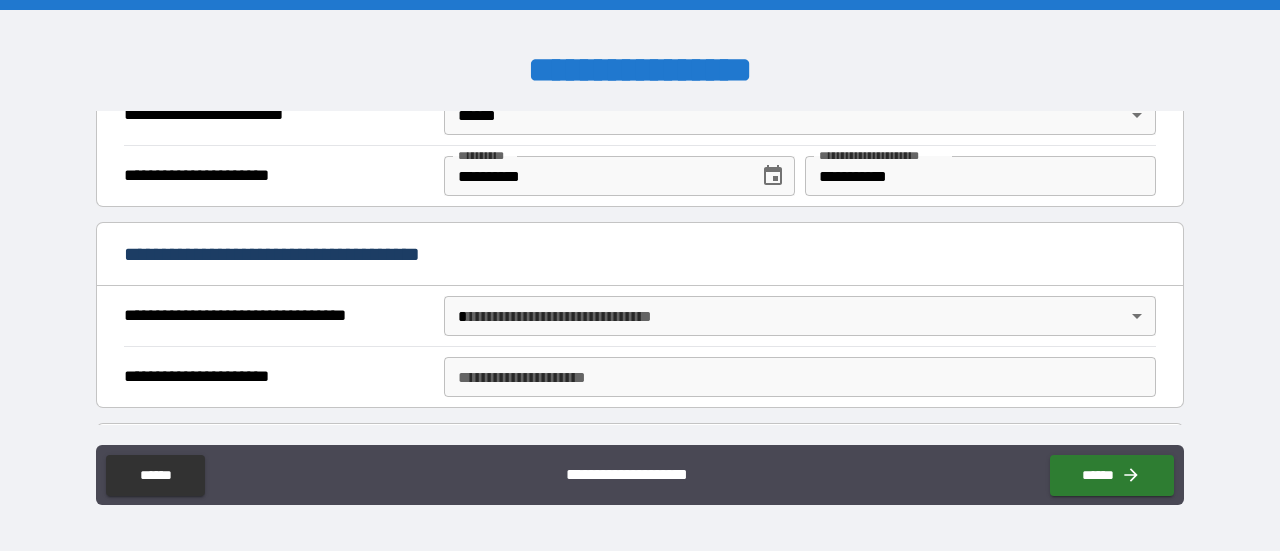 type on "*******" 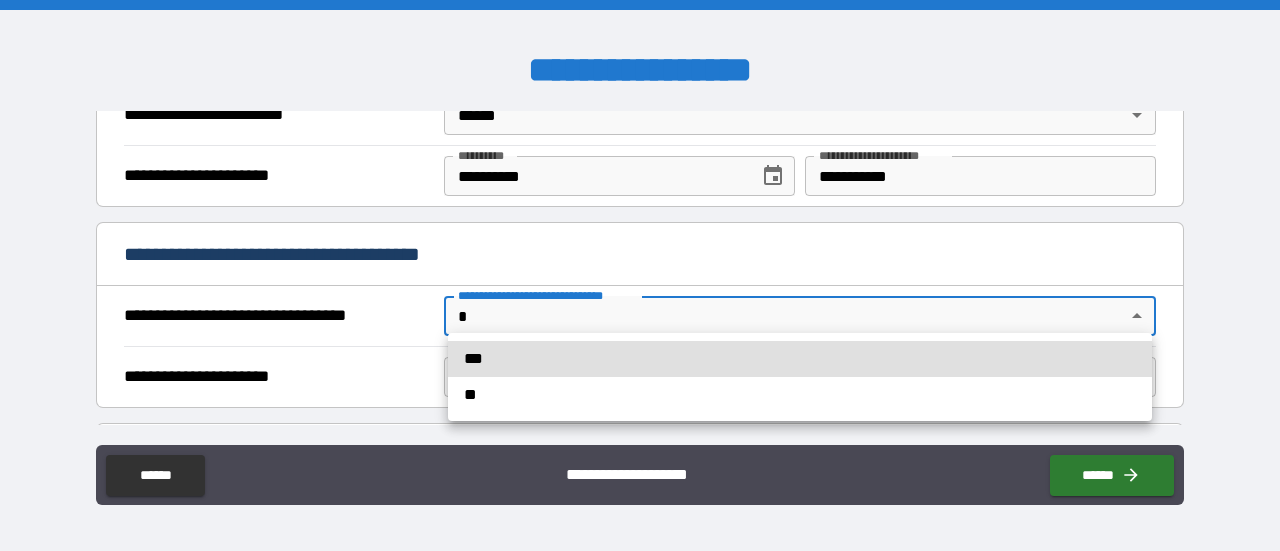 click on "***" at bounding box center (800, 359) 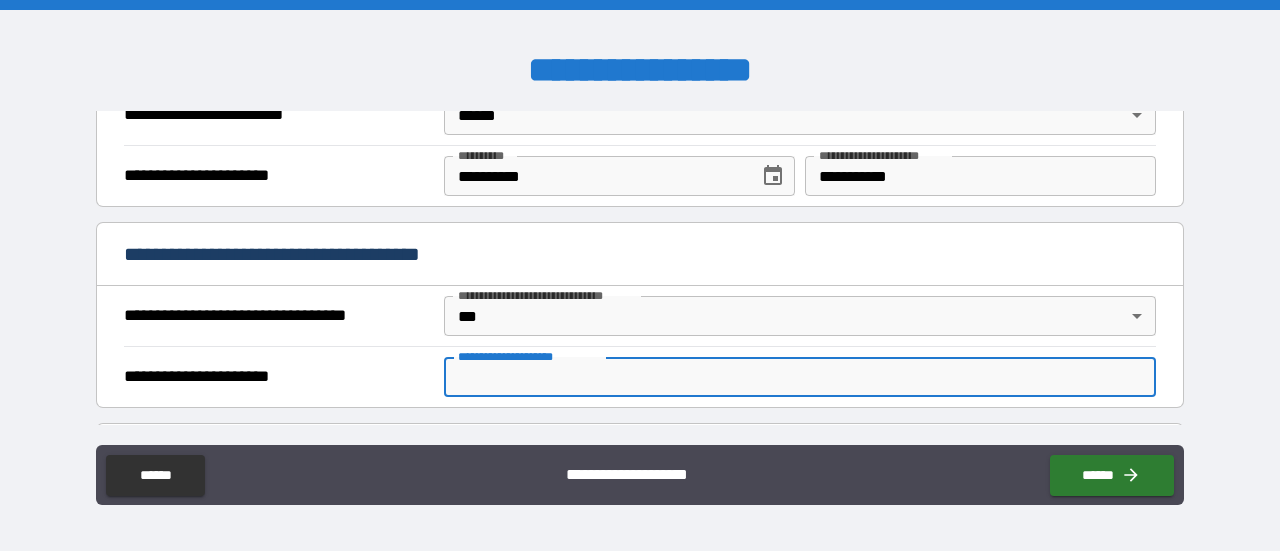click on "**********" at bounding box center (800, 377) 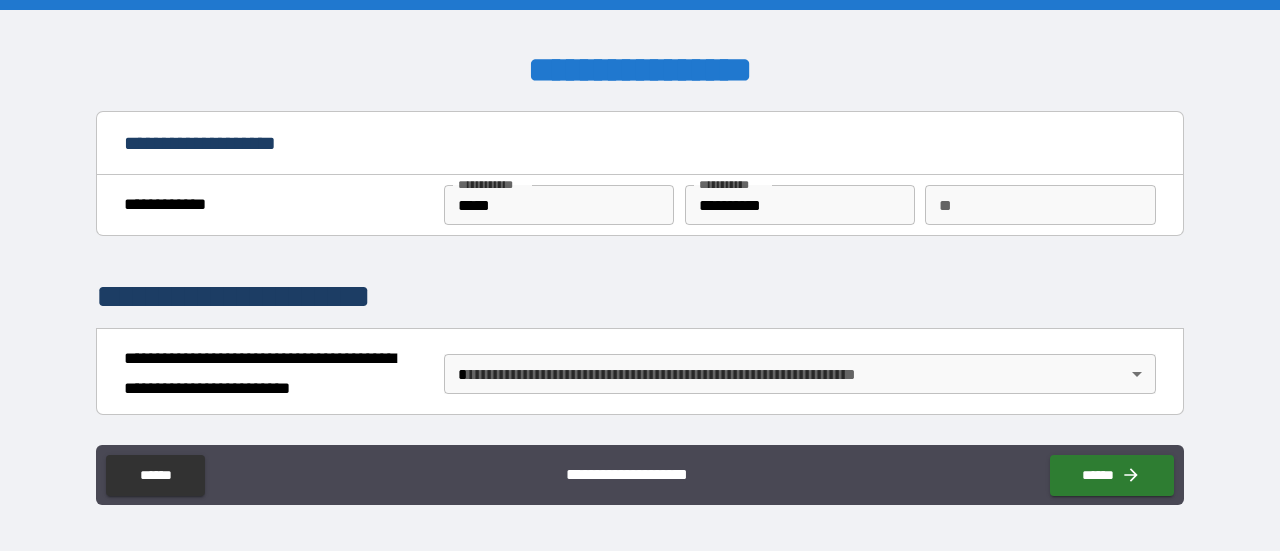 scroll, scrollTop: 100, scrollLeft: 0, axis: vertical 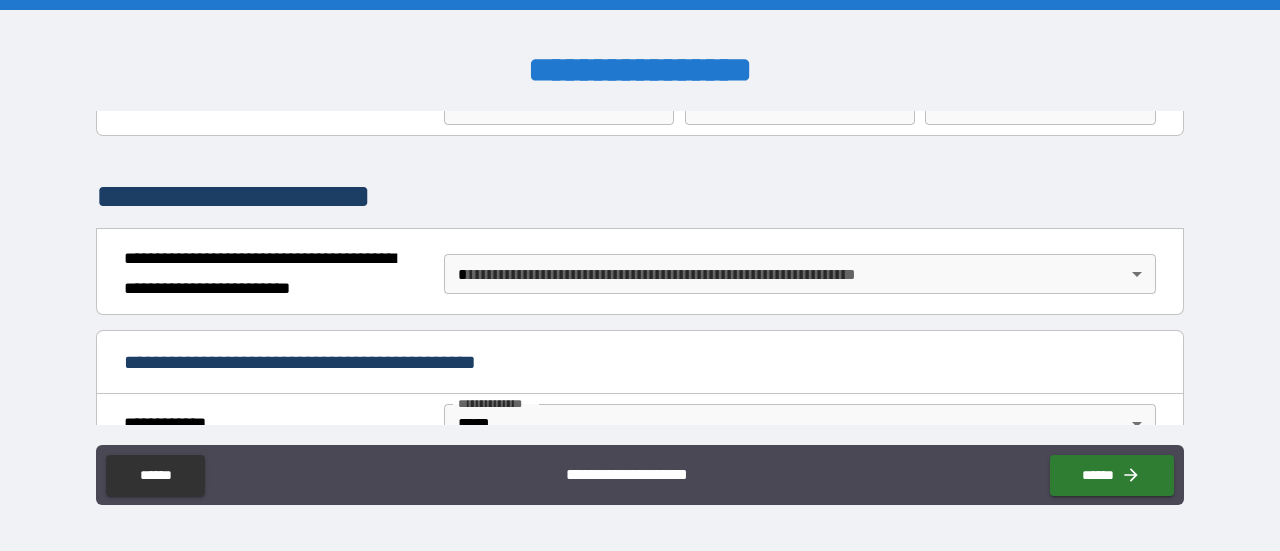 type on "**********" 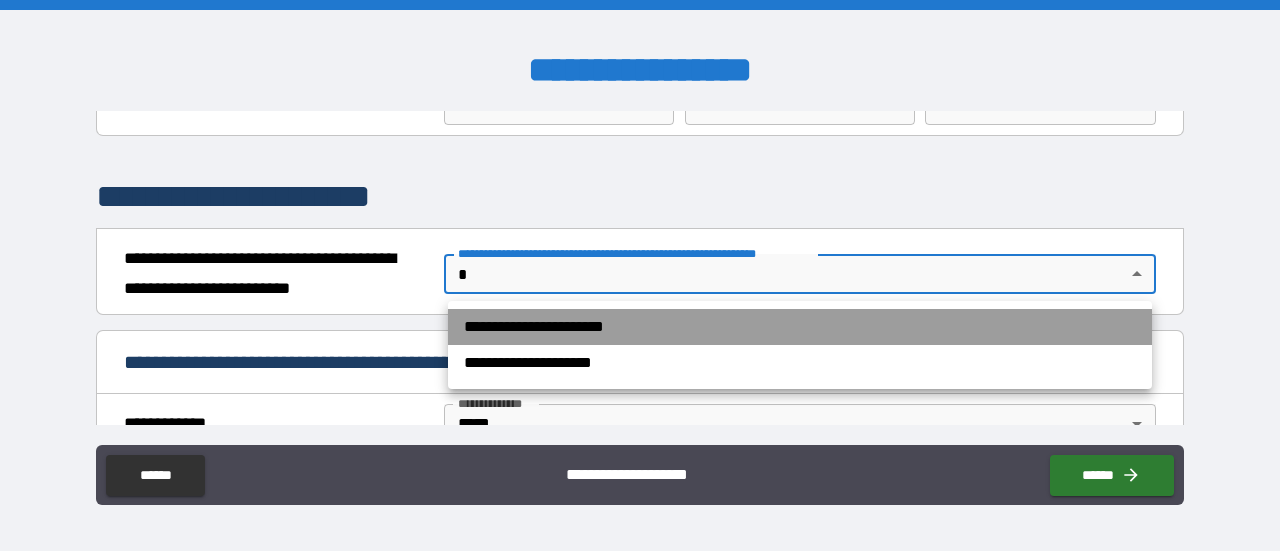 click on "**********" at bounding box center [800, 327] 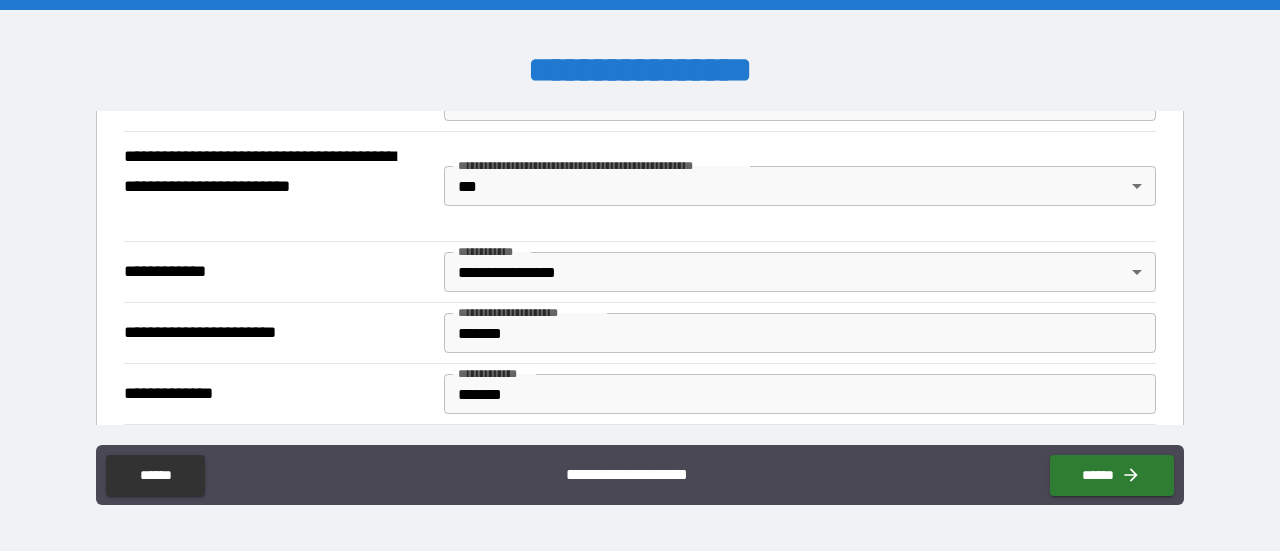 scroll, scrollTop: 1100, scrollLeft: 0, axis: vertical 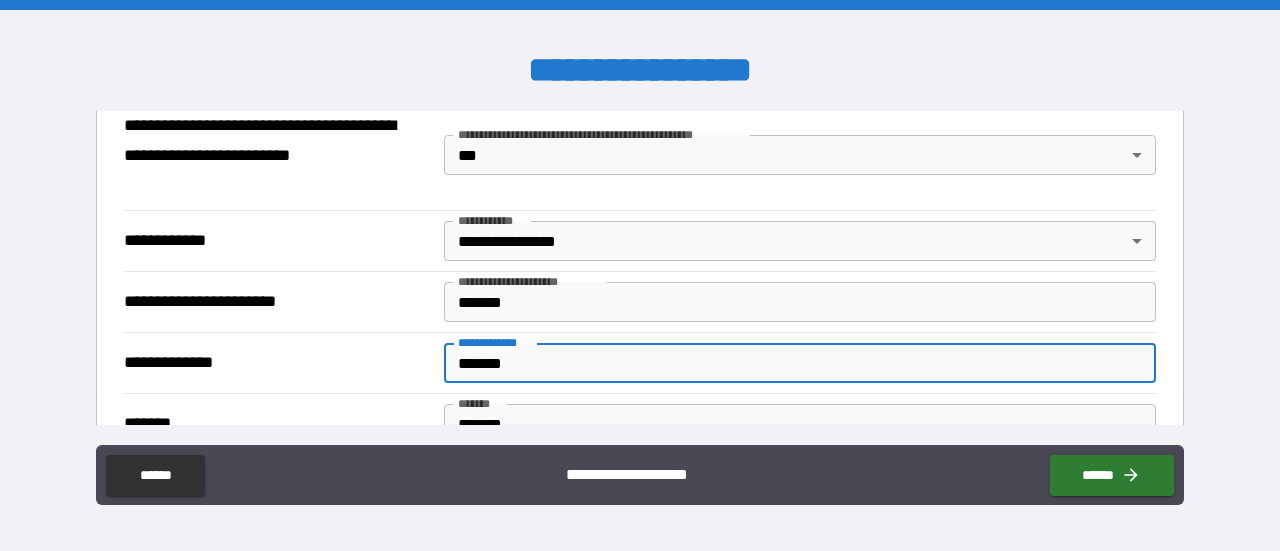 click on "*******" at bounding box center (800, 363) 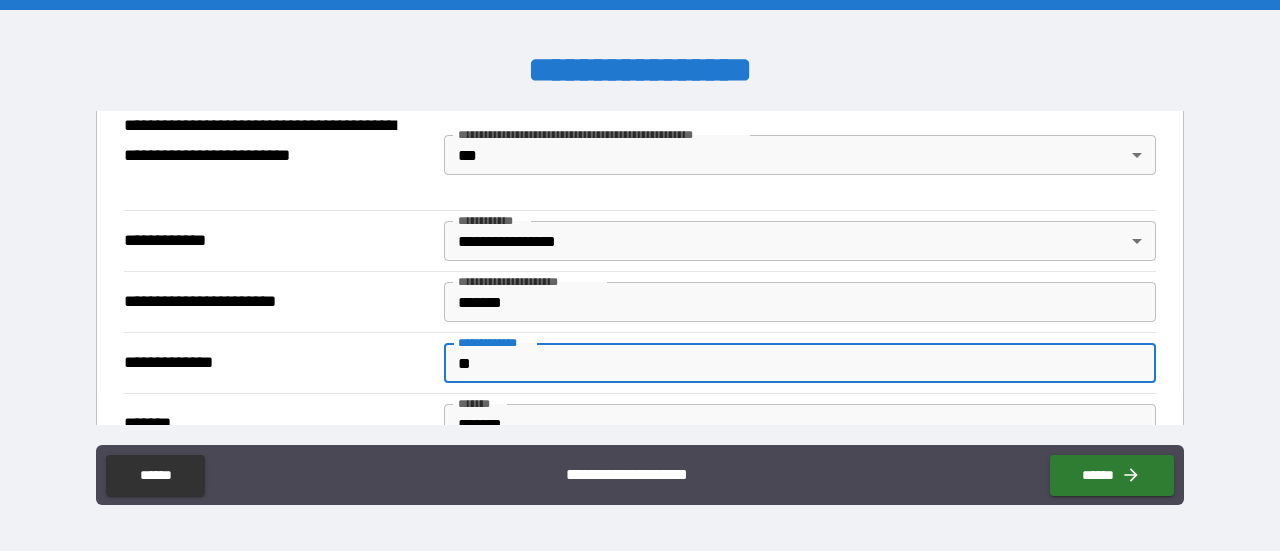 type on "*" 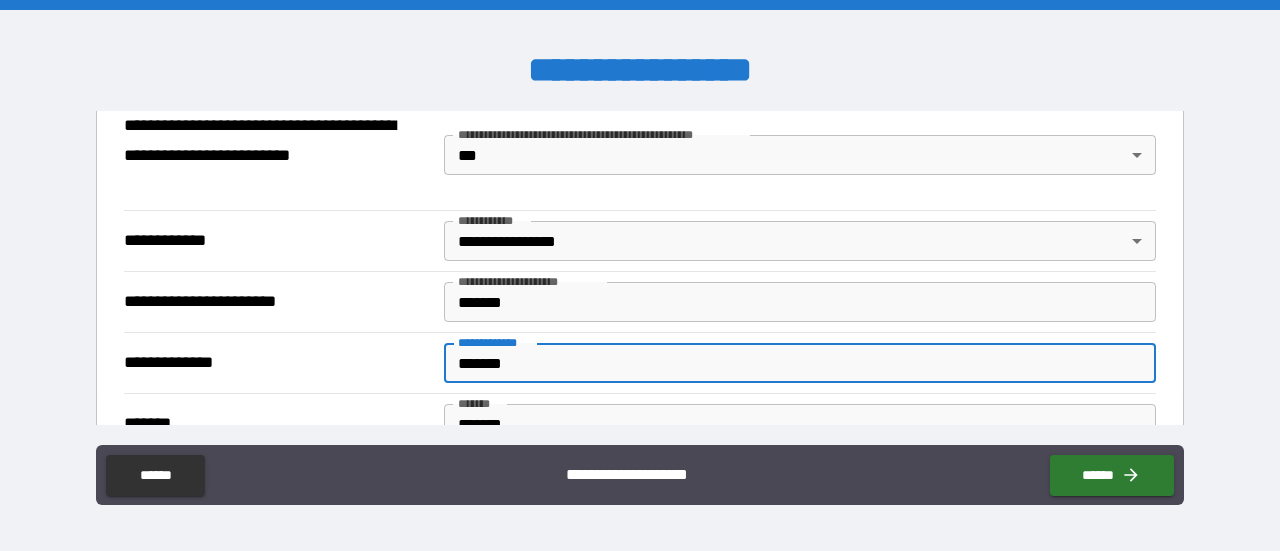 type on "*******" 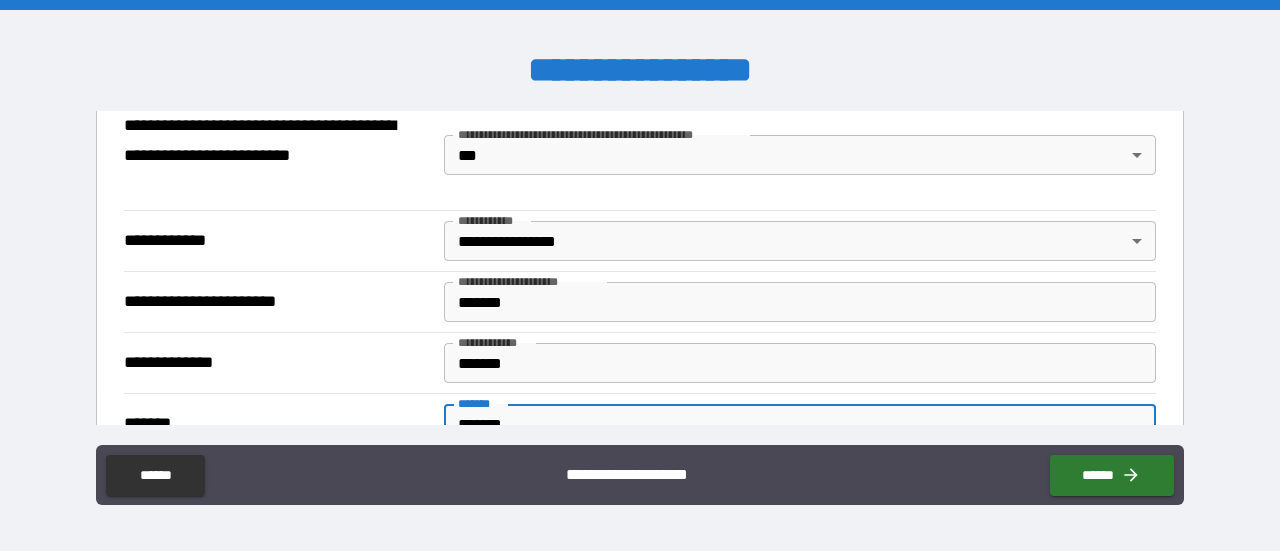 click on "*******" at bounding box center (800, 424) 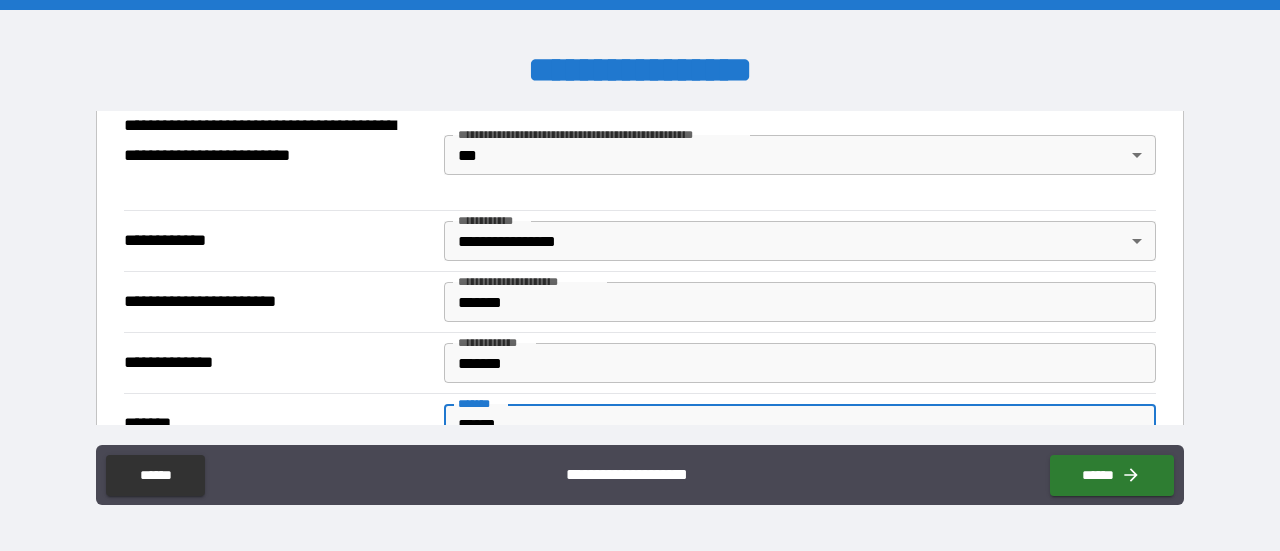 scroll, scrollTop: 1100, scrollLeft: 0, axis: vertical 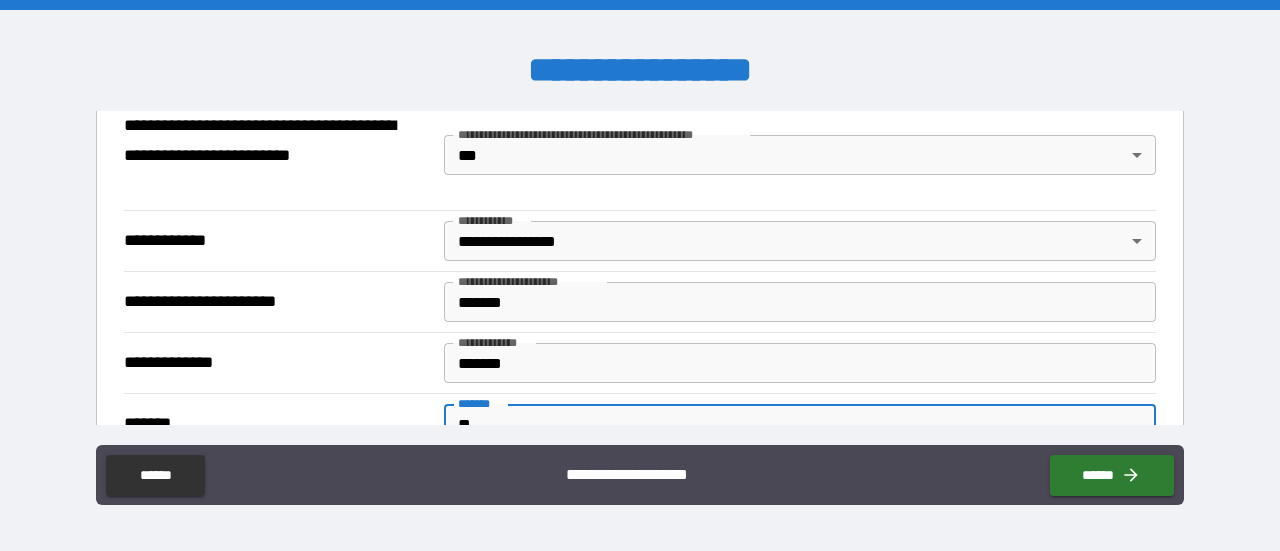 type on "*" 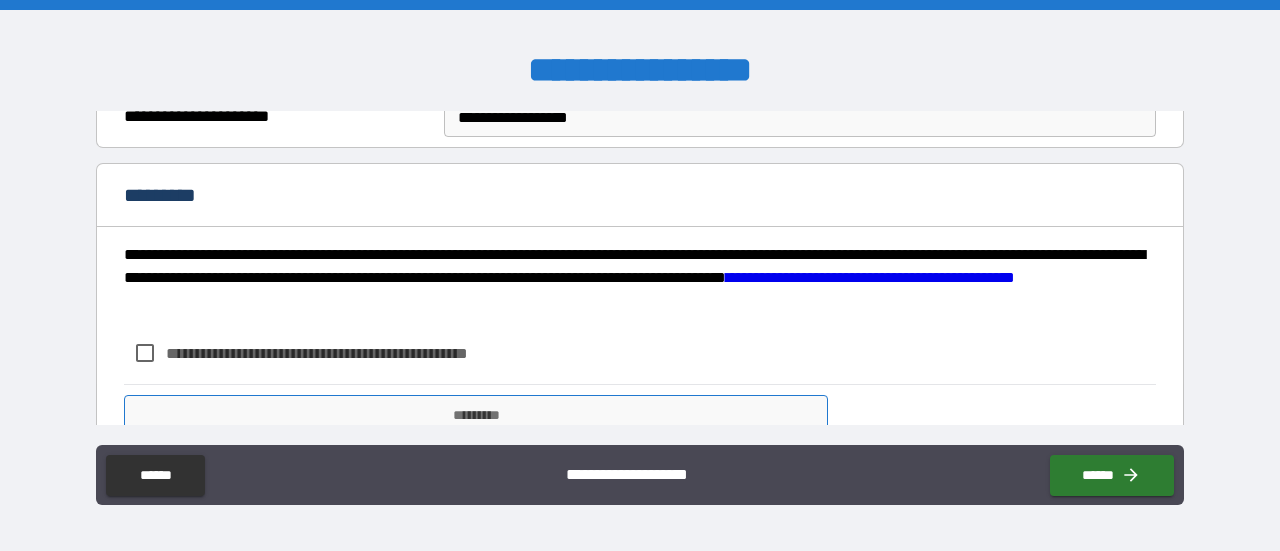 scroll, scrollTop: 1900, scrollLeft: 0, axis: vertical 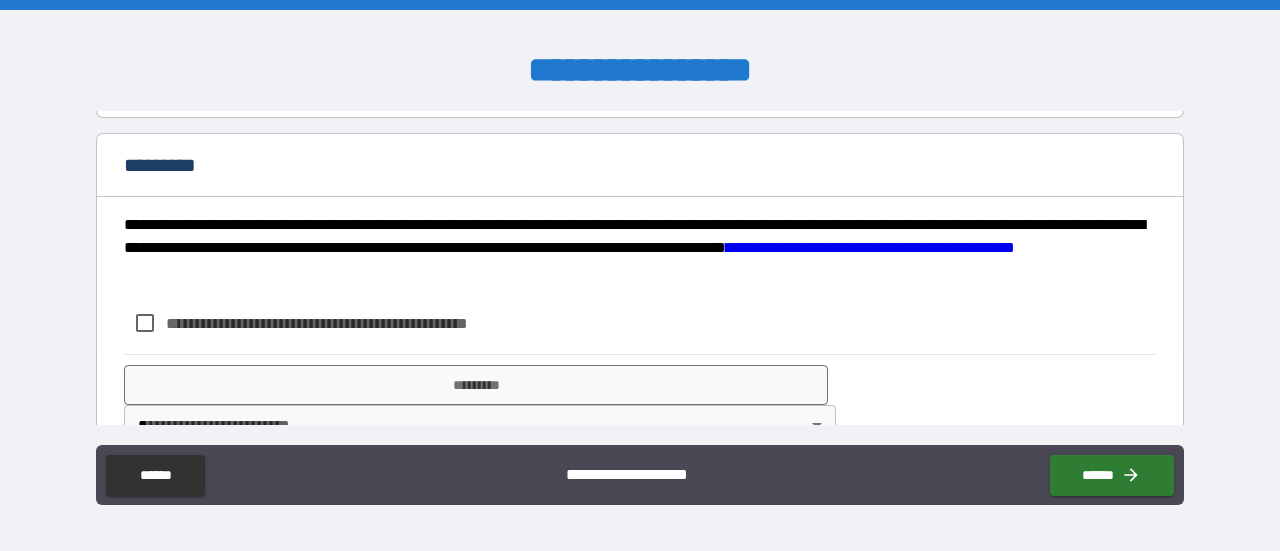 type on "*******" 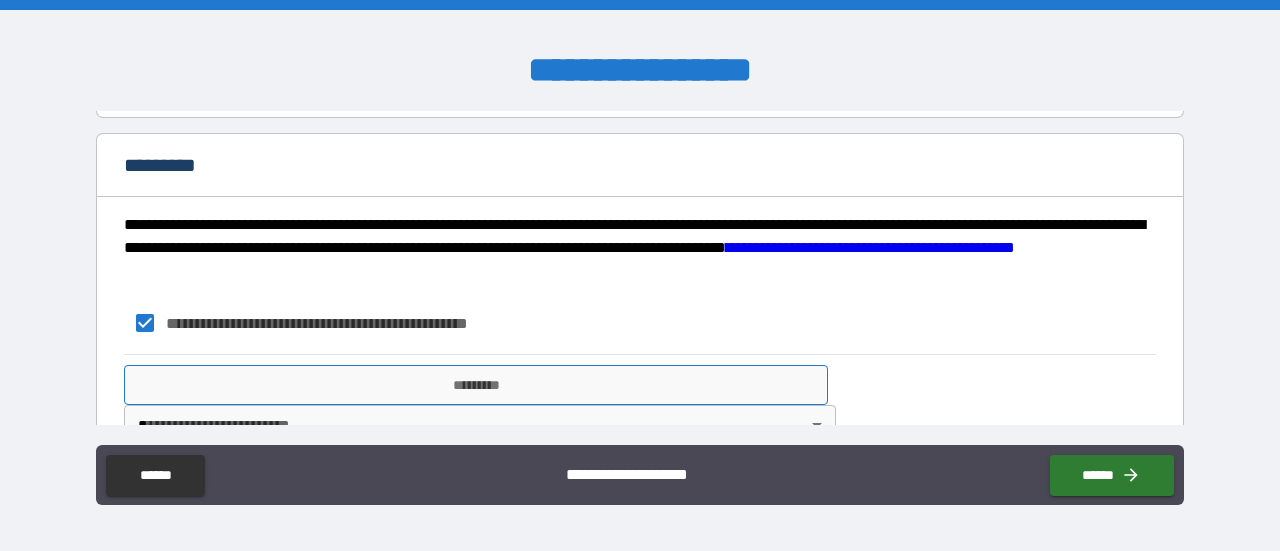 click on "*********" at bounding box center [476, 385] 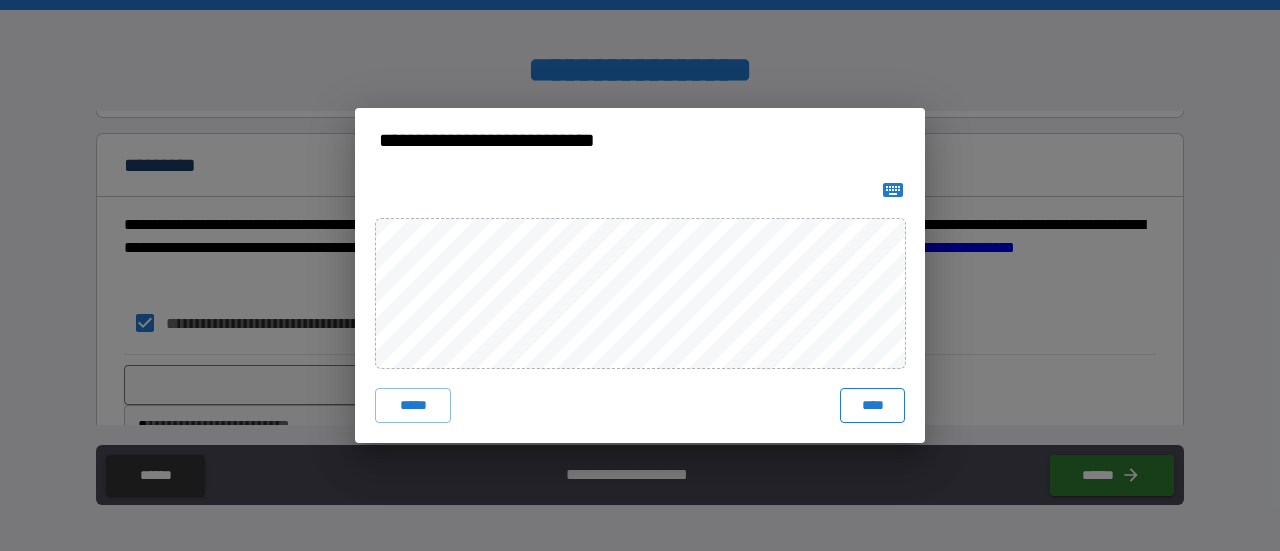 click on "****" at bounding box center [872, 406] 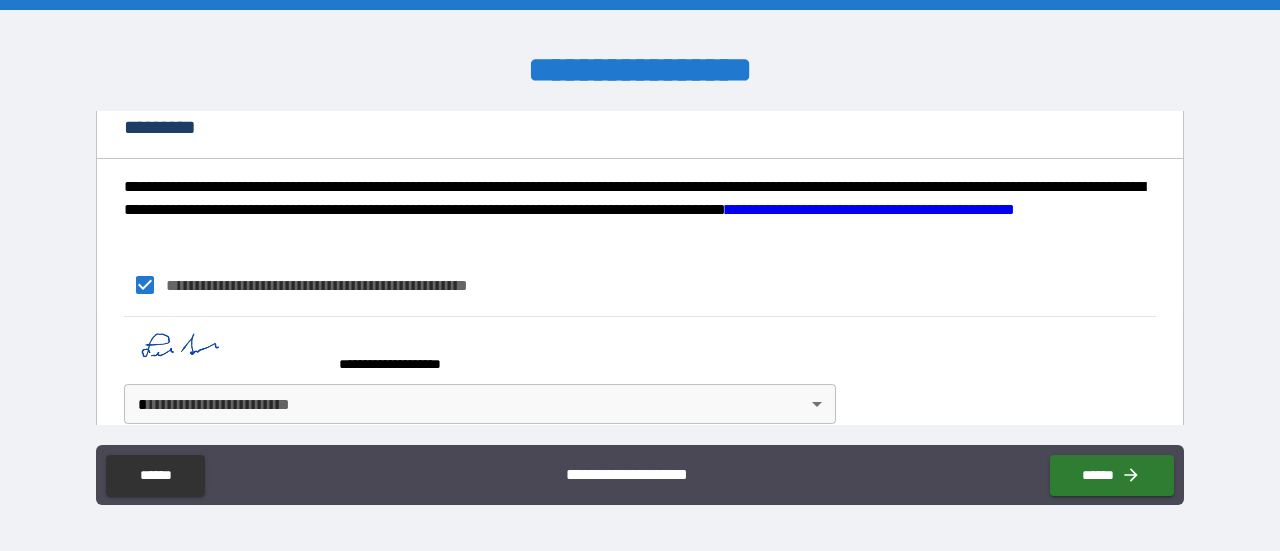 scroll, scrollTop: 1955, scrollLeft: 0, axis: vertical 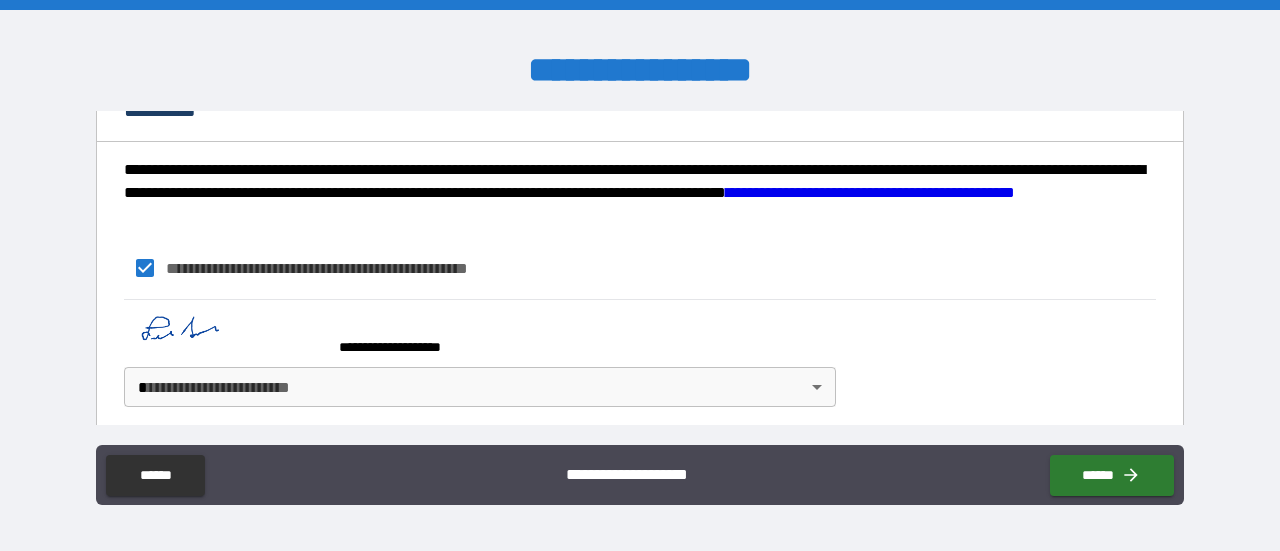 click on "**********" at bounding box center [640, 275] 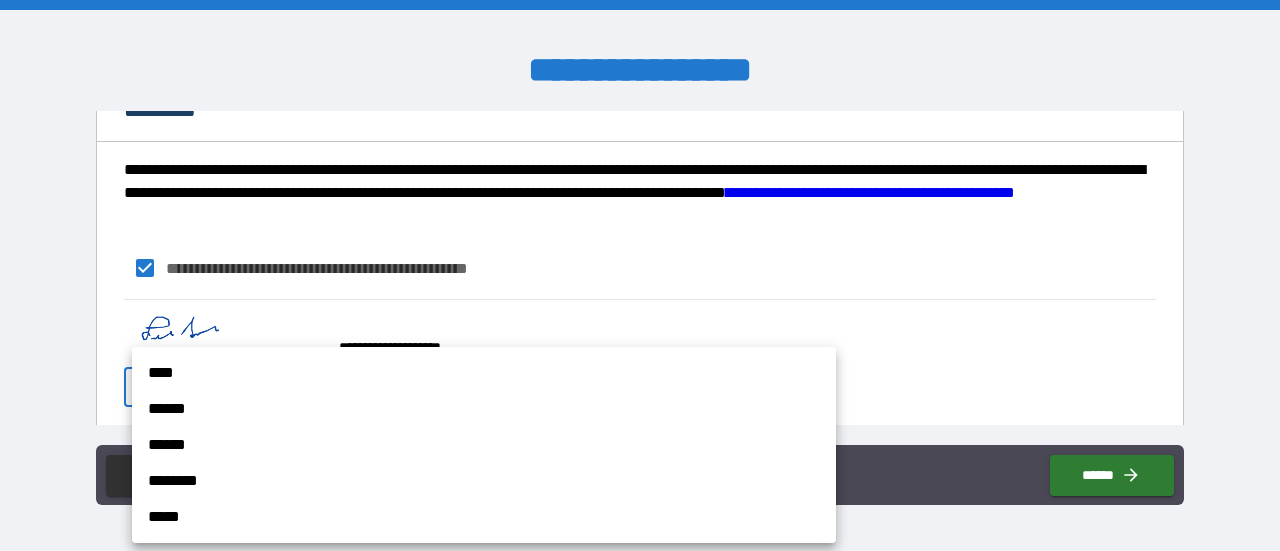 click on "****" at bounding box center (484, 373) 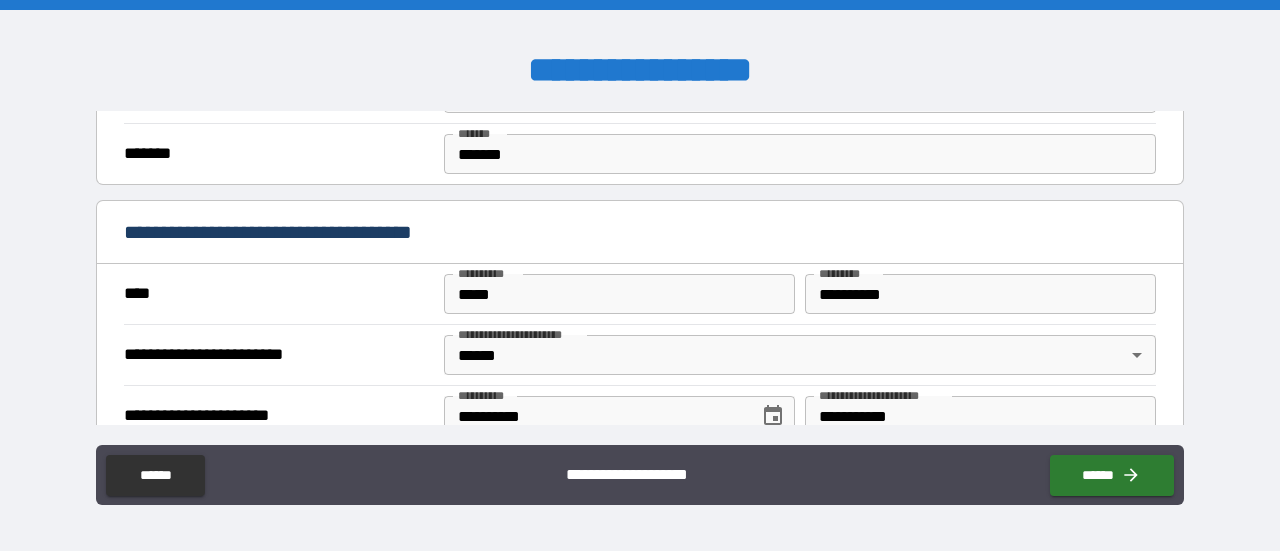scroll, scrollTop: 1355, scrollLeft: 0, axis: vertical 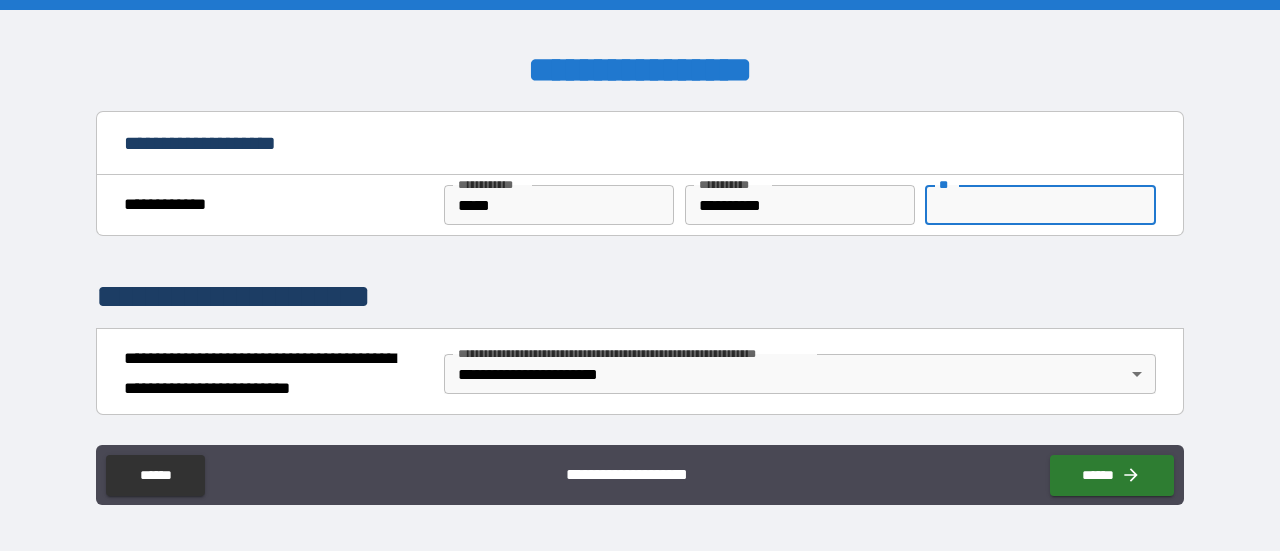 click on "**" at bounding box center [1040, 205] 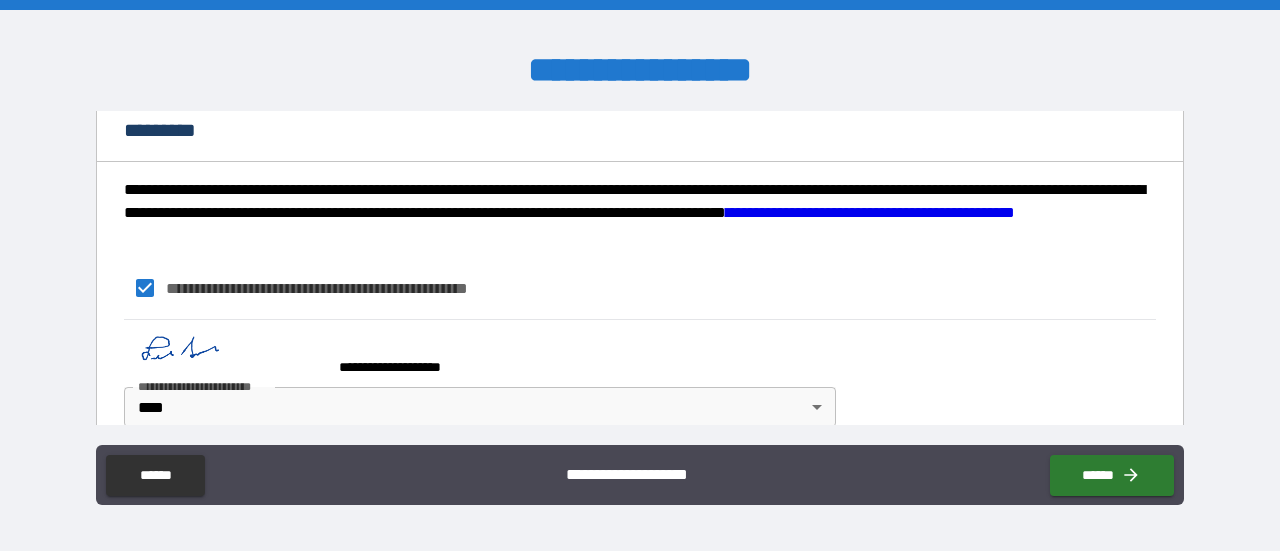 scroll, scrollTop: 1955, scrollLeft: 0, axis: vertical 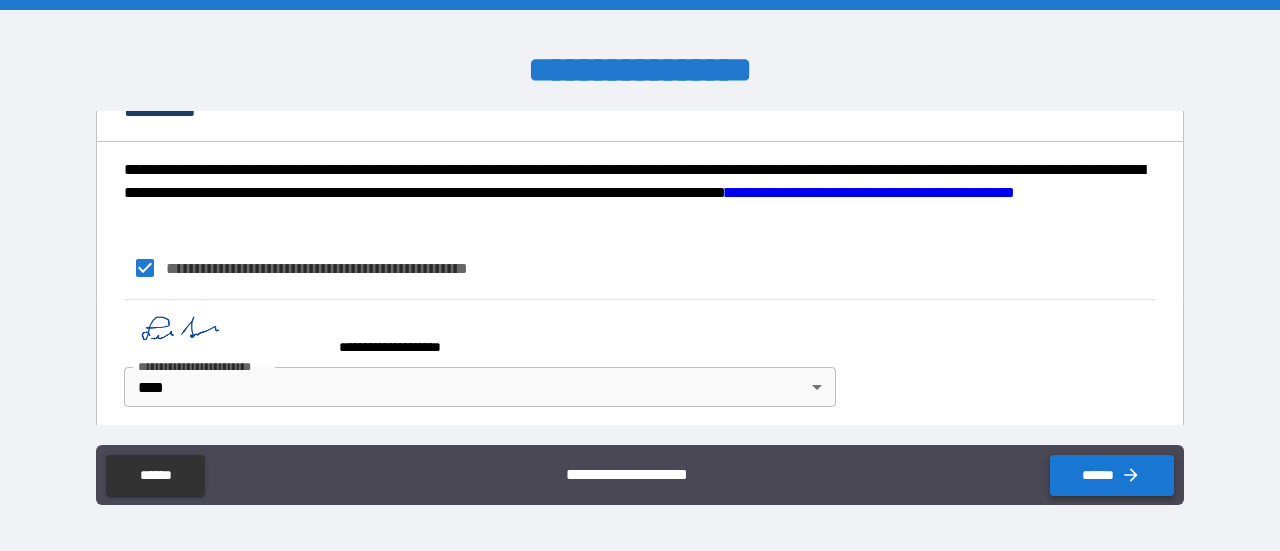 type on "******" 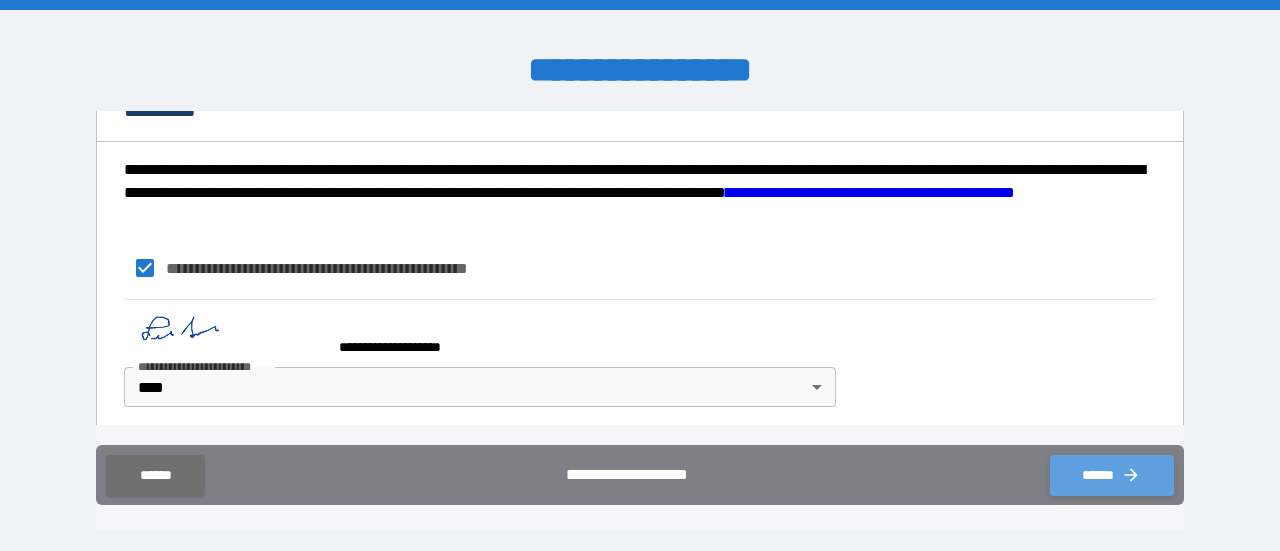 click on "******" at bounding box center (1112, 475) 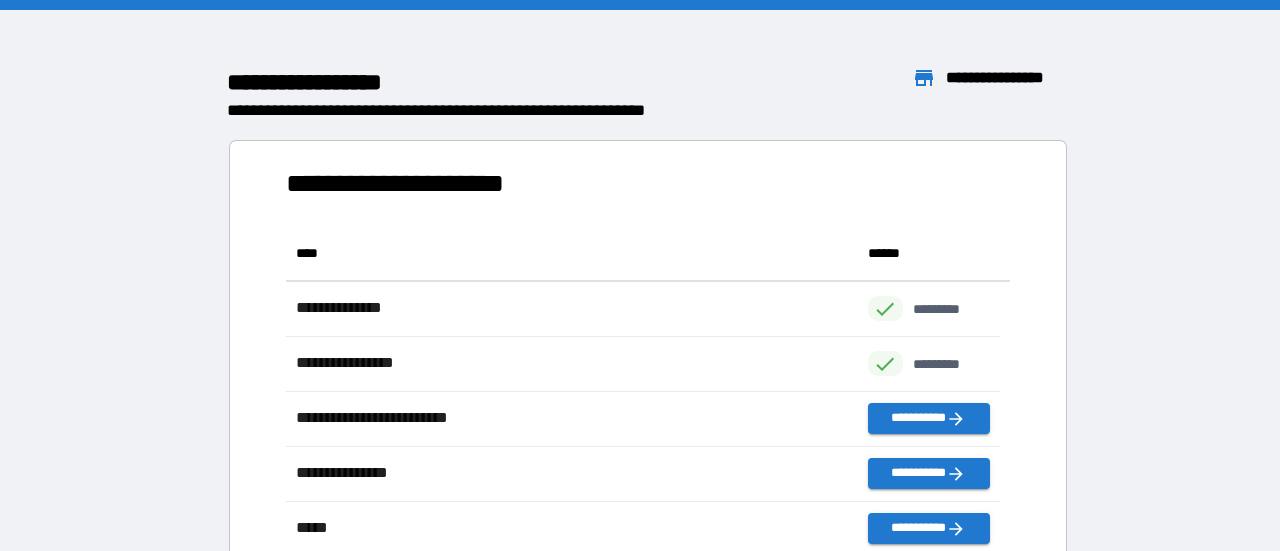 scroll, scrollTop: 16, scrollLeft: 16, axis: both 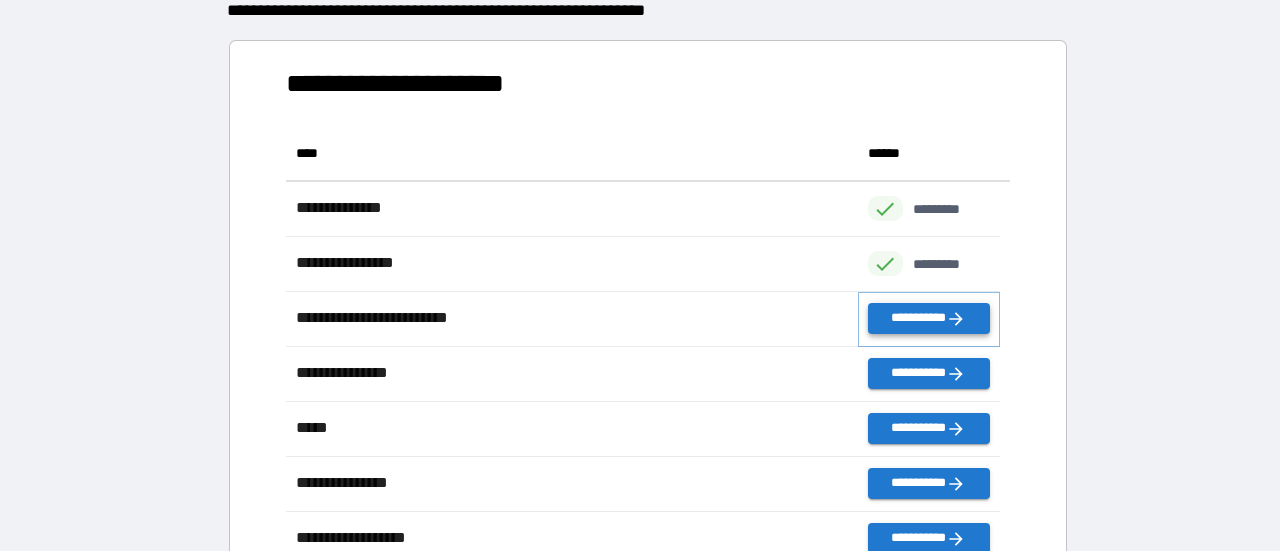 click on "**********" at bounding box center [929, 318] 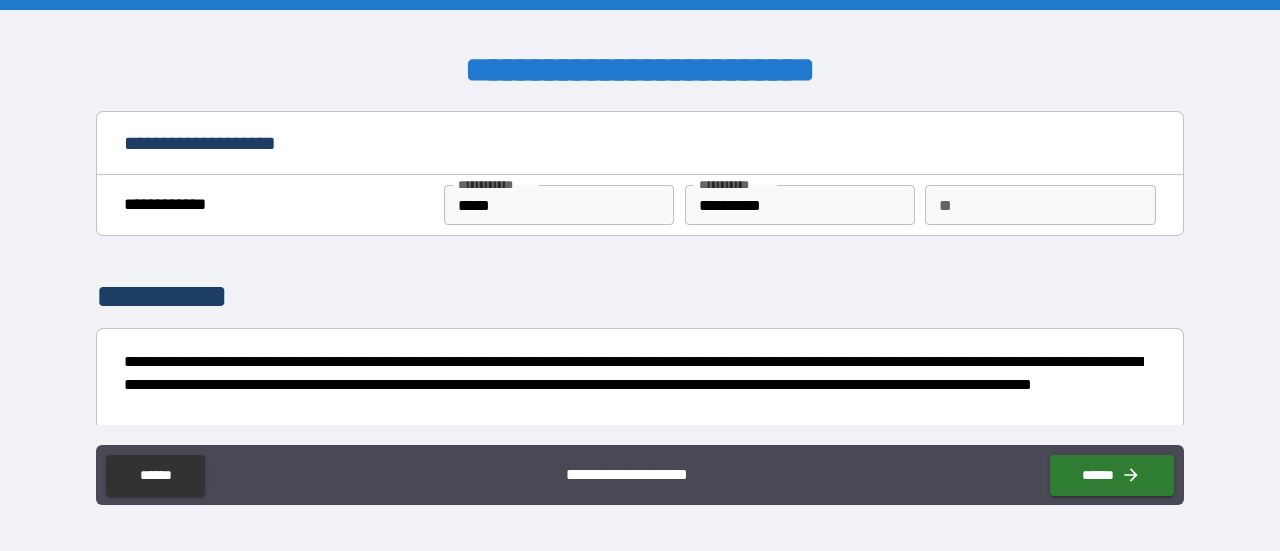 click on "**" at bounding box center (1040, 205) 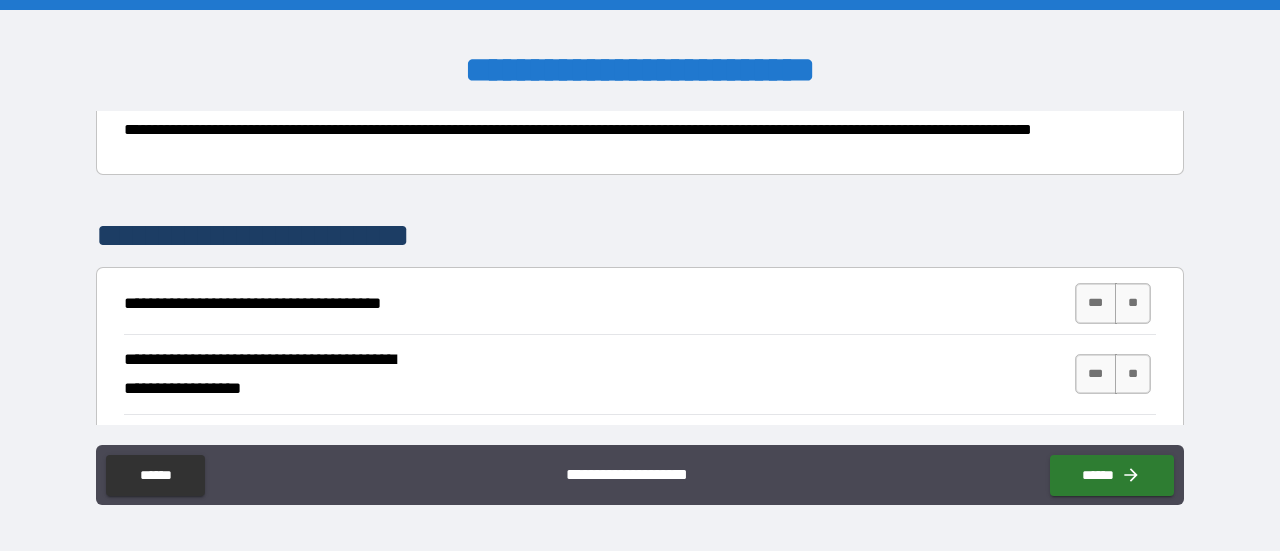 scroll, scrollTop: 300, scrollLeft: 0, axis: vertical 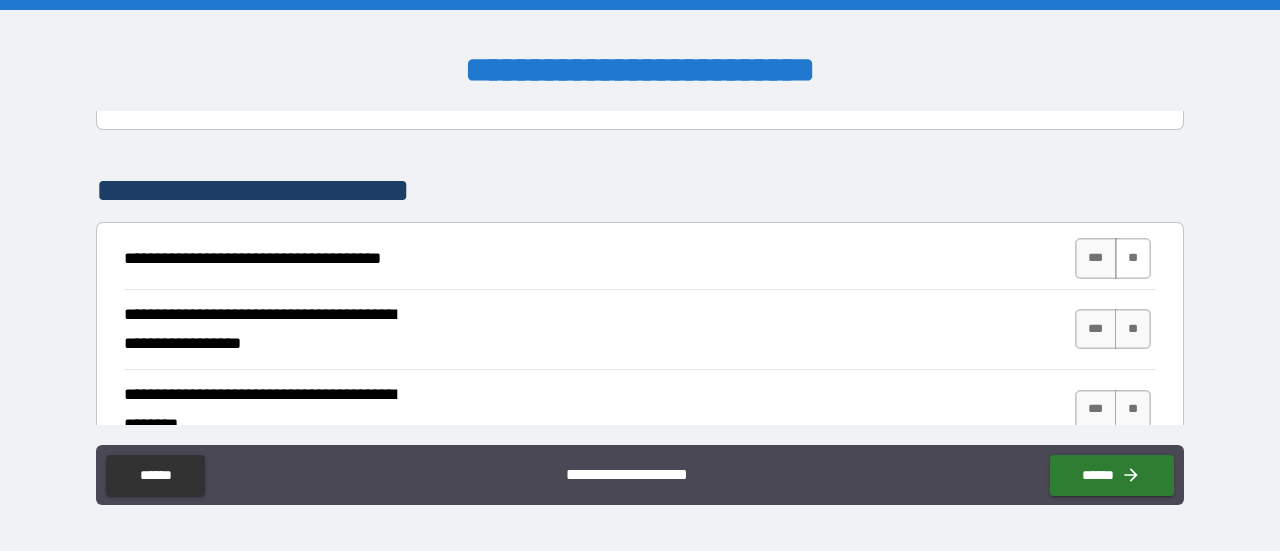 type on "******" 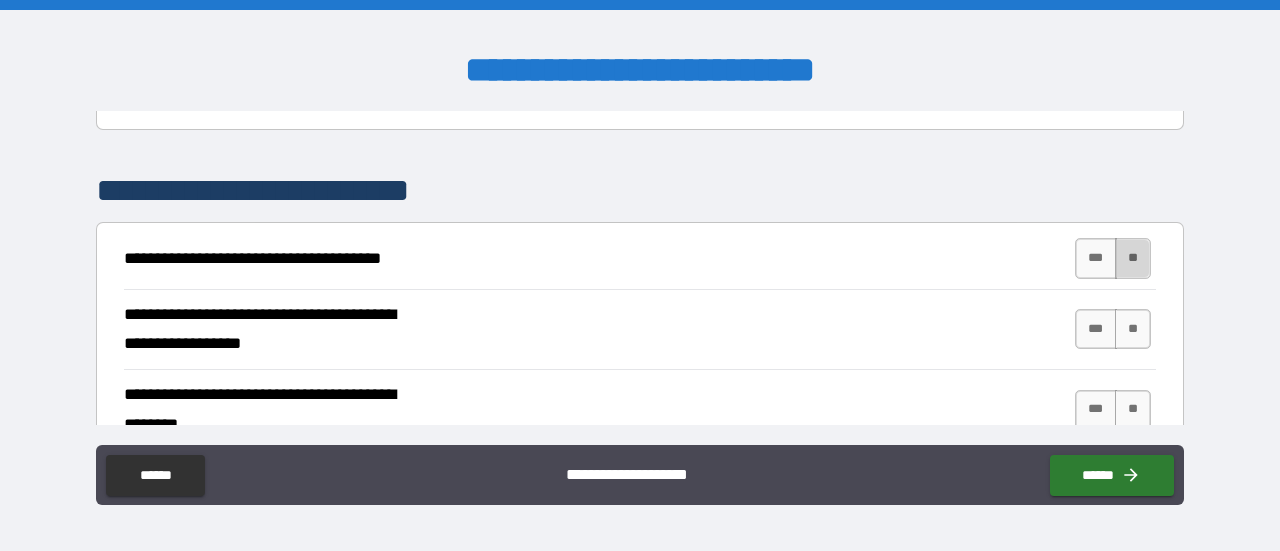 click on "**" at bounding box center (1133, 258) 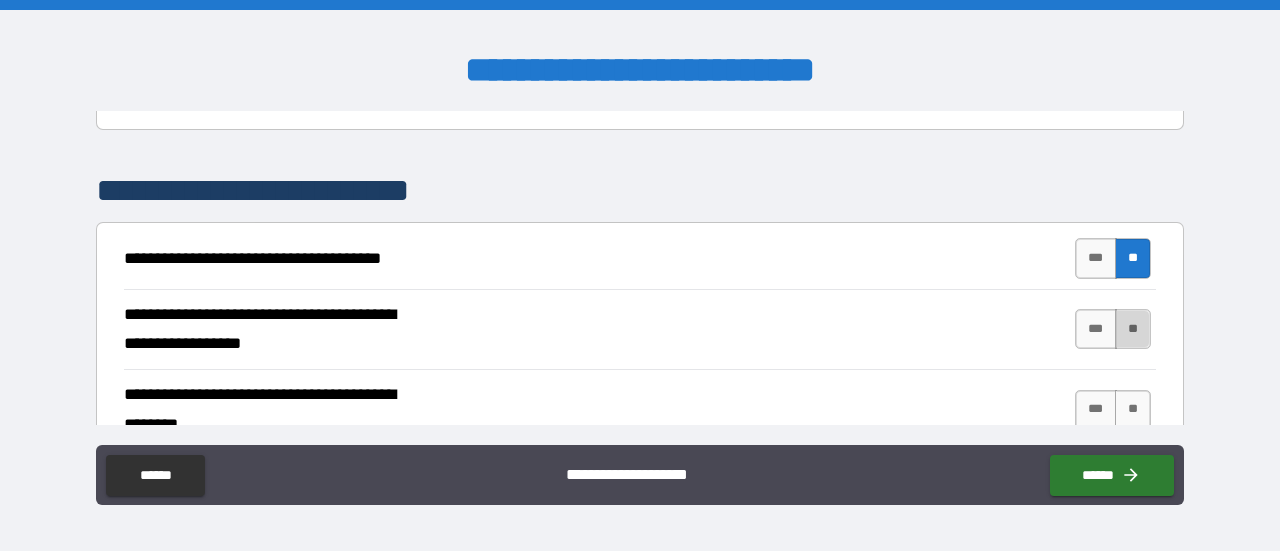 click on "**" at bounding box center [1133, 329] 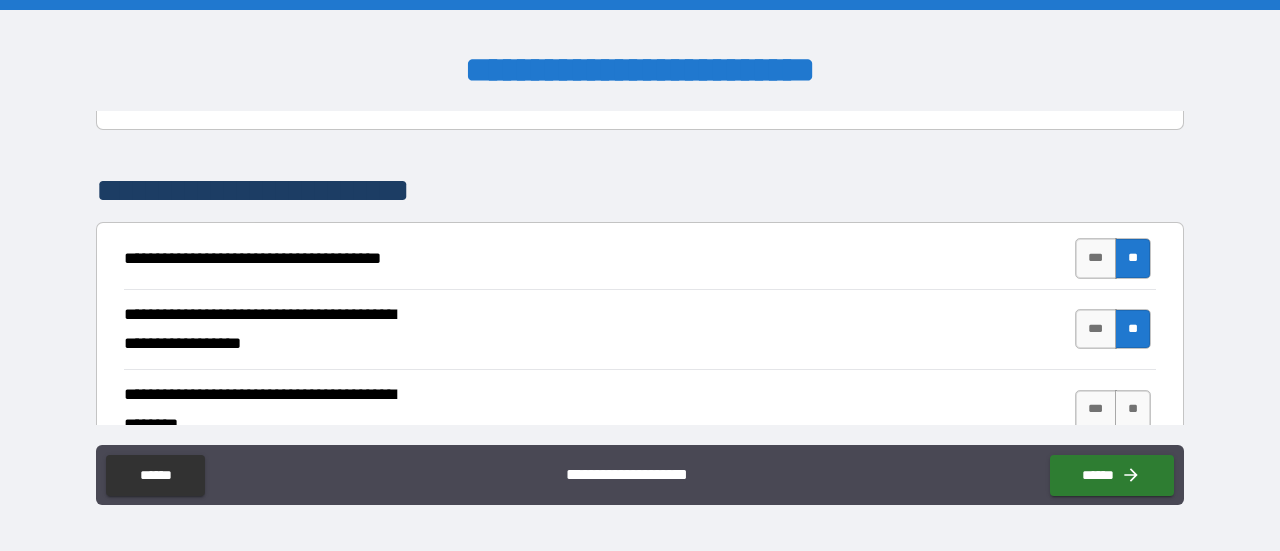 scroll, scrollTop: 400, scrollLeft: 0, axis: vertical 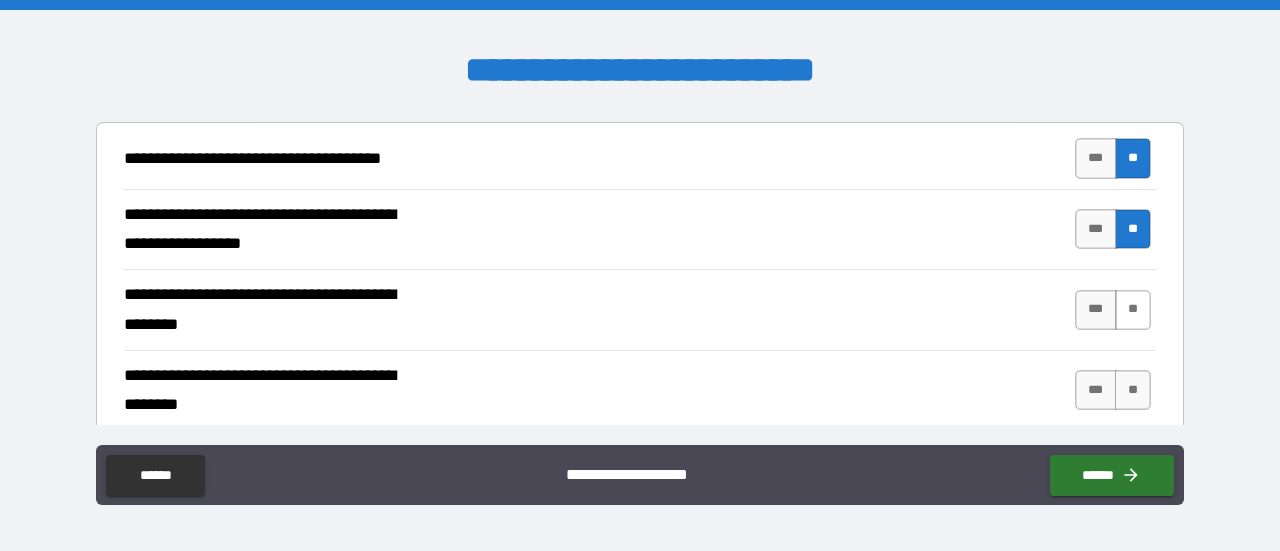 click on "**" at bounding box center (1133, 310) 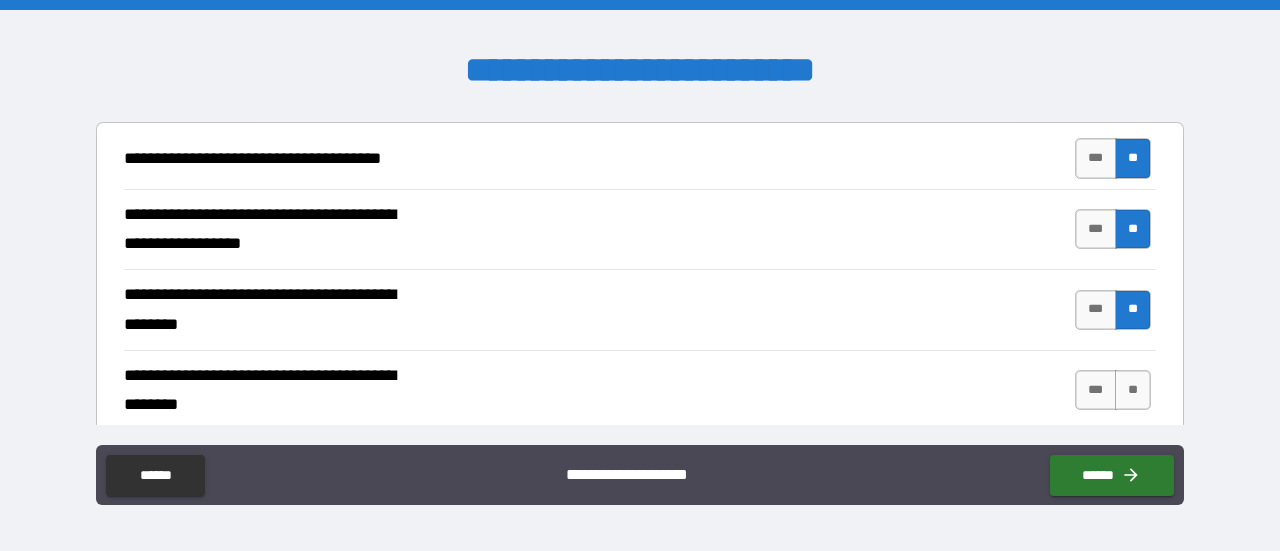 scroll, scrollTop: 500, scrollLeft: 0, axis: vertical 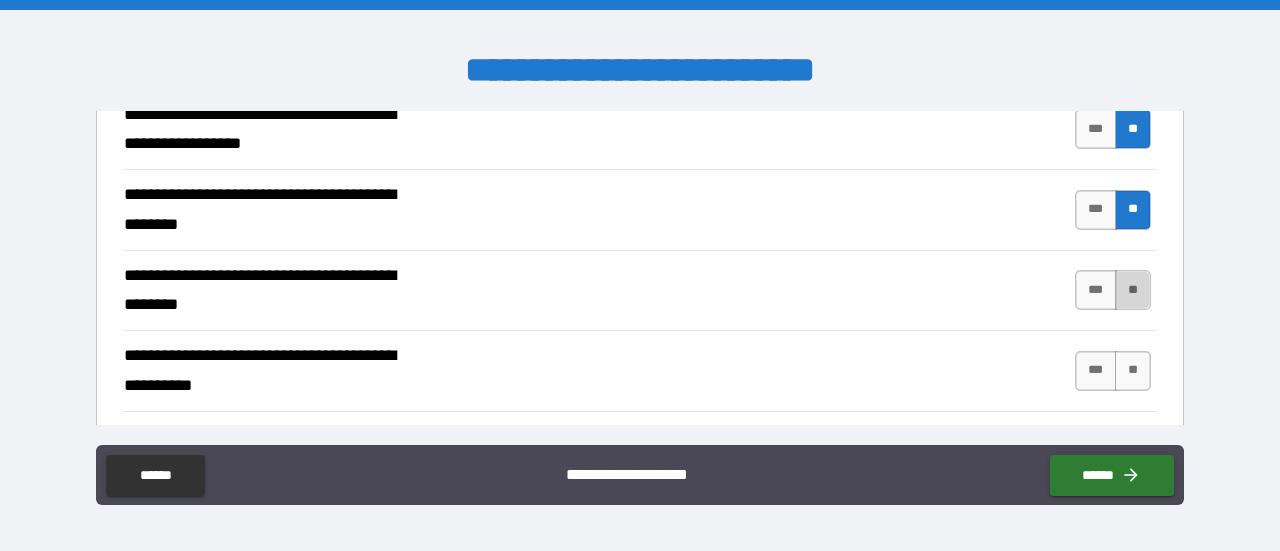 click on "**" at bounding box center (1133, 290) 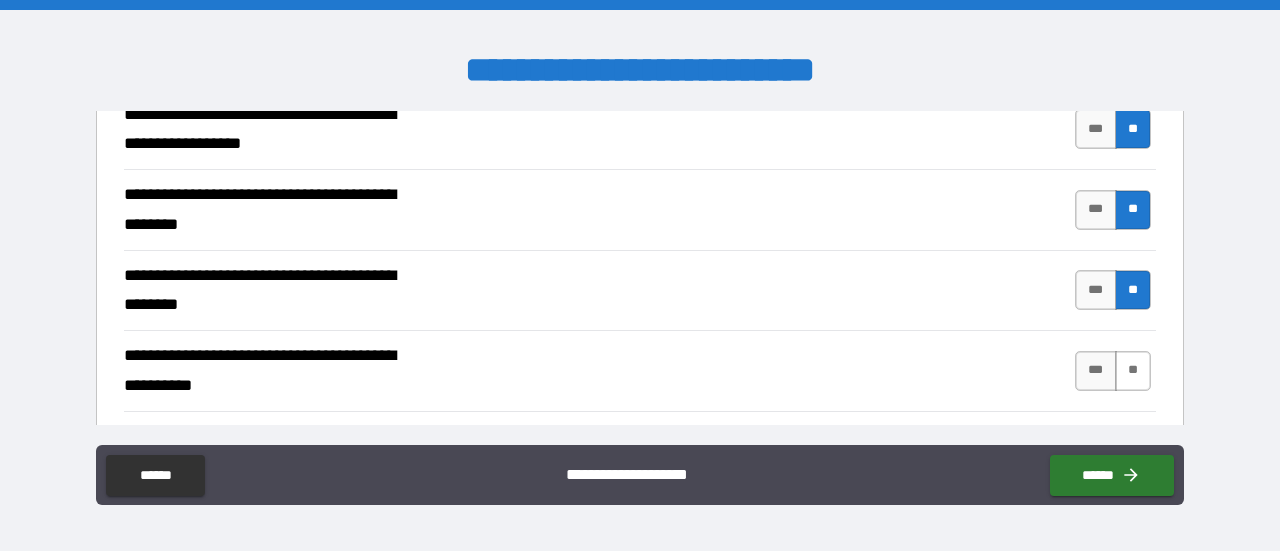 click on "**" at bounding box center (1133, 371) 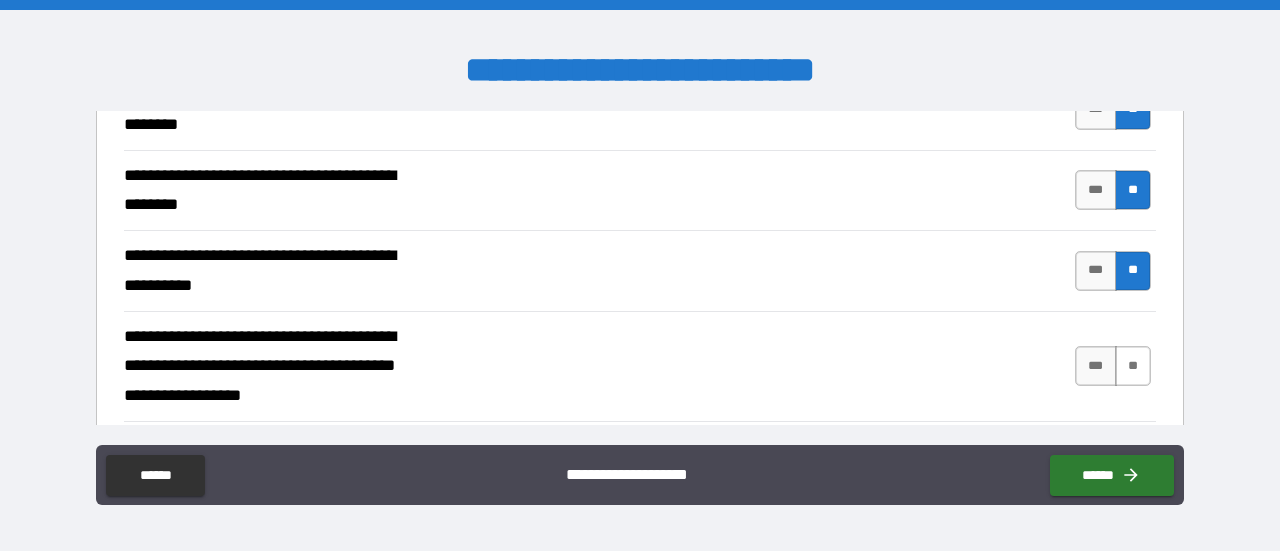 scroll, scrollTop: 700, scrollLeft: 0, axis: vertical 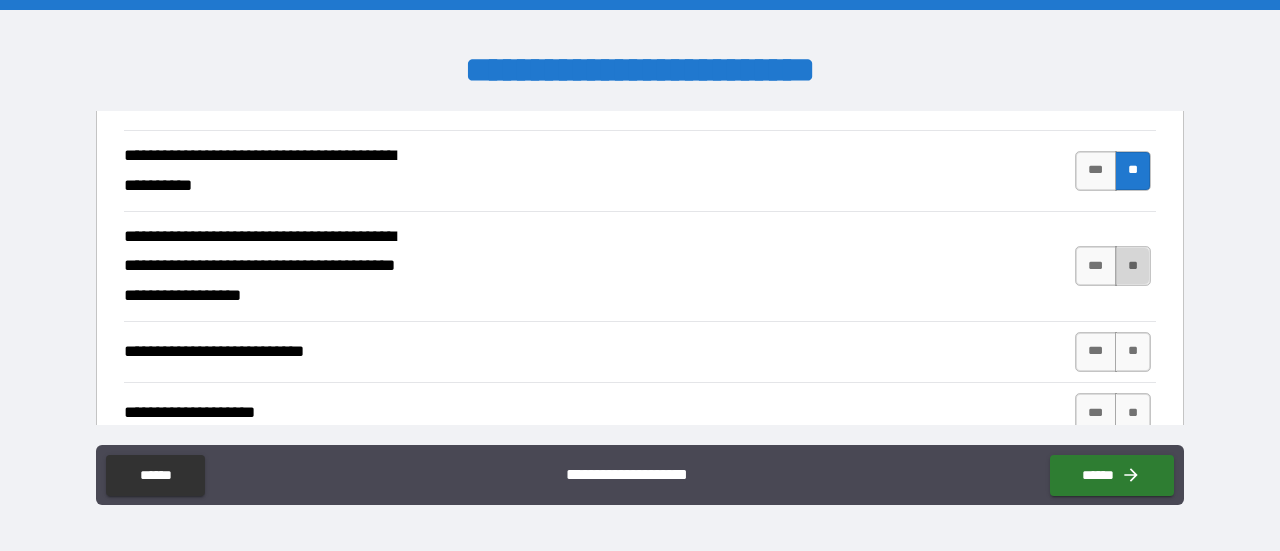 click on "**" at bounding box center (1133, 266) 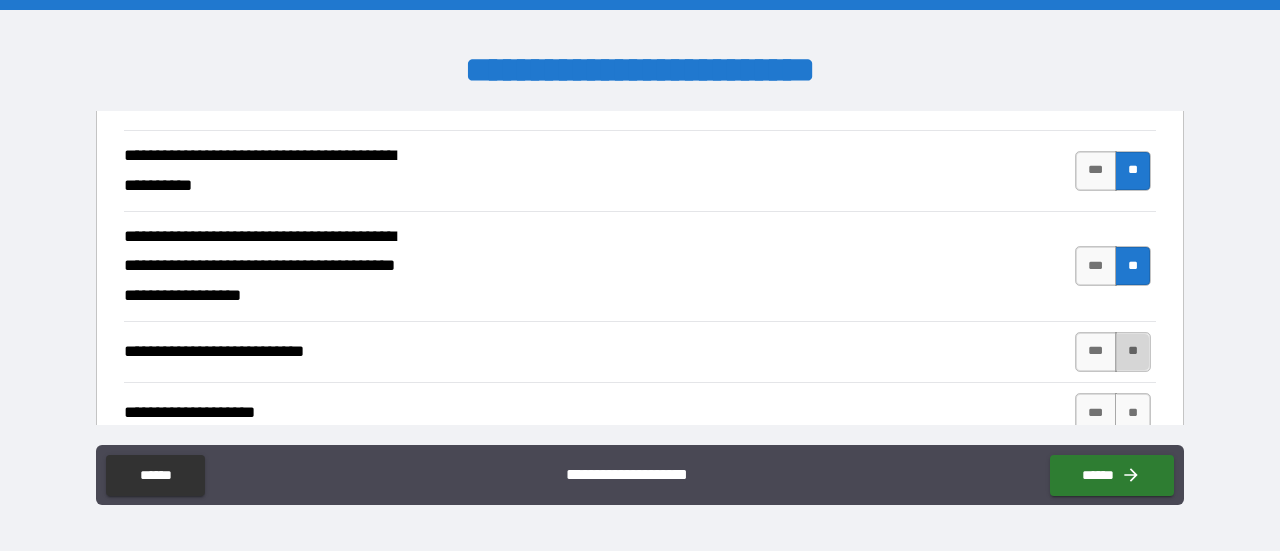 click on "**" at bounding box center [1133, 352] 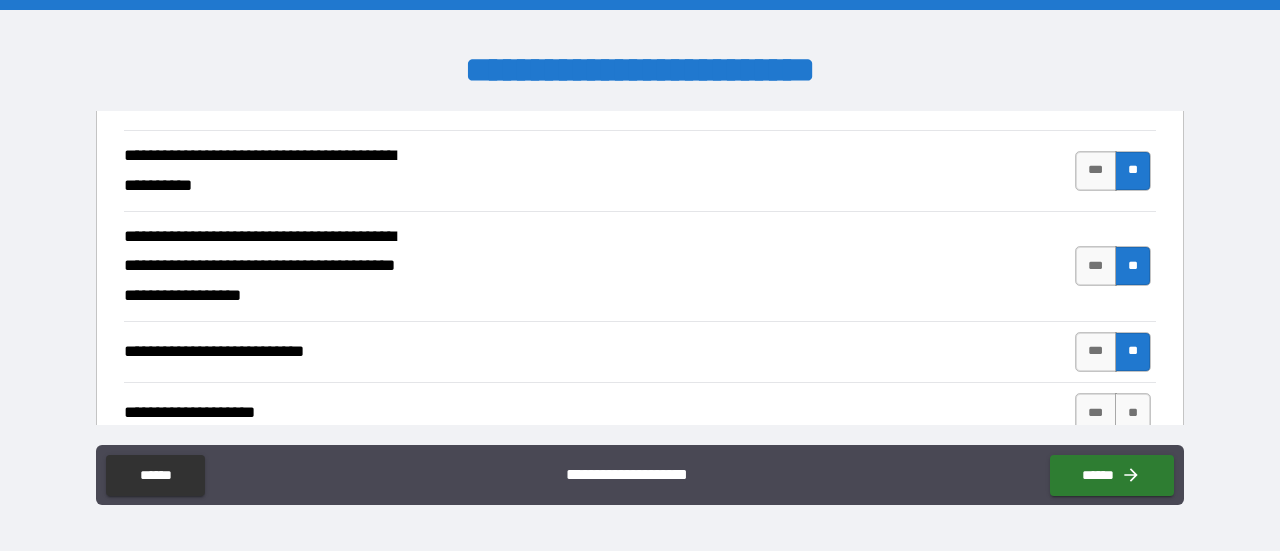 scroll, scrollTop: 800, scrollLeft: 0, axis: vertical 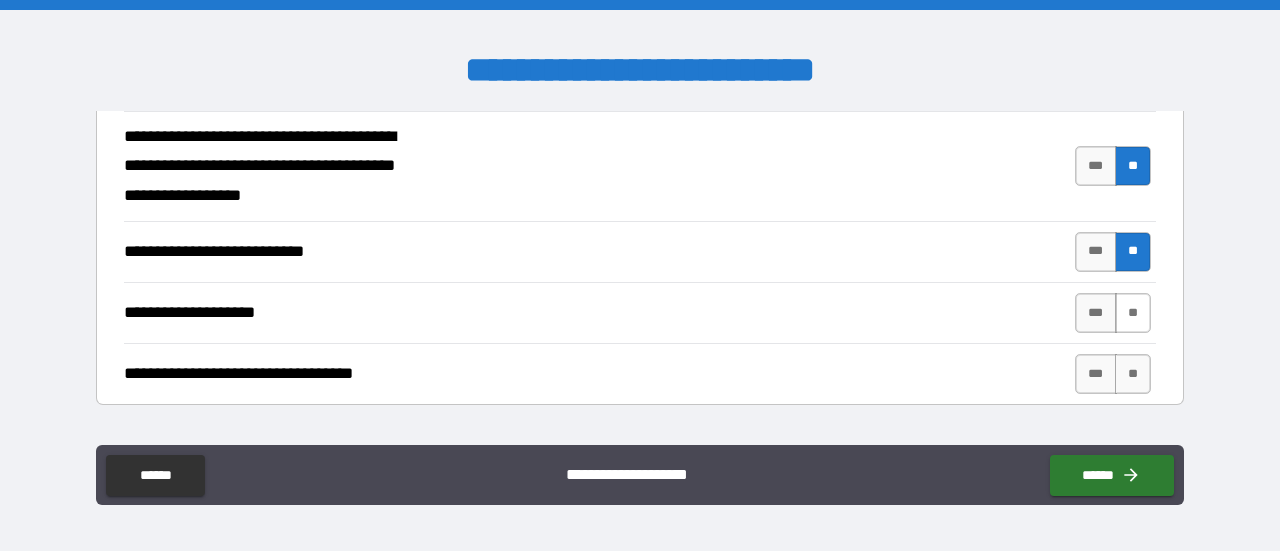 click on "**" at bounding box center (1133, 313) 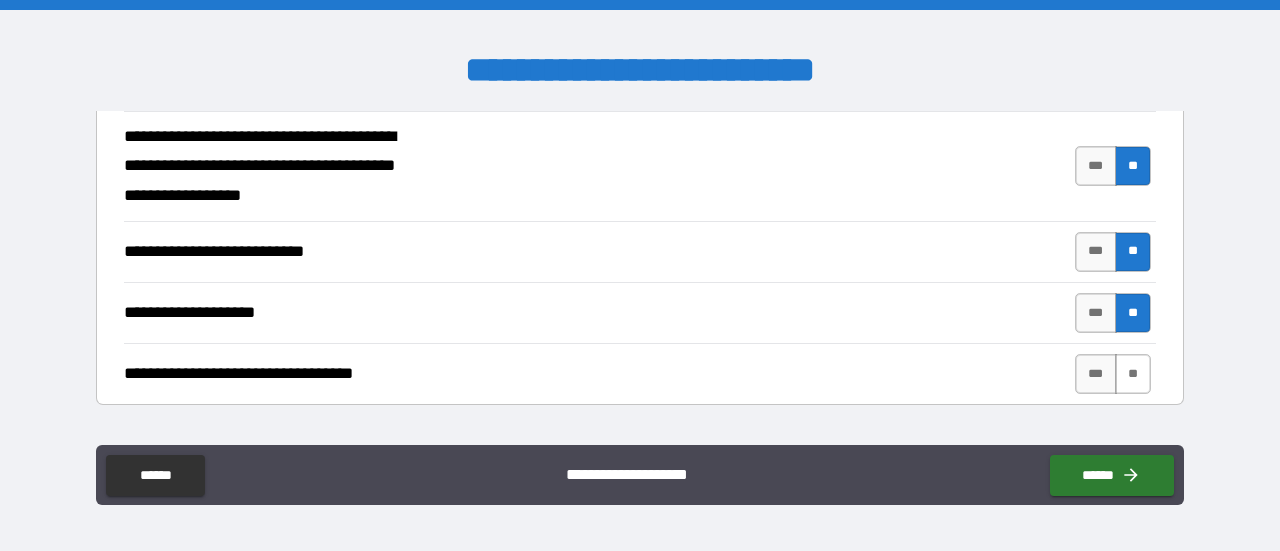 click on "**" at bounding box center [1133, 374] 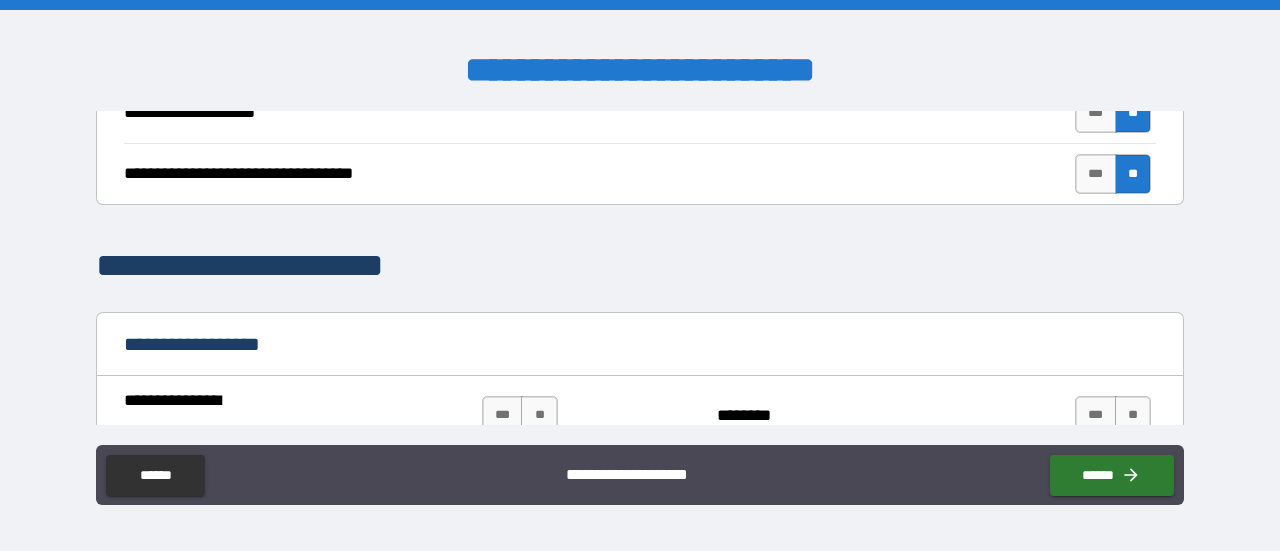 scroll, scrollTop: 1100, scrollLeft: 0, axis: vertical 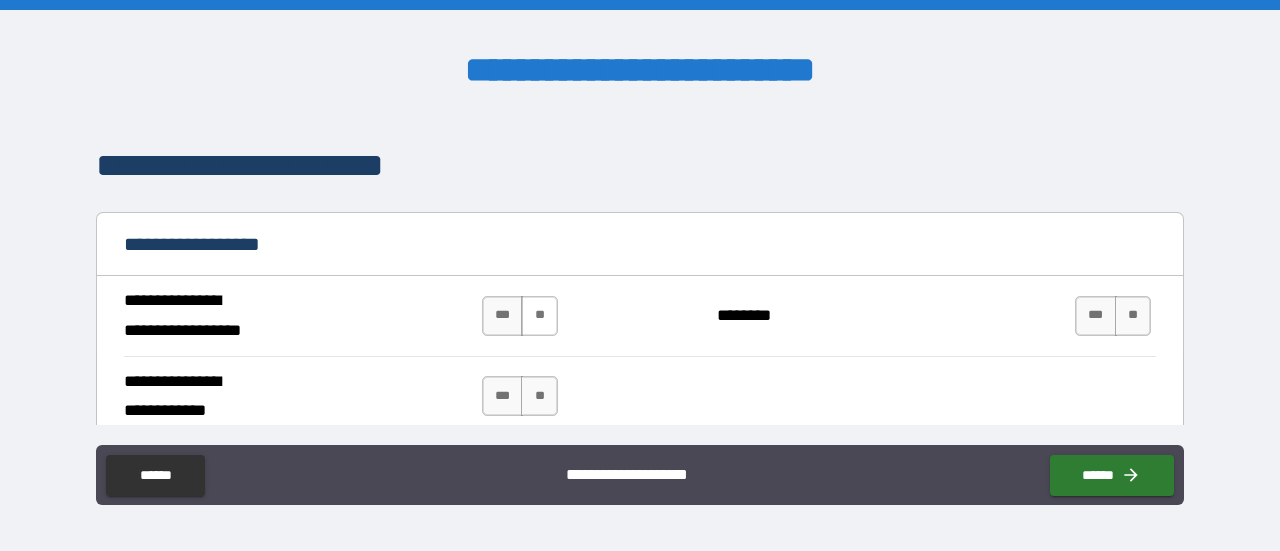 click on "**" at bounding box center (539, 316) 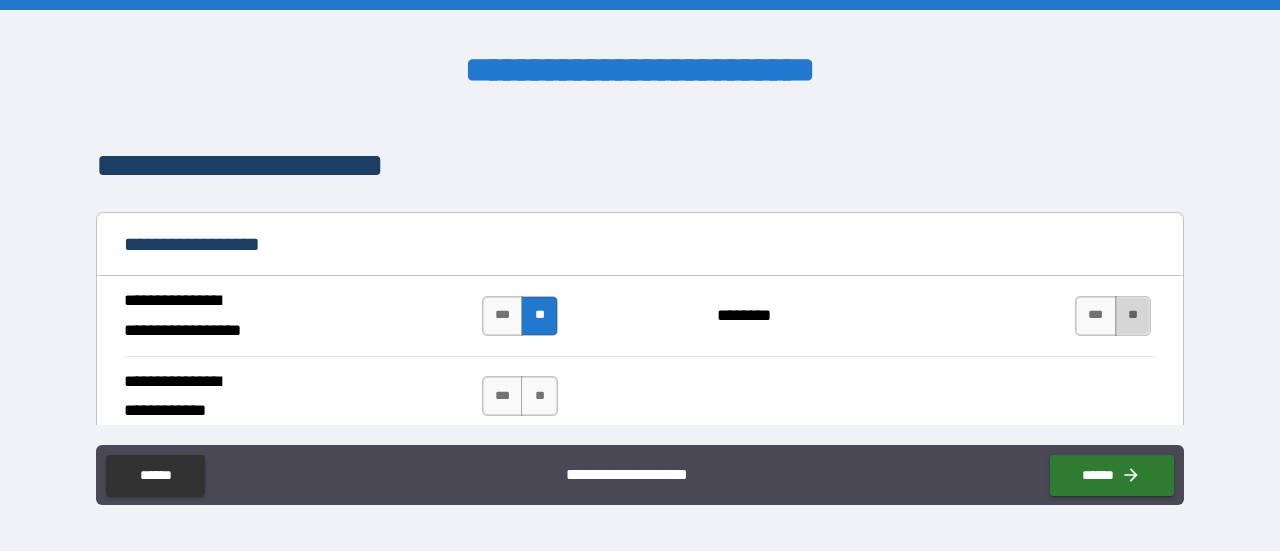 click on "**" at bounding box center (1133, 316) 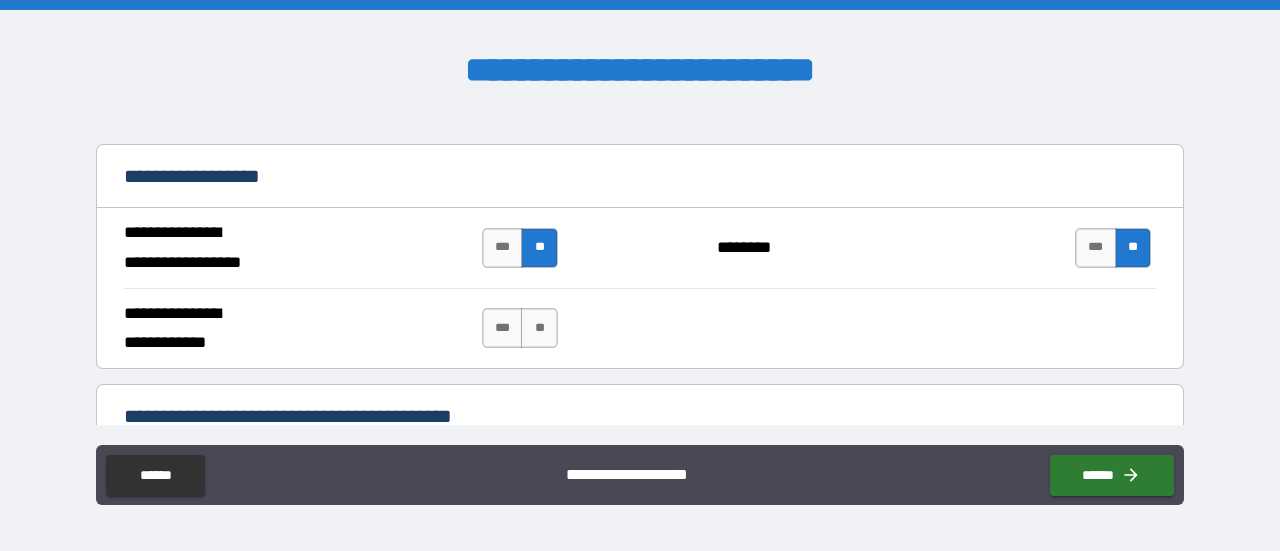 scroll, scrollTop: 1200, scrollLeft: 0, axis: vertical 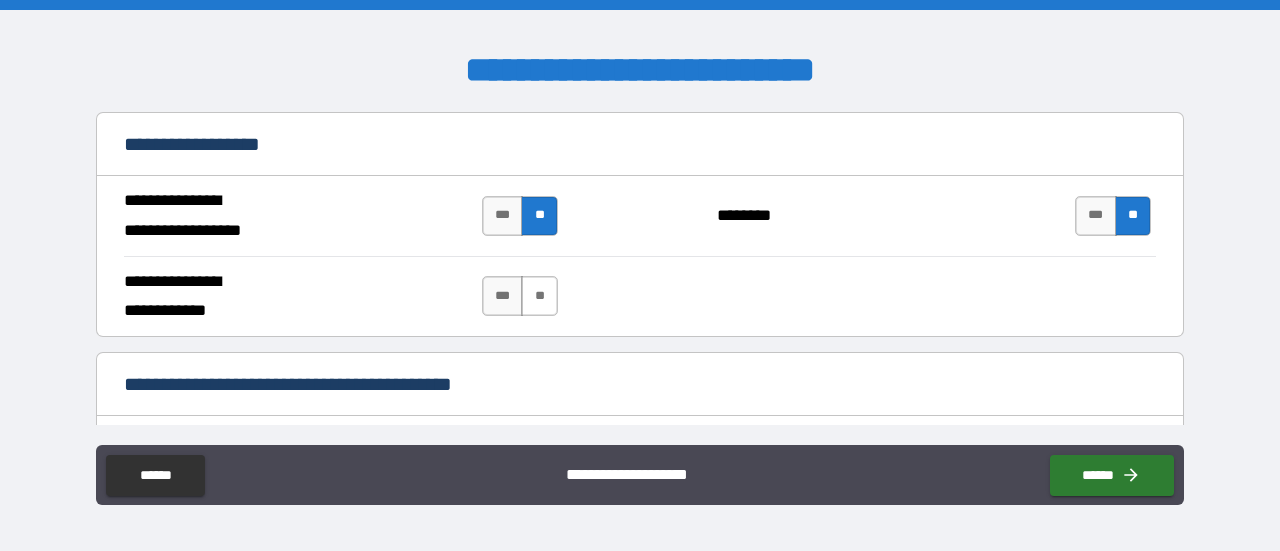click on "**" at bounding box center [539, 296] 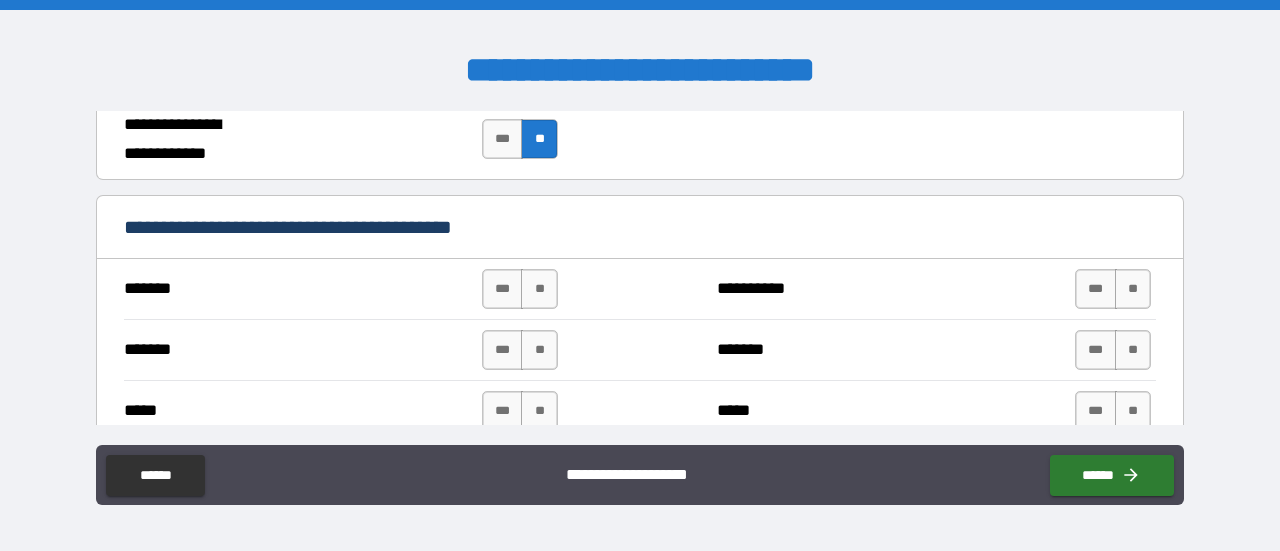 scroll, scrollTop: 1400, scrollLeft: 0, axis: vertical 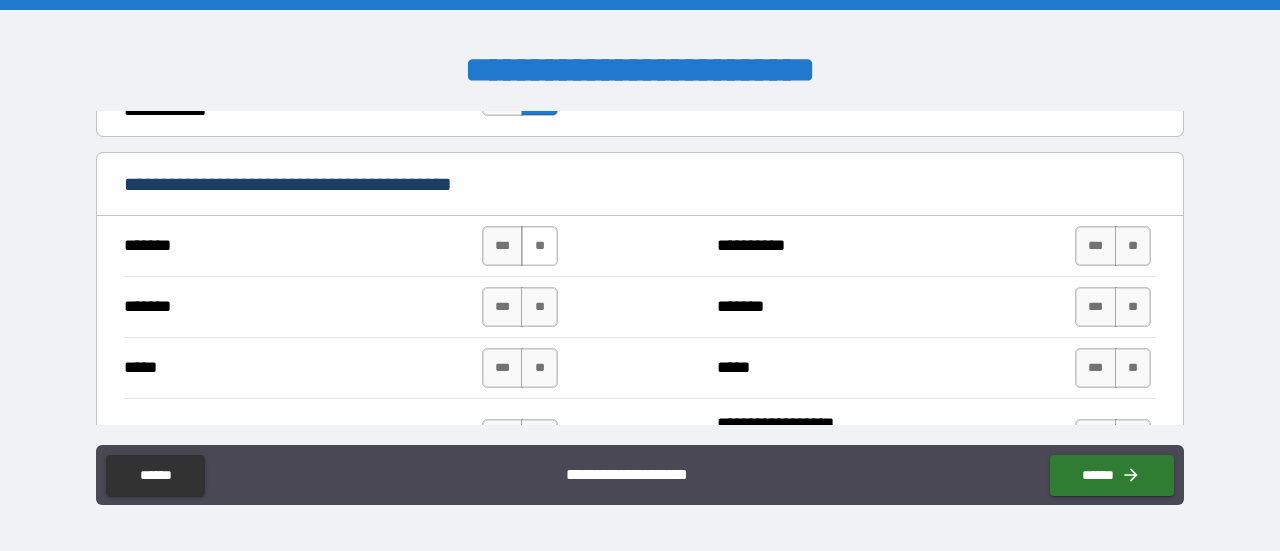 click on "**" at bounding box center [539, 246] 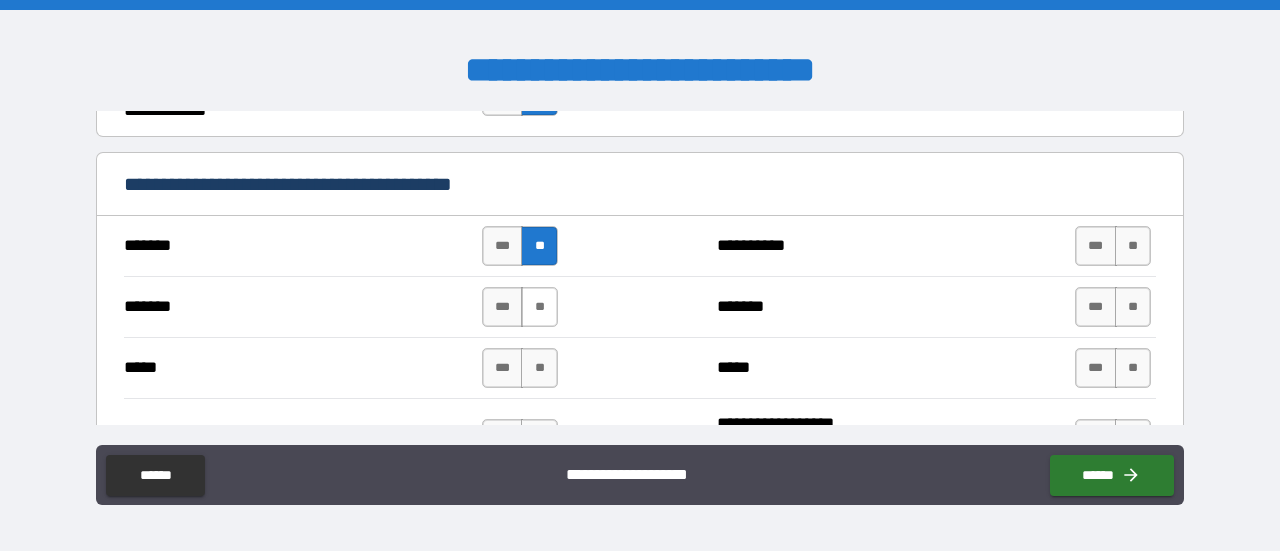 click on "**" at bounding box center (539, 307) 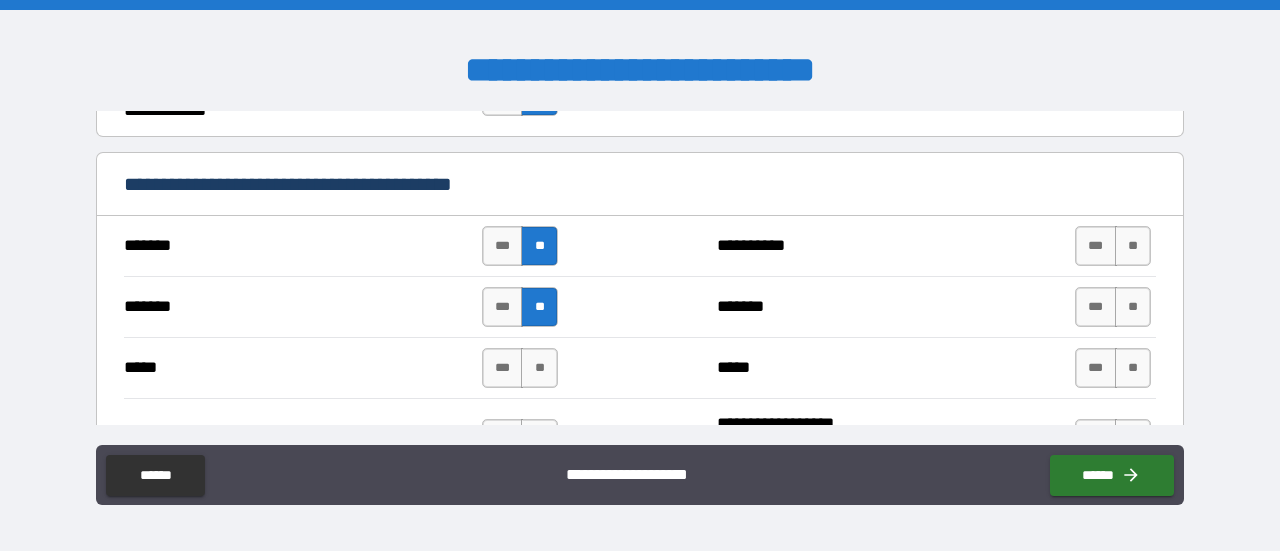 drag, startPoint x: 531, startPoint y: 340, endPoint x: 626, endPoint y: 324, distance: 96.337944 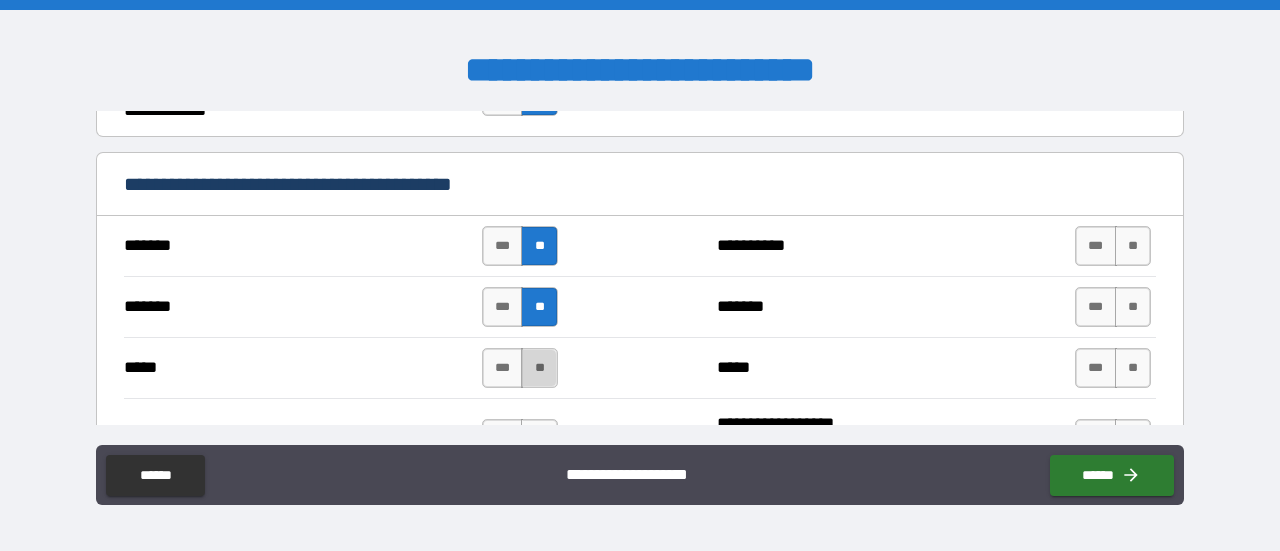 drag, startPoint x: 524, startPoint y: 355, endPoint x: 540, endPoint y: 355, distance: 16 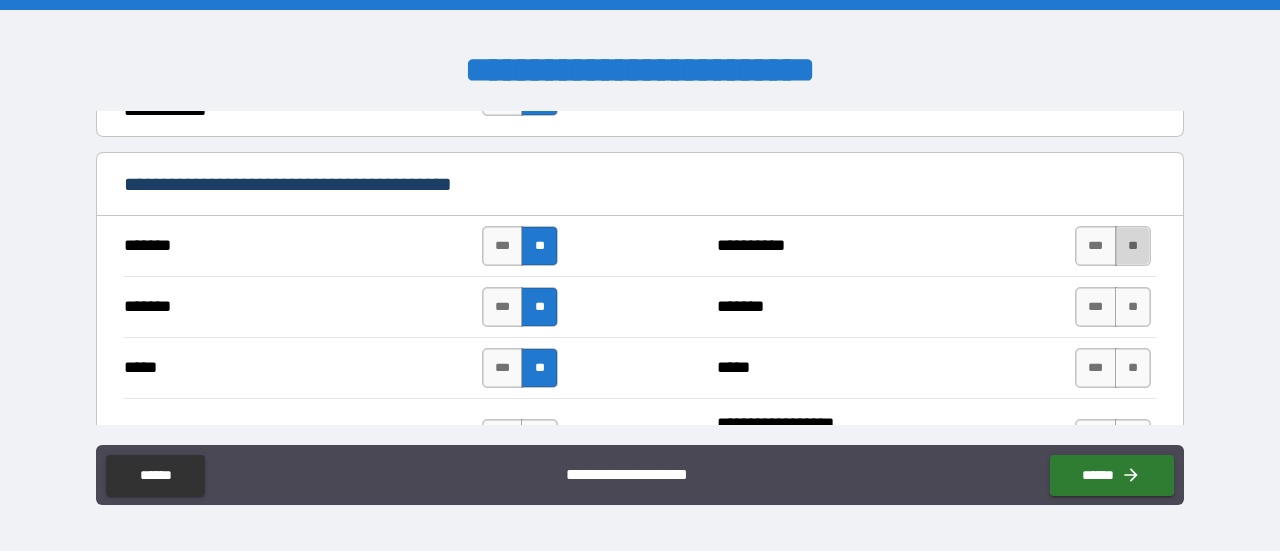 click on "**" at bounding box center (1133, 246) 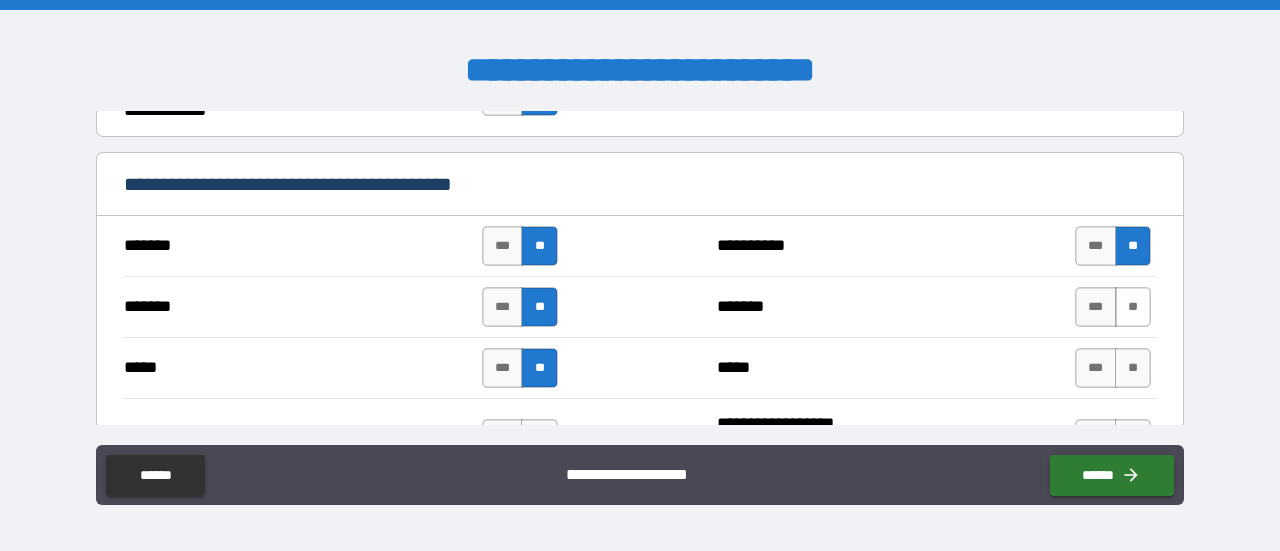 click on "**" at bounding box center [1133, 307] 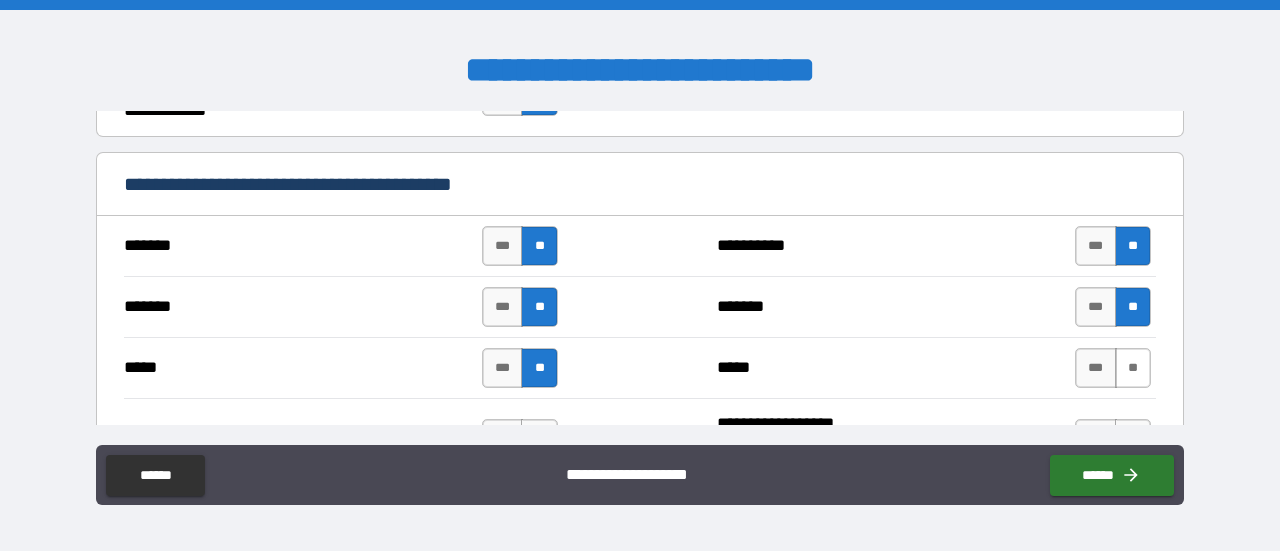 click on "**" at bounding box center [1133, 368] 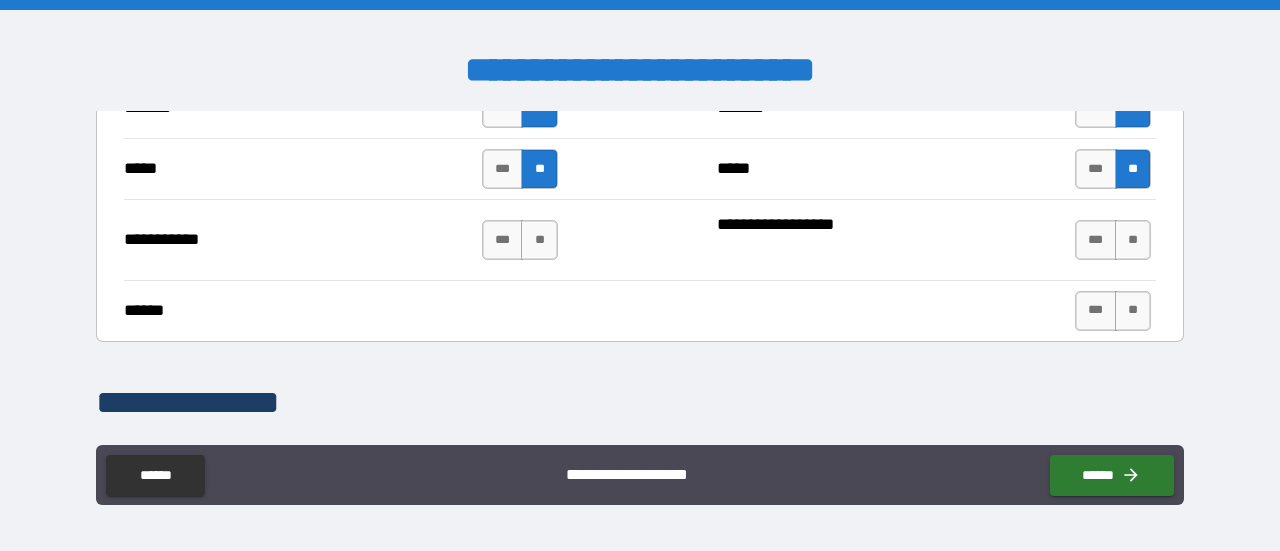 scroll, scrollTop: 1600, scrollLeft: 0, axis: vertical 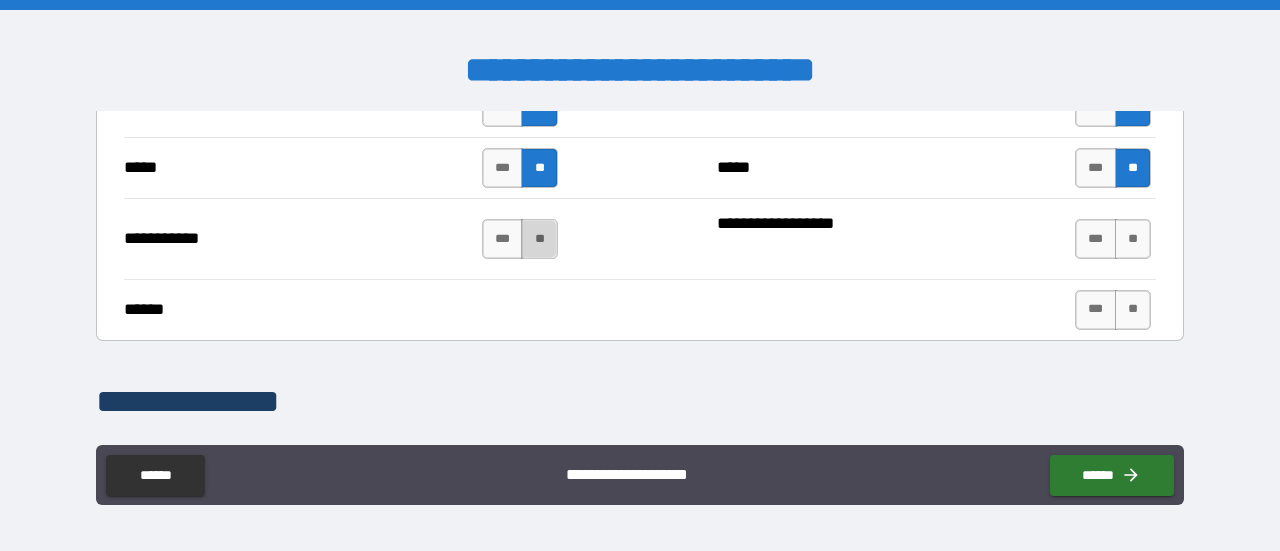 click on "**" at bounding box center (539, 239) 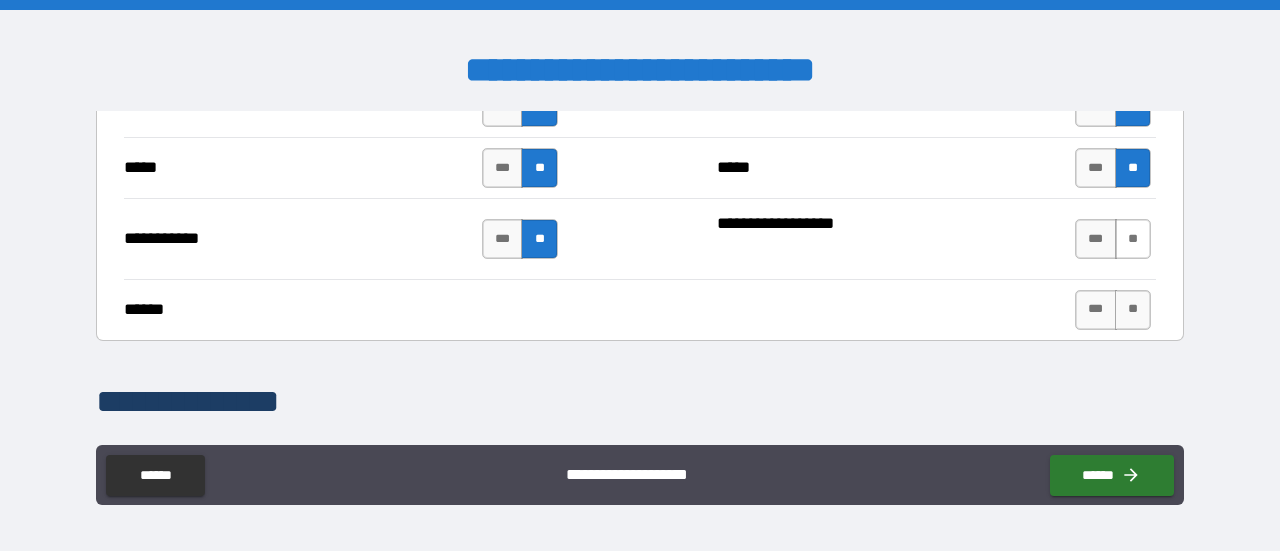 click on "**" at bounding box center (1133, 239) 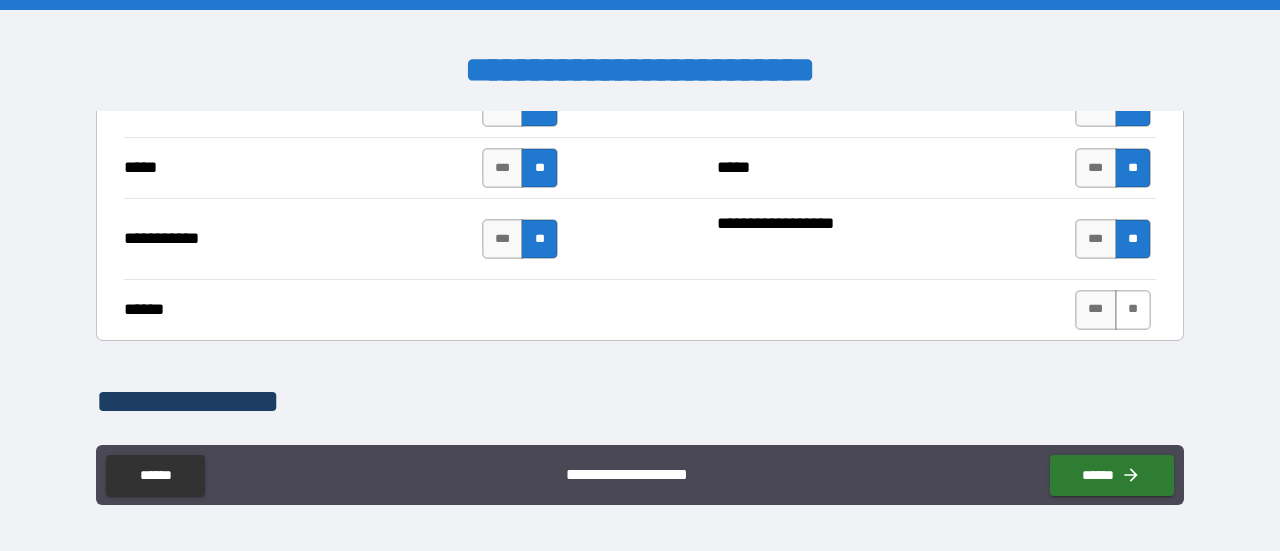 click on "**" at bounding box center [1133, 310] 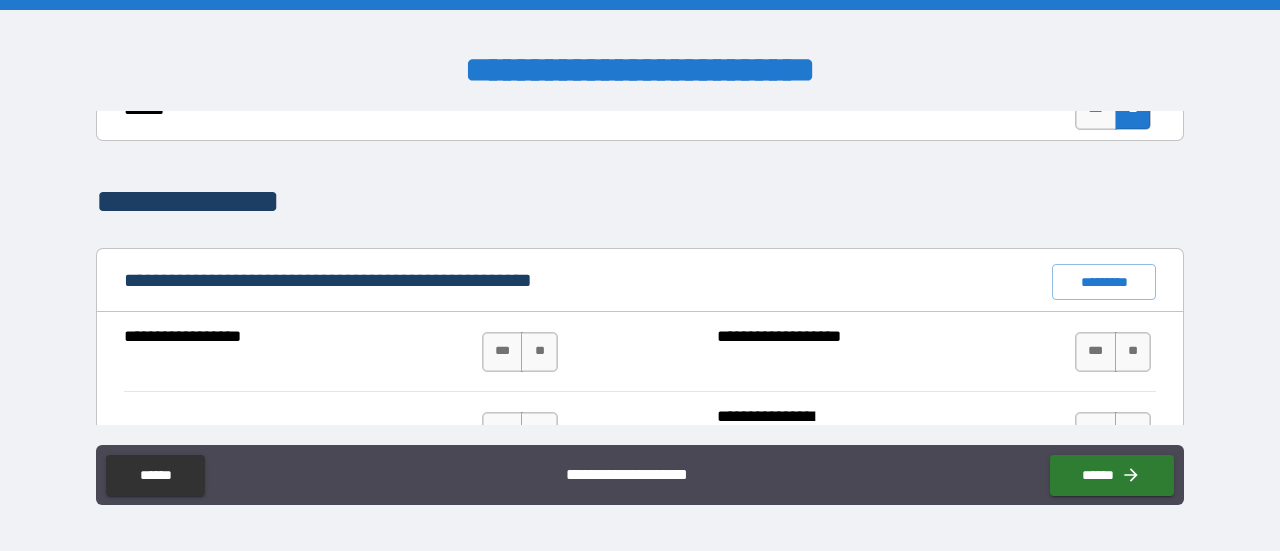scroll, scrollTop: 1900, scrollLeft: 0, axis: vertical 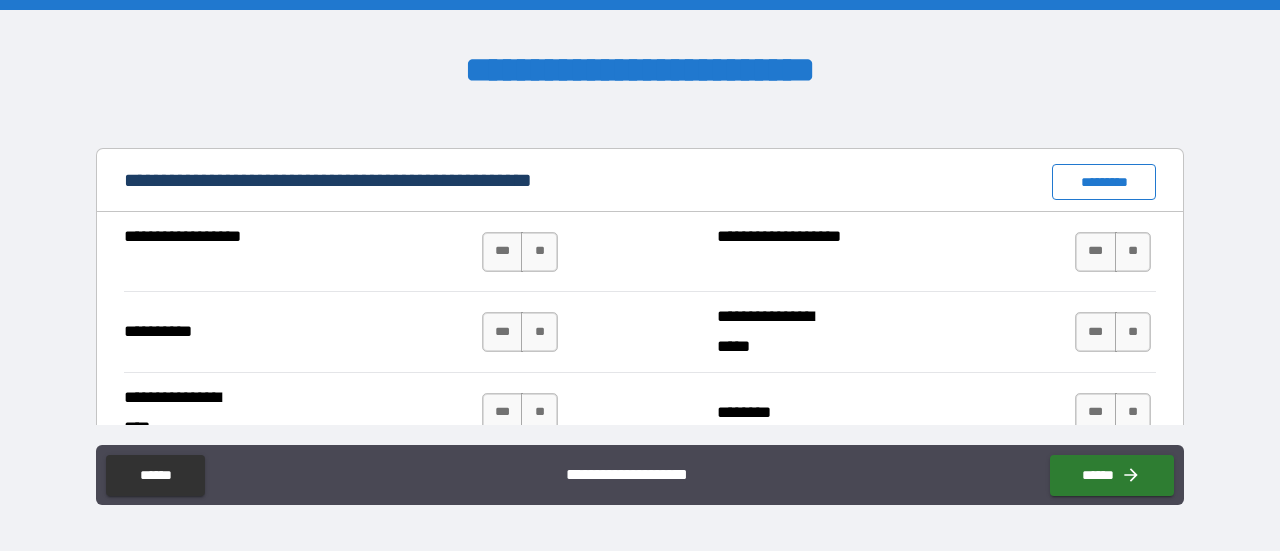 click on "*********" at bounding box center [1104, 182] 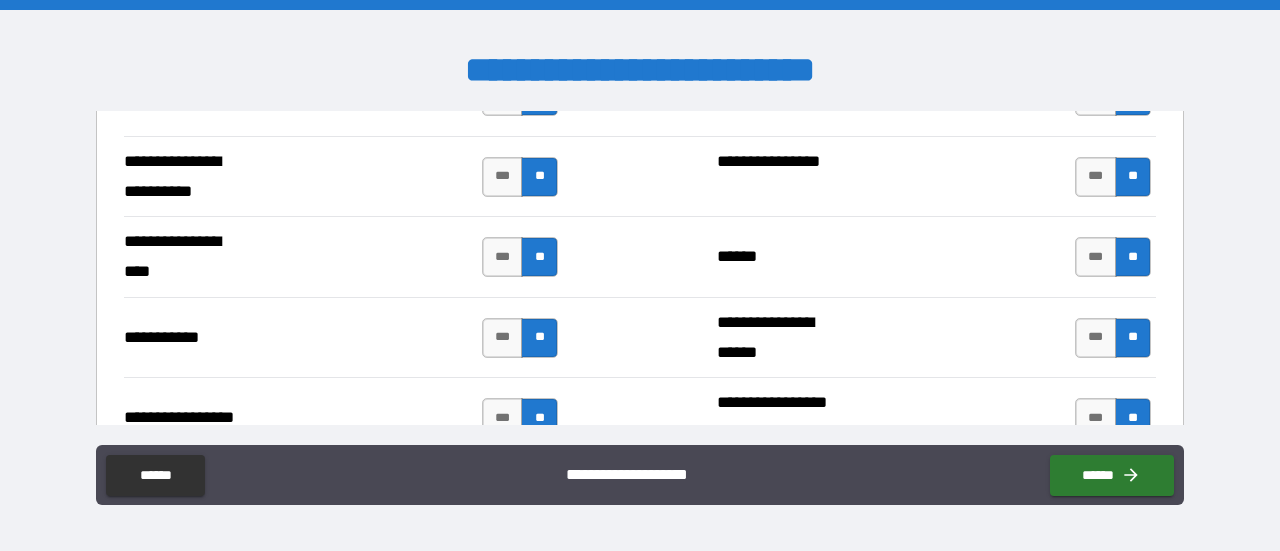 scroll, scrollTop: 4600, scrollLeft: 0, axis: vertical 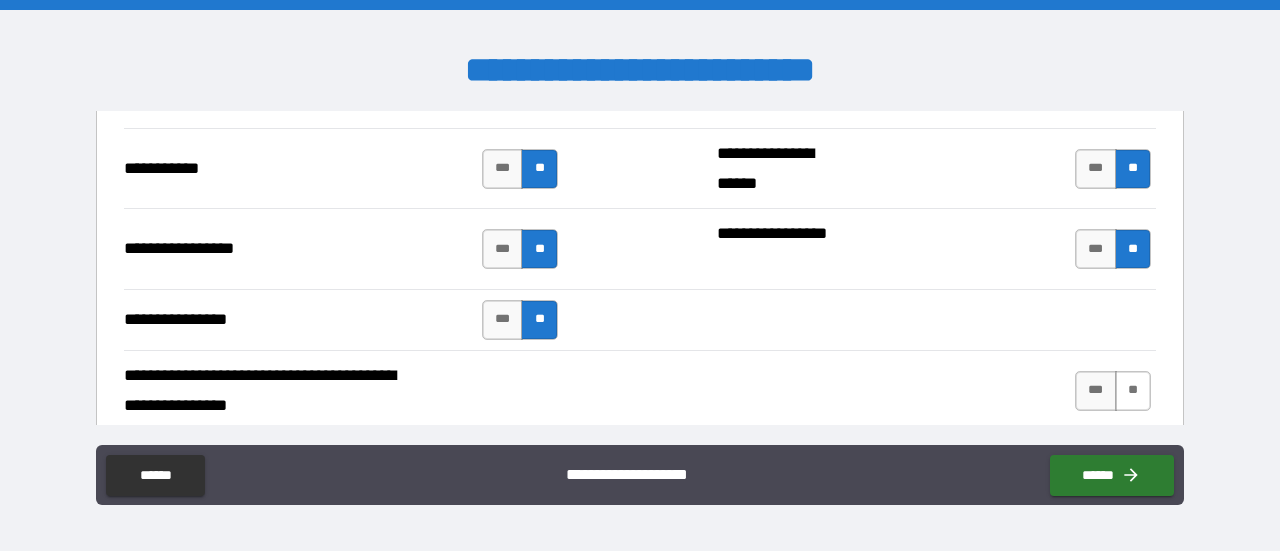 click on "**" at bounding box center [1133, 391] 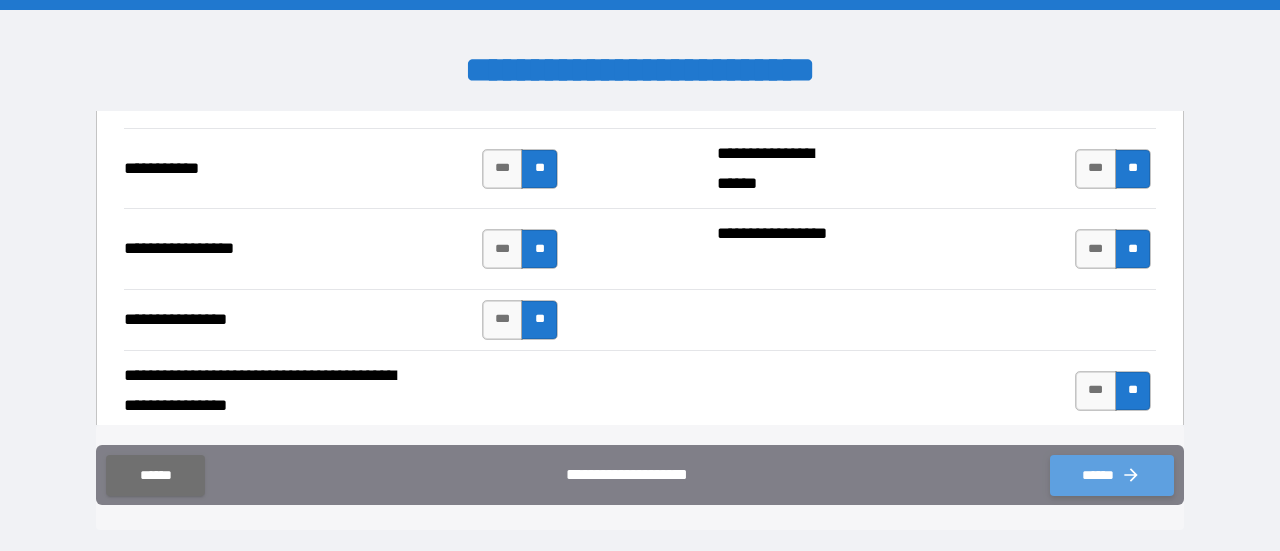 click on "******" at bounding box center [1112, 475] 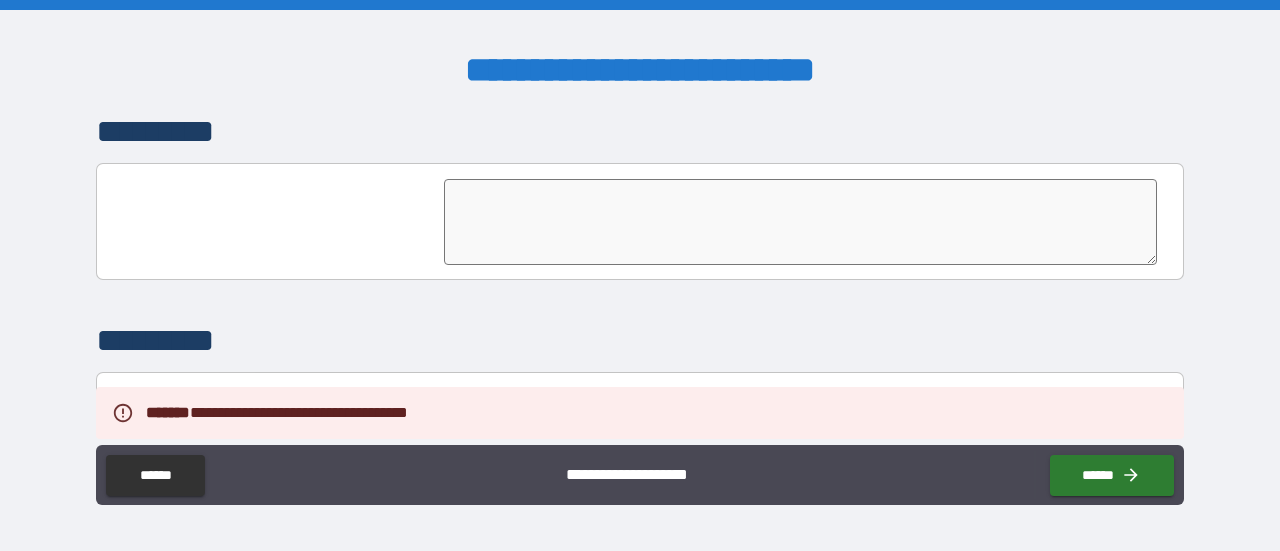 scroll, scrollTop: 5042, scrollLeft: 0, axis: vertical 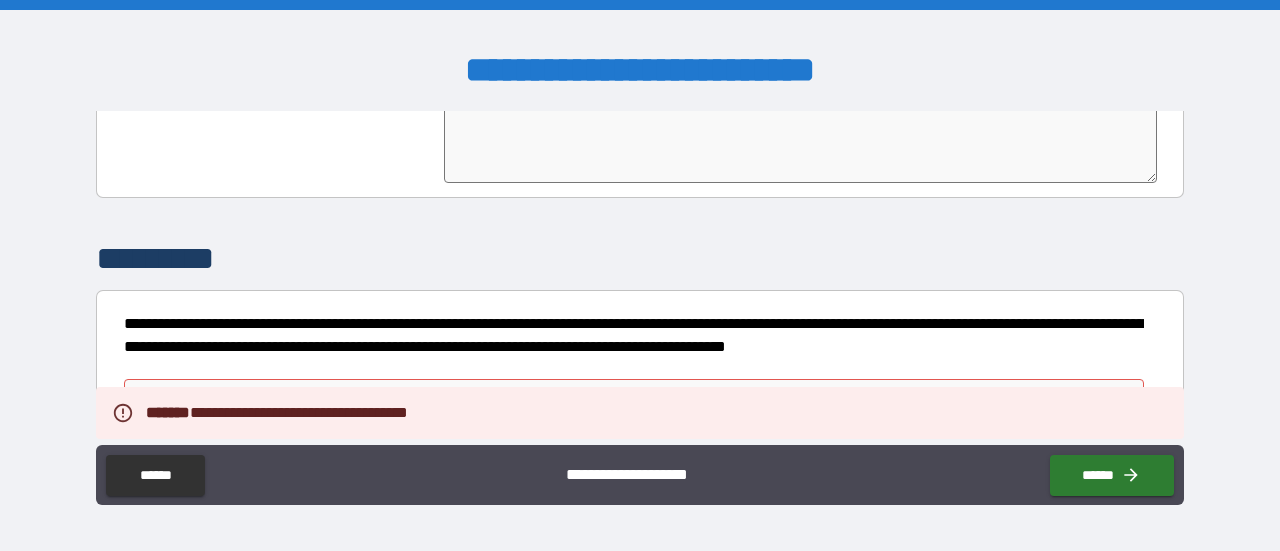 click on "*********" at bounding box center (634, 399) 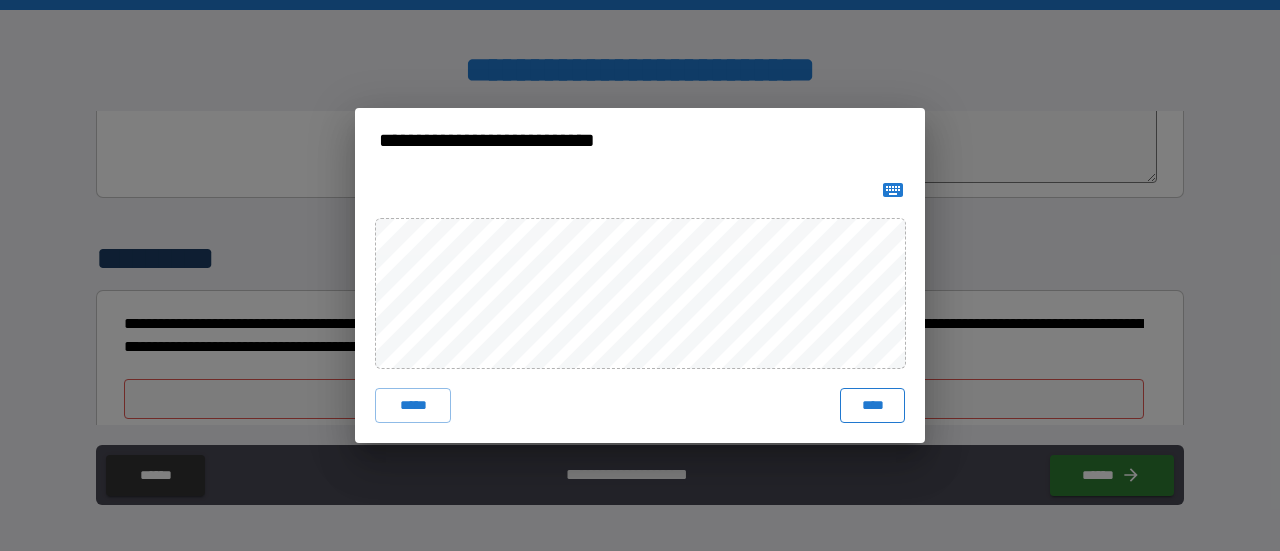click on "****" at bounding box center (872, 406) 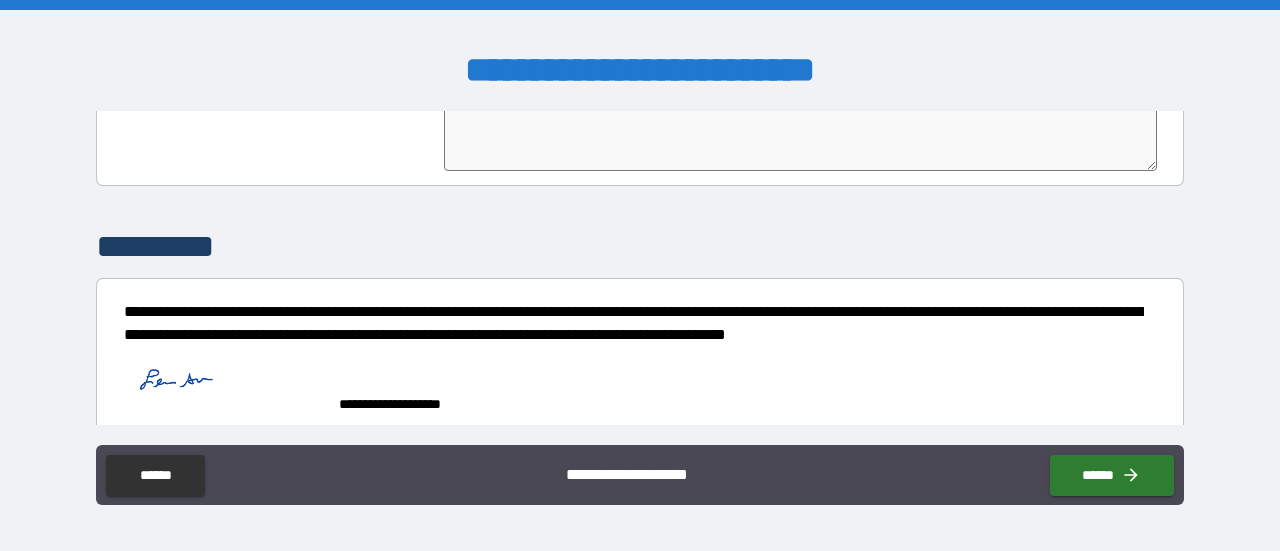 scroll, scrollTop: 5058, scrollLeft: 0, axis: vertical 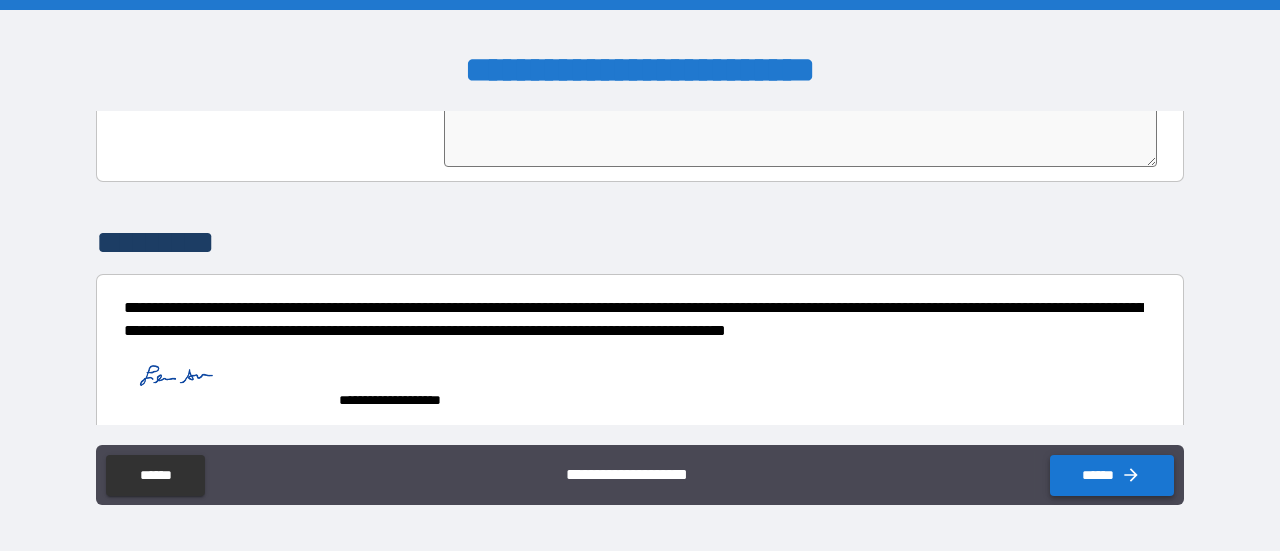 click on "******" at bounding box center [1112, 475] 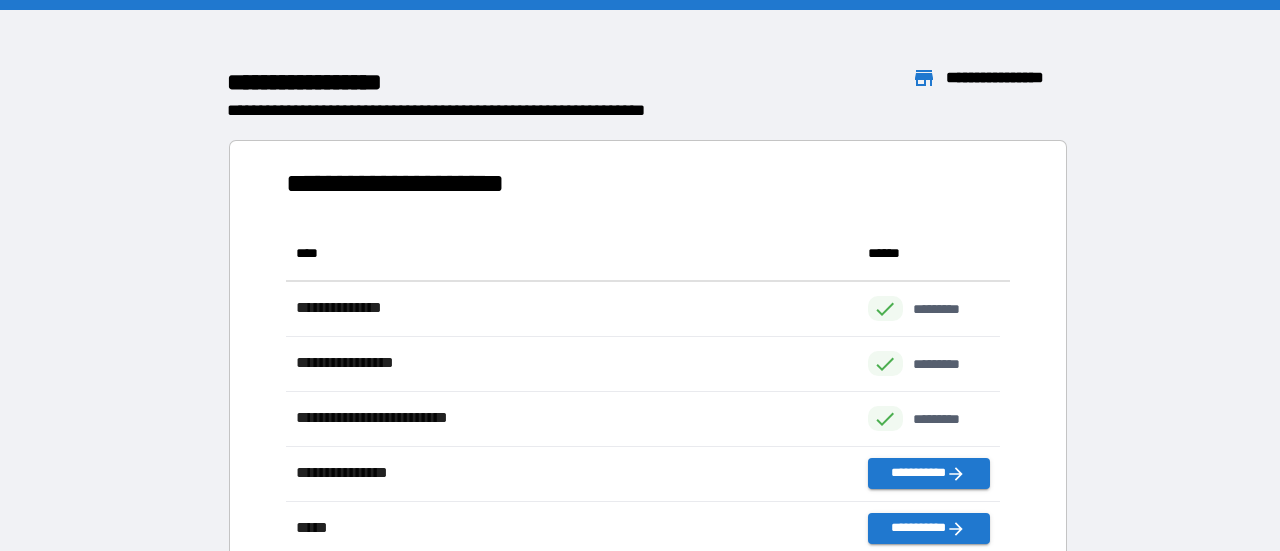 scroll, scrollTop: 16, scrollLeft: 16, axis: both 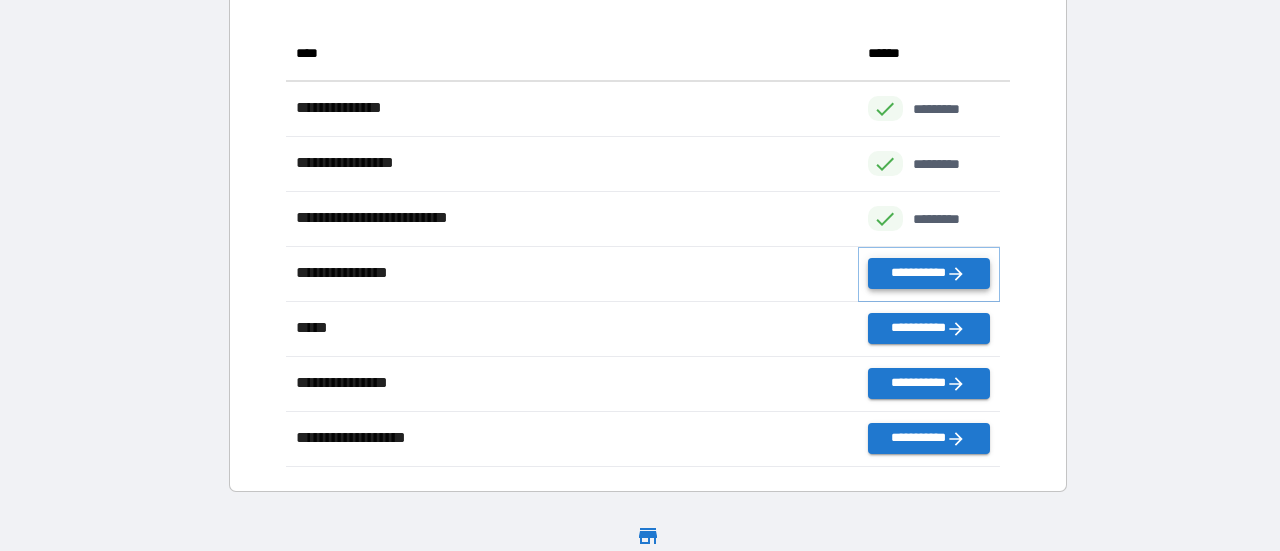 click on "**********" at bounding box center [929, 273] 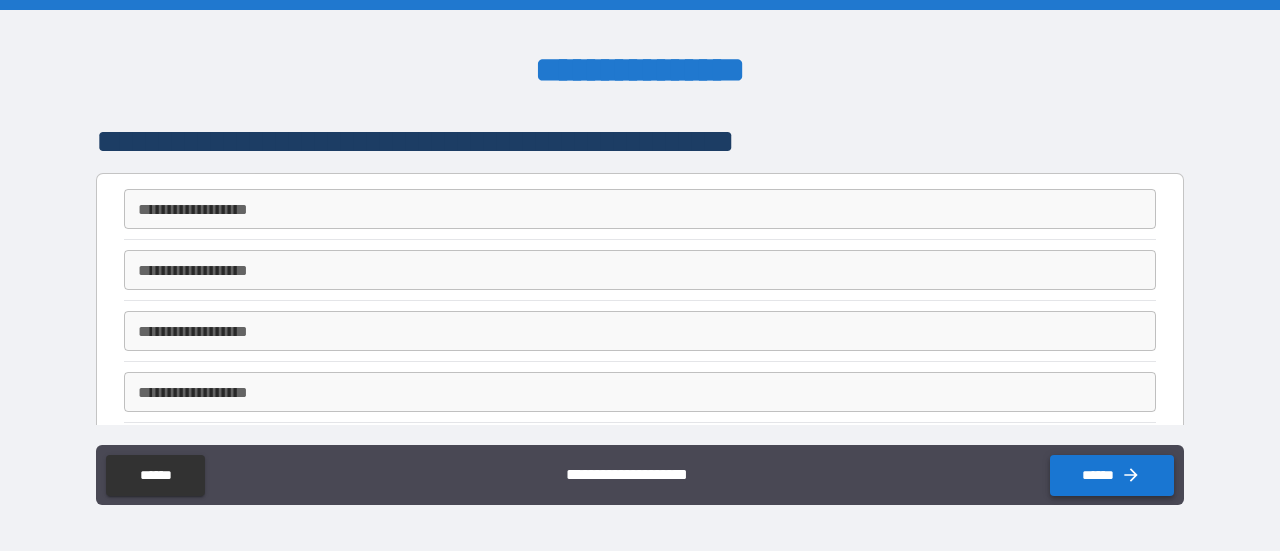 click on "******" at bounding box center (1112, 475) 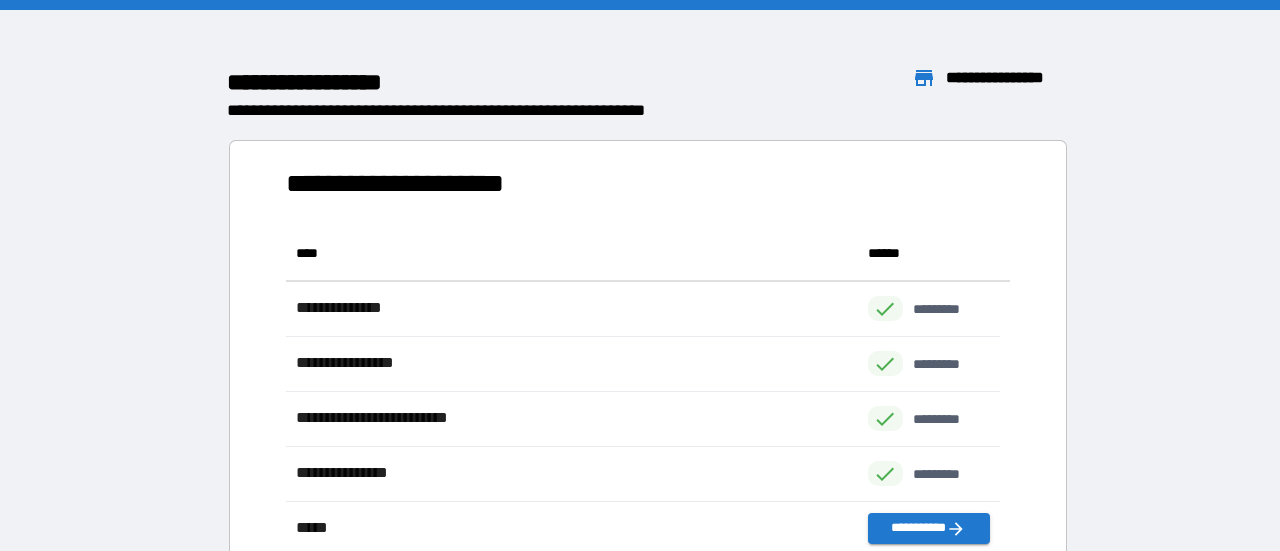 scroll, scrollTop: 16, scrollLeft: 16, axis: both 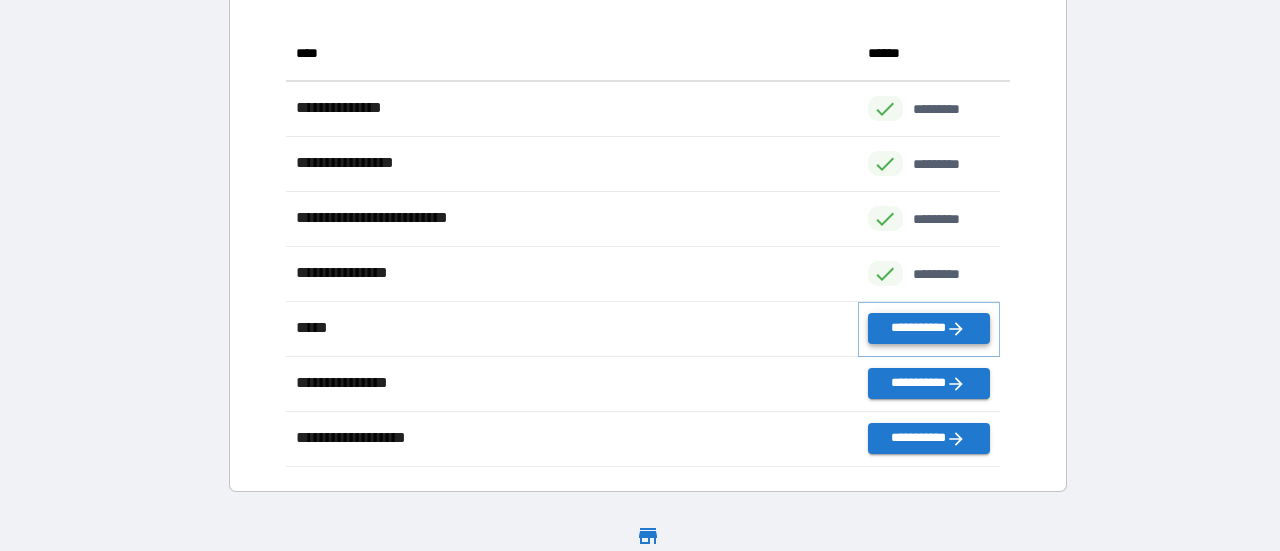 click on "**********" at bounding box center [929, 328] 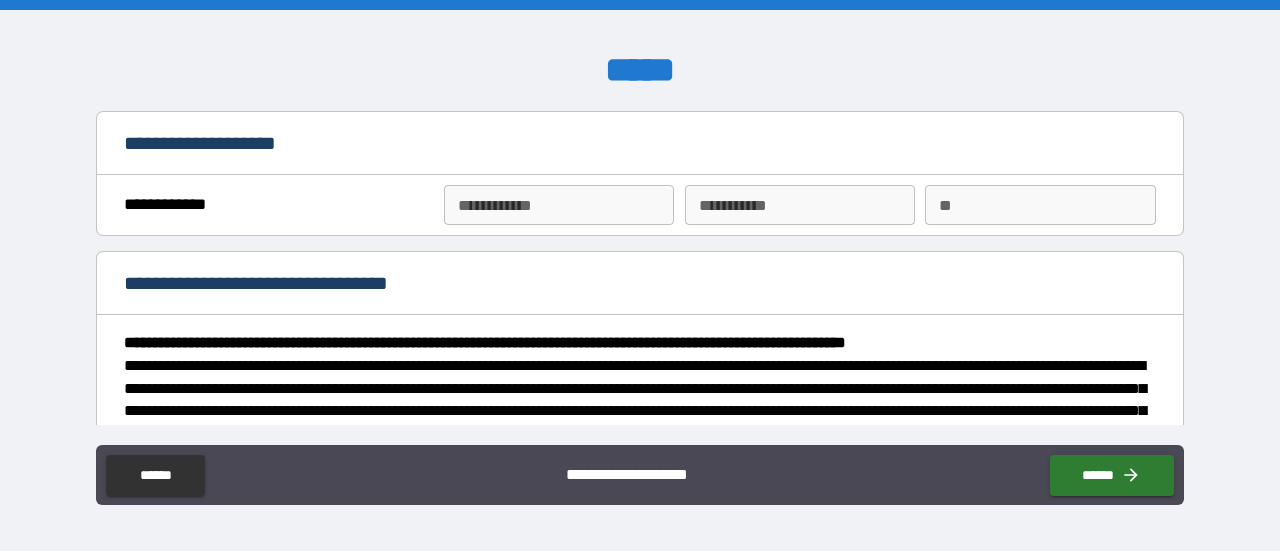 type on "*" 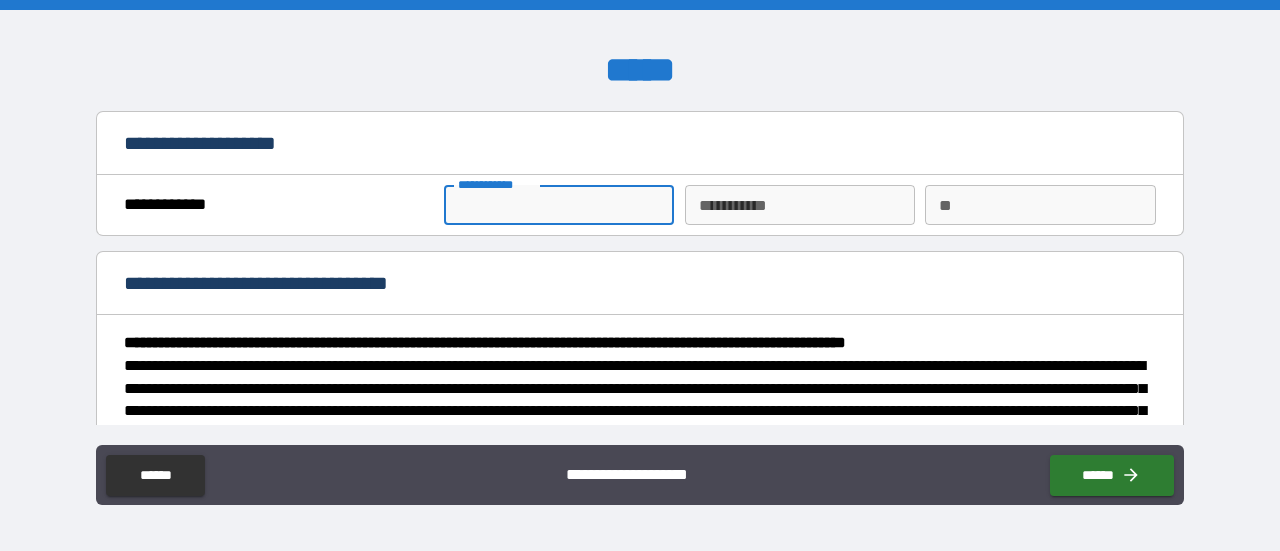 type on "*****" 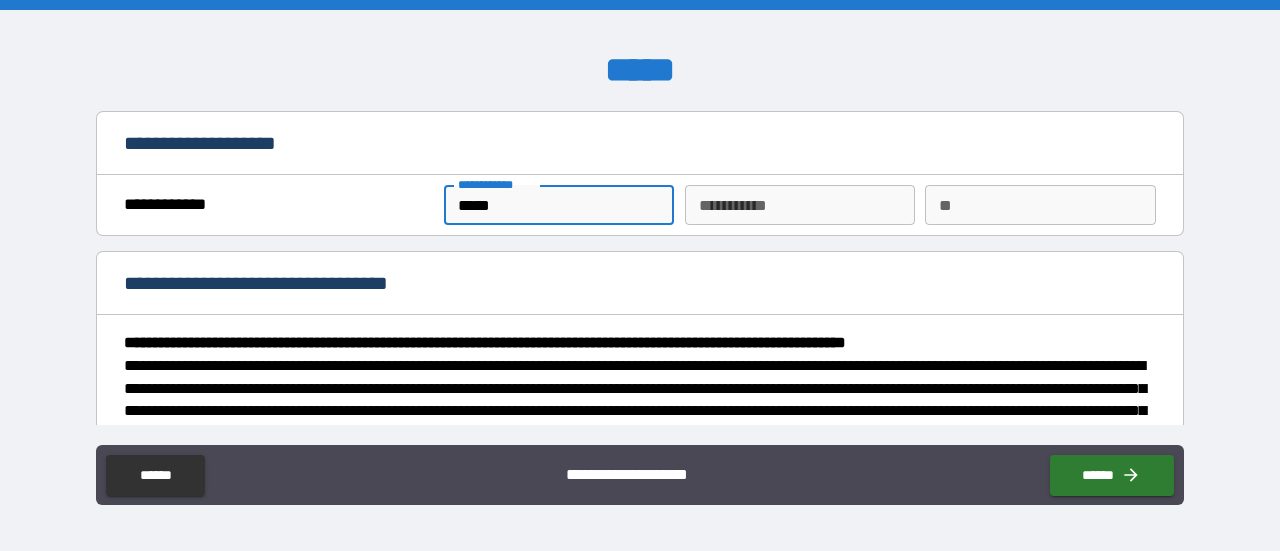 type on "**********" 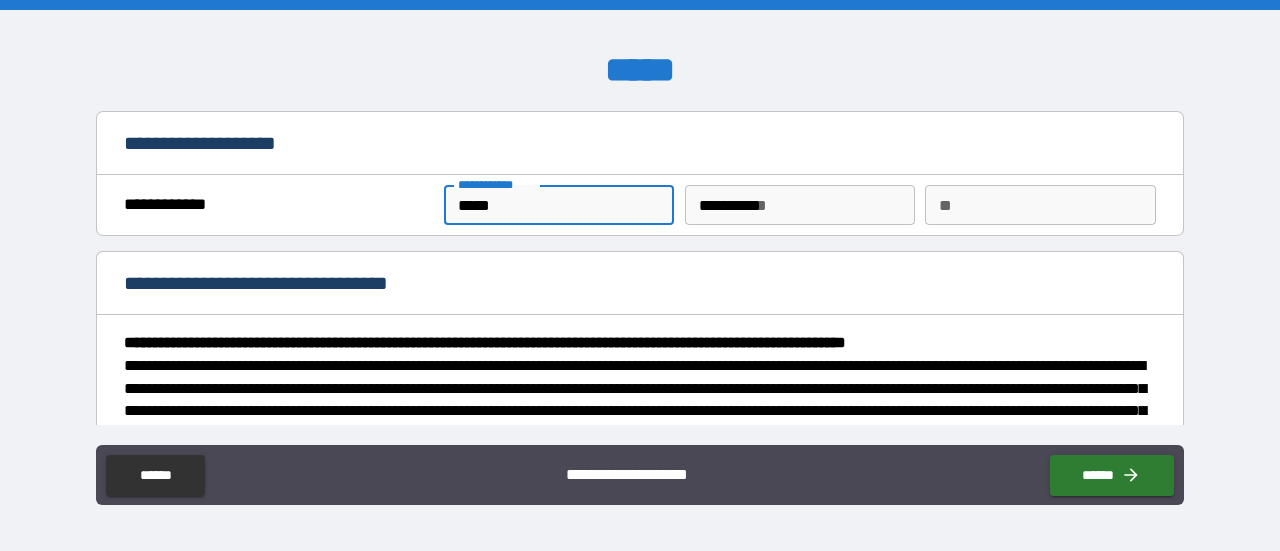 type on "*" 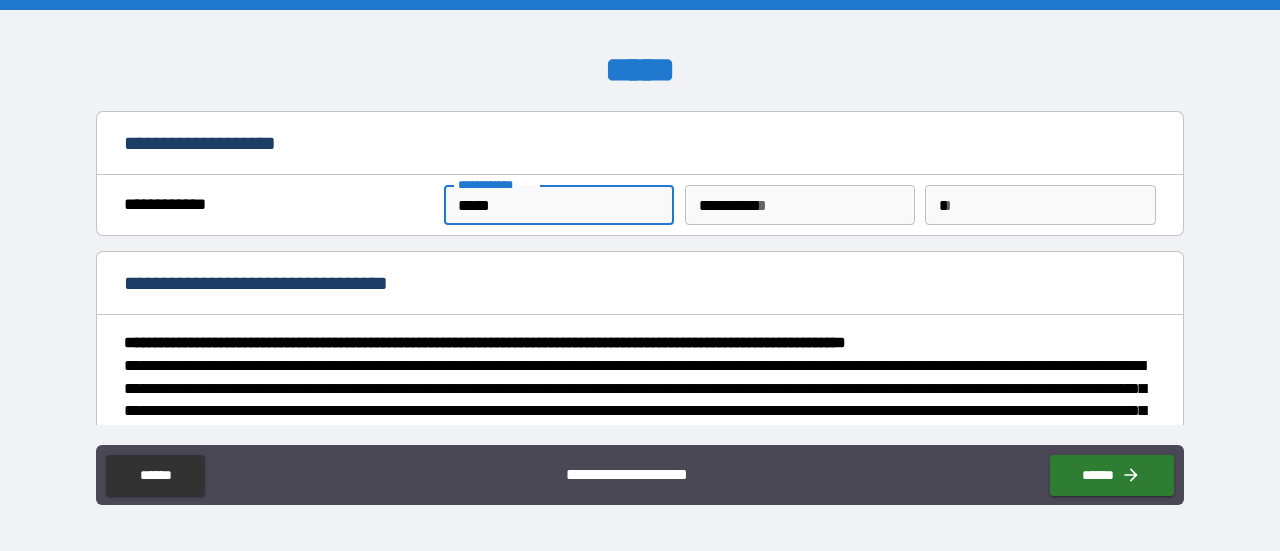 type on "*" 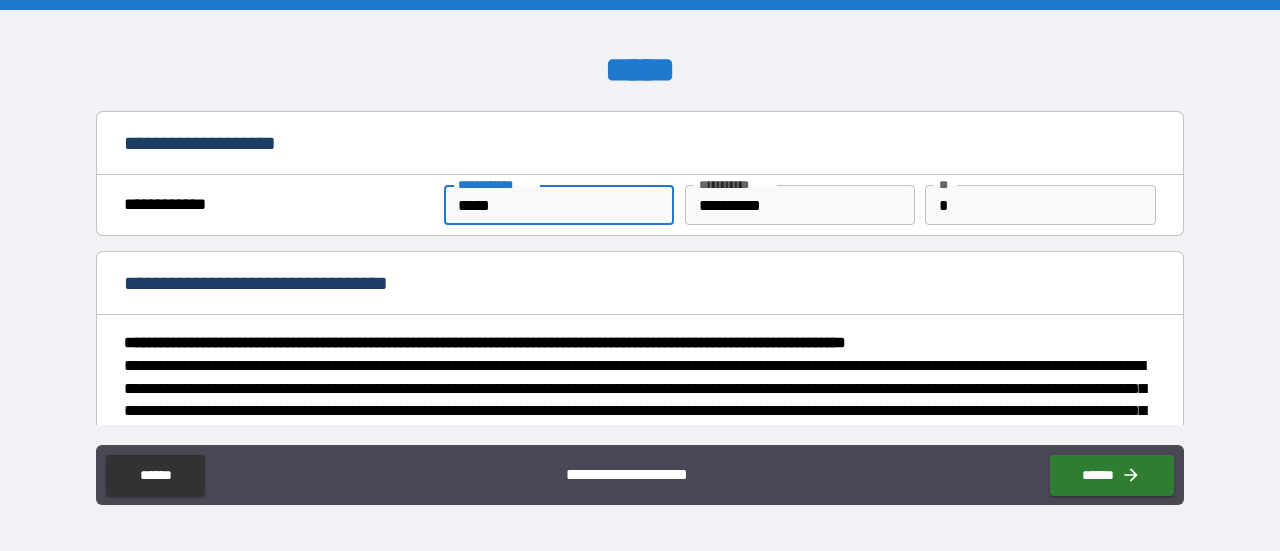 type on "*" 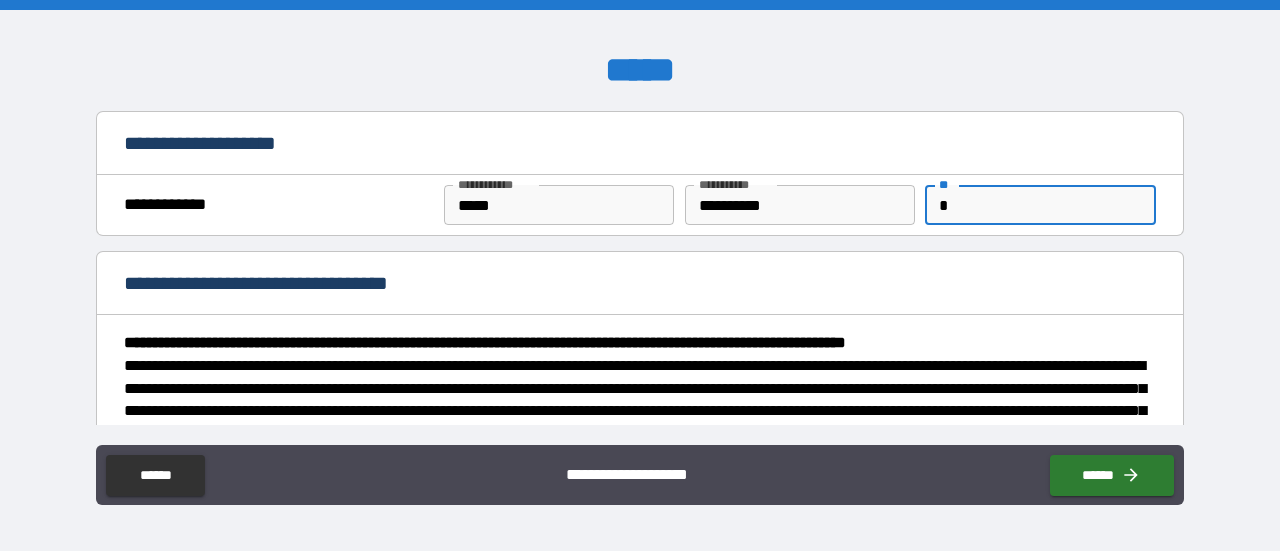 type on "**" 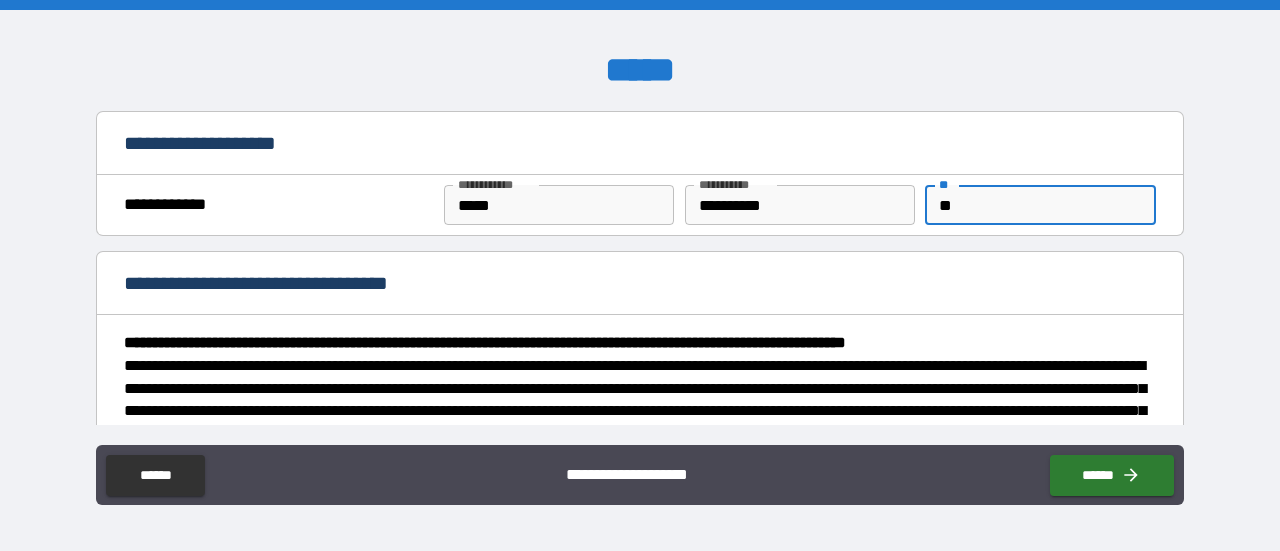 type on "*" 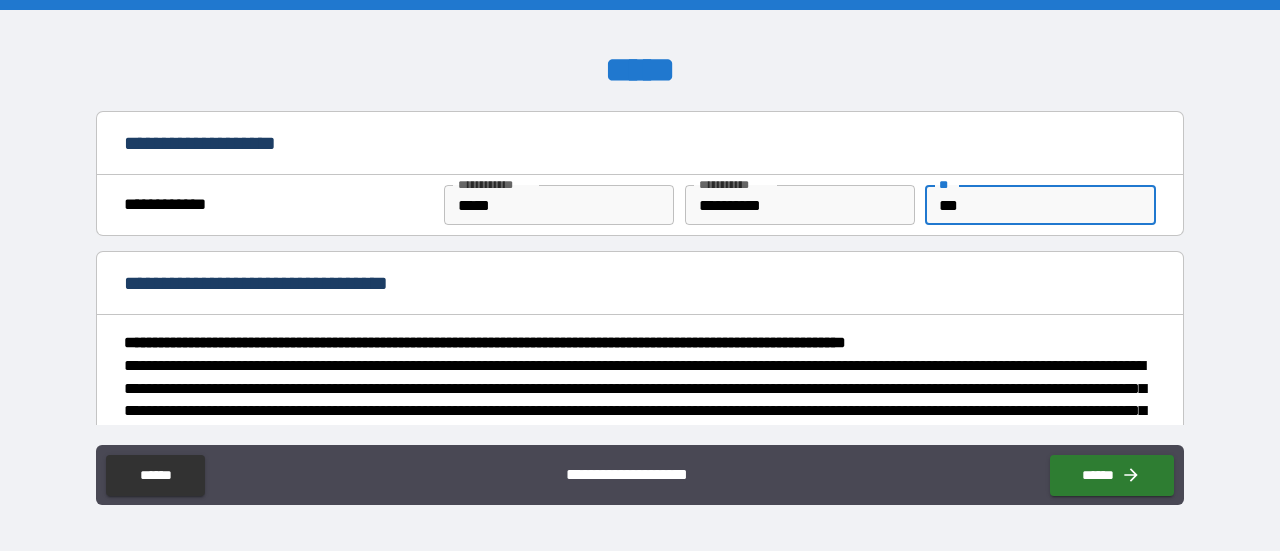 type on "*" 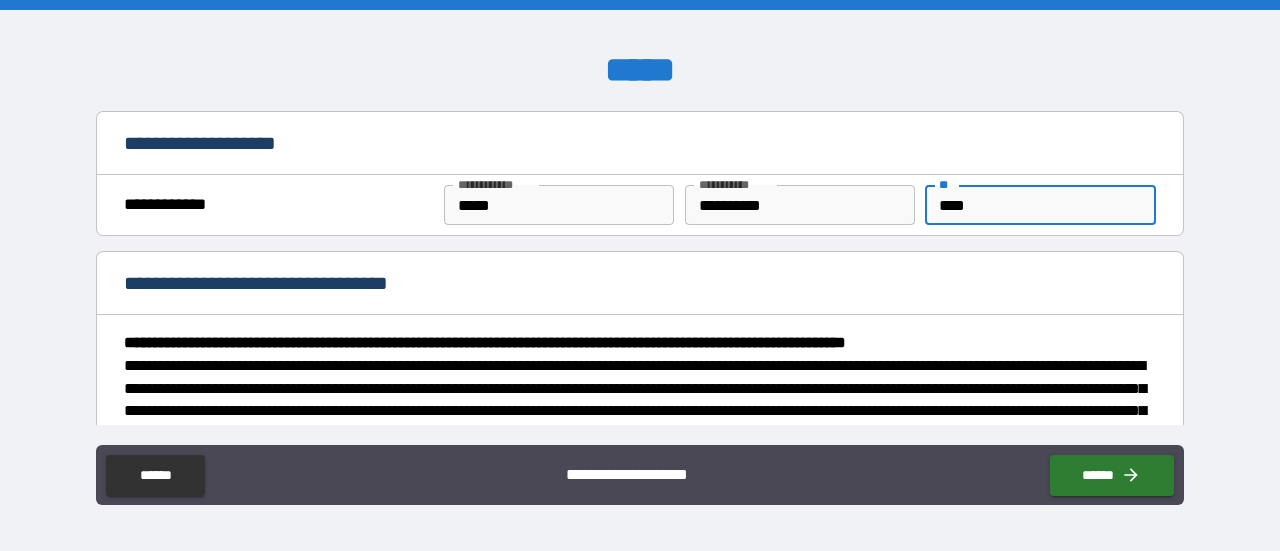 type on "*****" 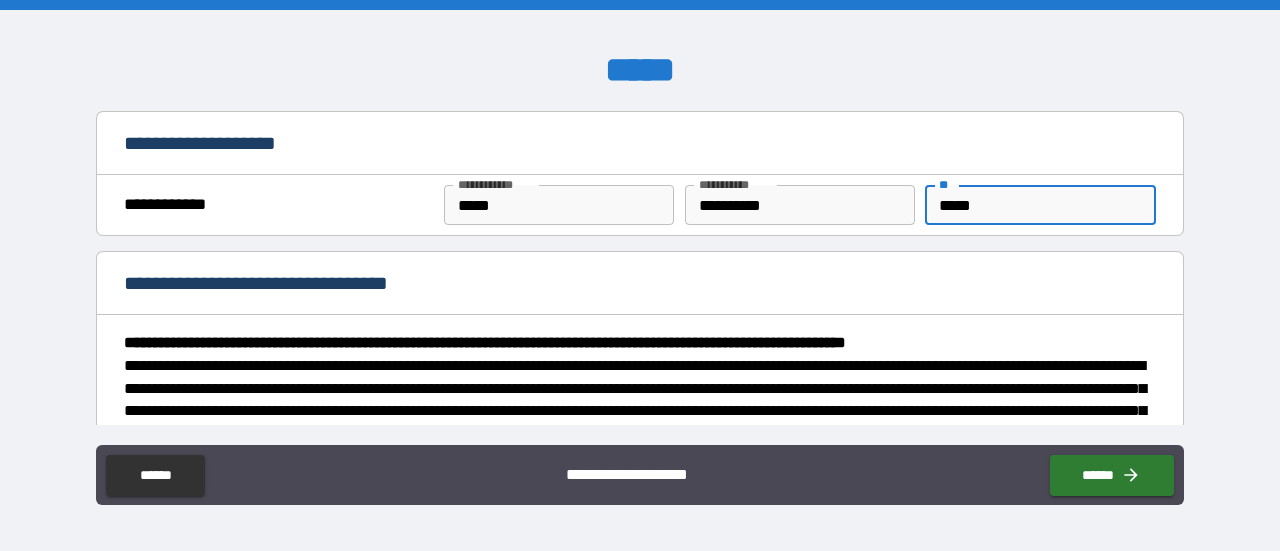 type on "*" 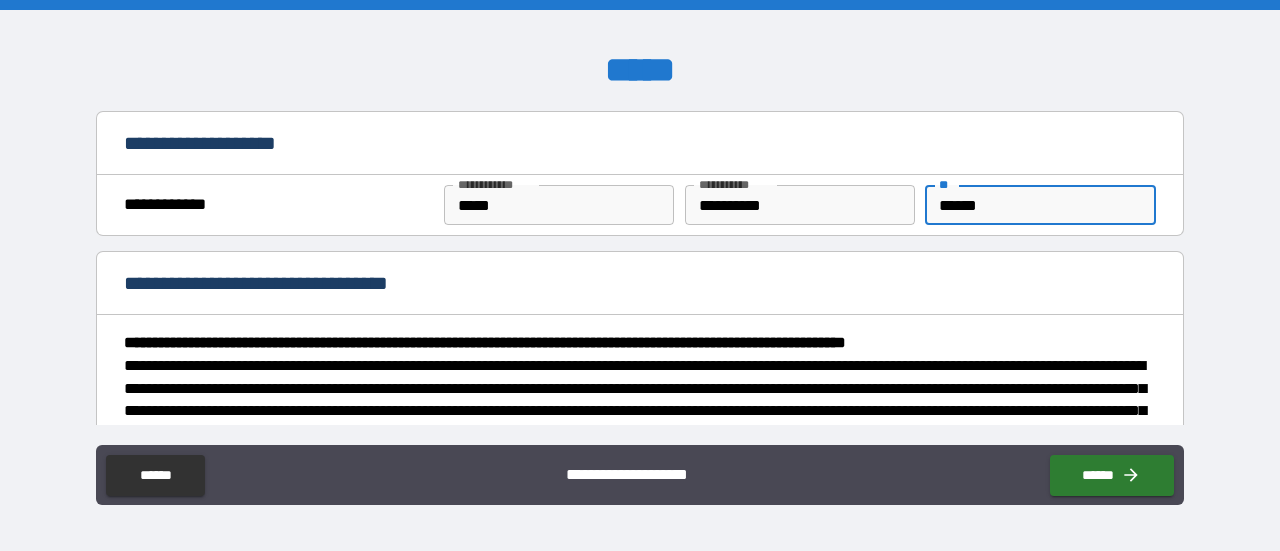 type on "*" 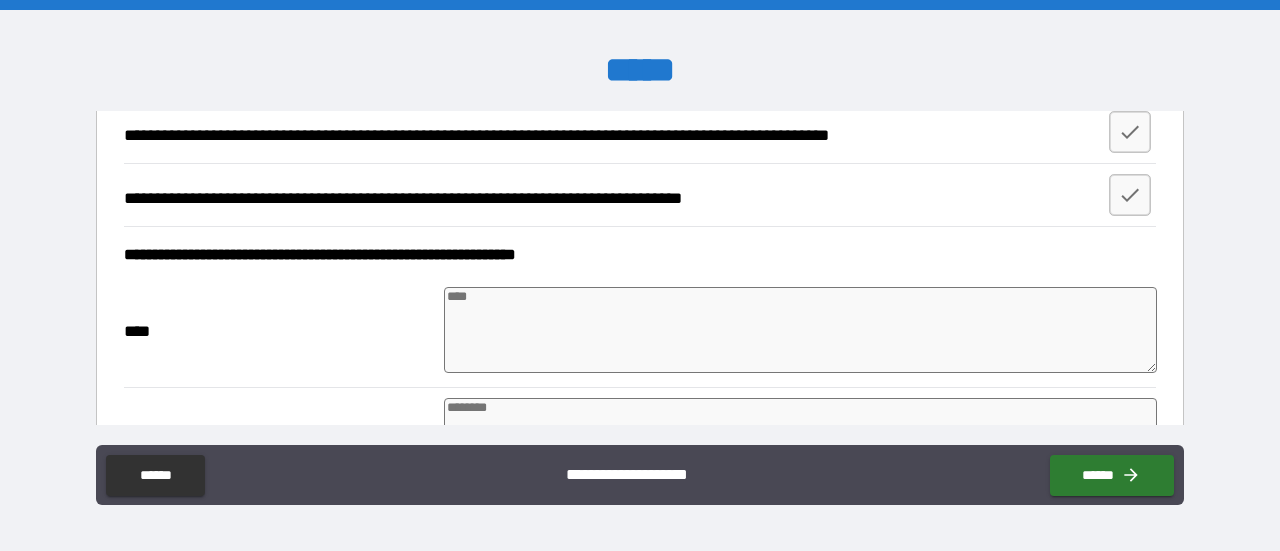scroll, scrollTop: 300, scrollLeft: 0, axis: vertical 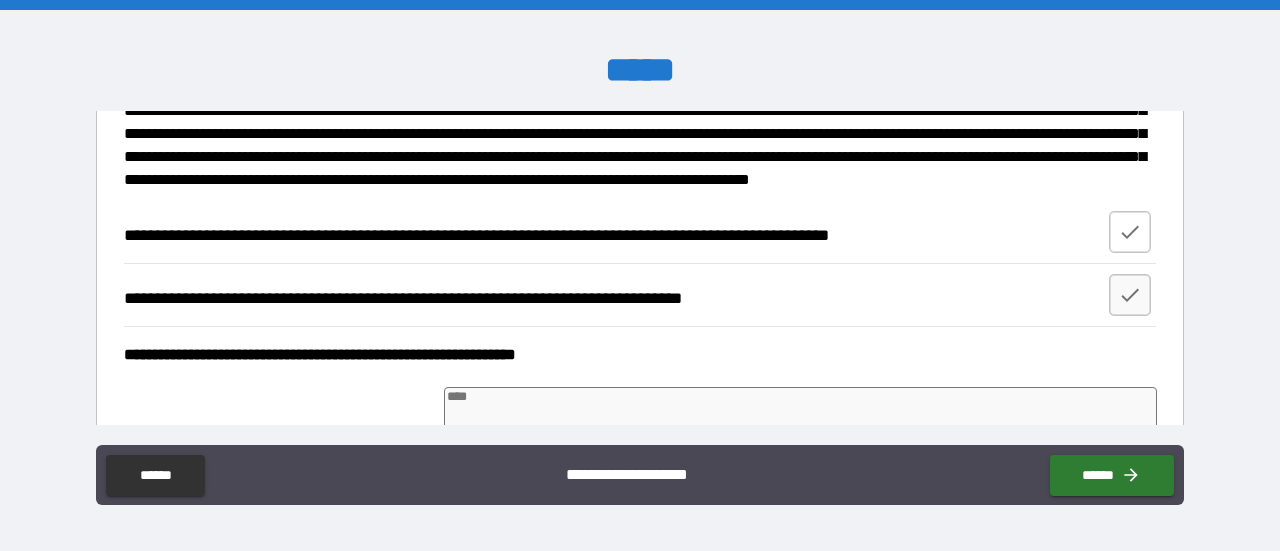 type on "******" 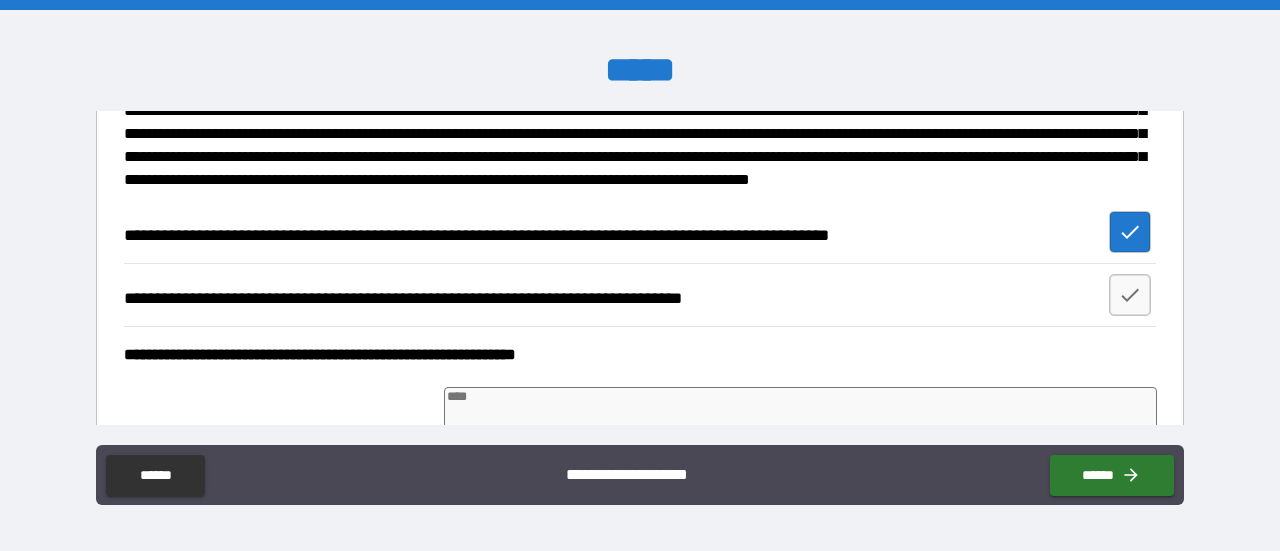 type on "*" 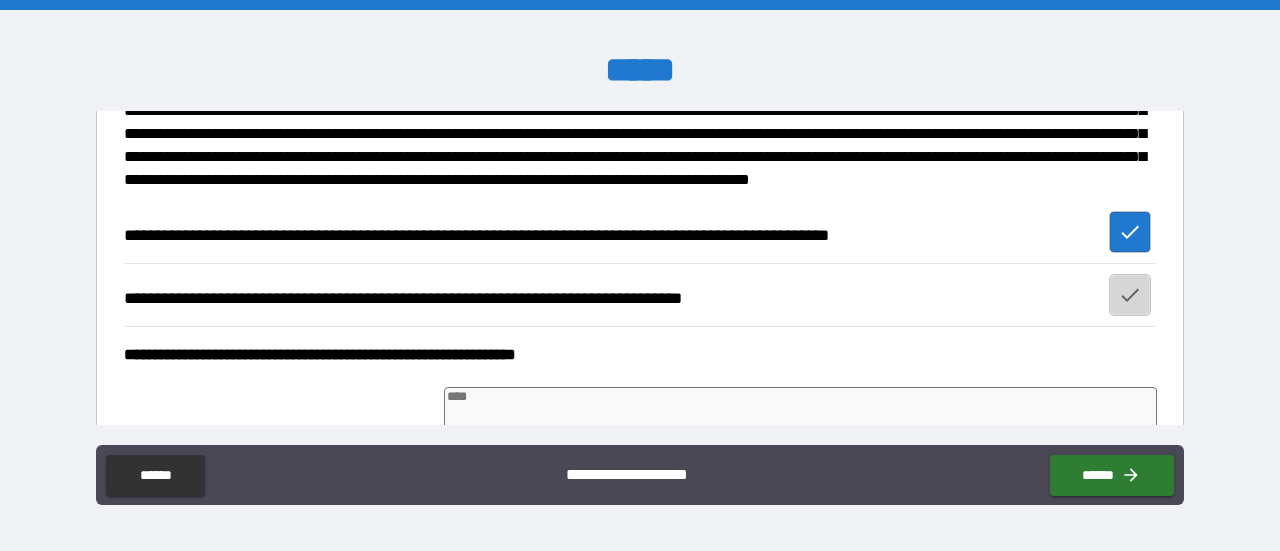 click 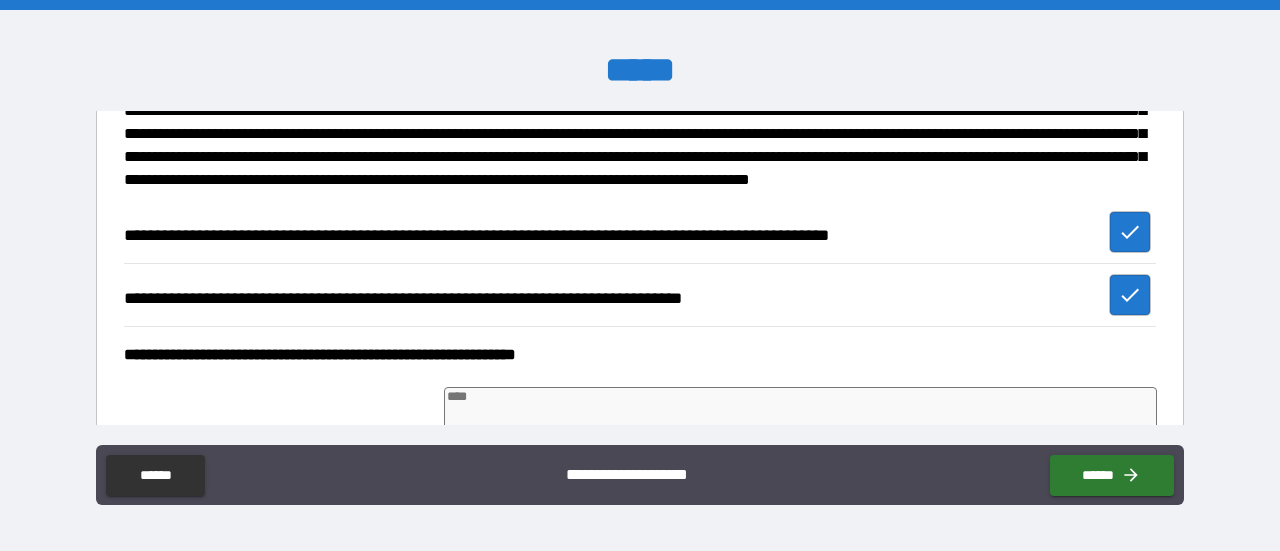 scroll, scrollTop: 400, scrollLeft: 0, axis: vertical 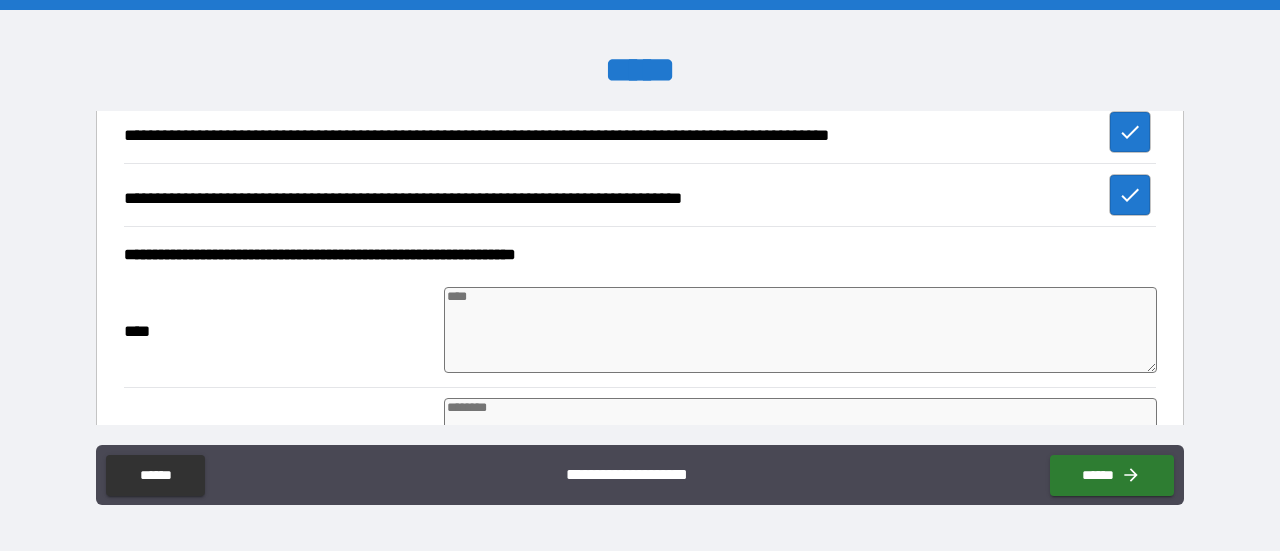 click at bounding box center (800, 330) 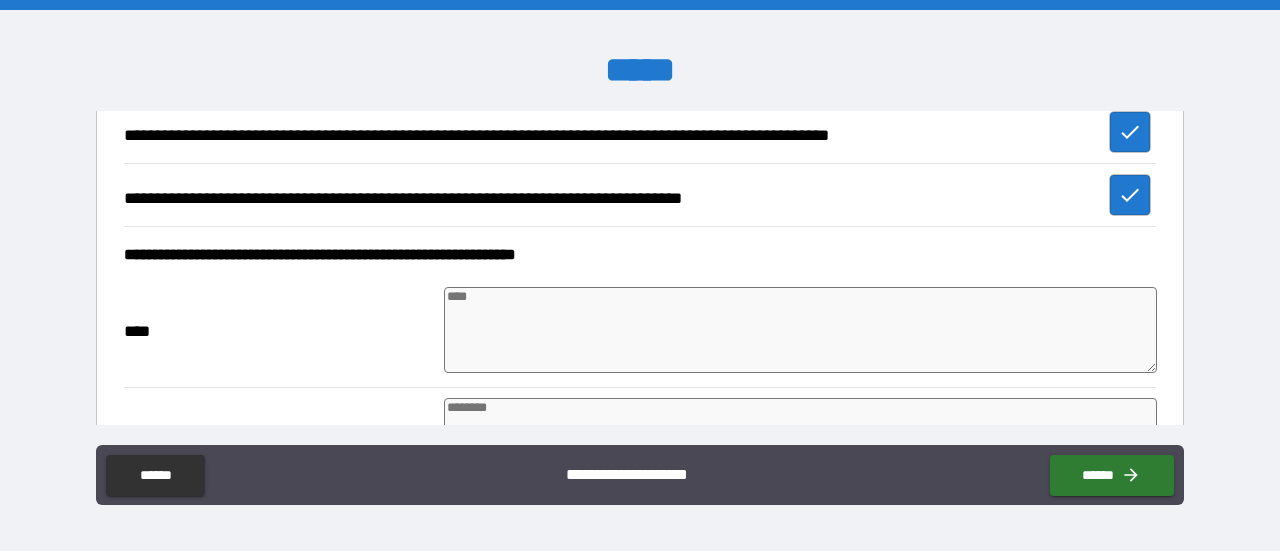 type on "*" 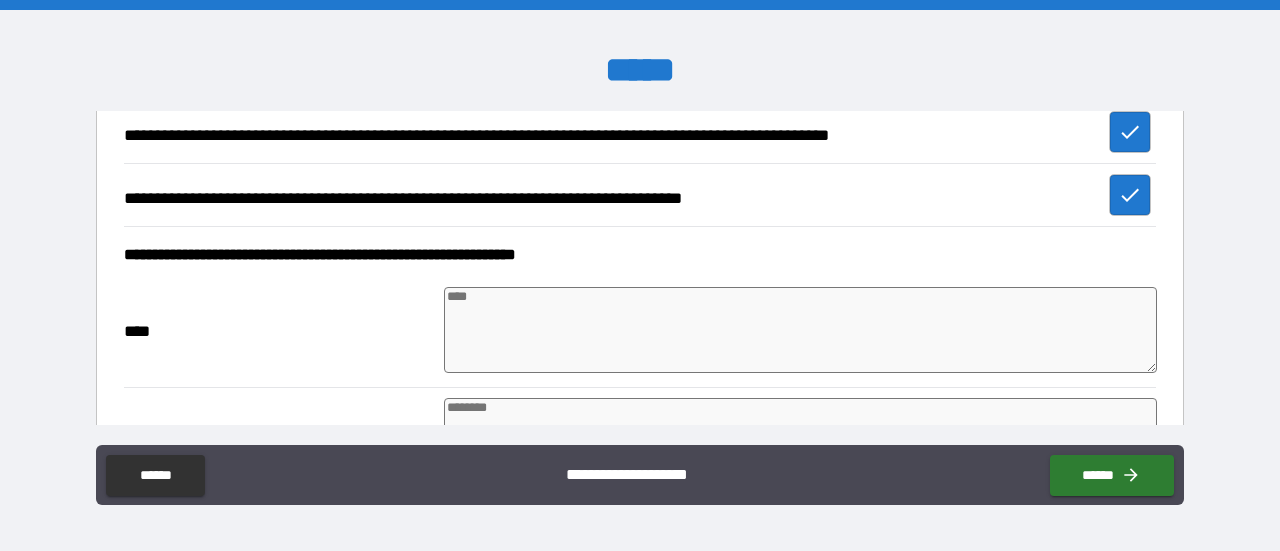type on "*" 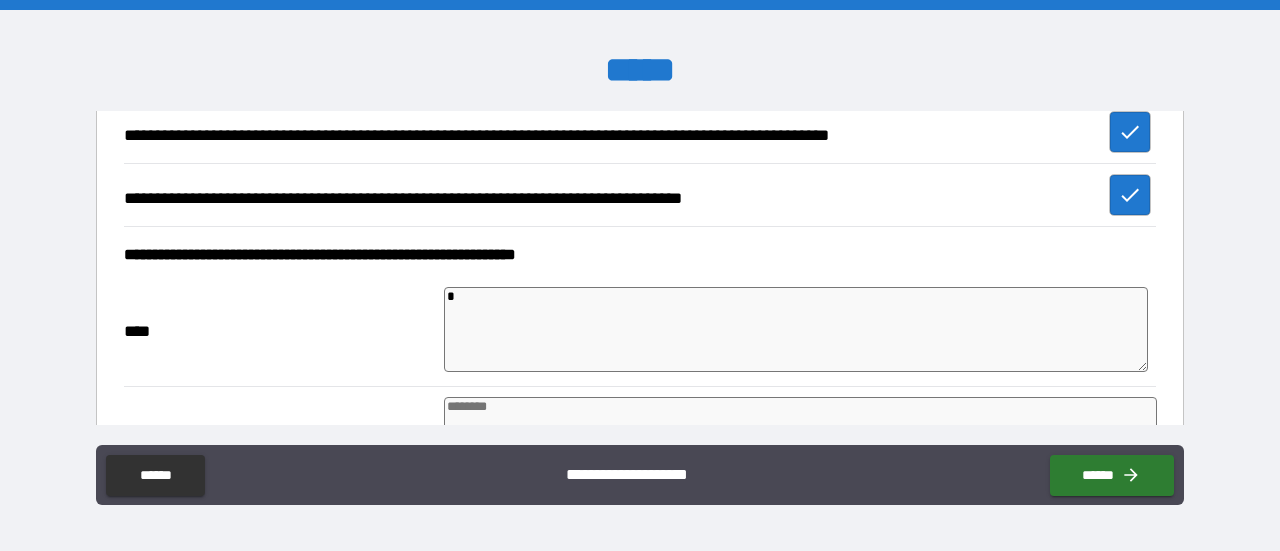 type on "**" 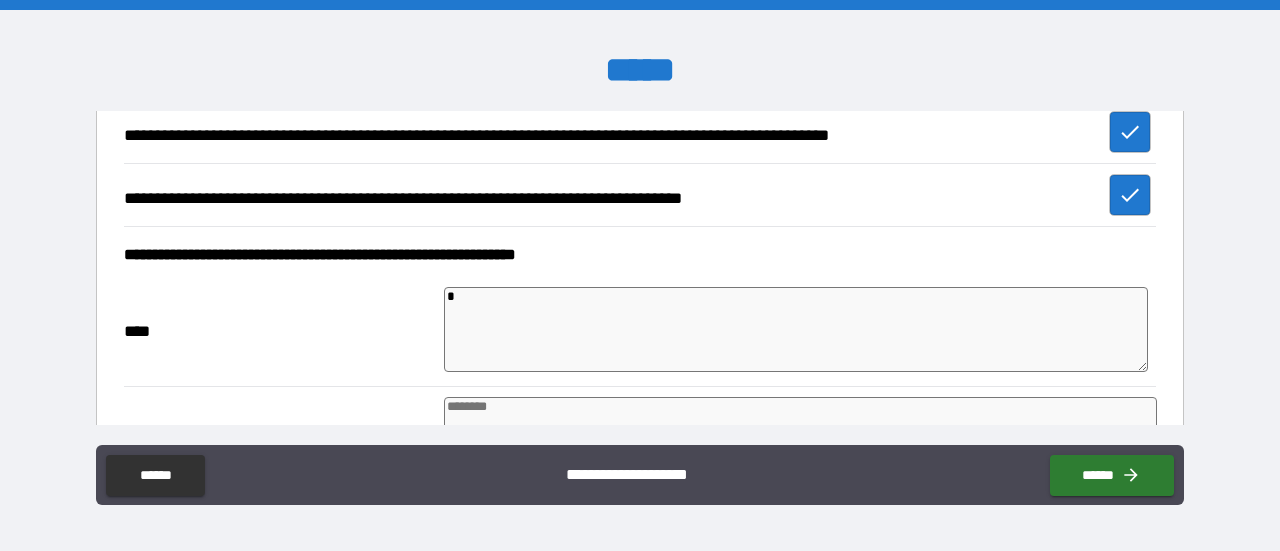 type on "*" 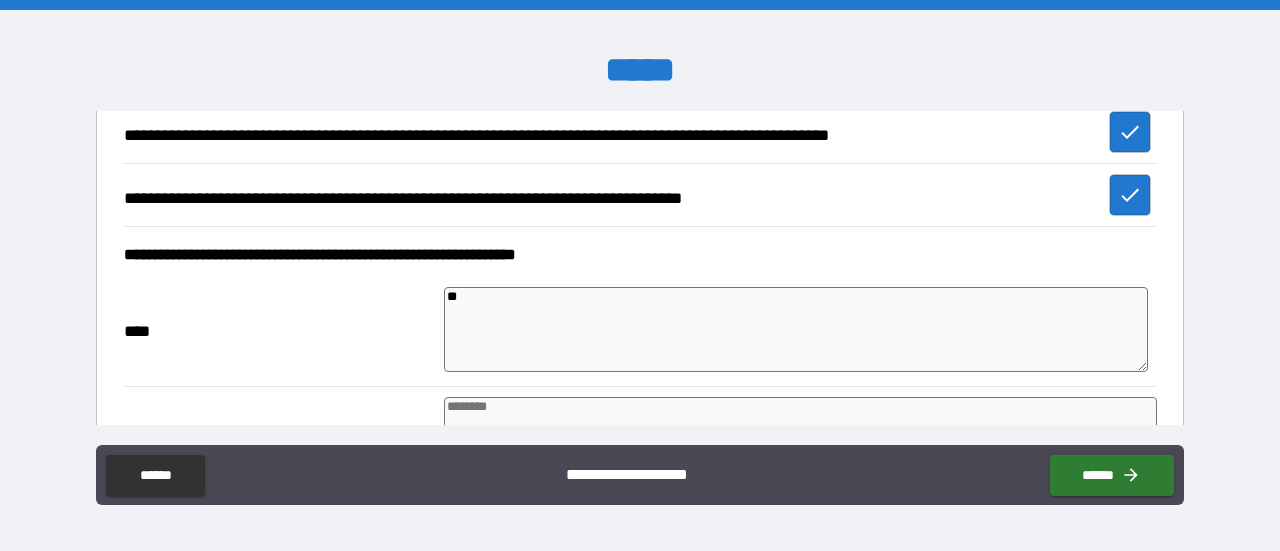 type on "*" 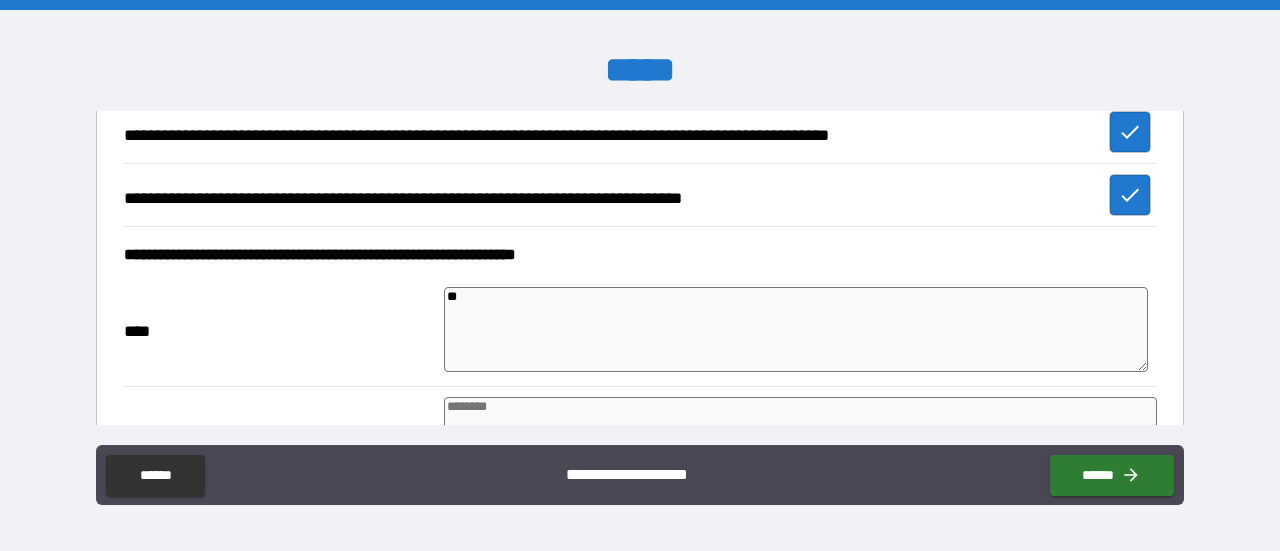 type on "***" 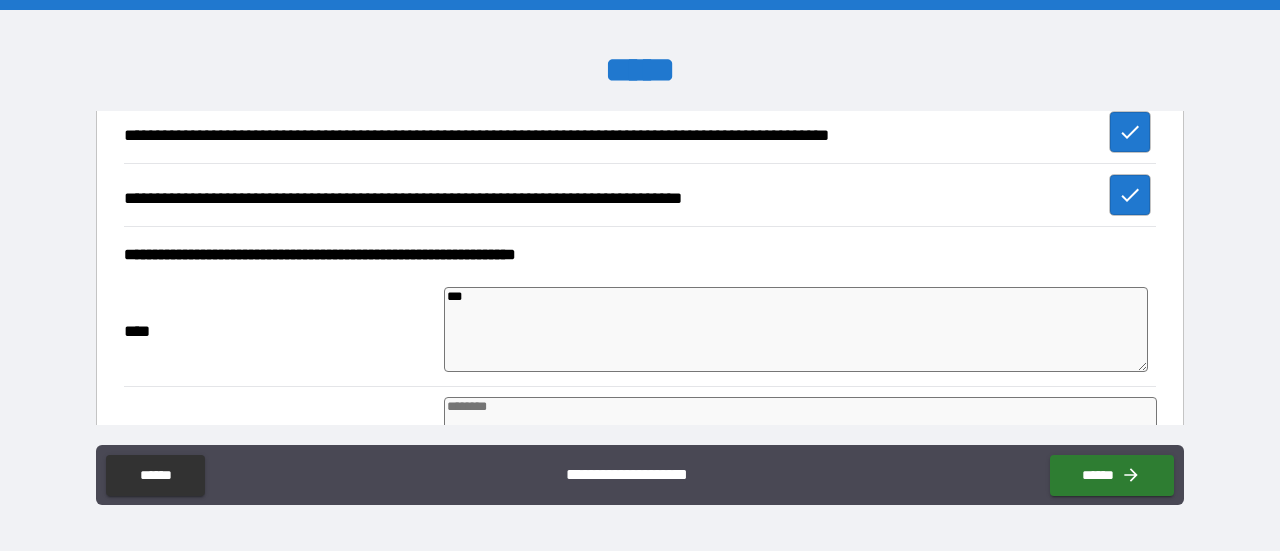 type on "*" 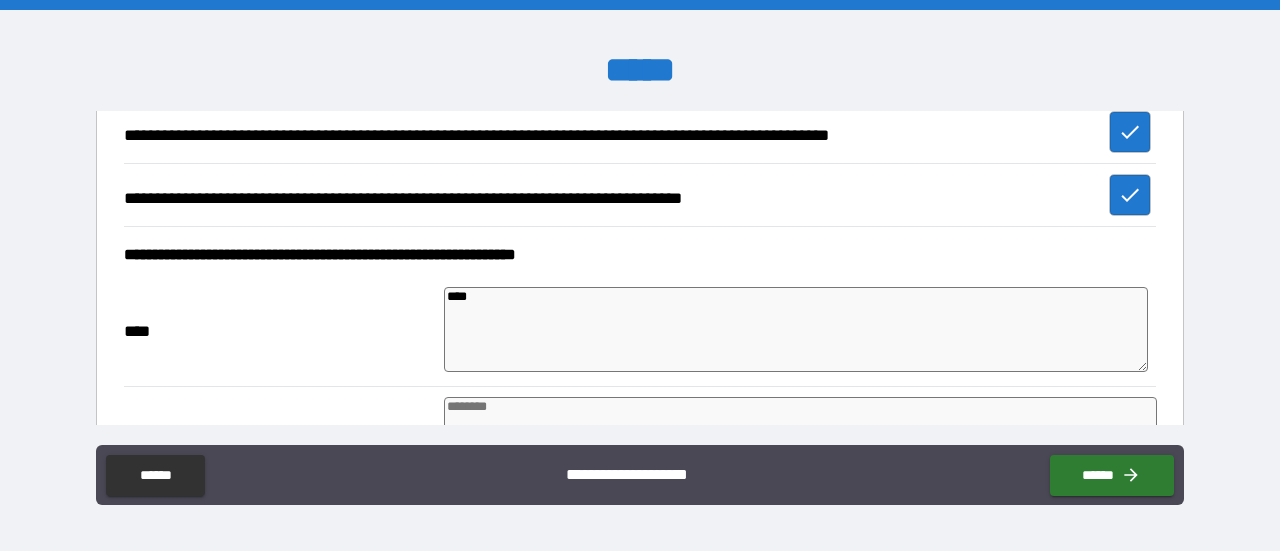 type on "*" 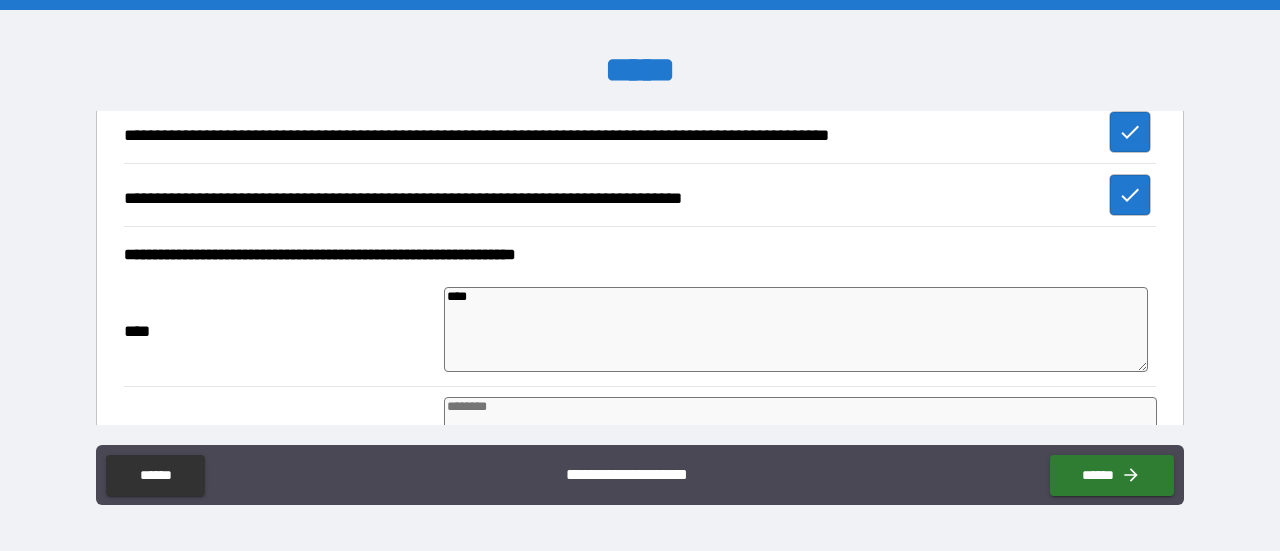 type on "*" 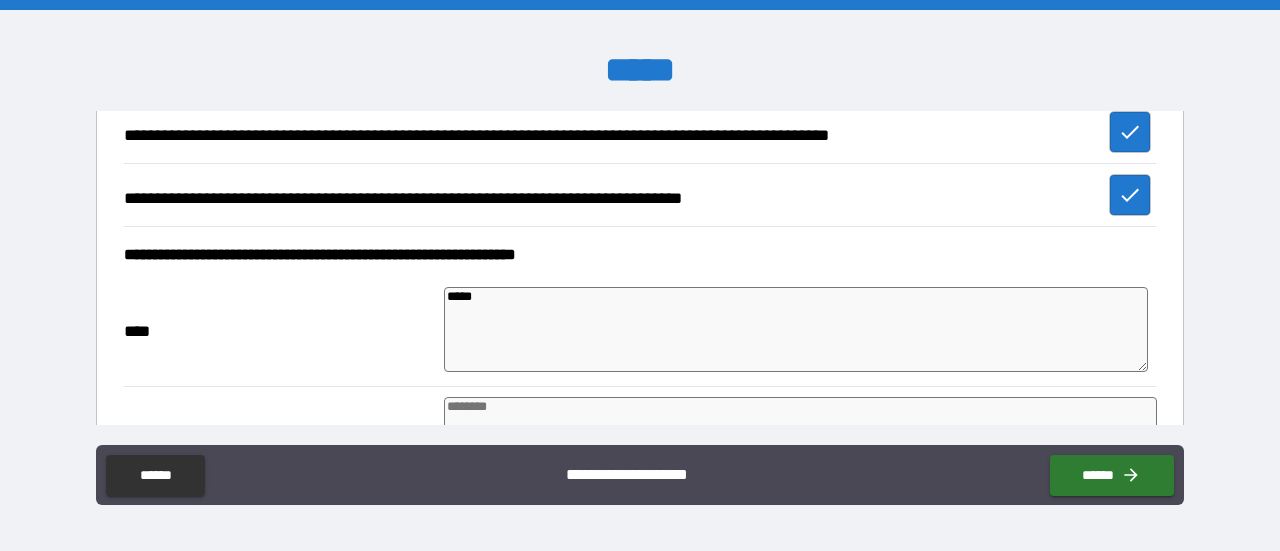 type on "*****" 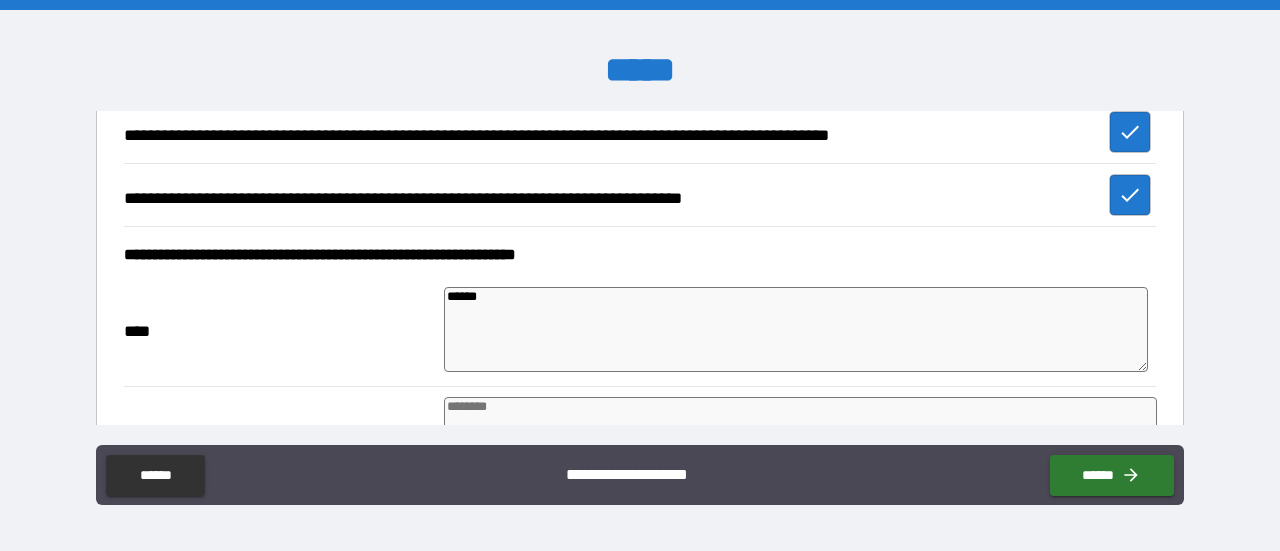 type on "*" 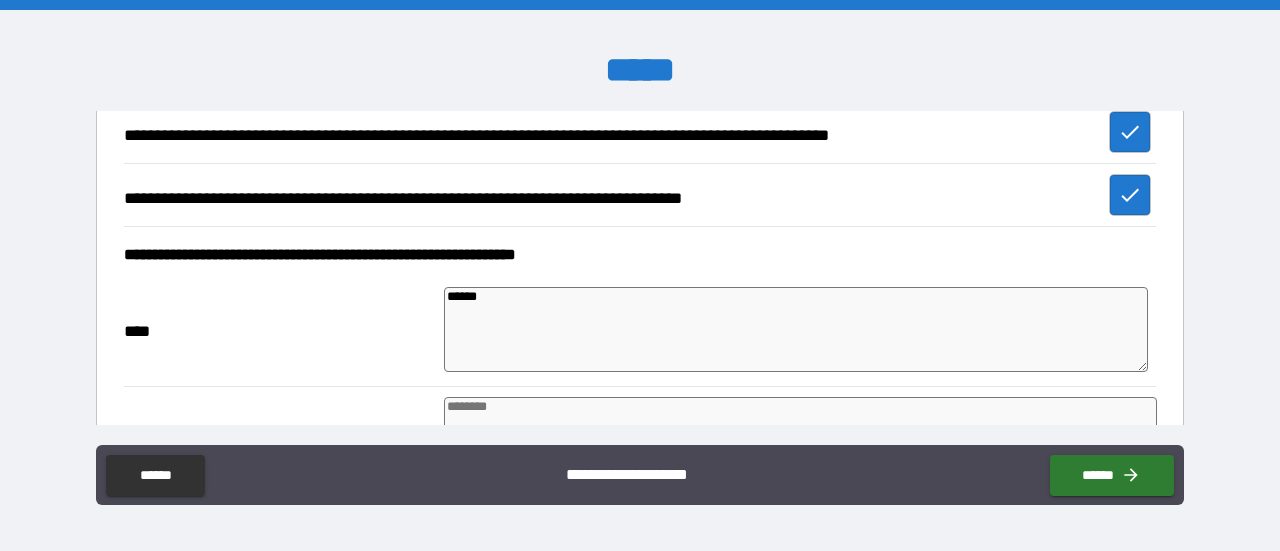 type on "*" 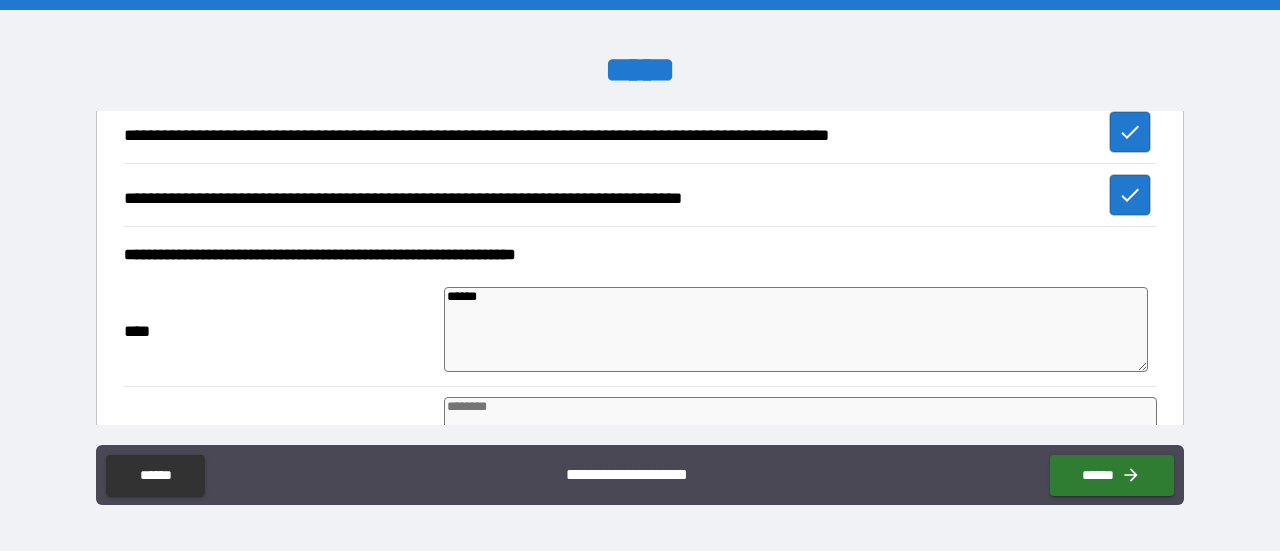 type on "*" 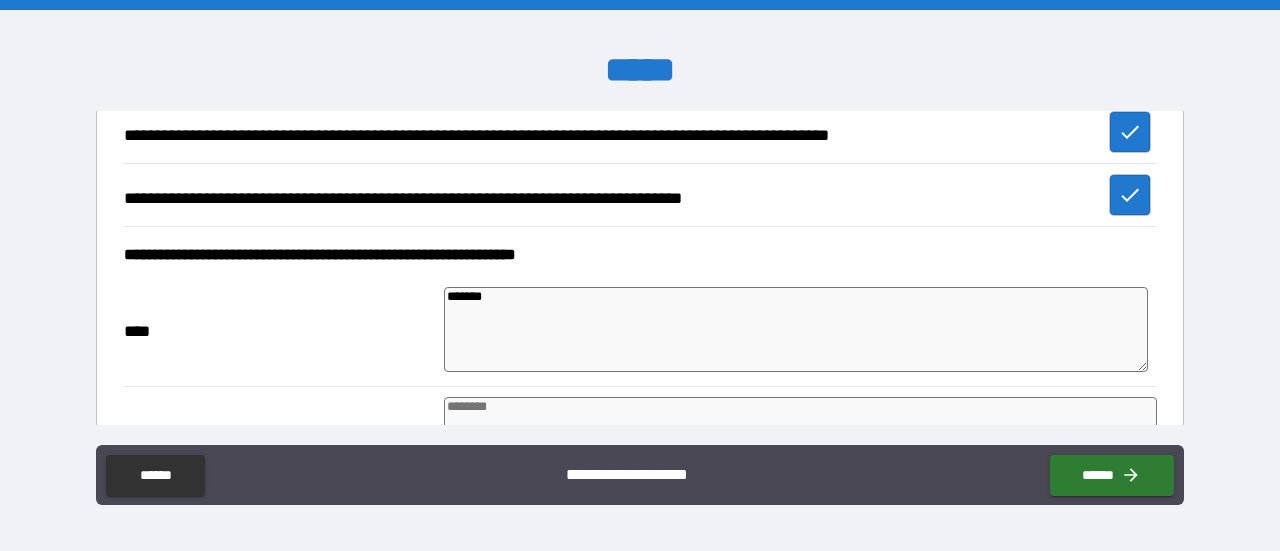 type on "********" 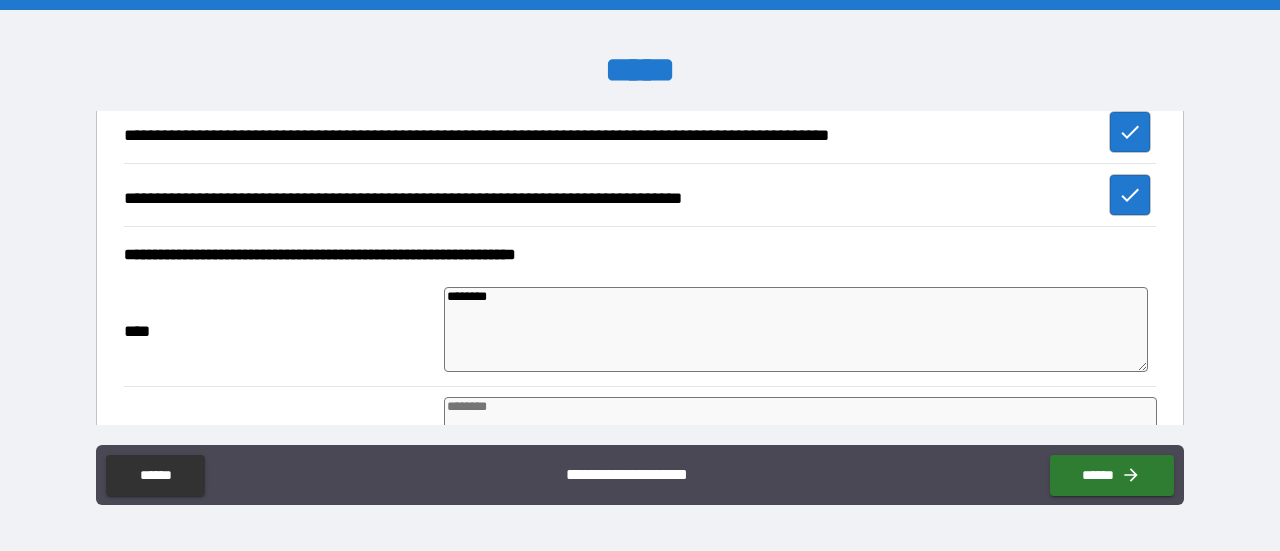type on "*********" 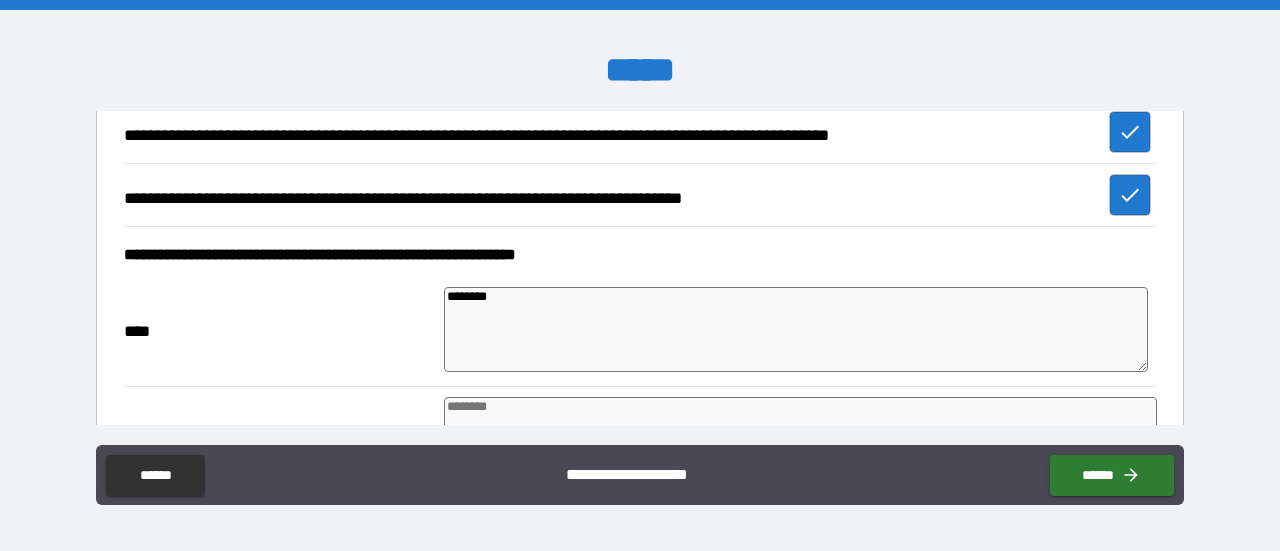 type on "*" 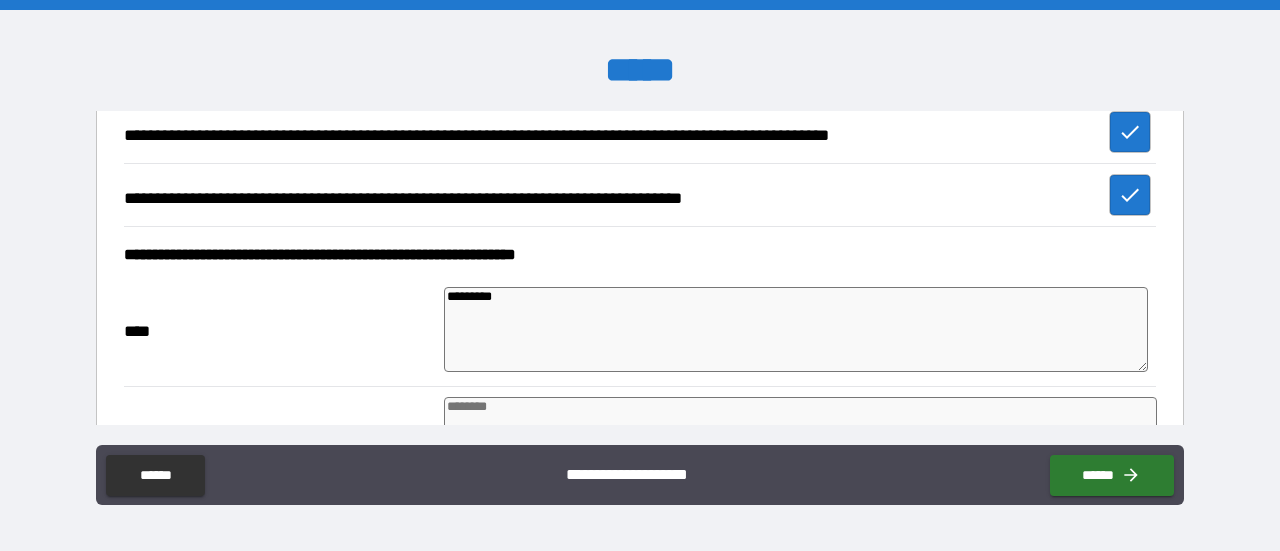 type on "**********" 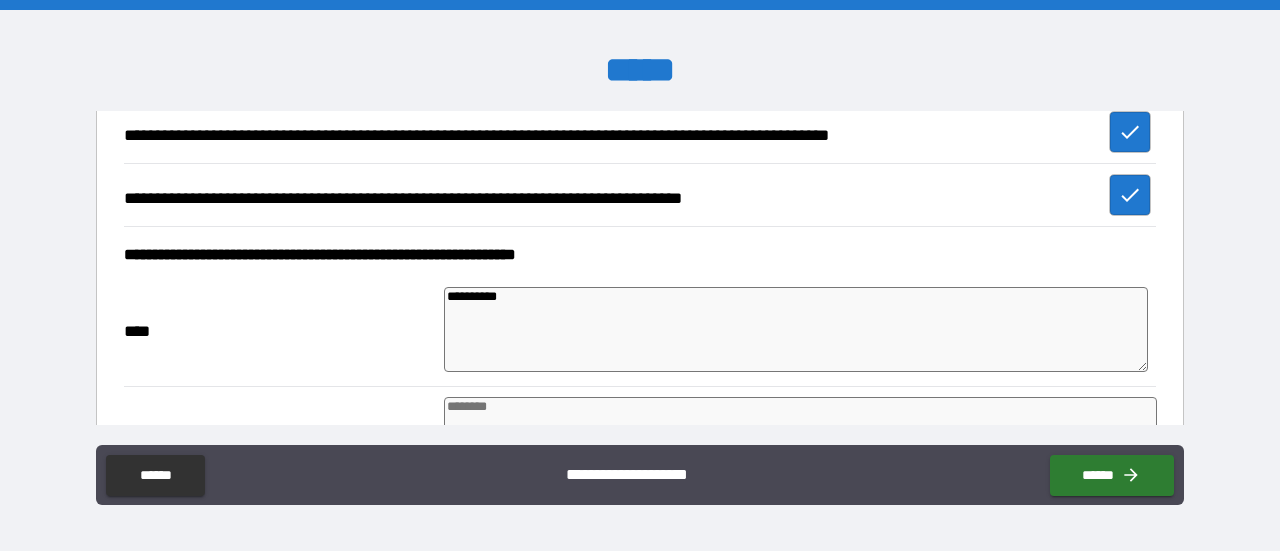 type on "**********" 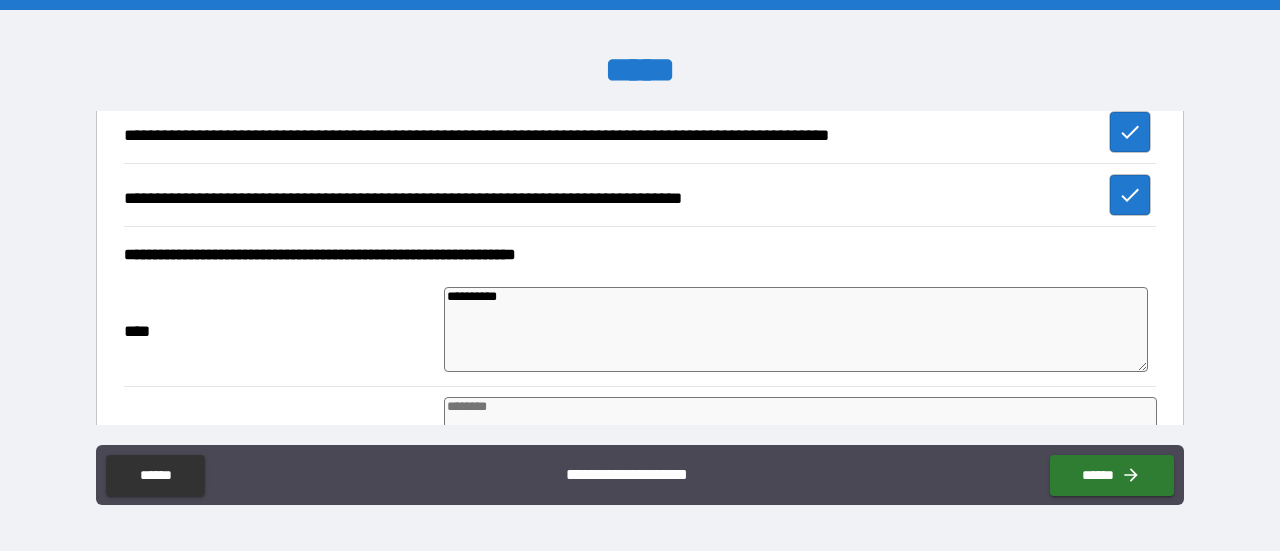 type on "*" 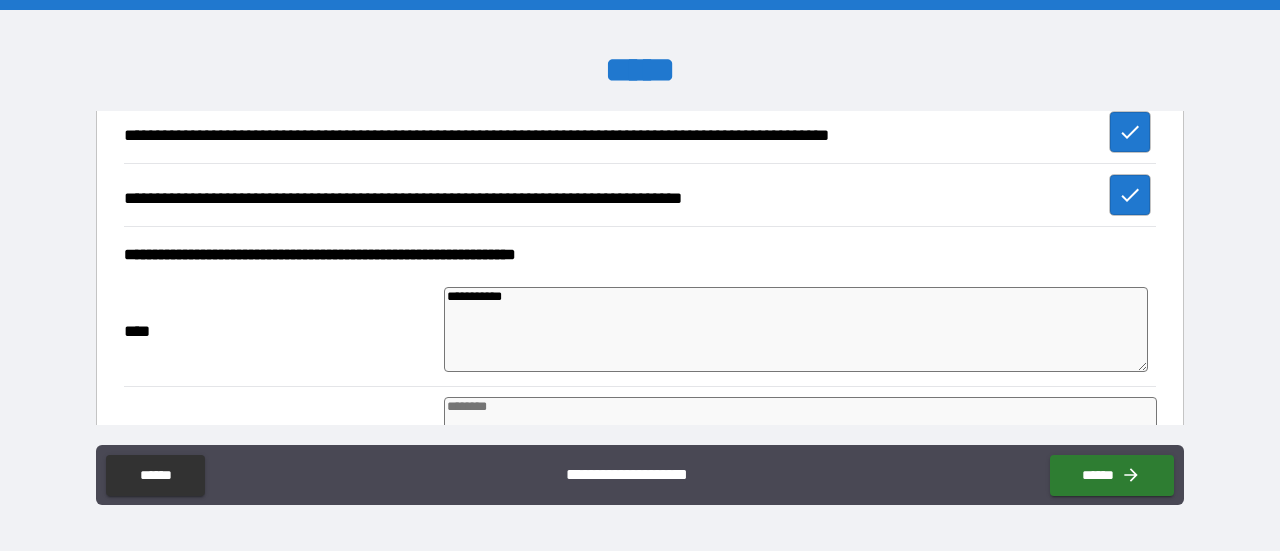 type on "**********" 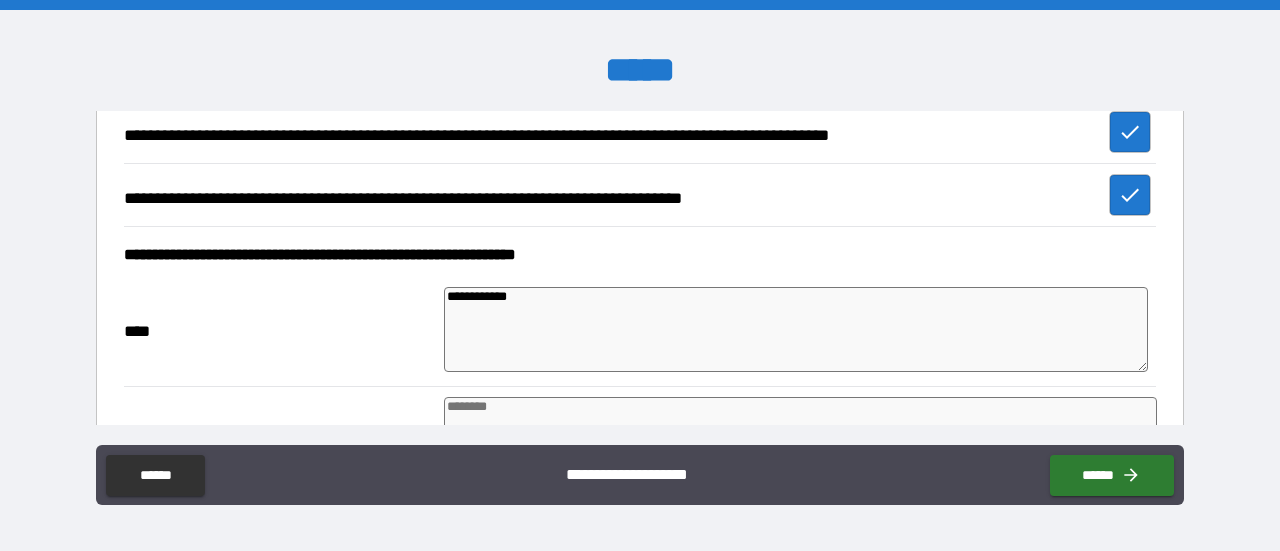 type on "**********" 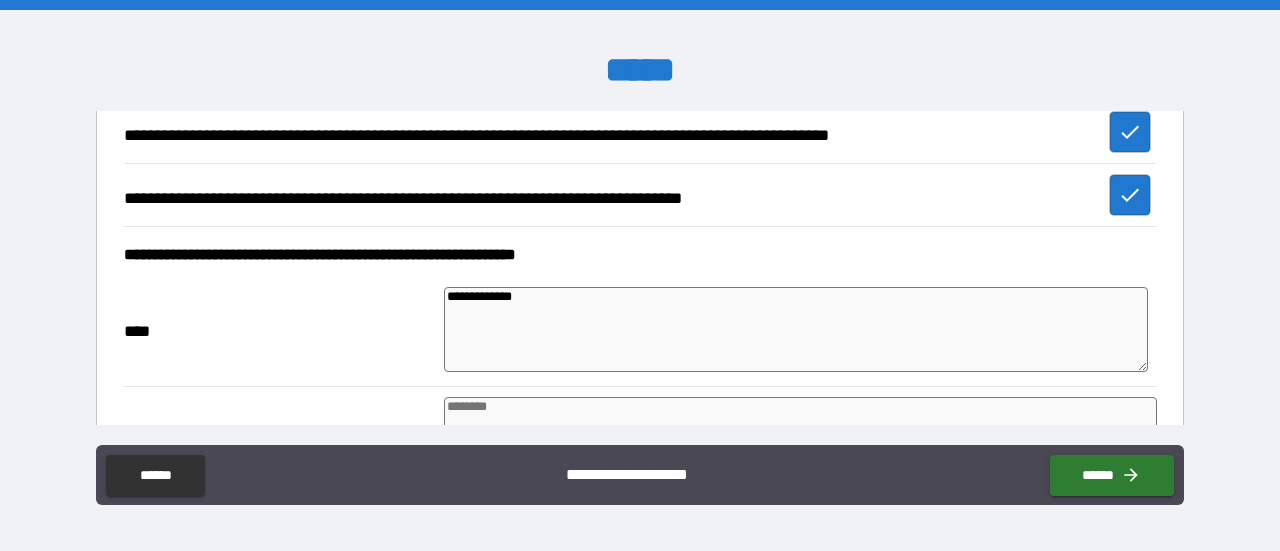 type on "*" 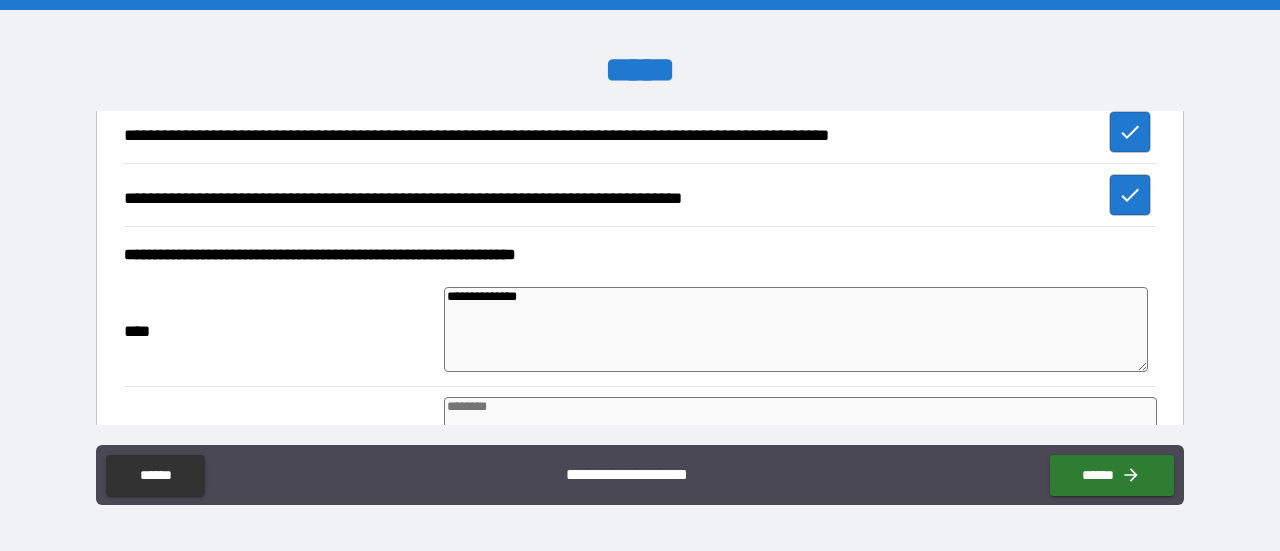 type on "**********" 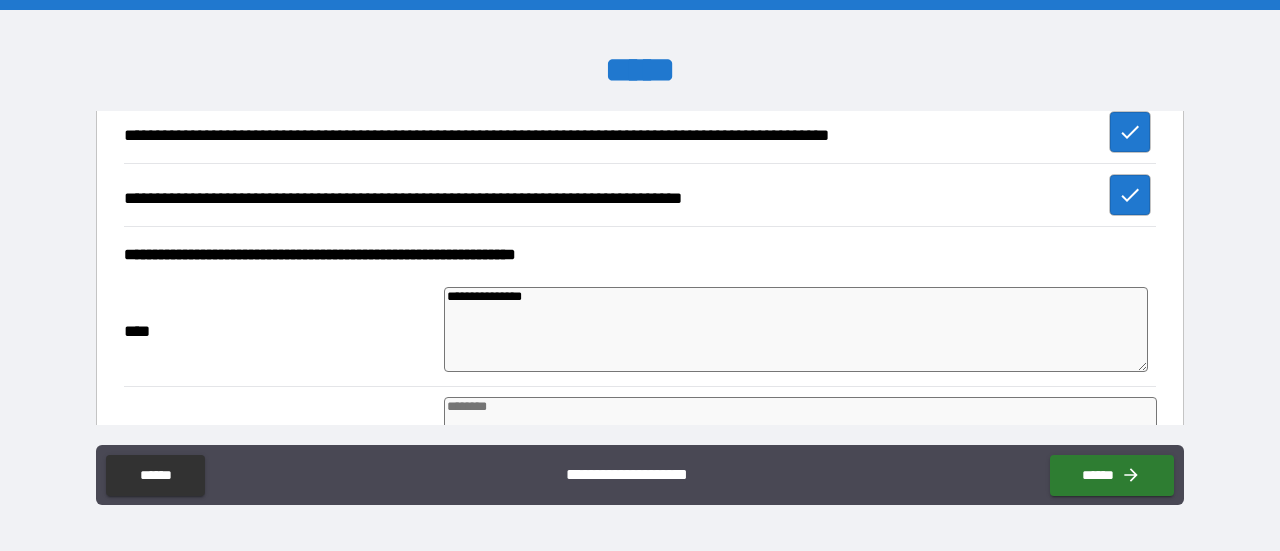 type on "**********" 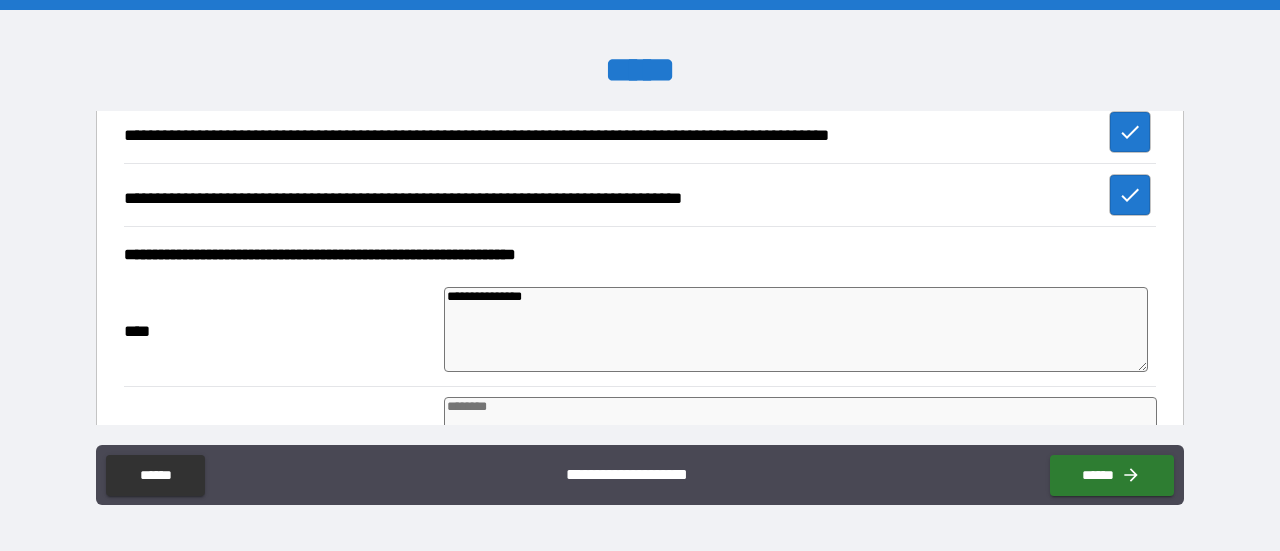 type on "*" 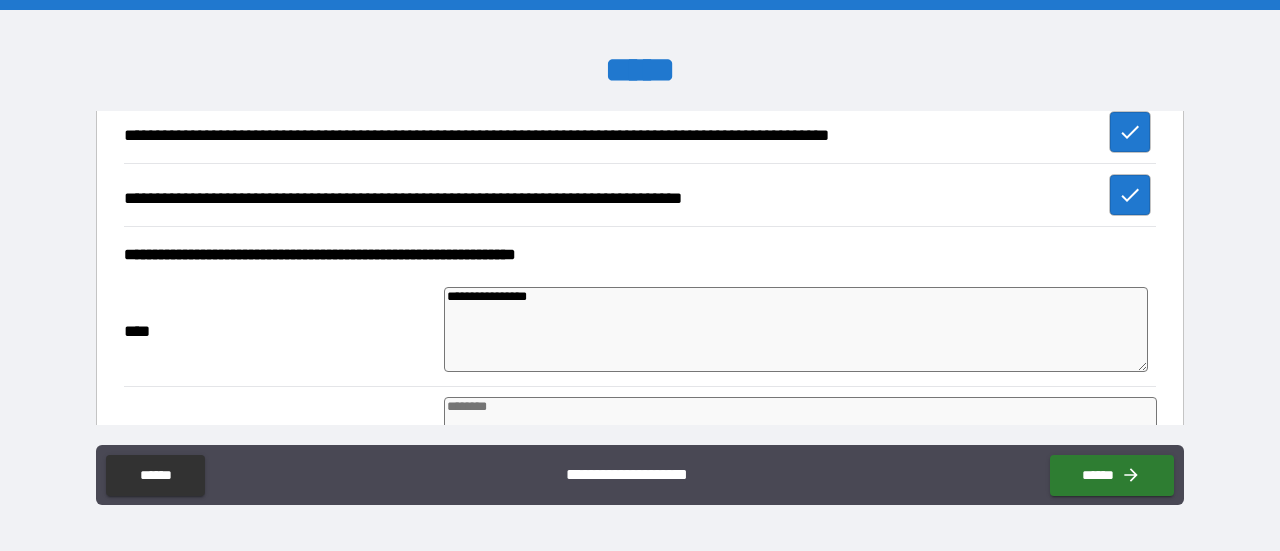 type on "*" 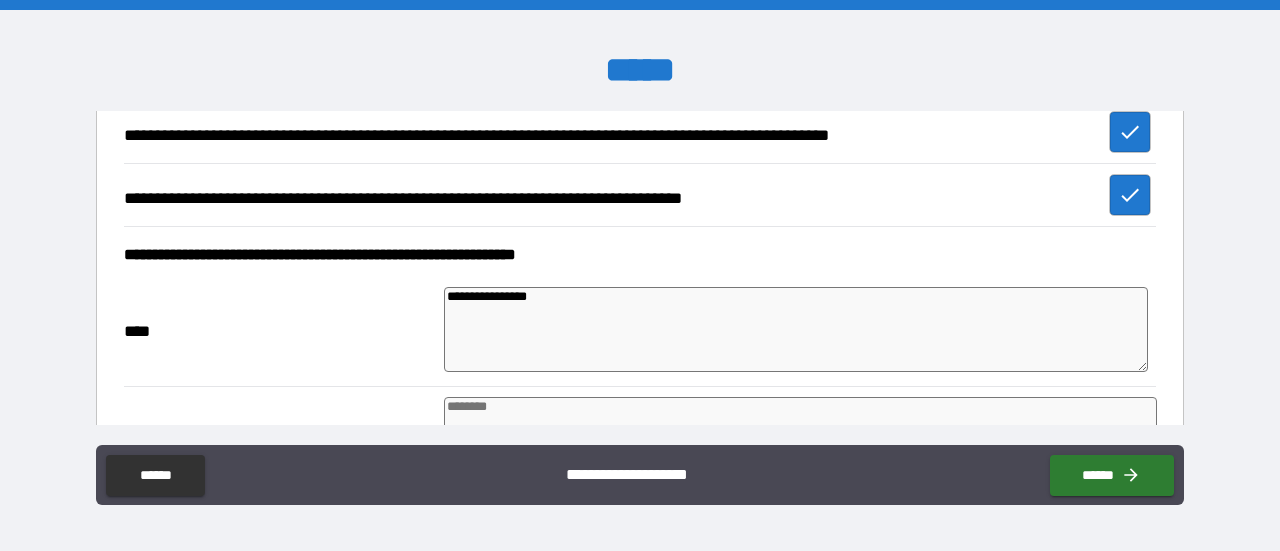 type on "*" 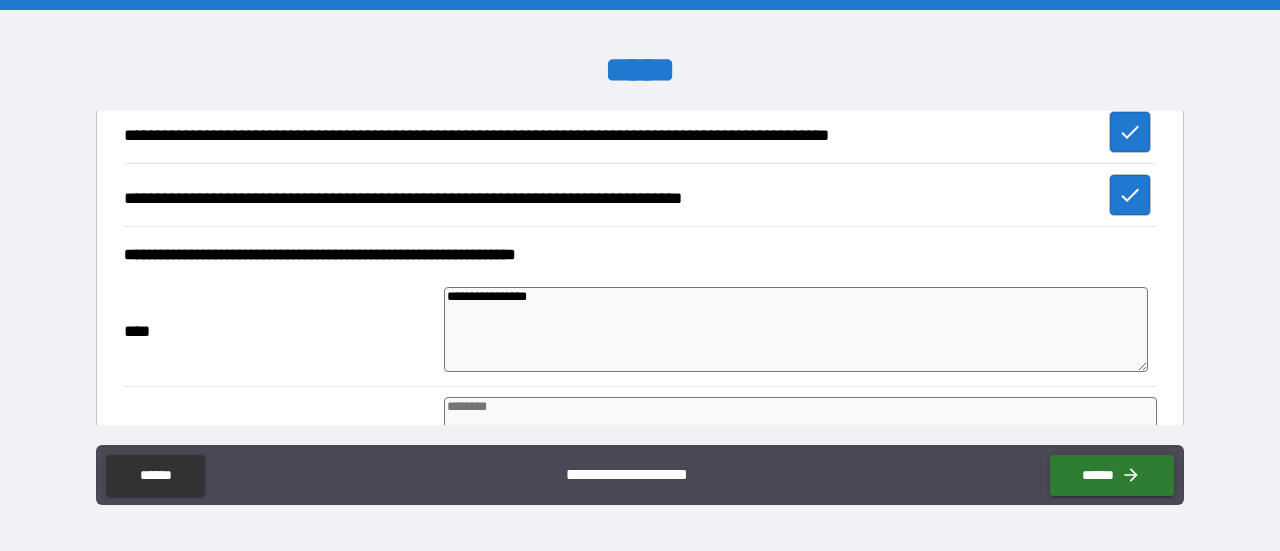 scroll, scrollTop: 500, scrollLeft: 0, axis: vertical 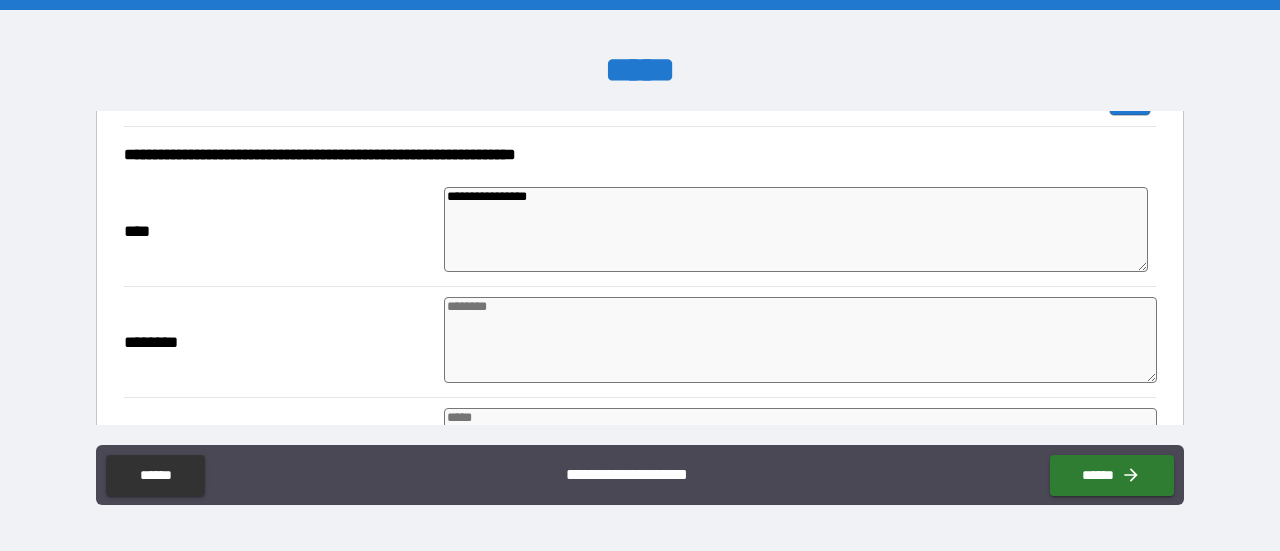 type on "**********" 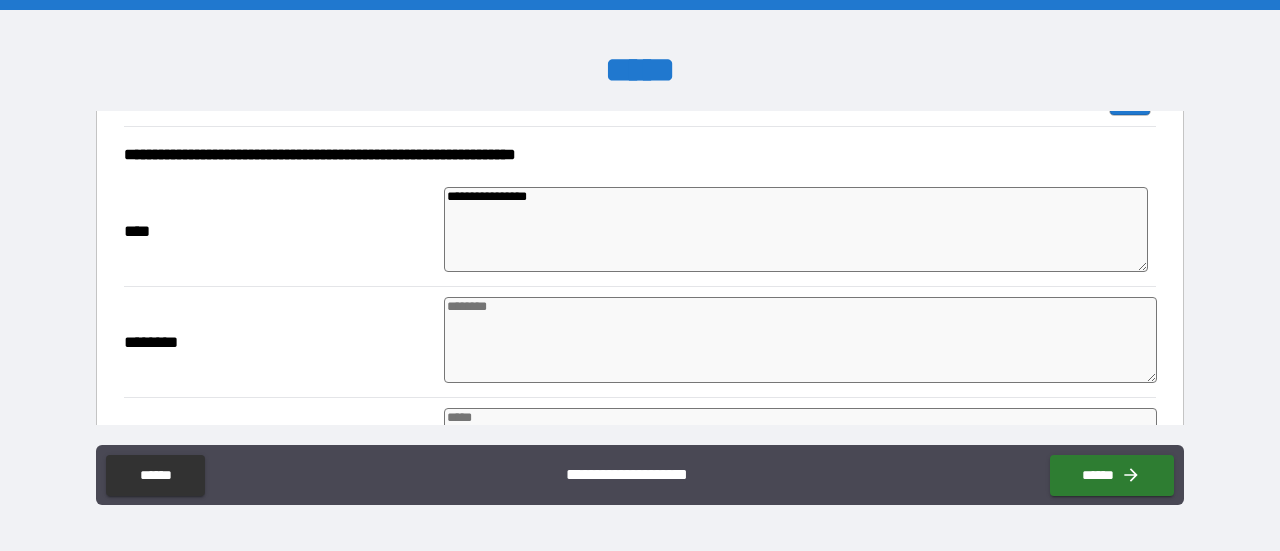 click at bounding box center [800, 340] 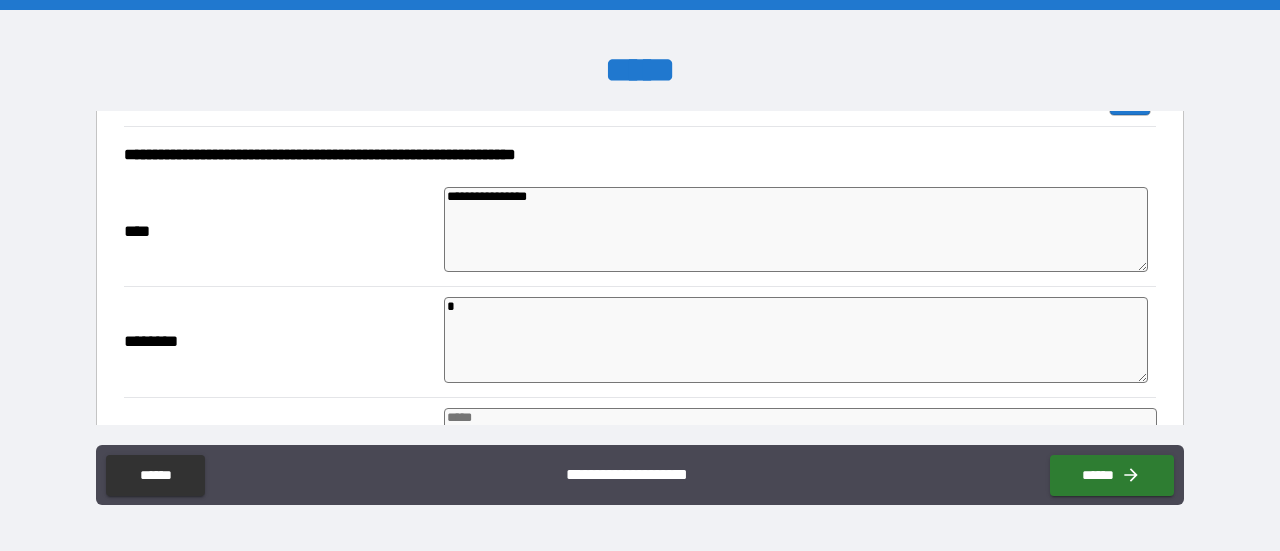 type on "*" 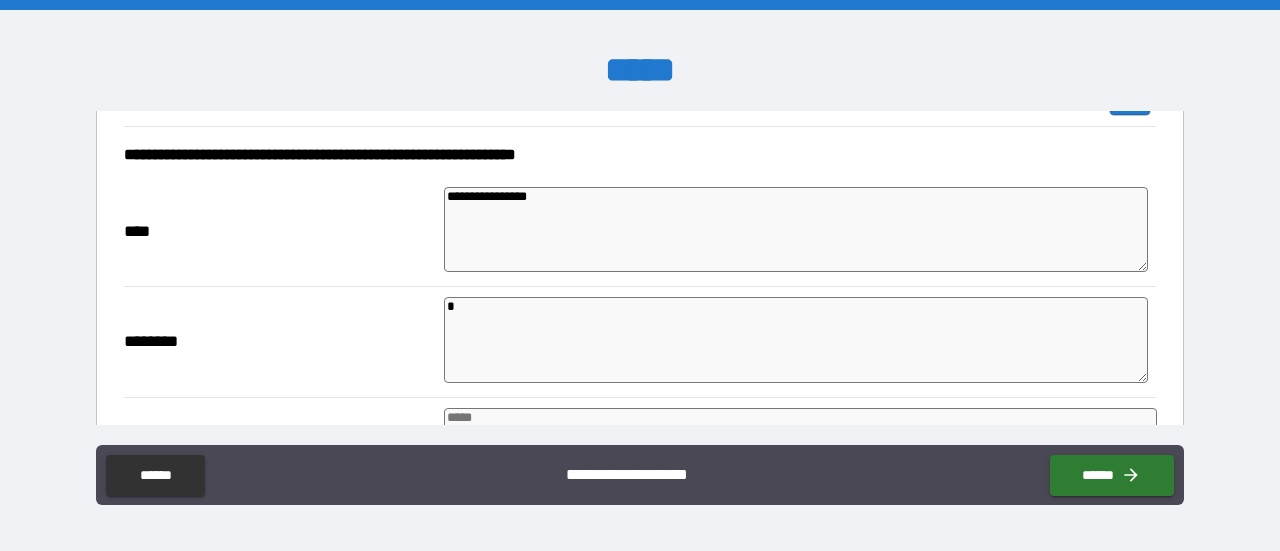 type on "*" 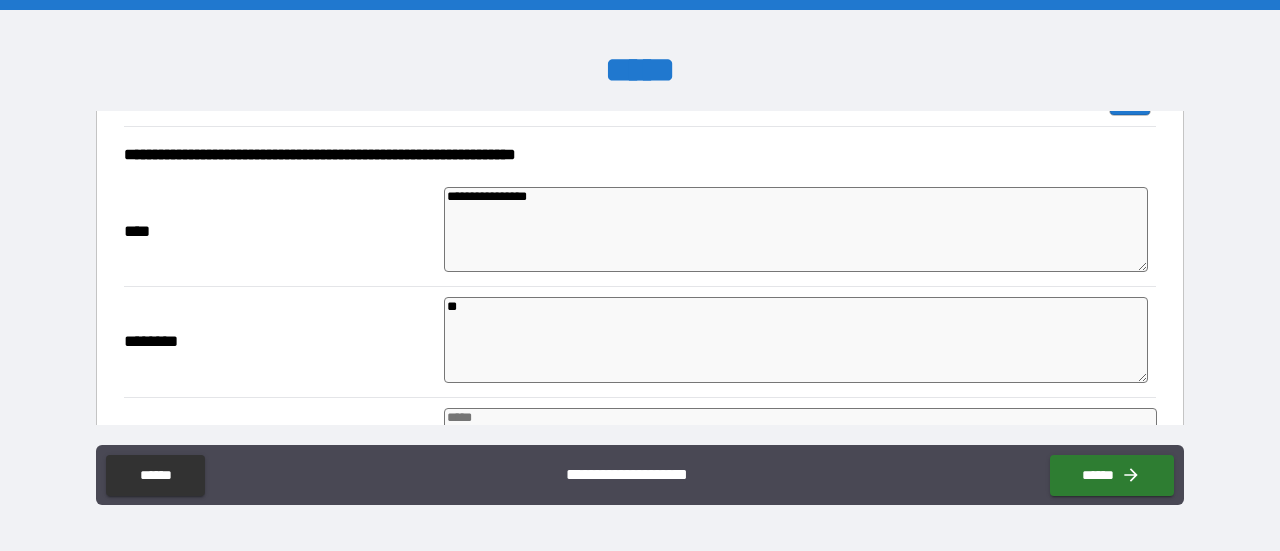 type on "*" 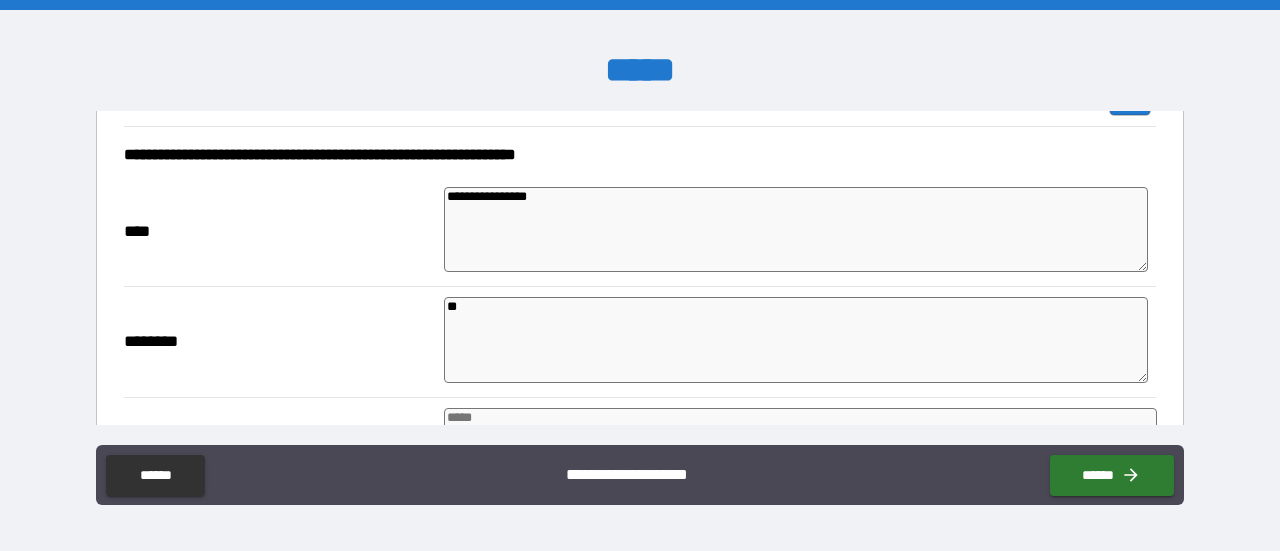 type on "*" 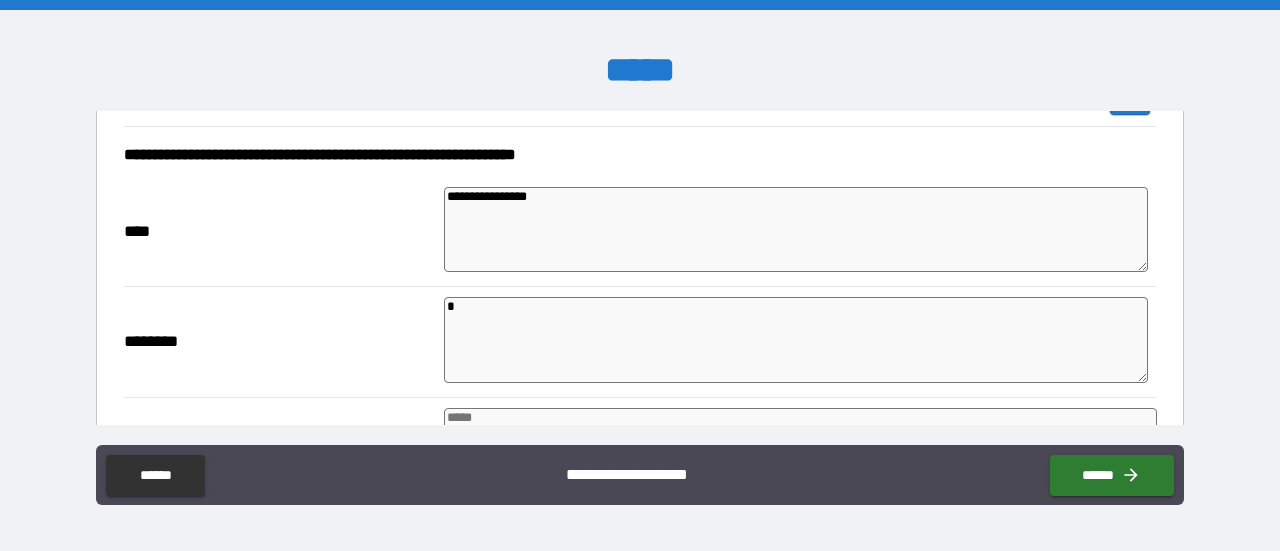 type on "**" 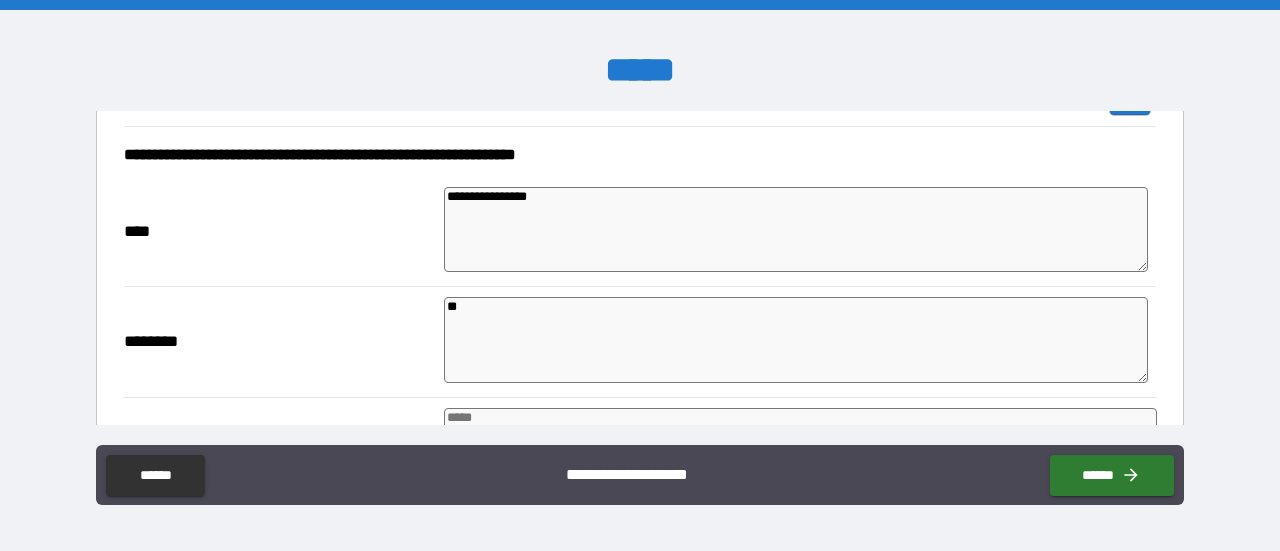 type on "*" 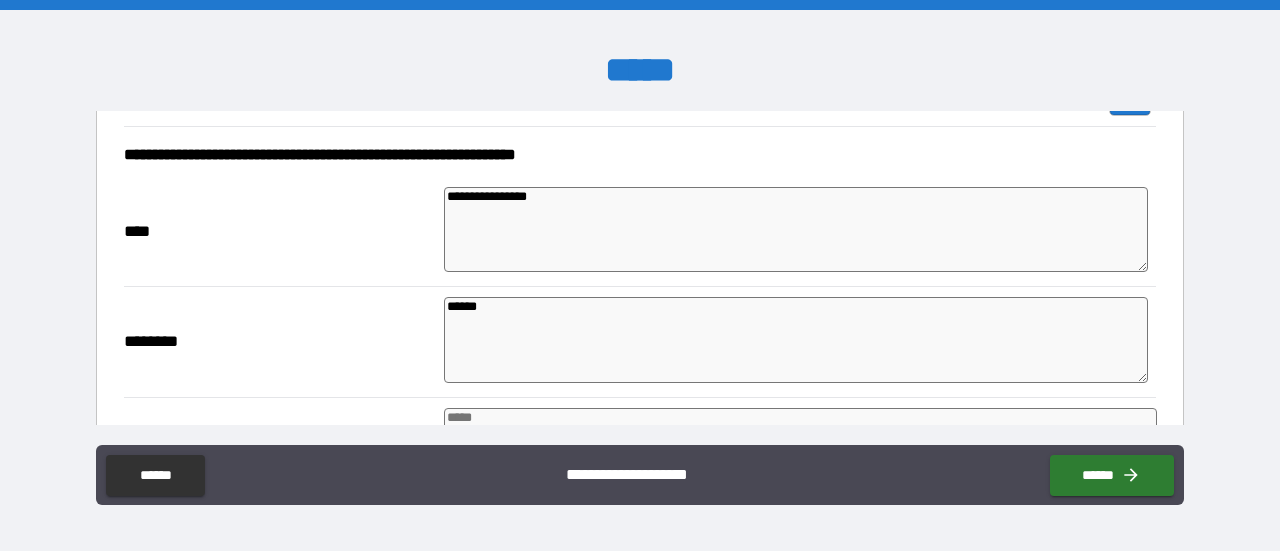 scroll, scrollTop: 600, scrollLeft: 0, axis: vertical 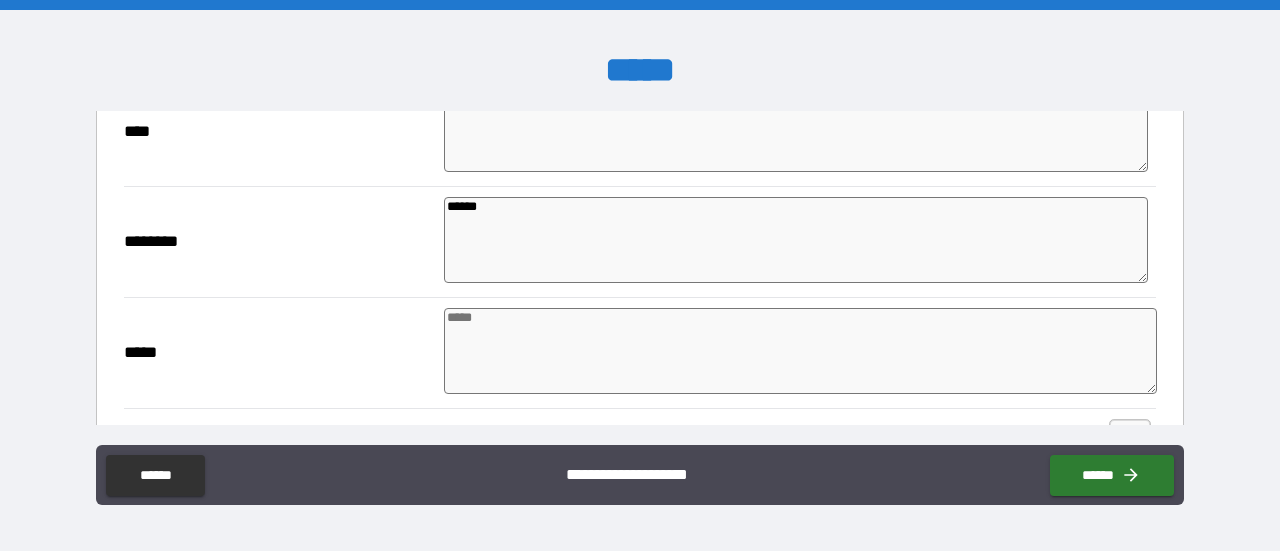 click at bounding box center (800, 351) 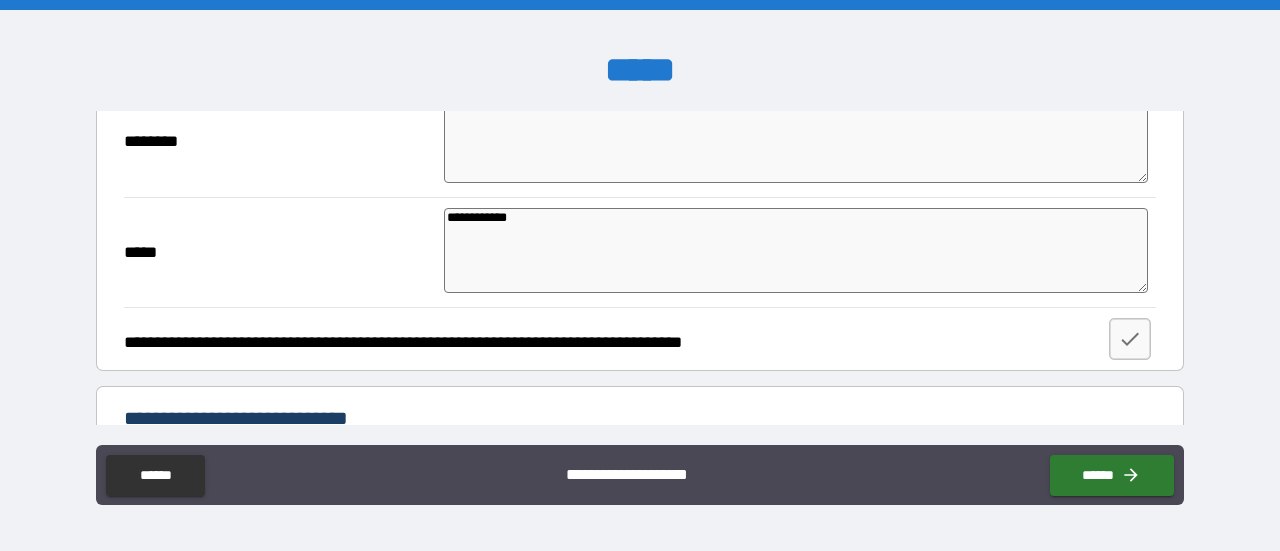 scroll, scrollTop: 800, scrollLeft: 0, axis: vertical 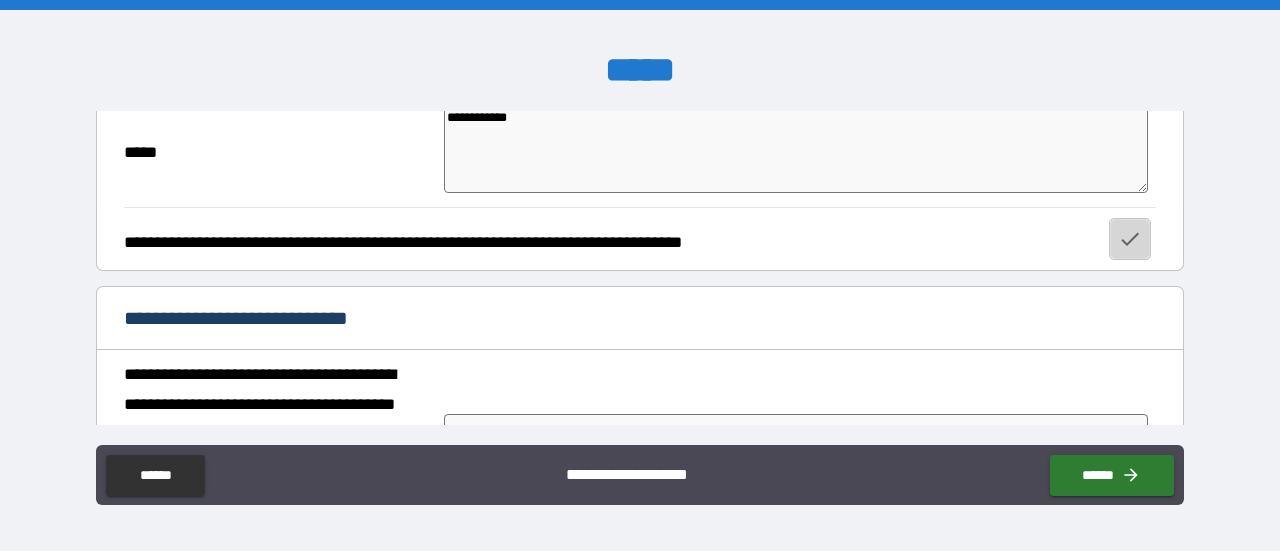 click 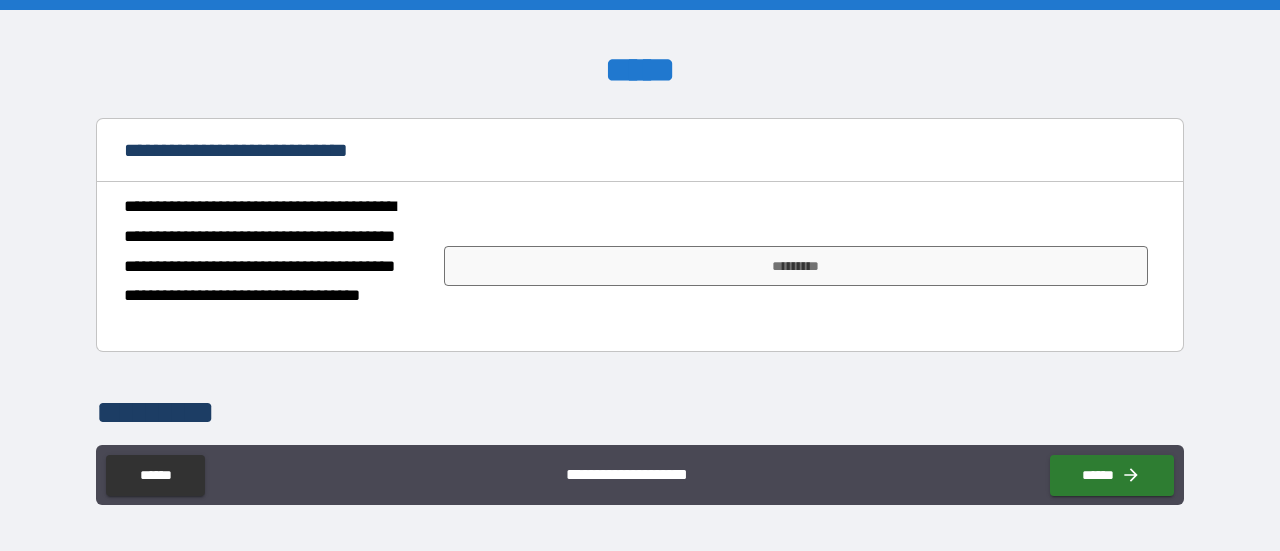 scroll, scrollTop: 1000, scrollLeft: 0, axis: vertical 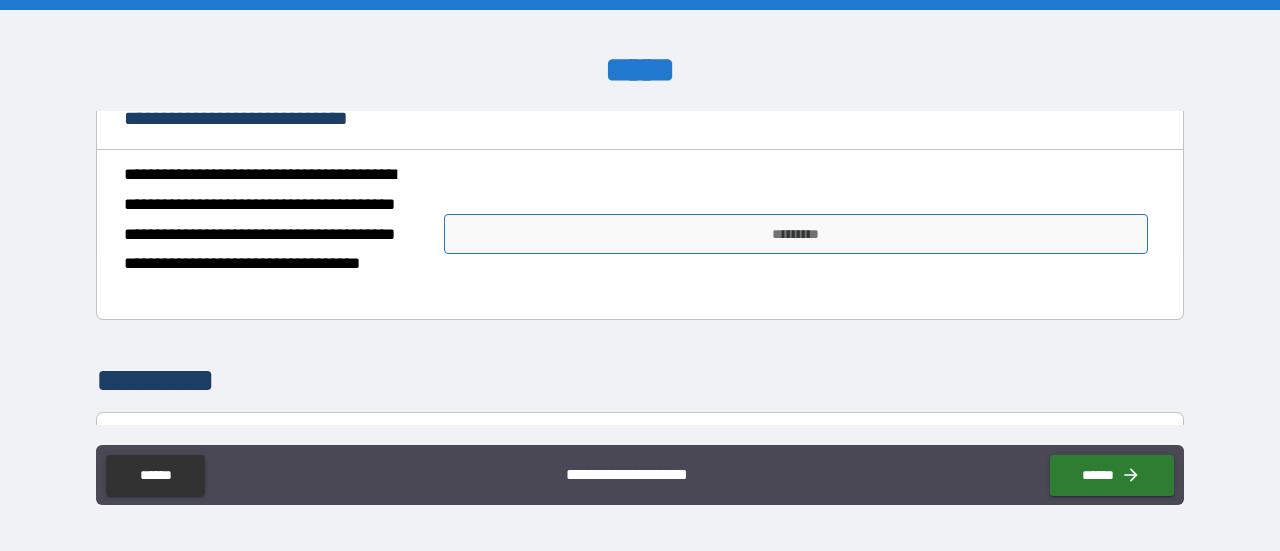 click on "*********" at bounding box center [796, 234] 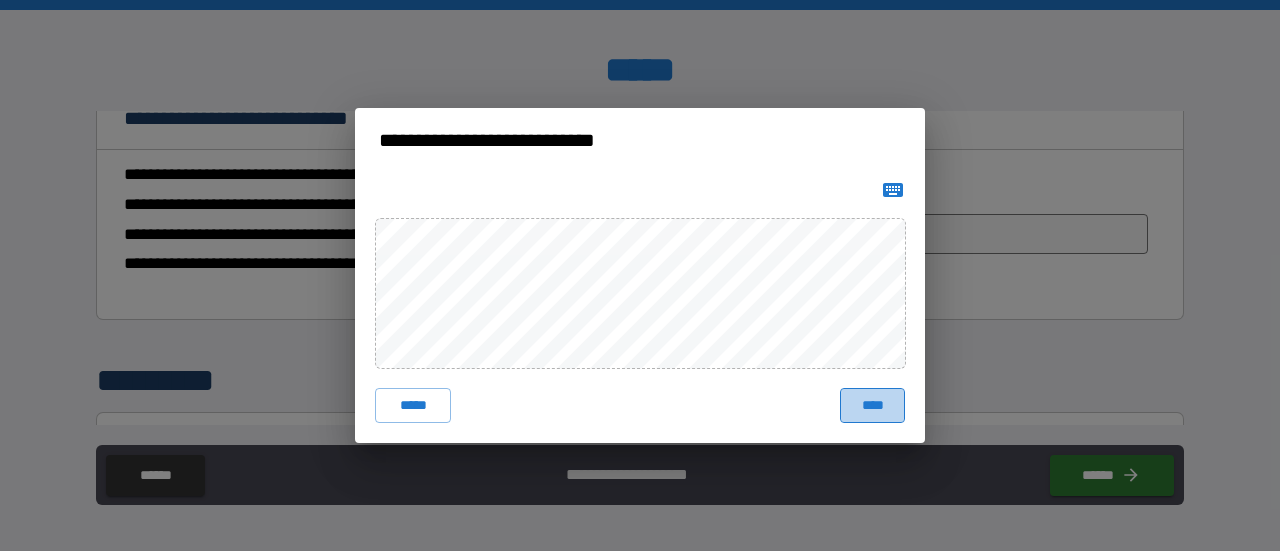 click on "****" at bounding box center (872, 406) 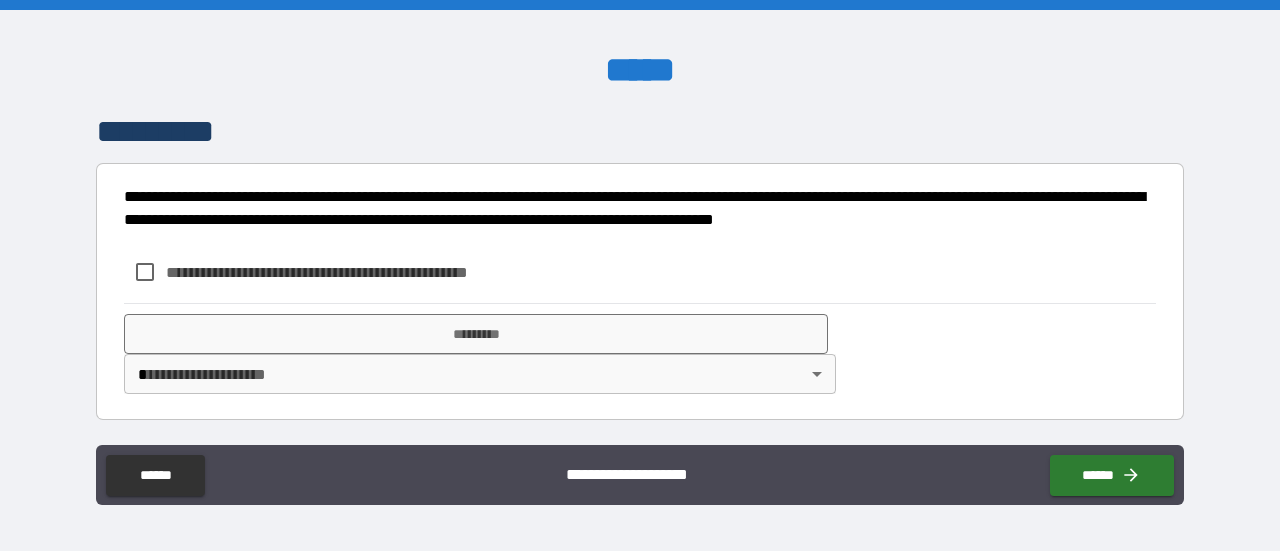 scroll, scrollTop: 1264, scrollLeft: 0, axis: vertical 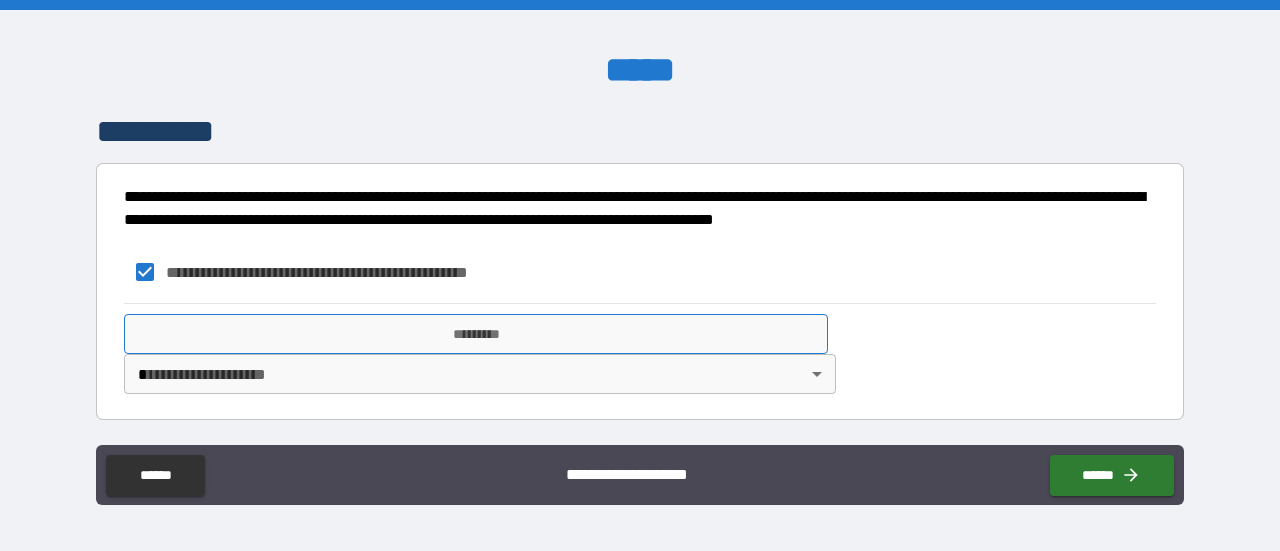 click on "*********" at bounding box center (476, 334) 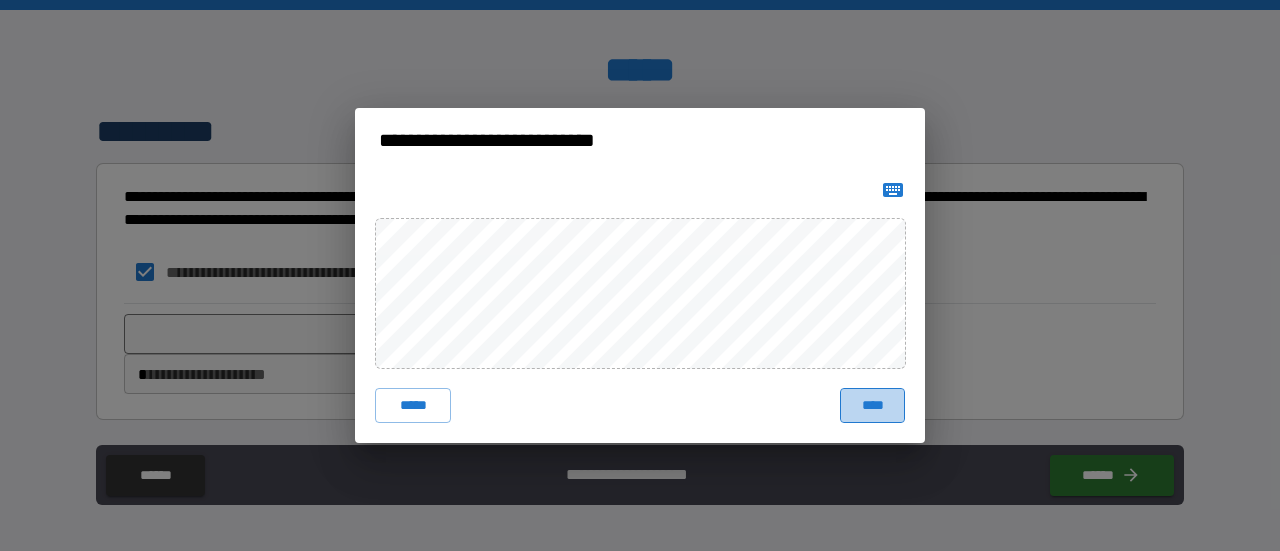 click on "****" at bounding box center [872, 406] 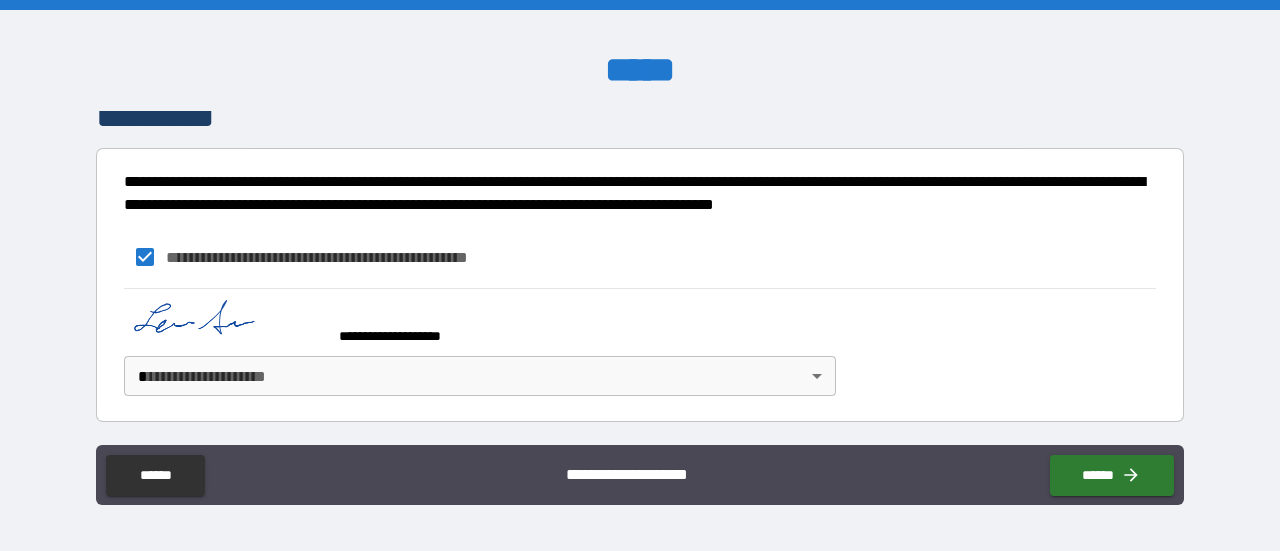 scroll, scrollTop: 1280, scrollLeft: 0, axis: vertical 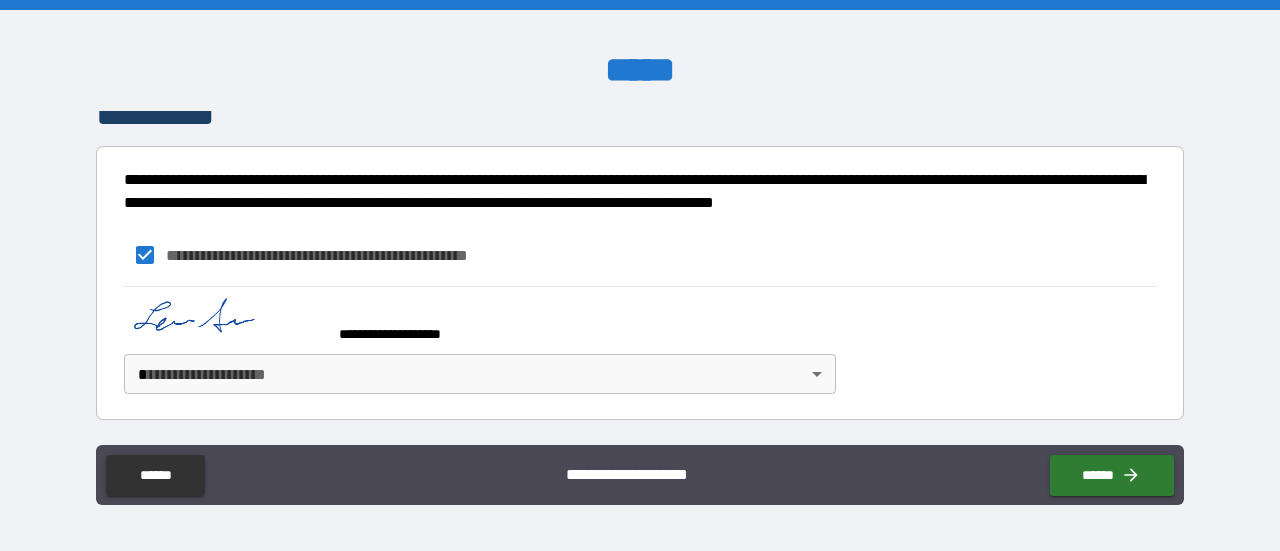 click on "**********" at bounding box center (640, 275) 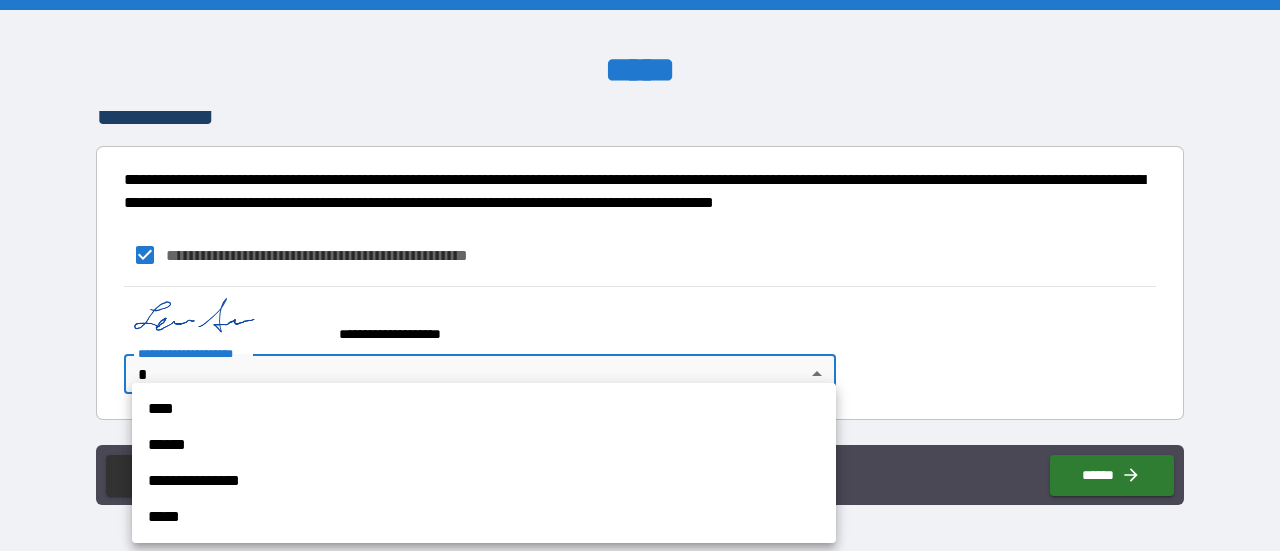 click on "****" at bounding box center (484, 409) 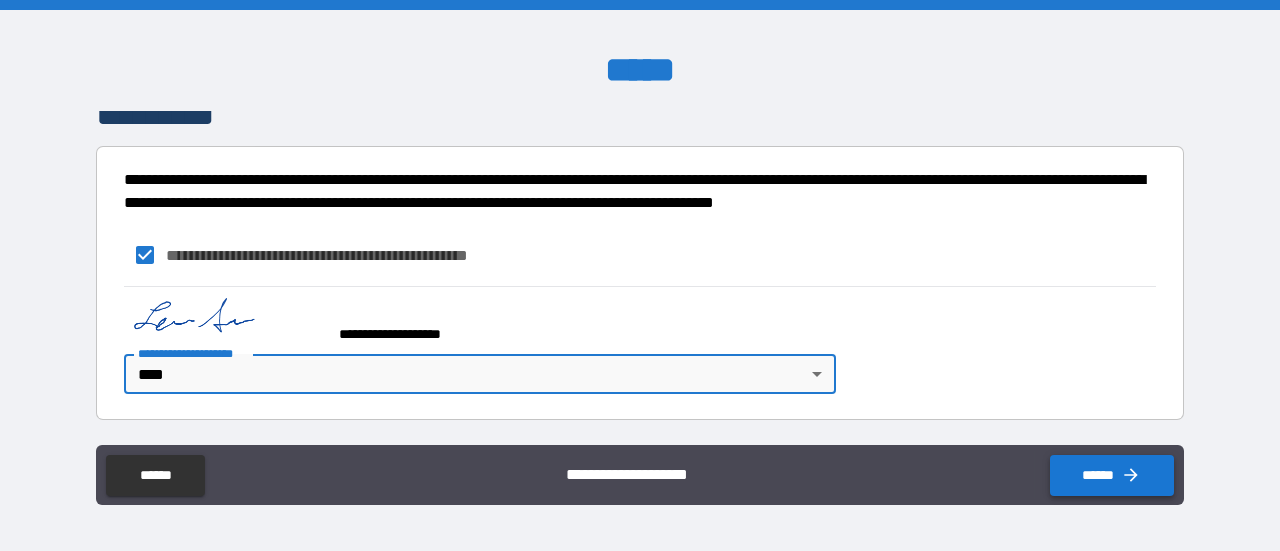 click on "******" at bounding box center [1112, 475] 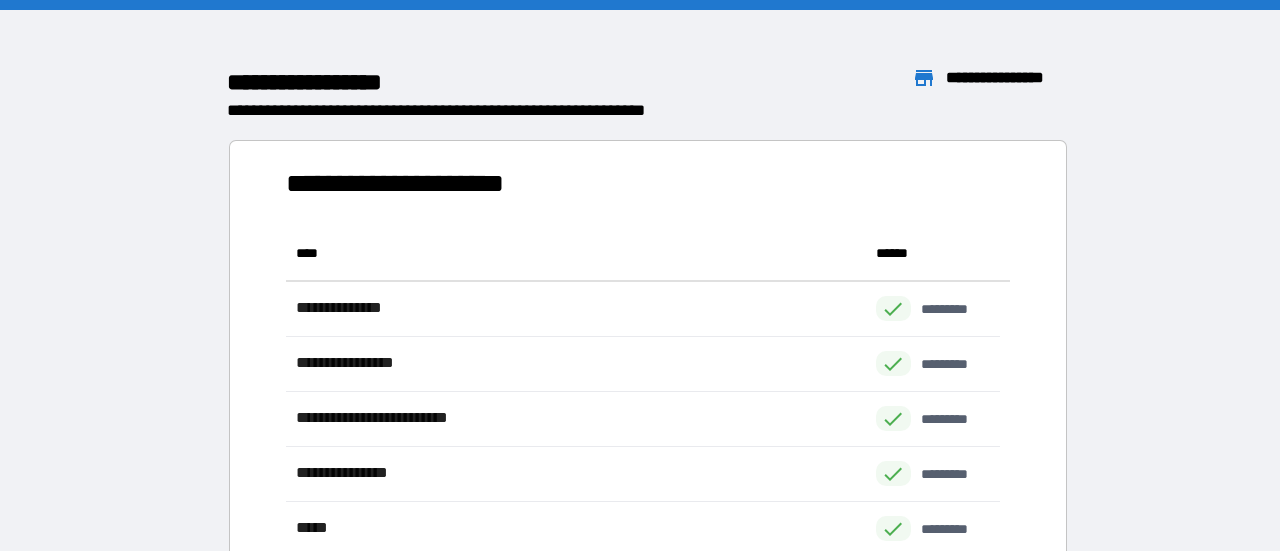 scroll, scrollTop: 425, scrollLeft: 698, axis: both 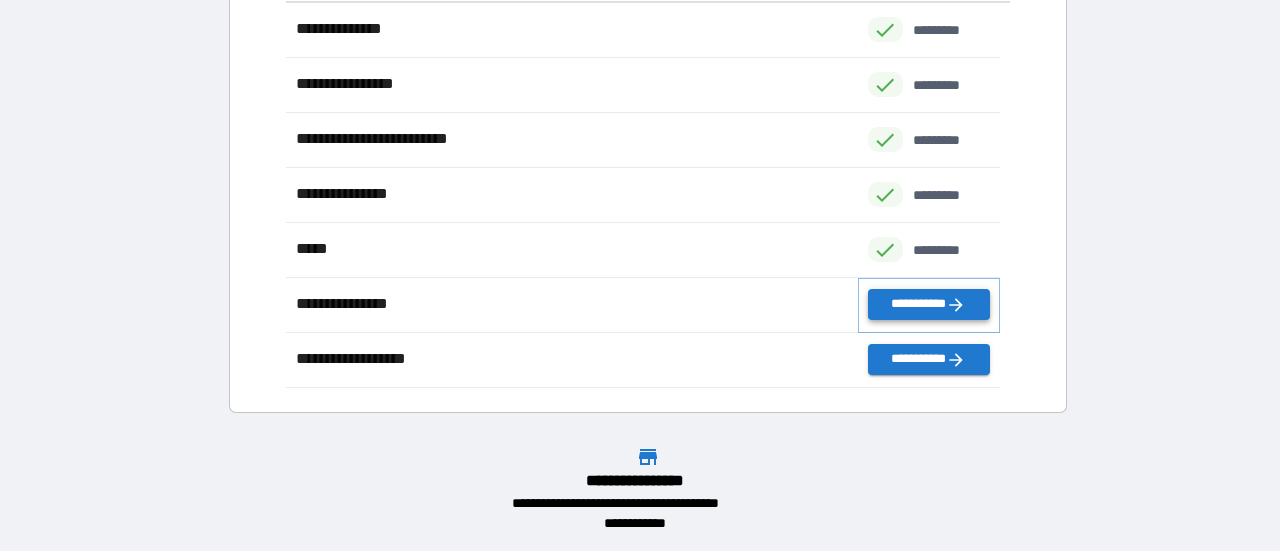 click on "**********" at bounding box center (929, 304) 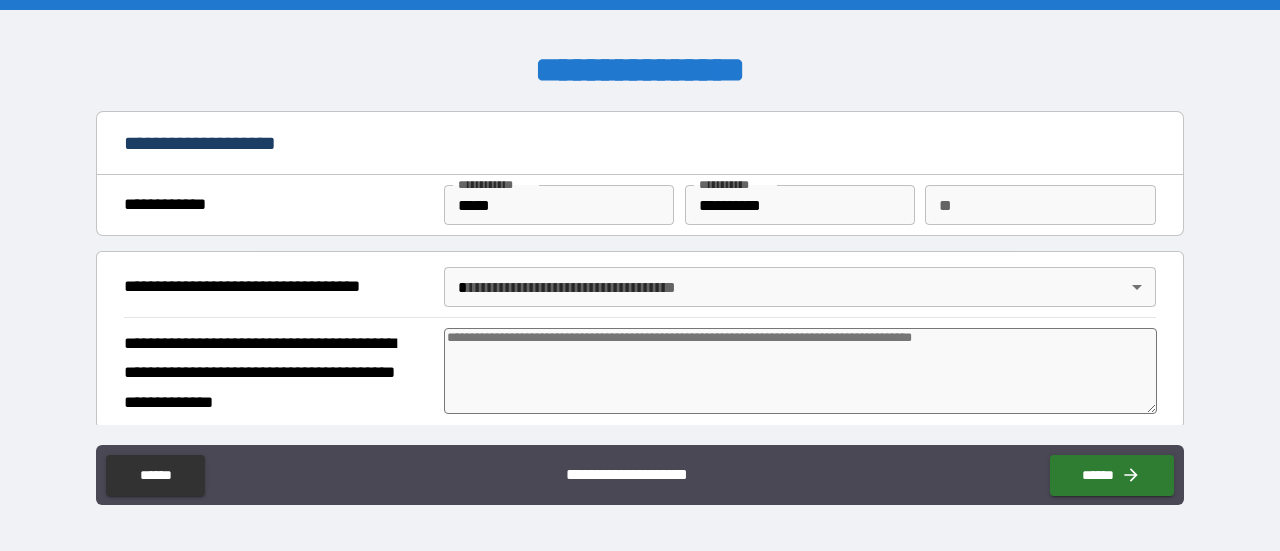 click on "**" at bounding box center [1040, 205] 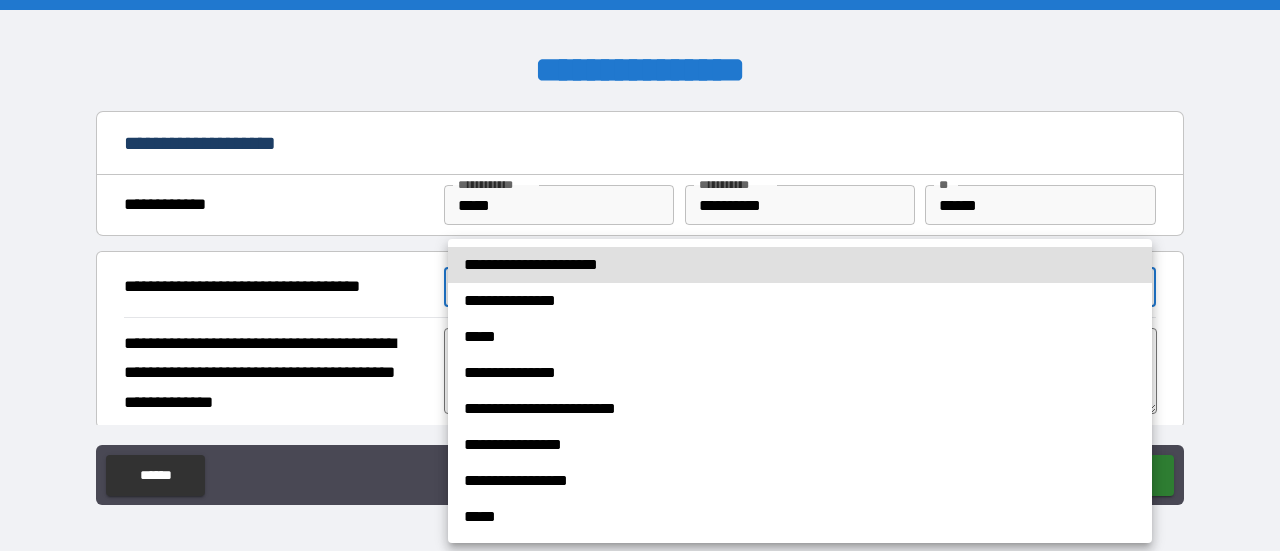 click on "**********" at bounding box center (640, 275) 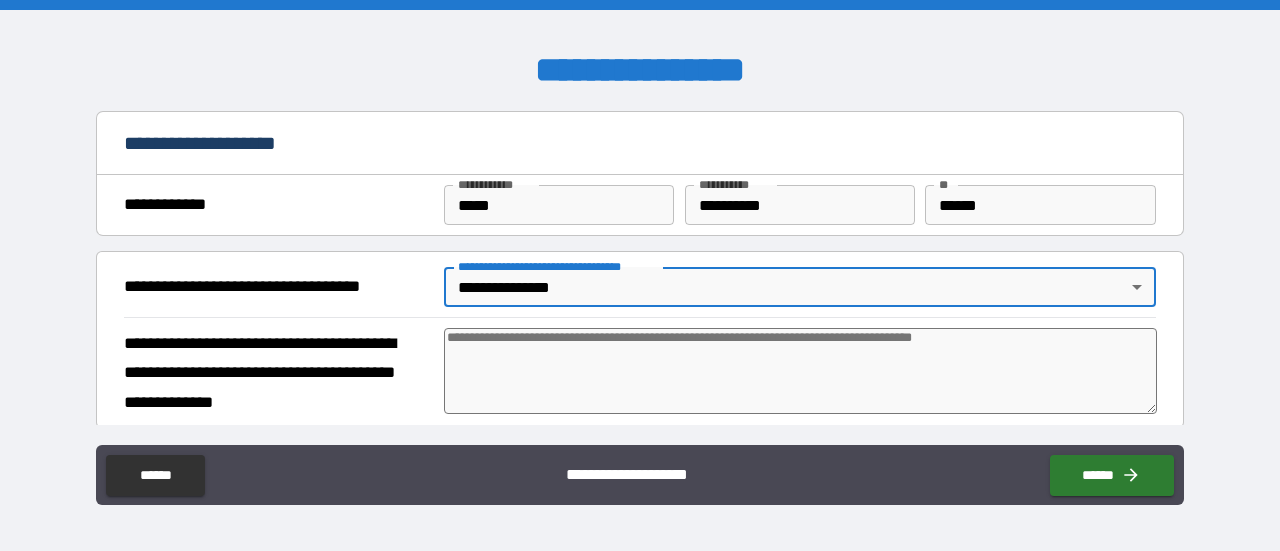 click at bounding box center (800, 371) 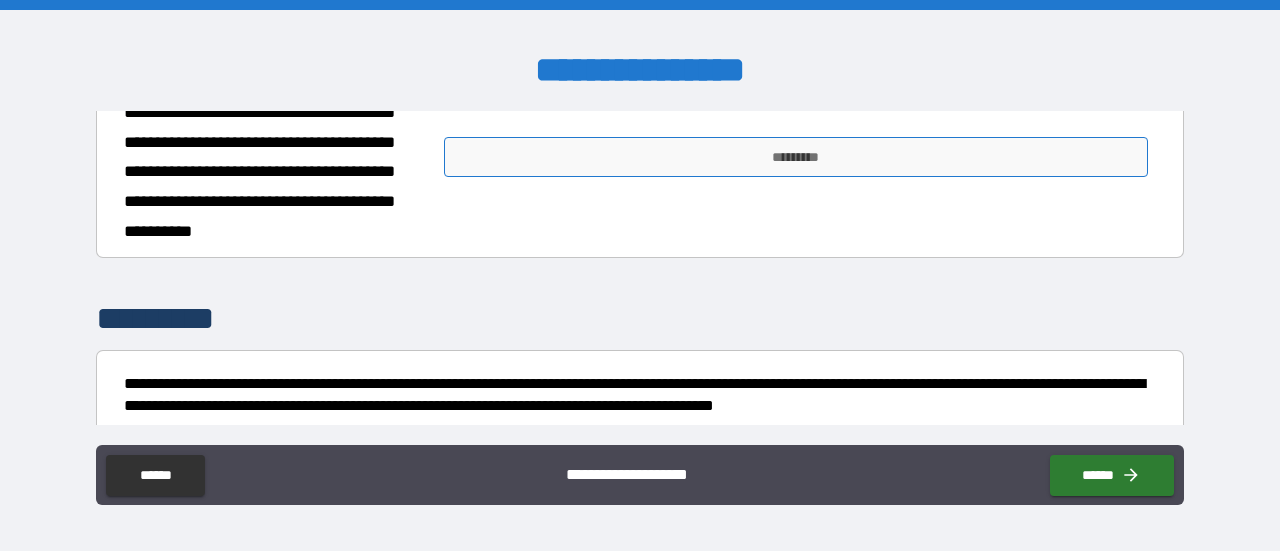 scroll, scrollTop: 1000, scrollLeft: 0, axis: vertical 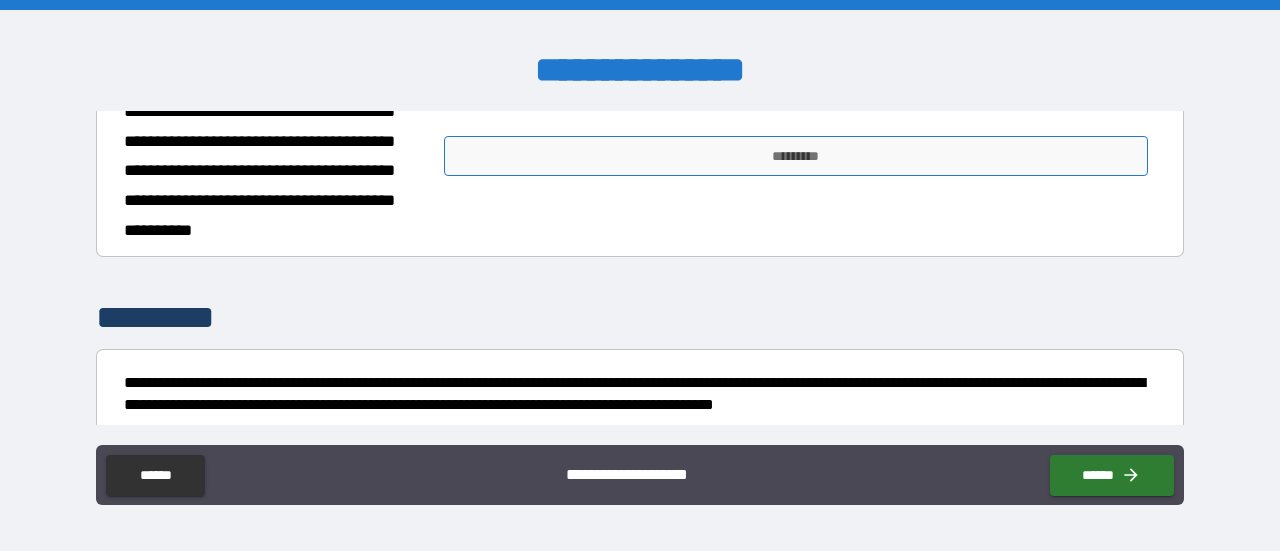 click on "*********" at bounding box center [796, 156] 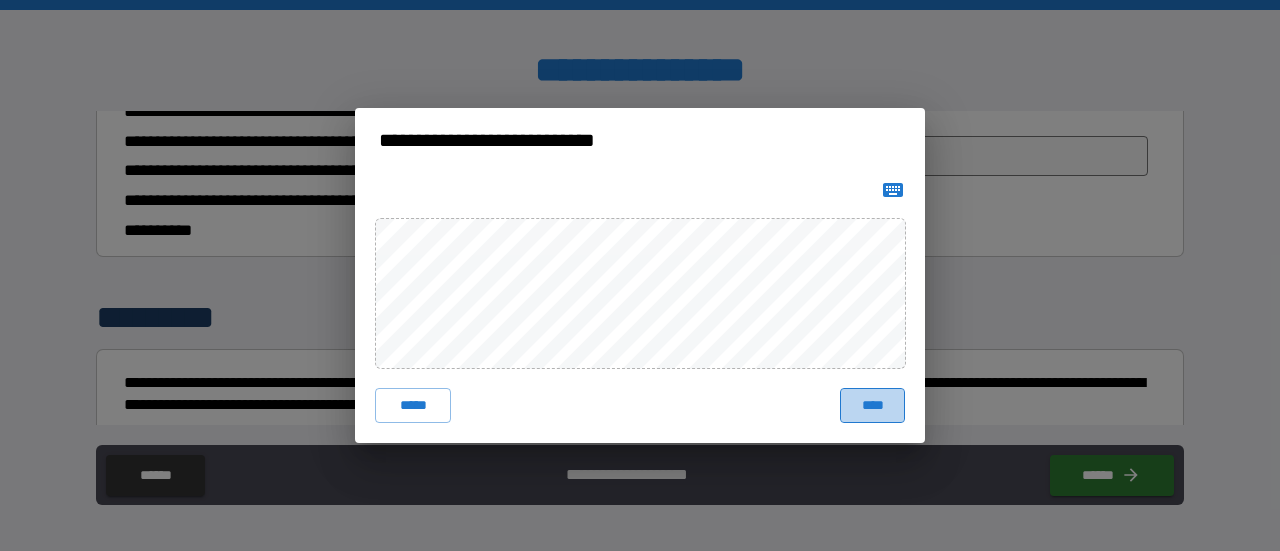 click on "****" at bounding box center (872, 406) 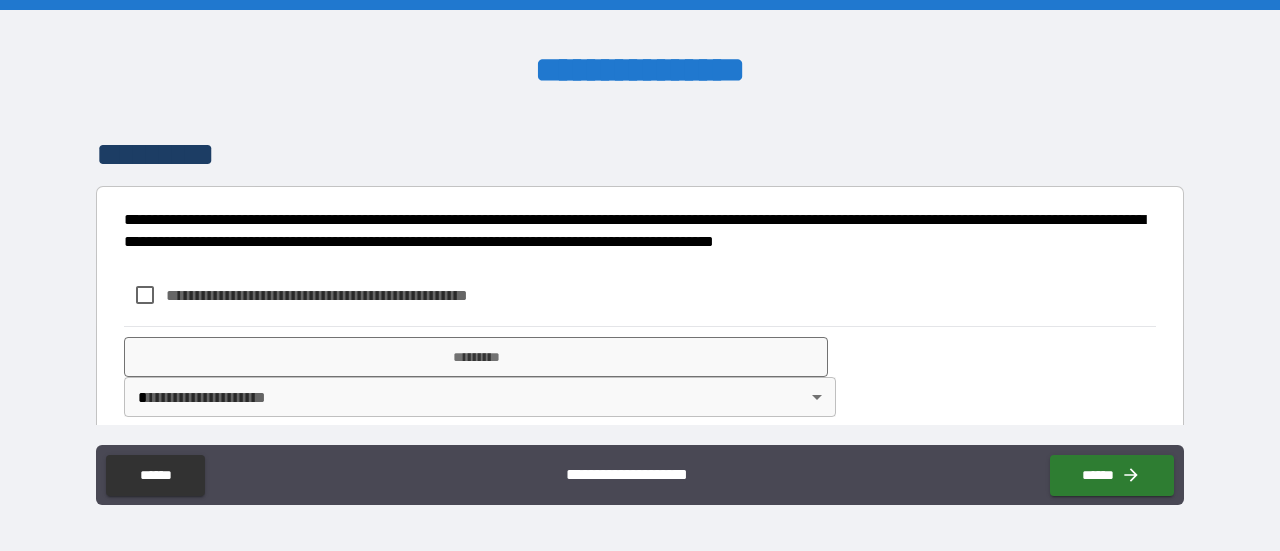 scroll, scrollTop: 1182, scrollLeft: 0, axis: vertical 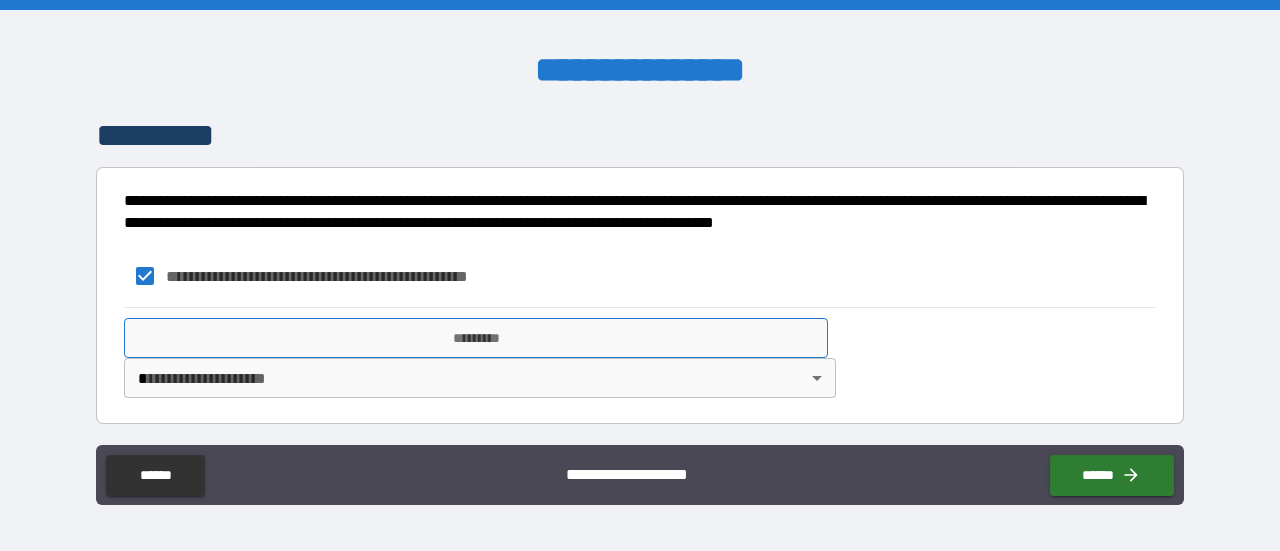 click on "*********" at bounding box center [476, 338] 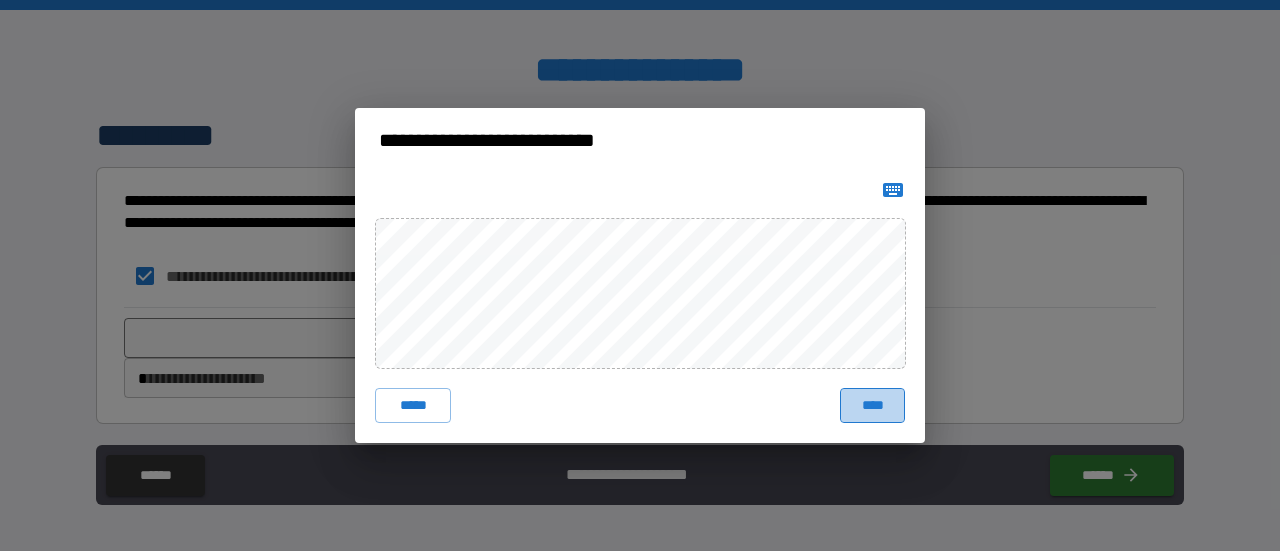 click on "****" at bounding box center [872, 406] 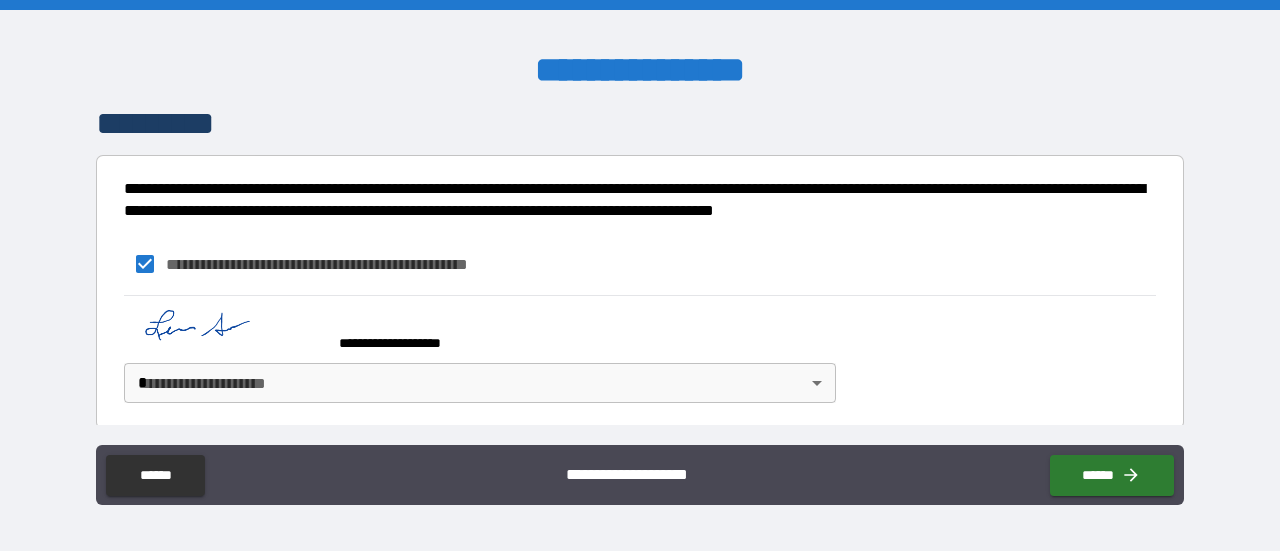 scroll, scrollTop: 1198, scrollLeft: 0, axis: vertical 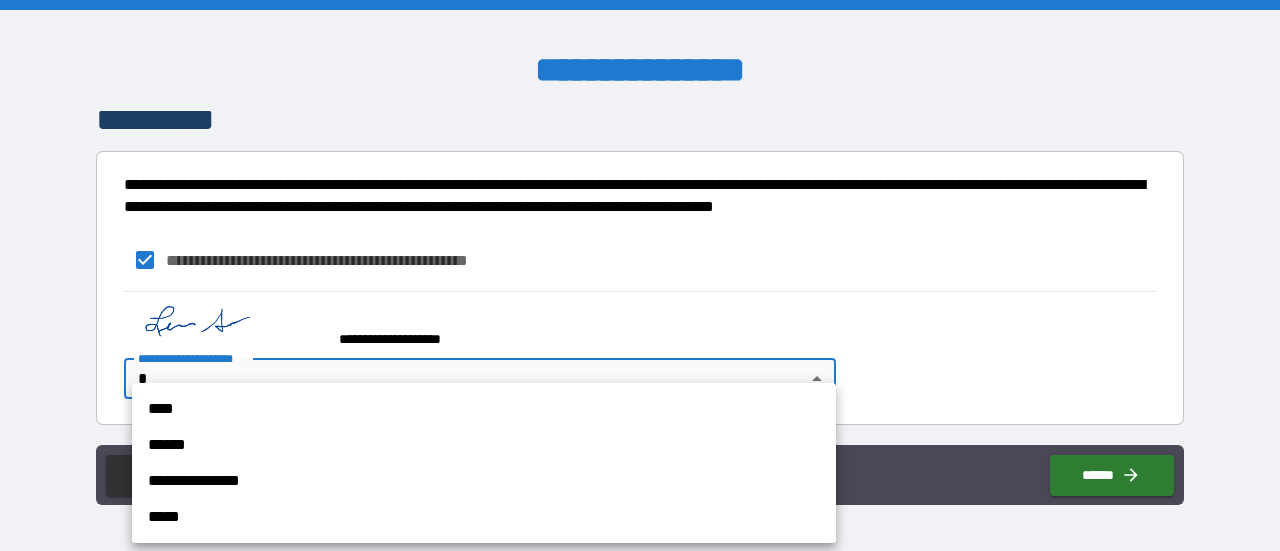 click on "**********" at bounding box center [640, 275] 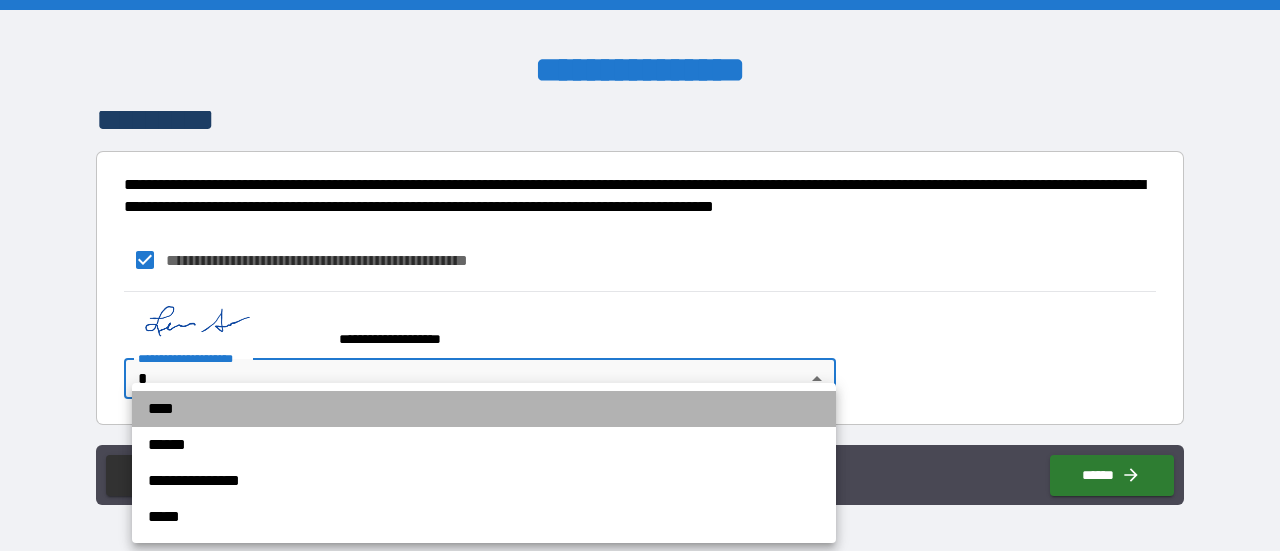 click on "****" at bounding box center [484, 409] 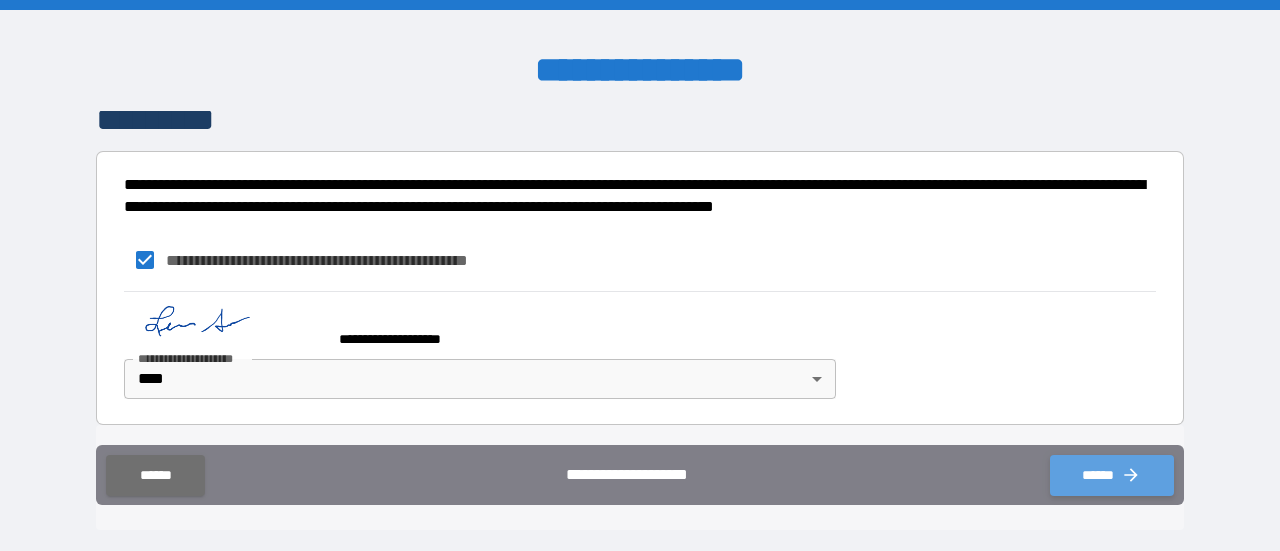 click on "******" at bounding box center (1112, 475) 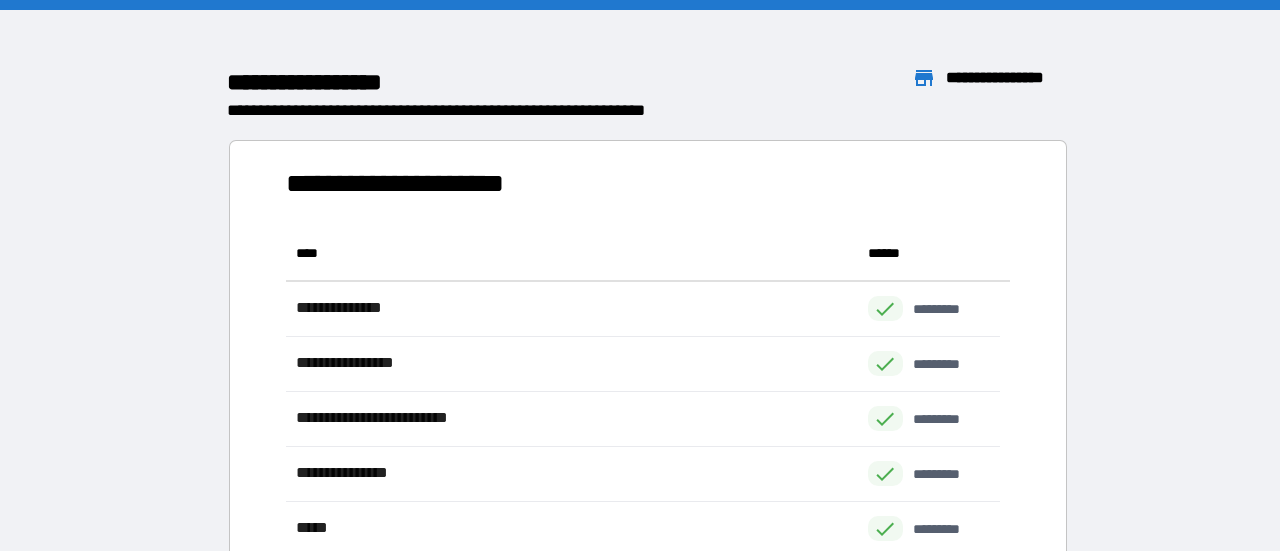 scroll, scrollTop: 16, scrollLeft: 16, axis: both 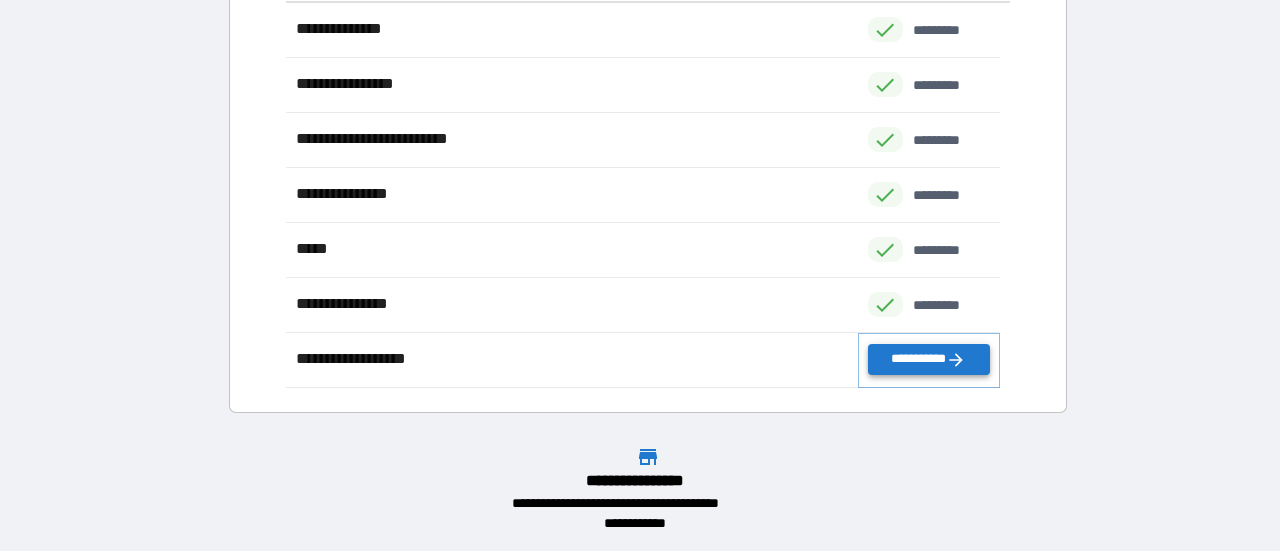 click on "**********" at bounding box center [929, 359] 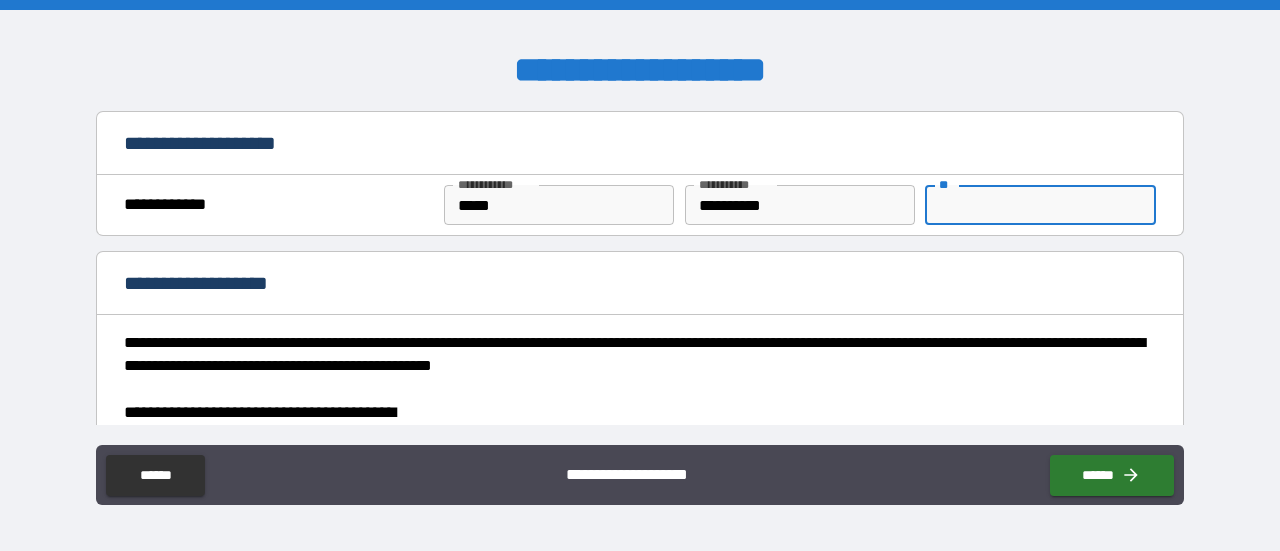 click on "**" at bounding box center [1040, 205] 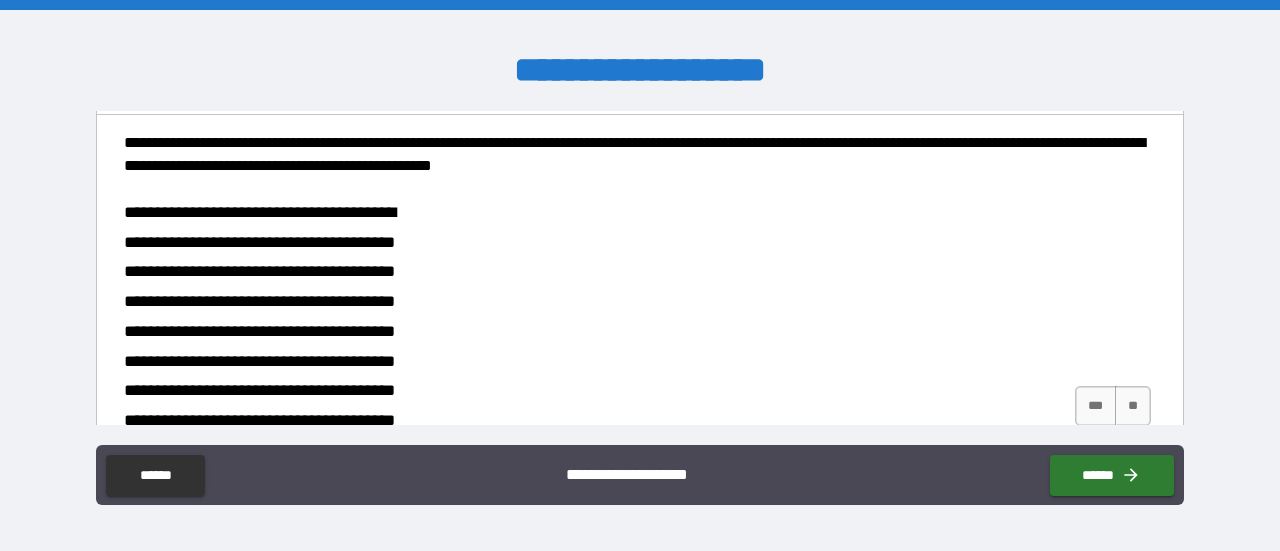 scroll, scrollTop: 300, scrollLeft: 0, axis: vertical 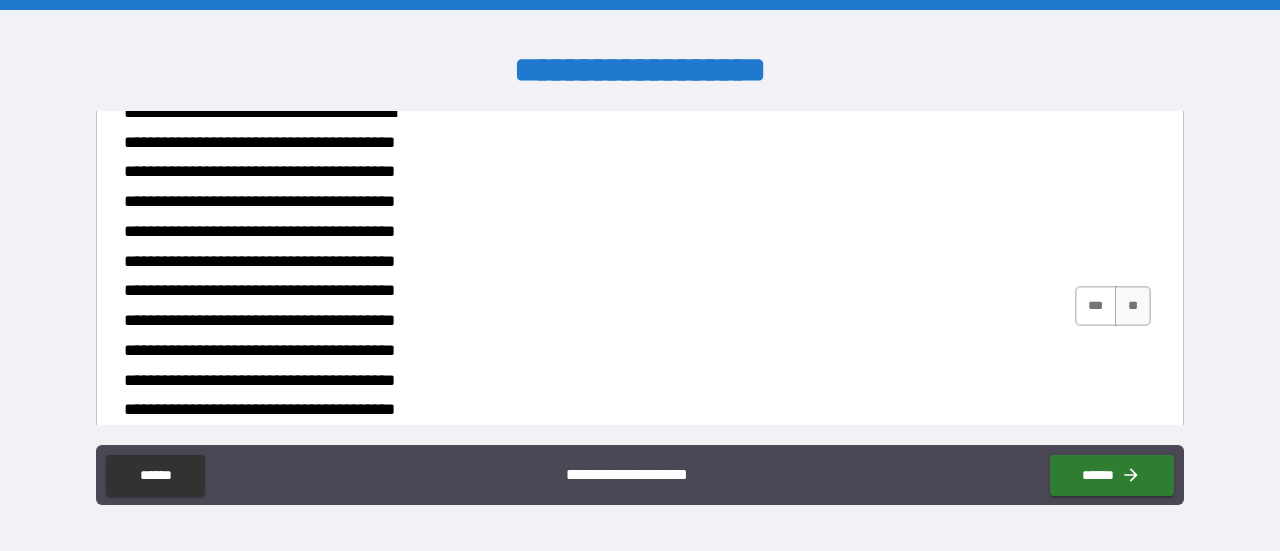 click on "***" at bounding box center [1096, 306] 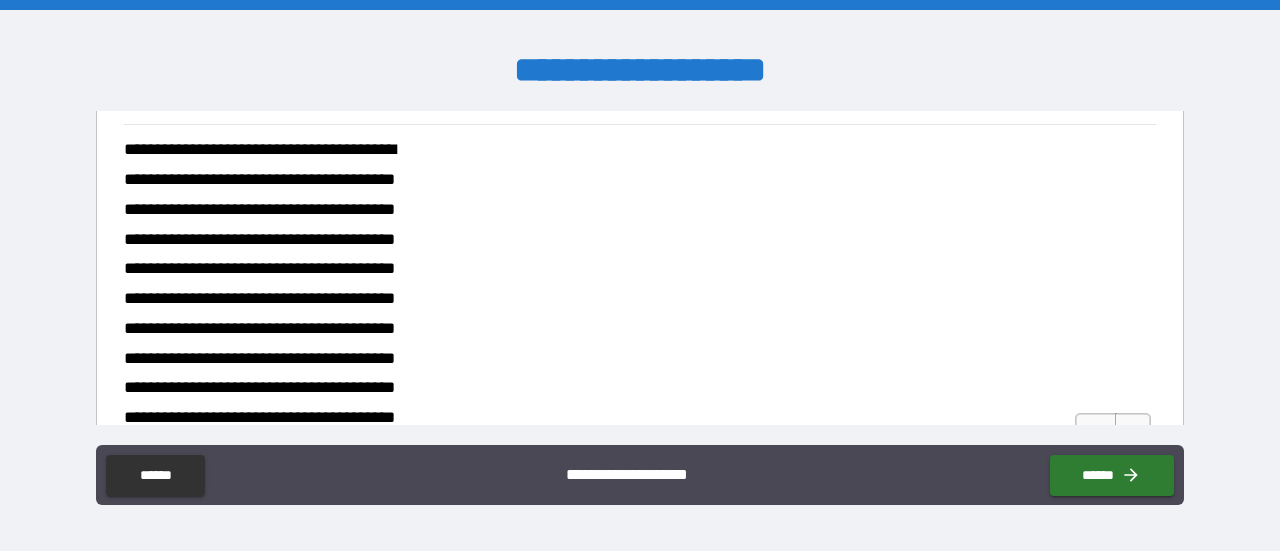scroll, scrollTop: 800, scrollLeft: 0, axis: vertical 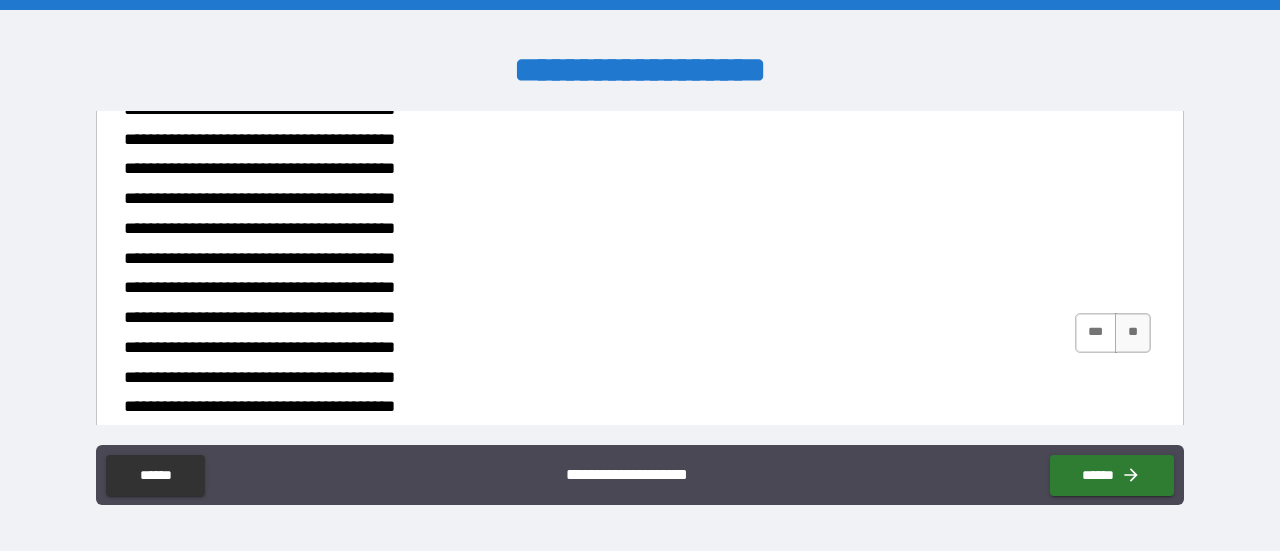 click on "***" at bounding box center [1096, 333] 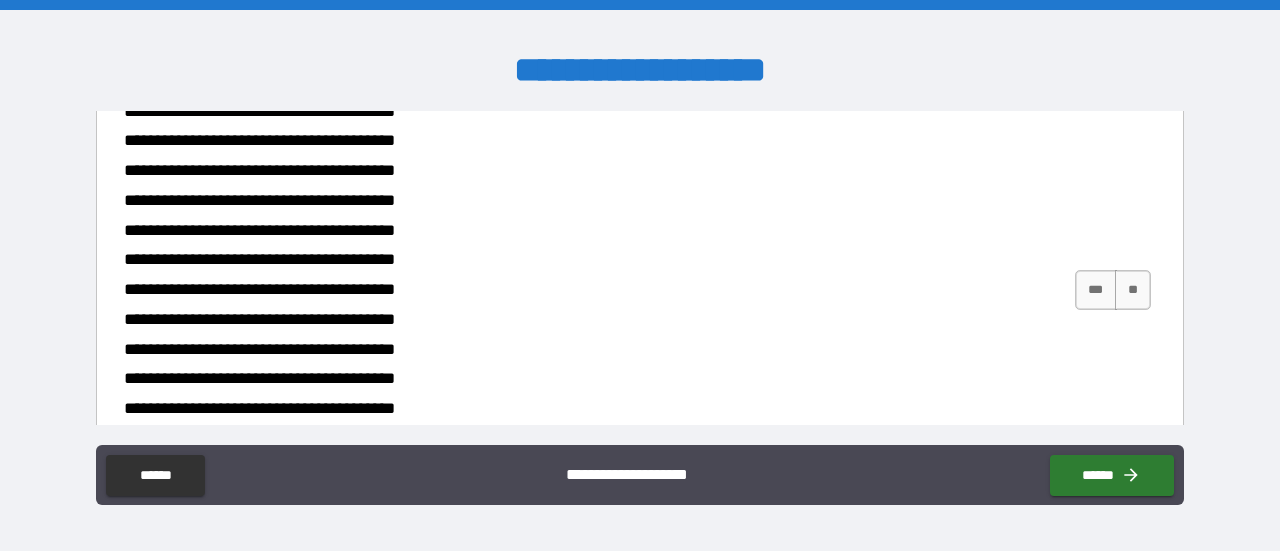 scroll, scrollTop: 1500, scrollLeft: 0, axis: vertical 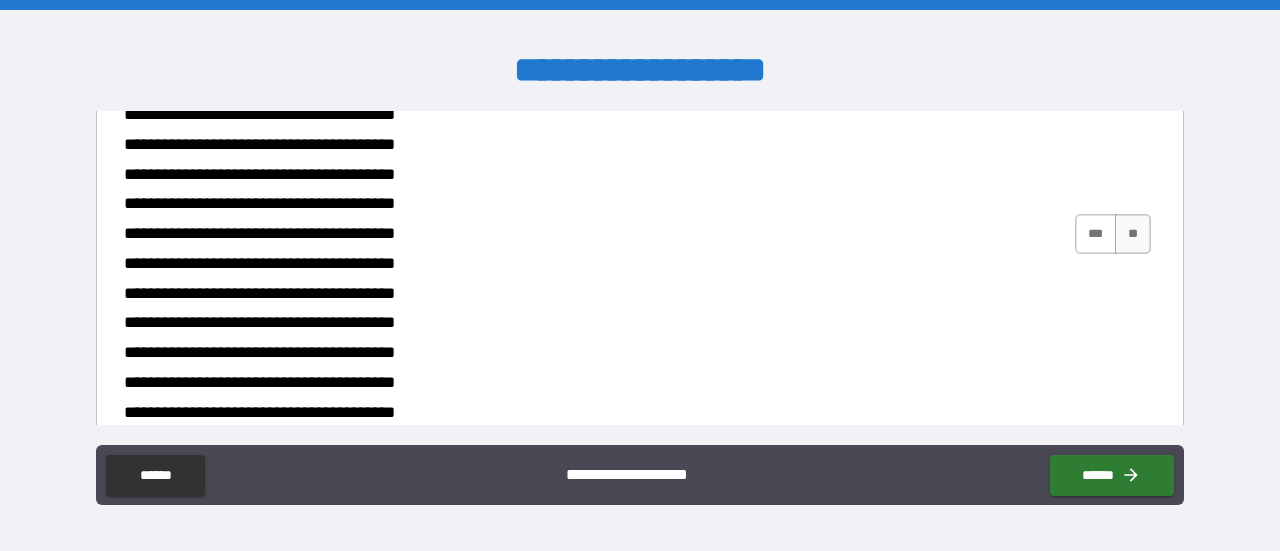 click on "***" at bounding box center (1096, 234) 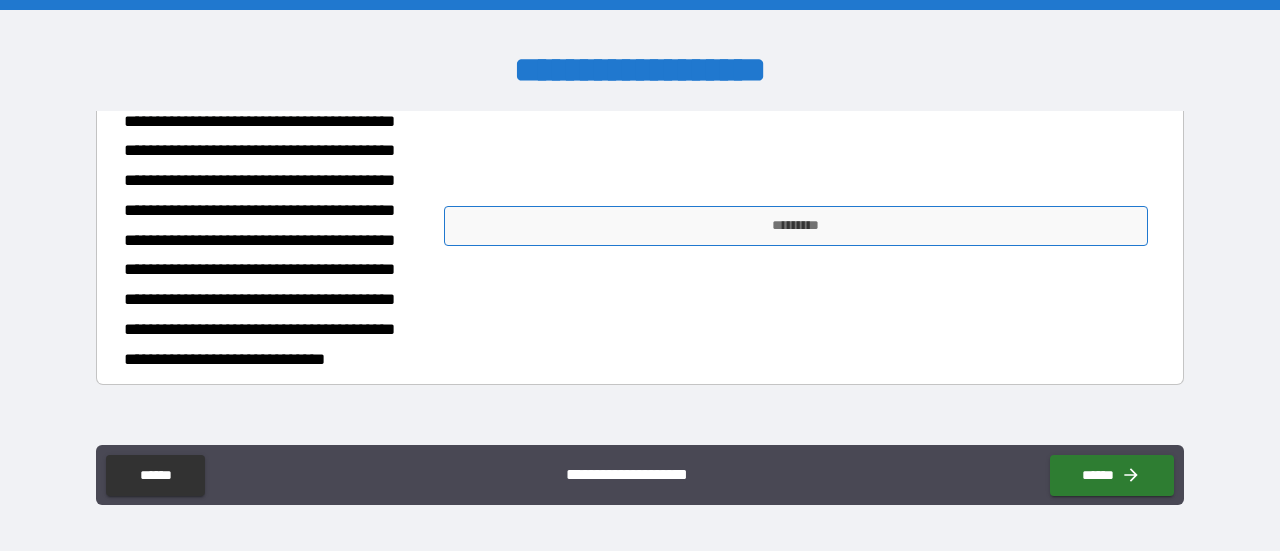 scroll, scrollTop: 2300, scrollLeft: 0, axis: vertical 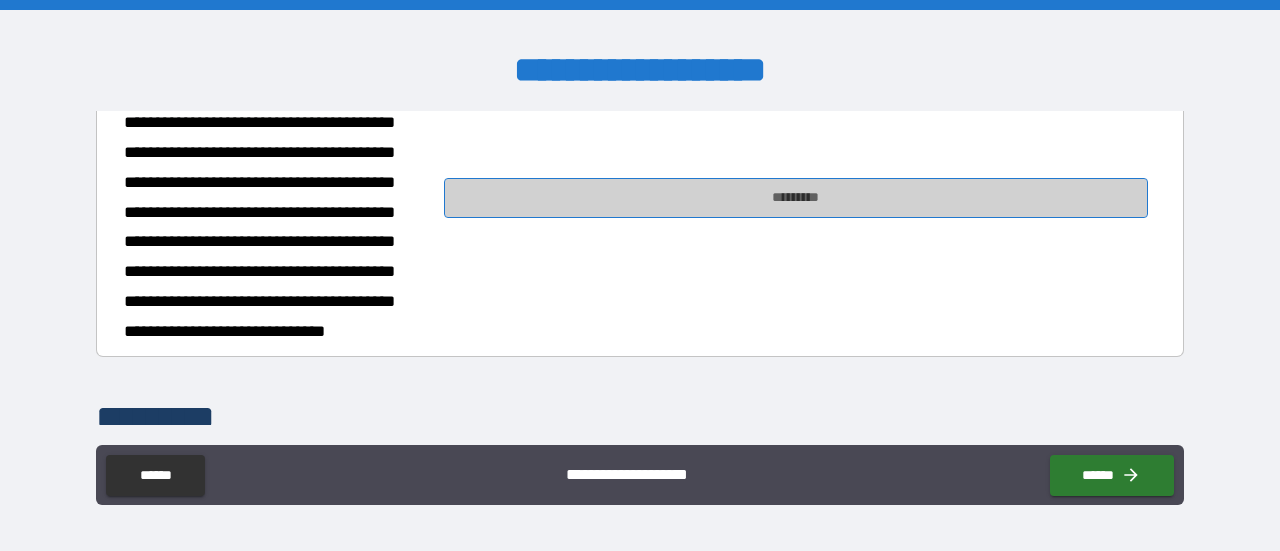 click on "*********" at bounding box center [796, 198] 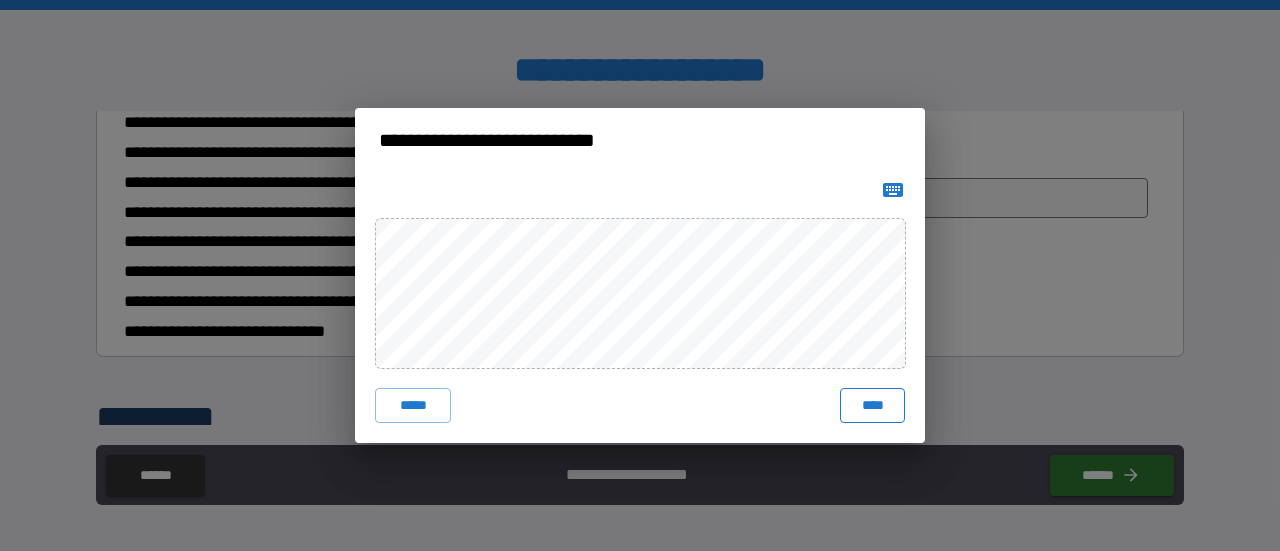 click on "****" at bounding box center (872, 406) 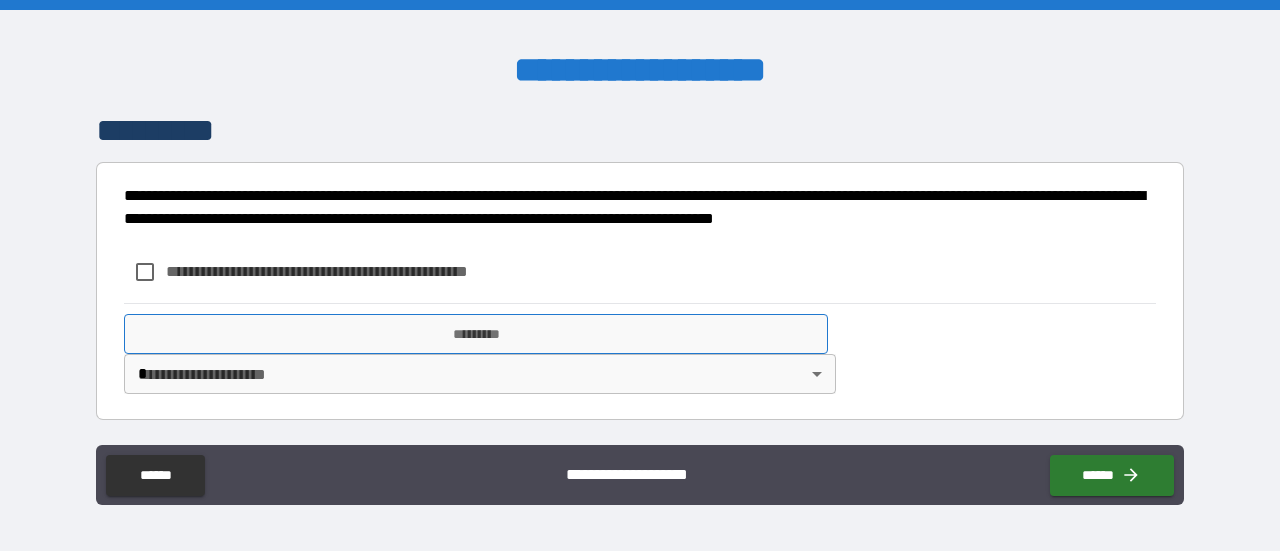 scroll, scrollTop: 2650, scrollLeft: 0, axis: vertical 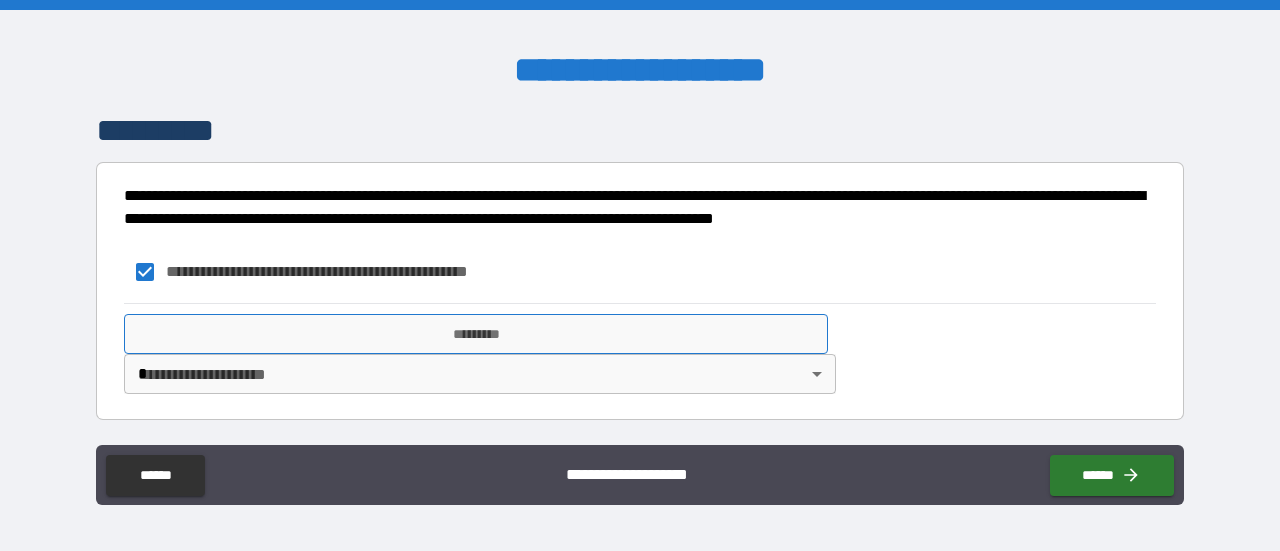 click on "*********" at bounding box center (476, 334) 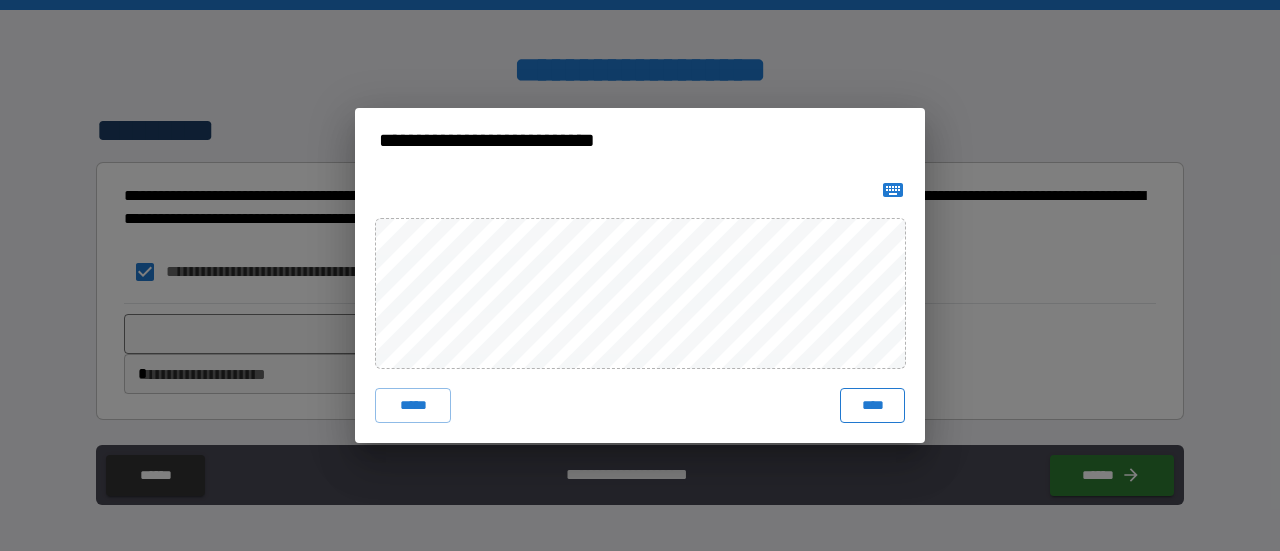 click on "****" at bounding box center (872, 406) 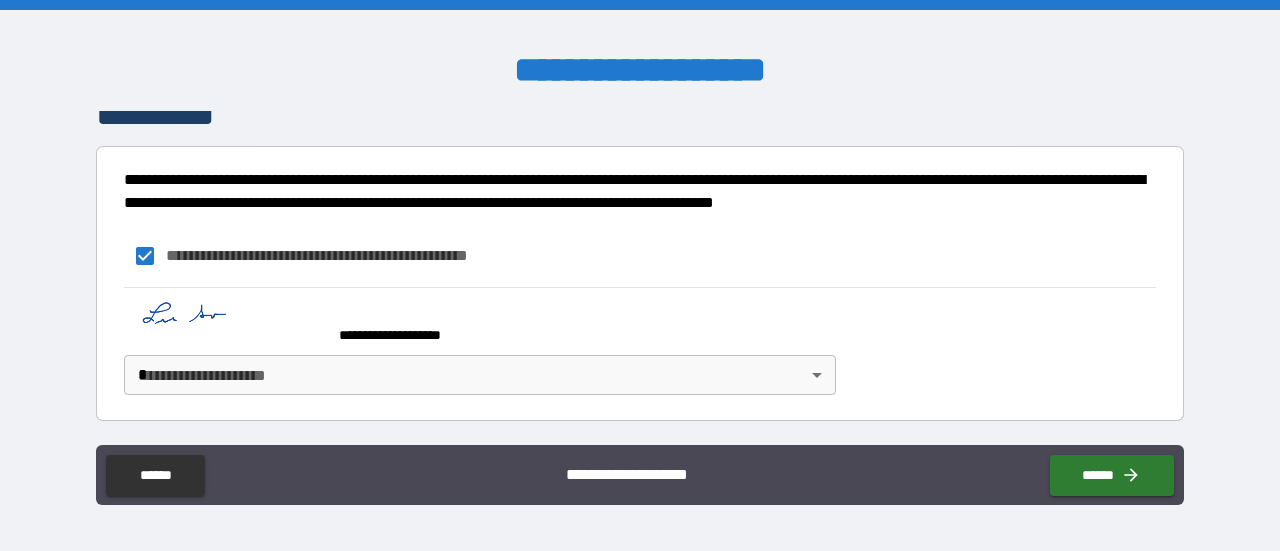 scroll, scrollTop: 2666, scrollLeft: 0, axis: vertical 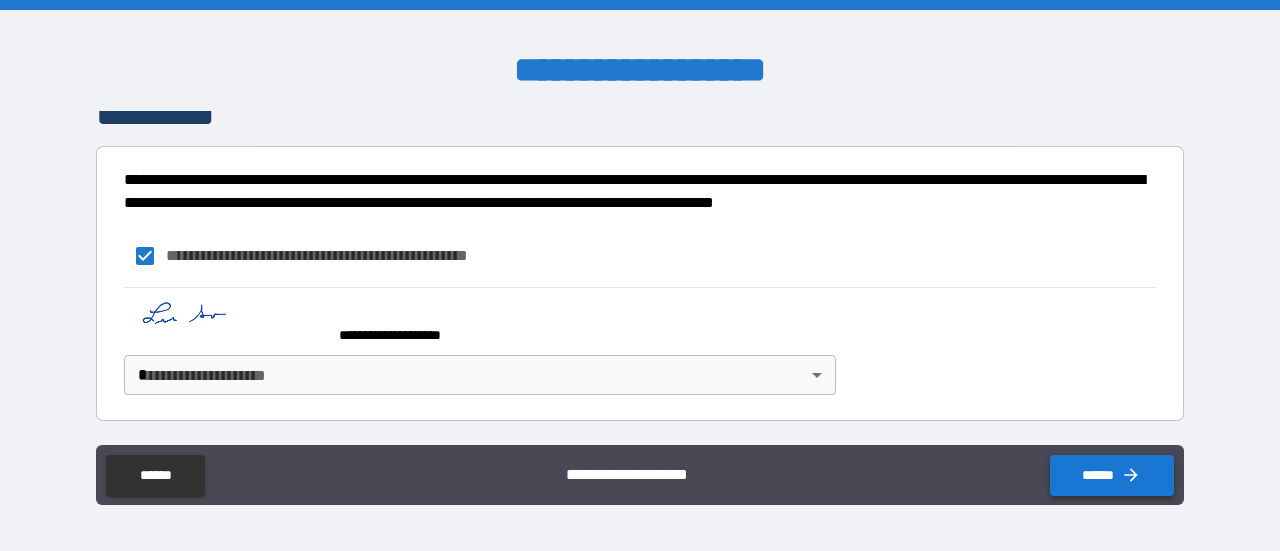 click on "******" at bounding box center [1112, 475] 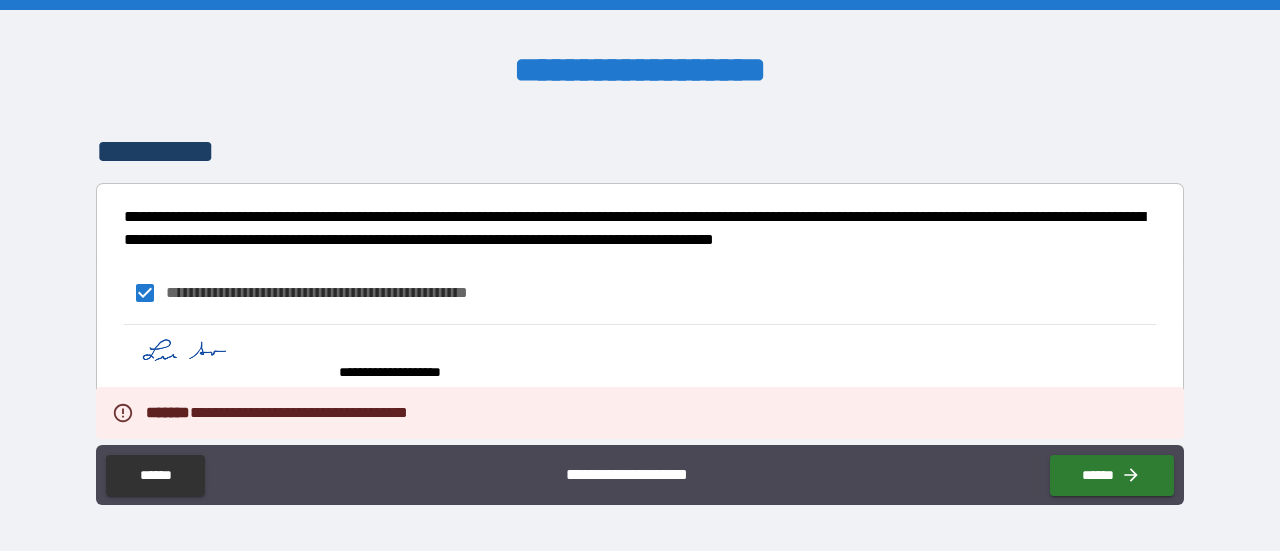scroll, scrollTop: 2666, scrollLeft: 0, axis: vertical 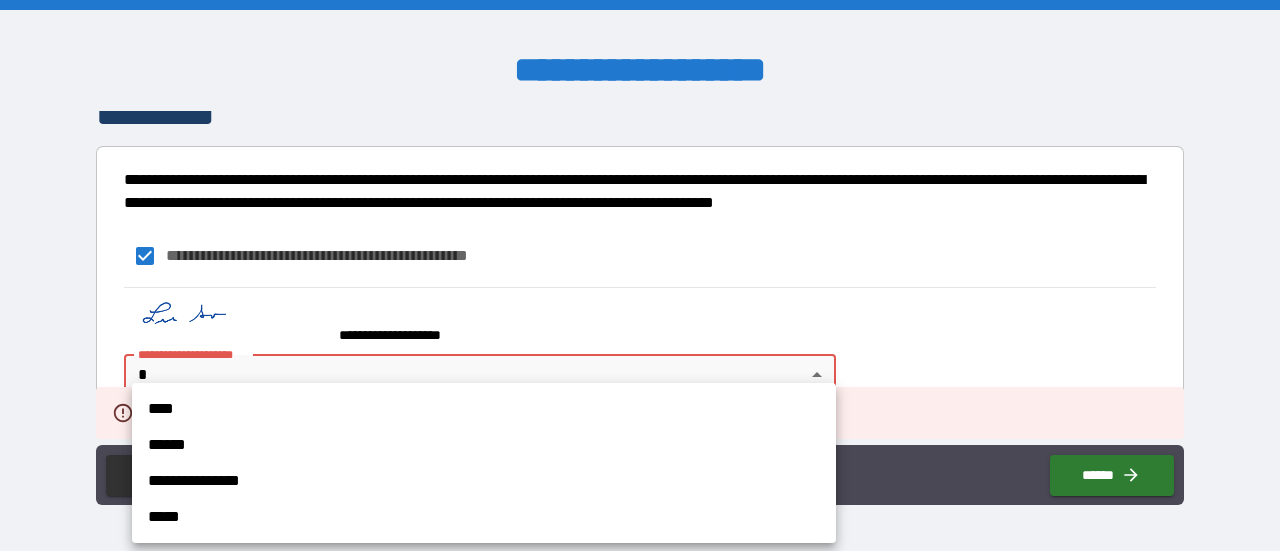 click on "**********" at bounding box center [640, 275] 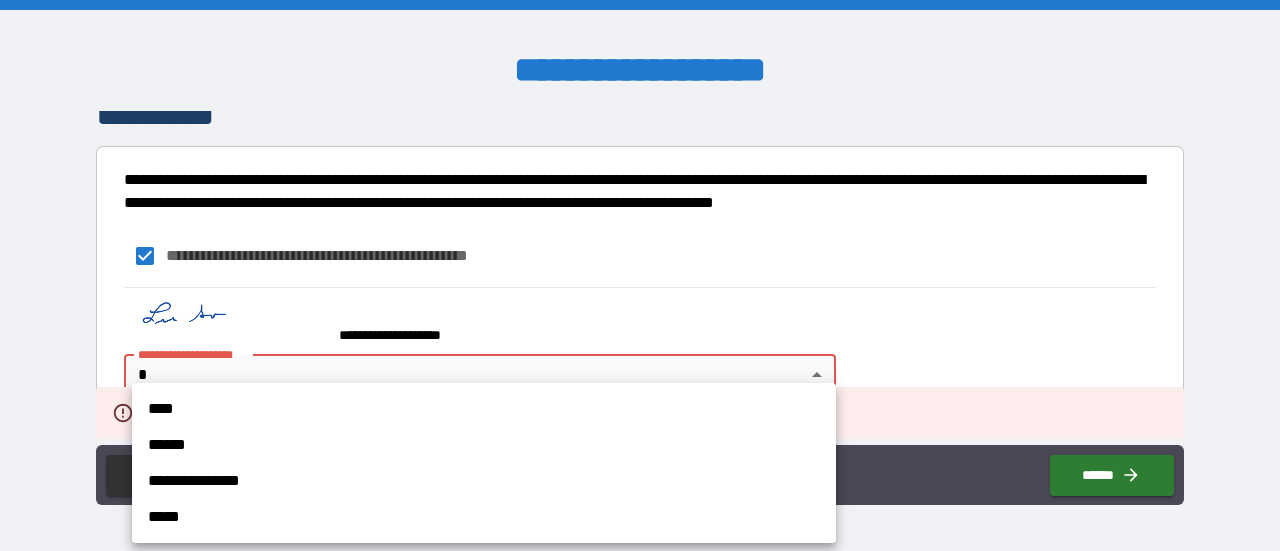 click on "****" at bounding box center (484, 409) 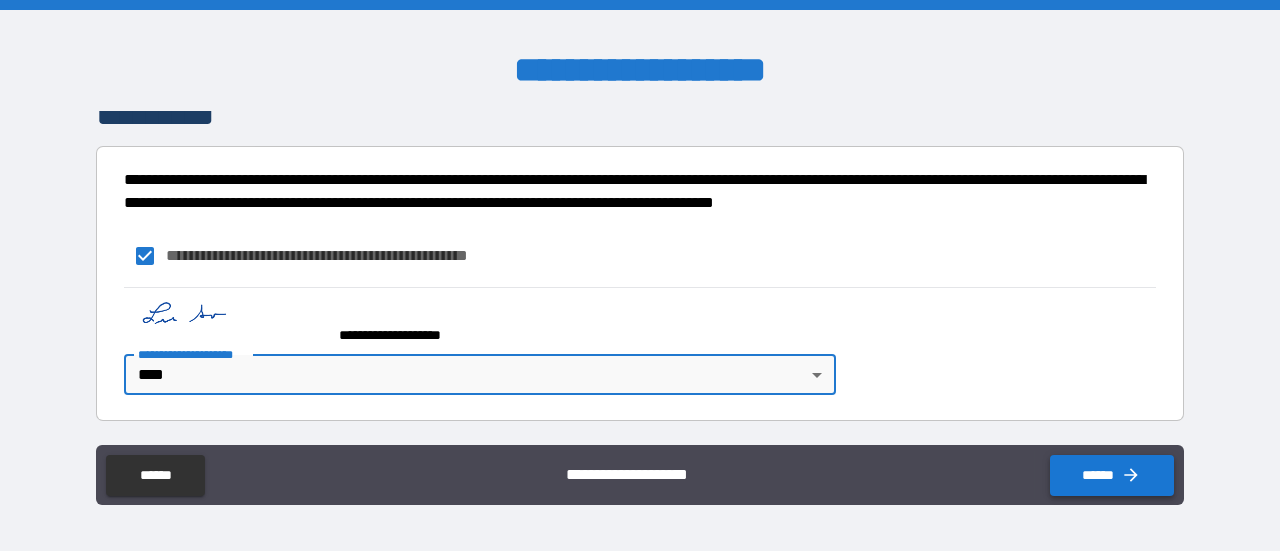 click on "******" at bounding box center [1112, 475] 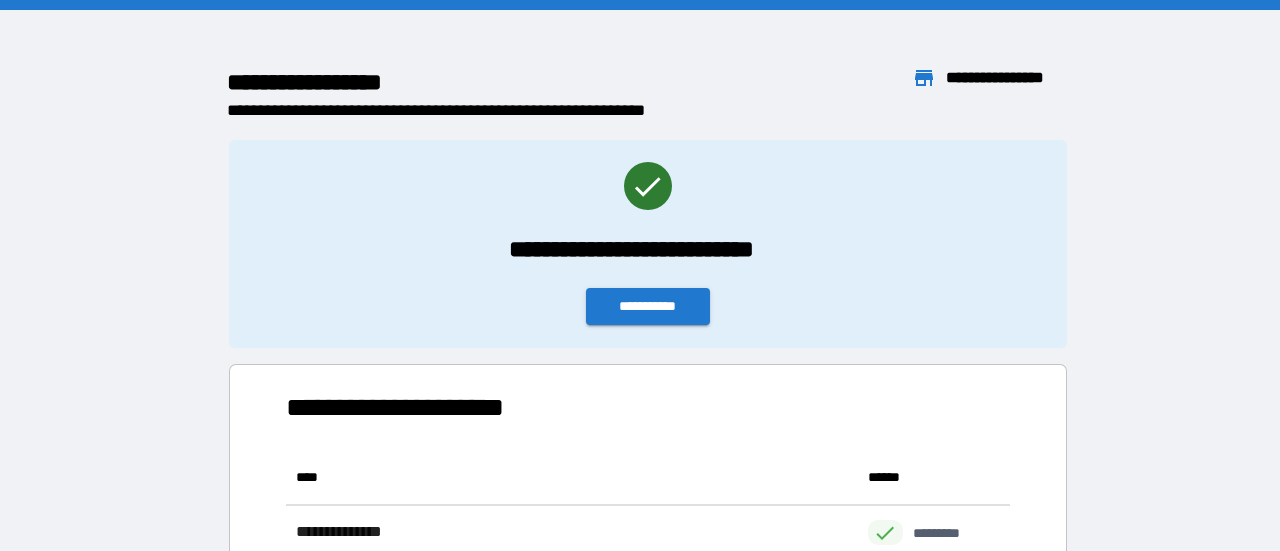 scroll, scrollTop: 16, scrollLeft: 16, axis: both 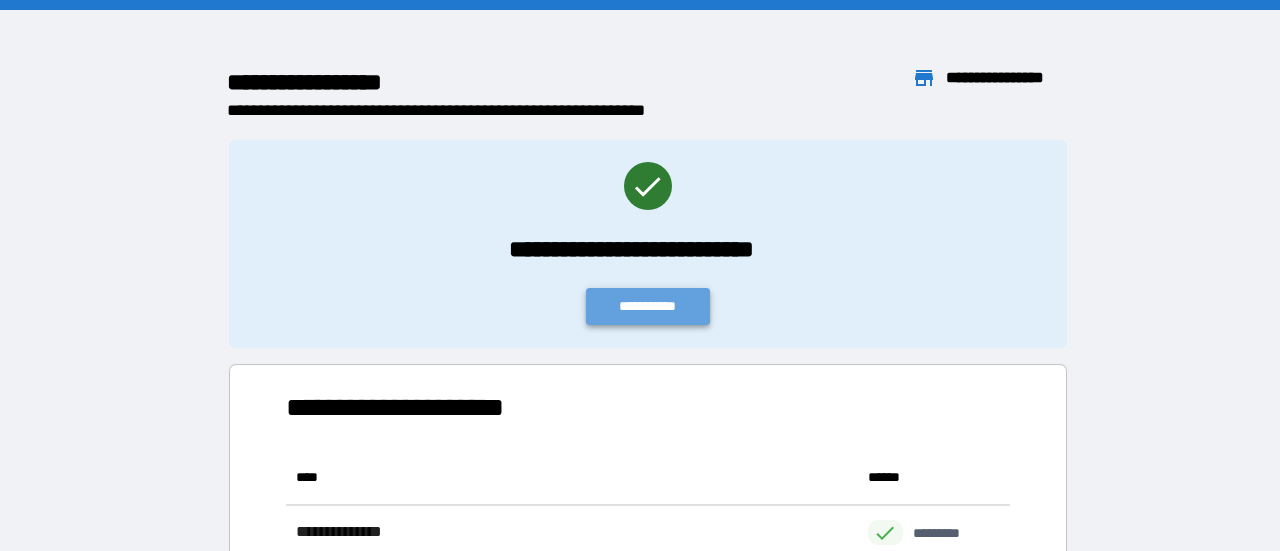 click on "**********" at bounding box center [648, 306] 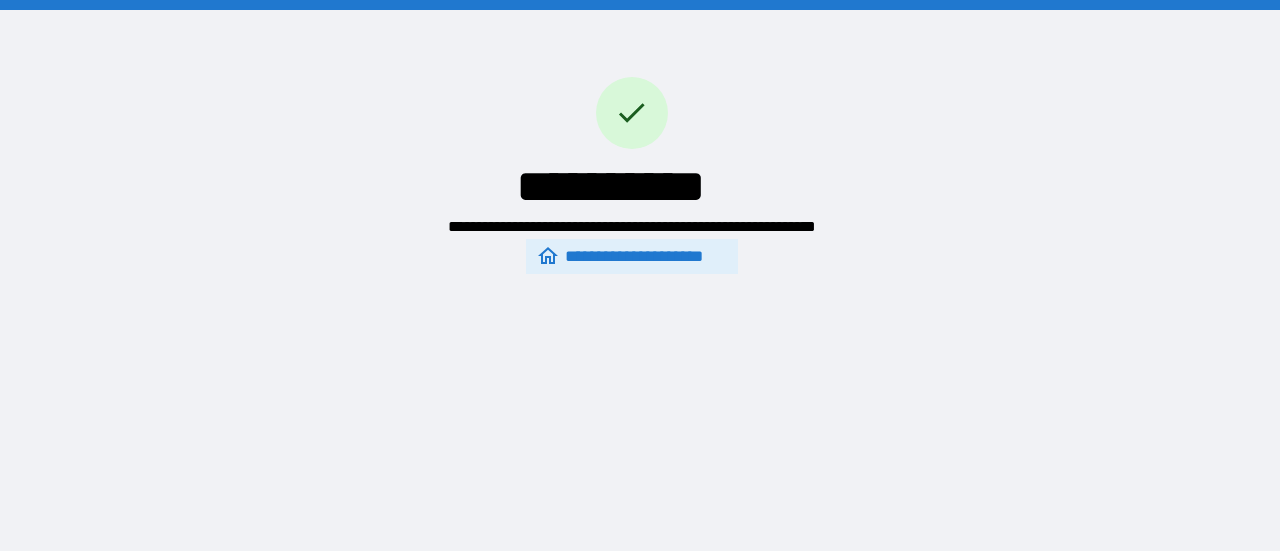 click on "**********" at bounding box center [631, 257] 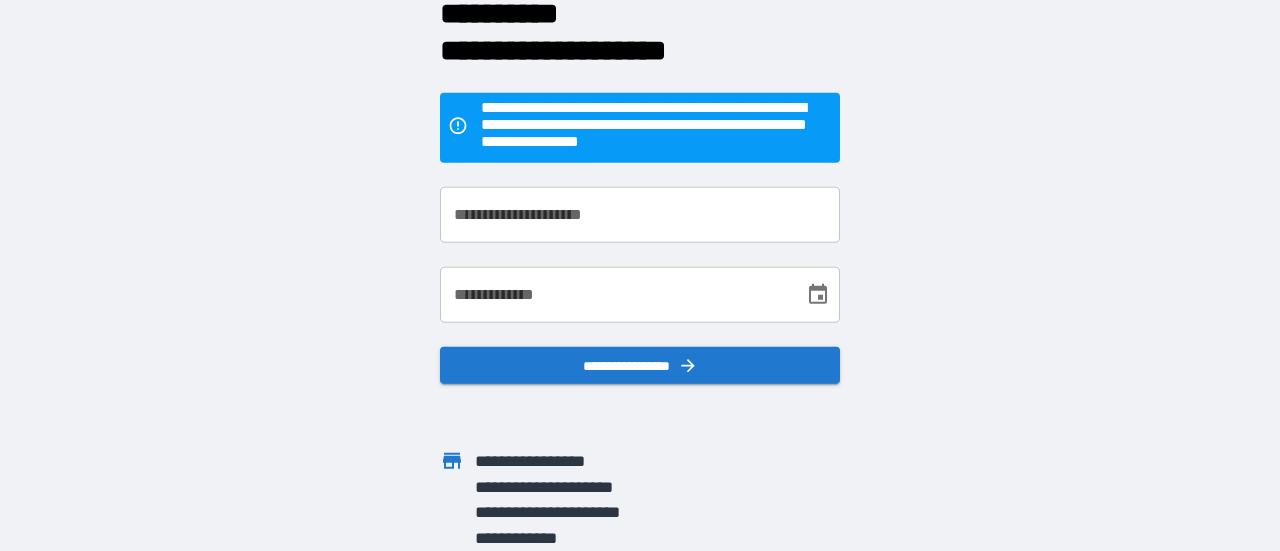 scroll, scrollTop: 0, scrollLeft: 0, axis: both 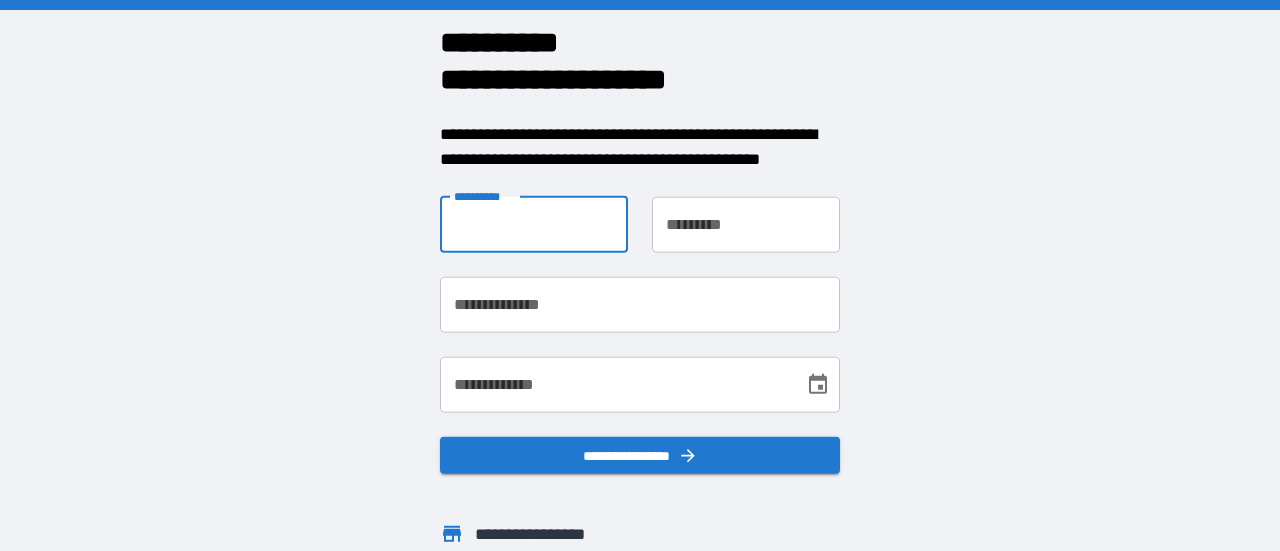 click on "**********" at bounding box center (534, 224) 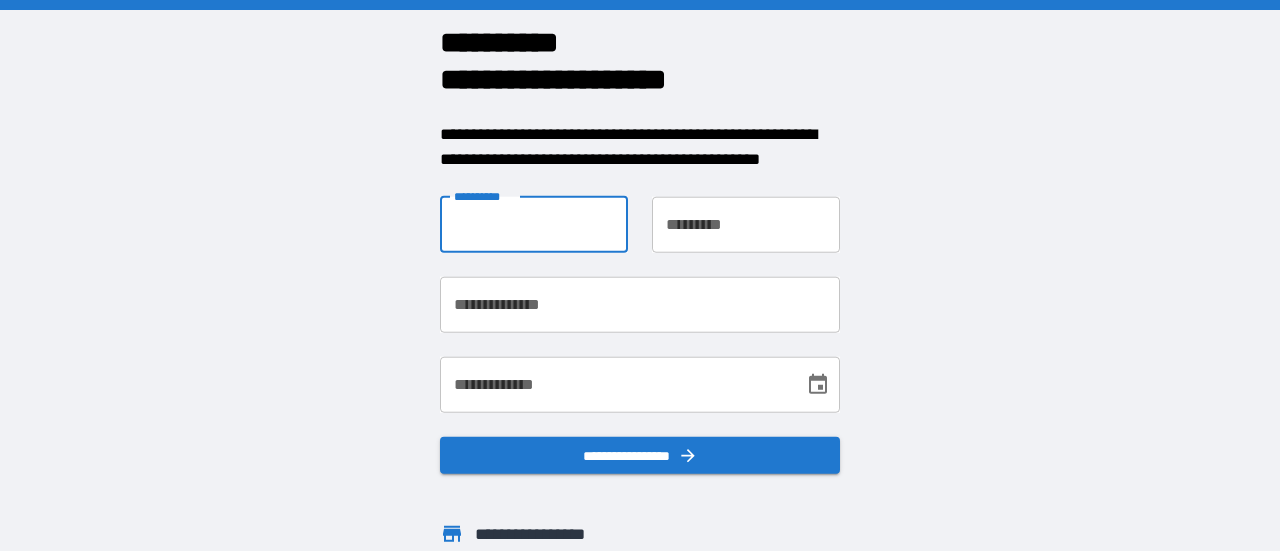 type on "*****" 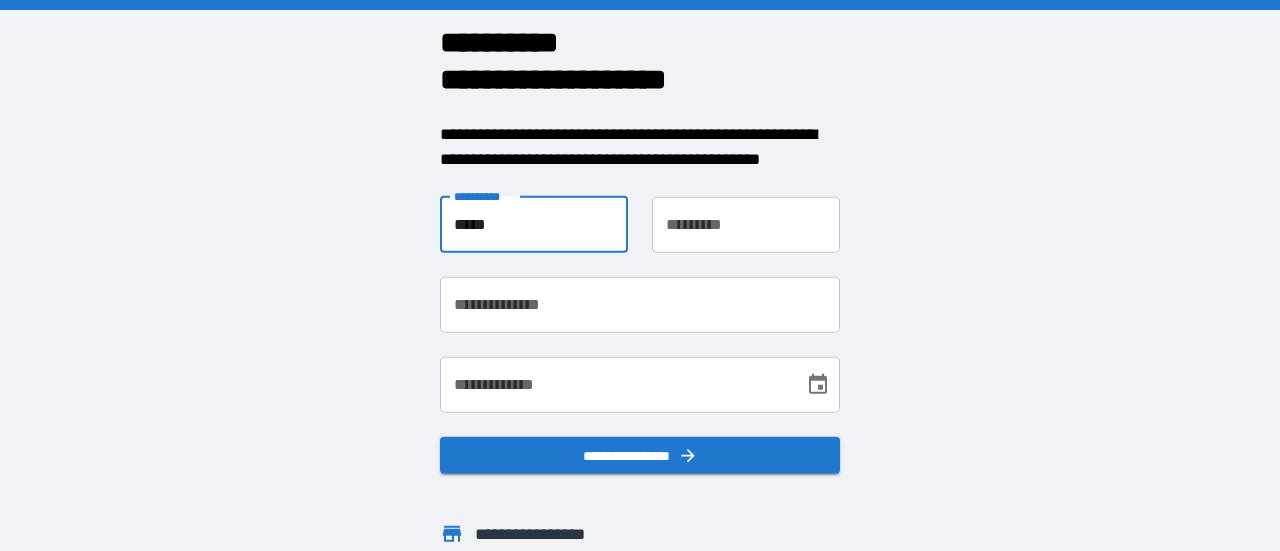 type on "**********" 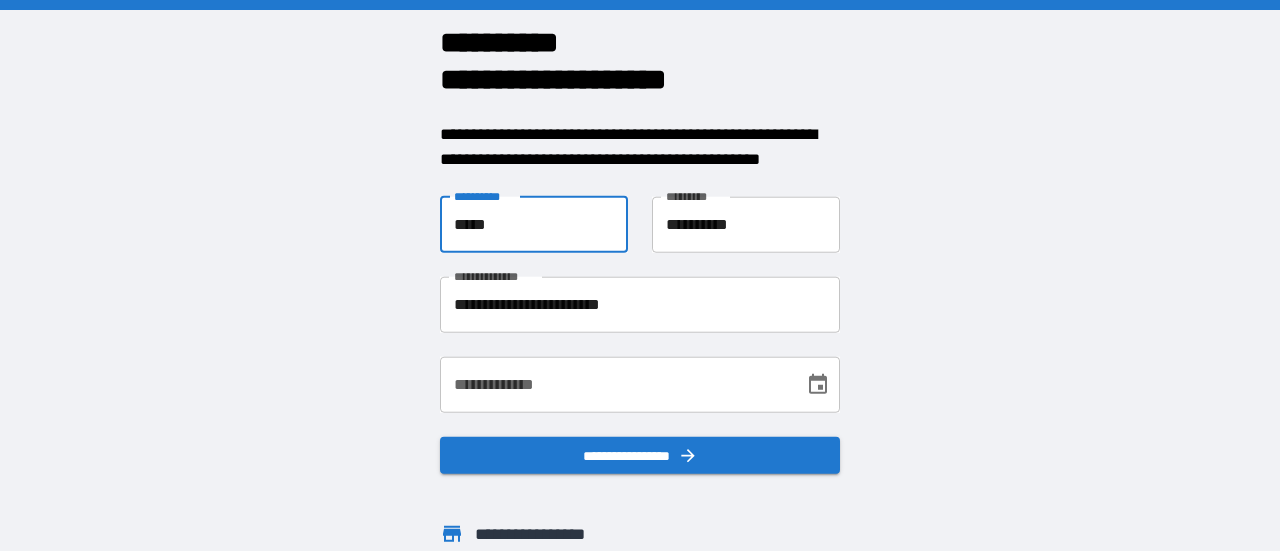click on "**********" at bounding box center (640, 304) 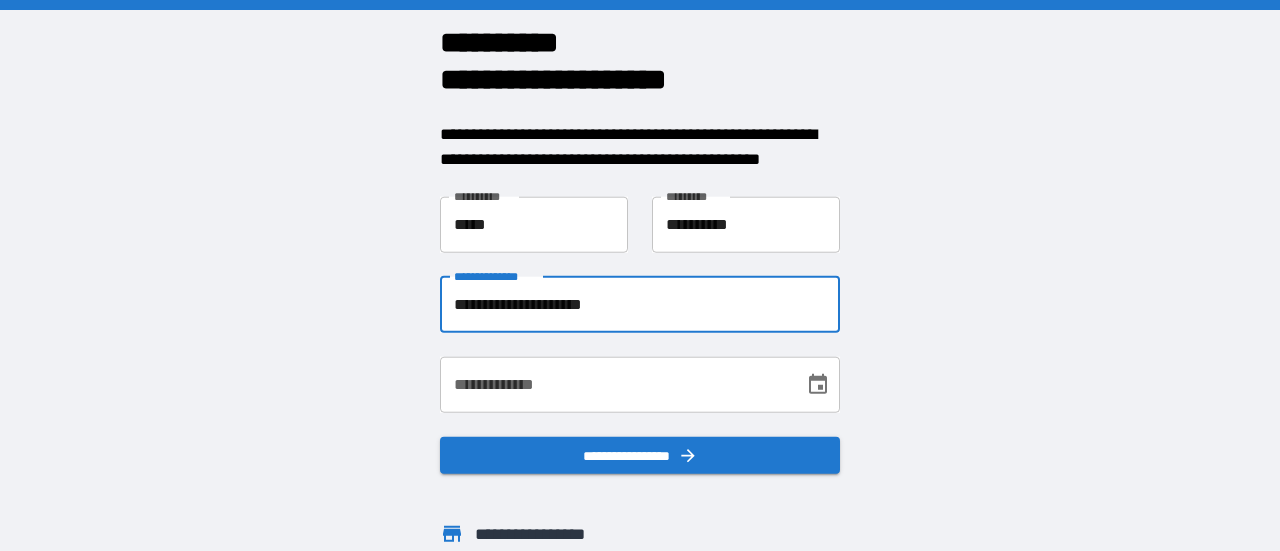 type on "**********" 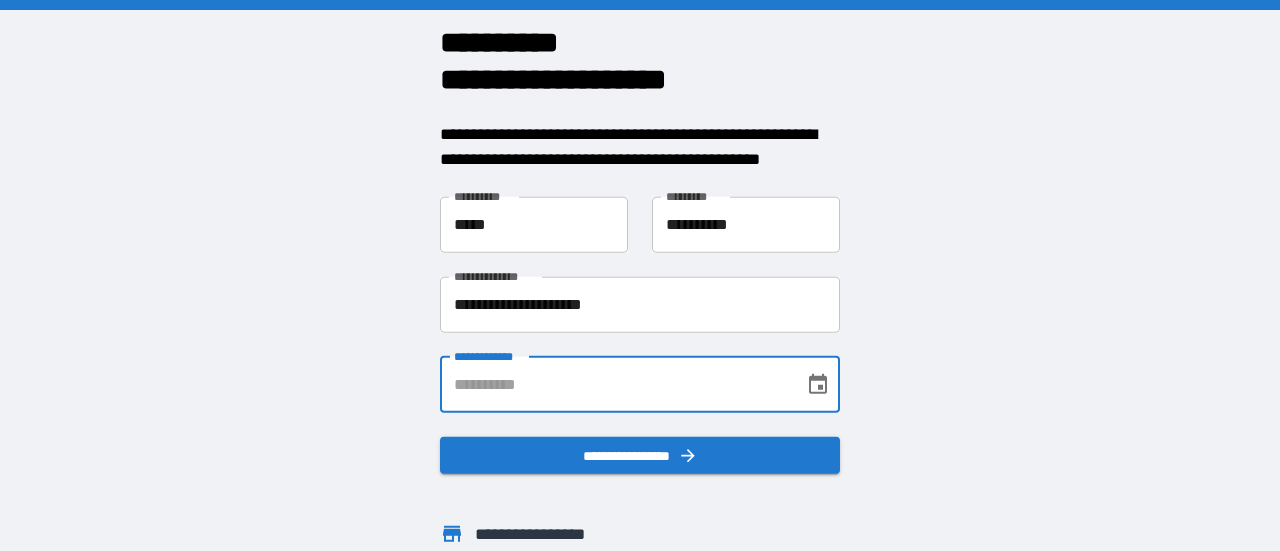 click on "**********" at bounding box center (615, 384) 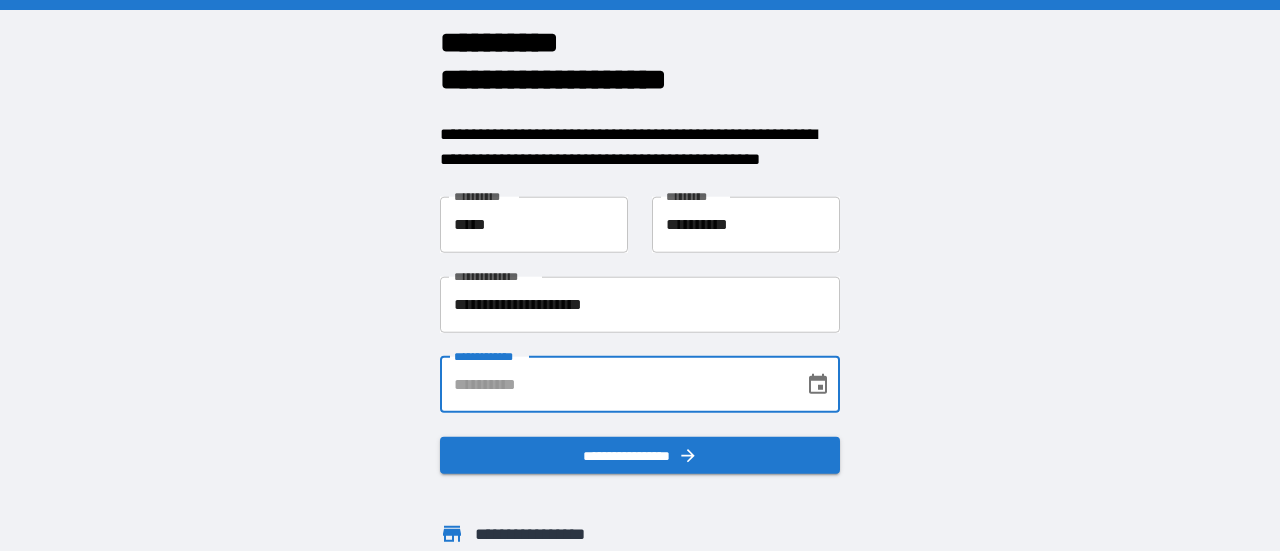 type on "**********" 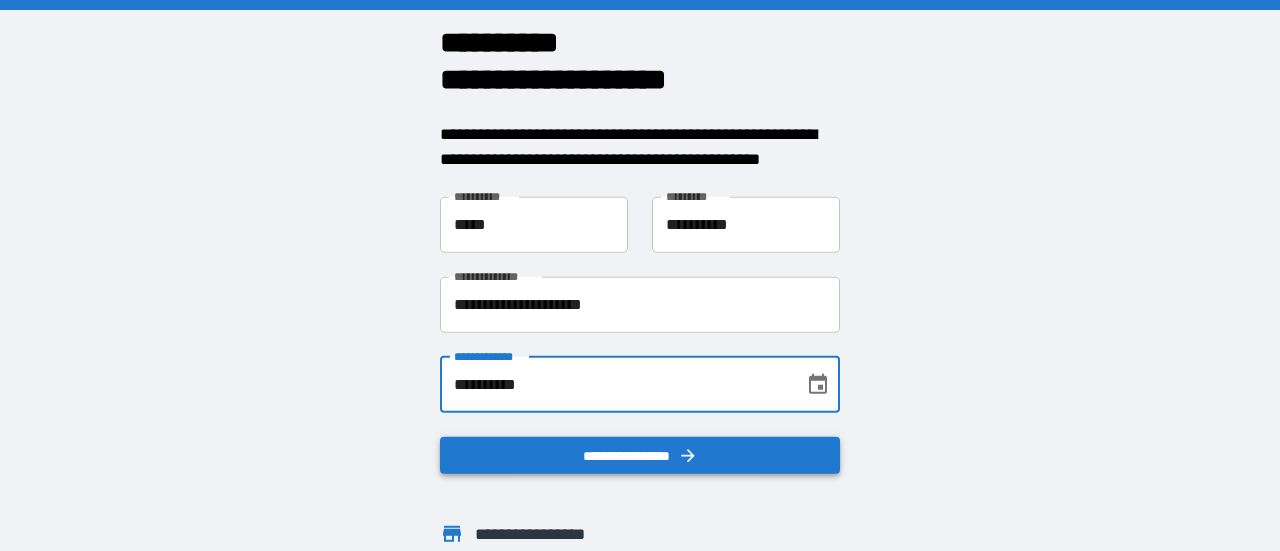 click on "**********" at bounding box center [640, 455] 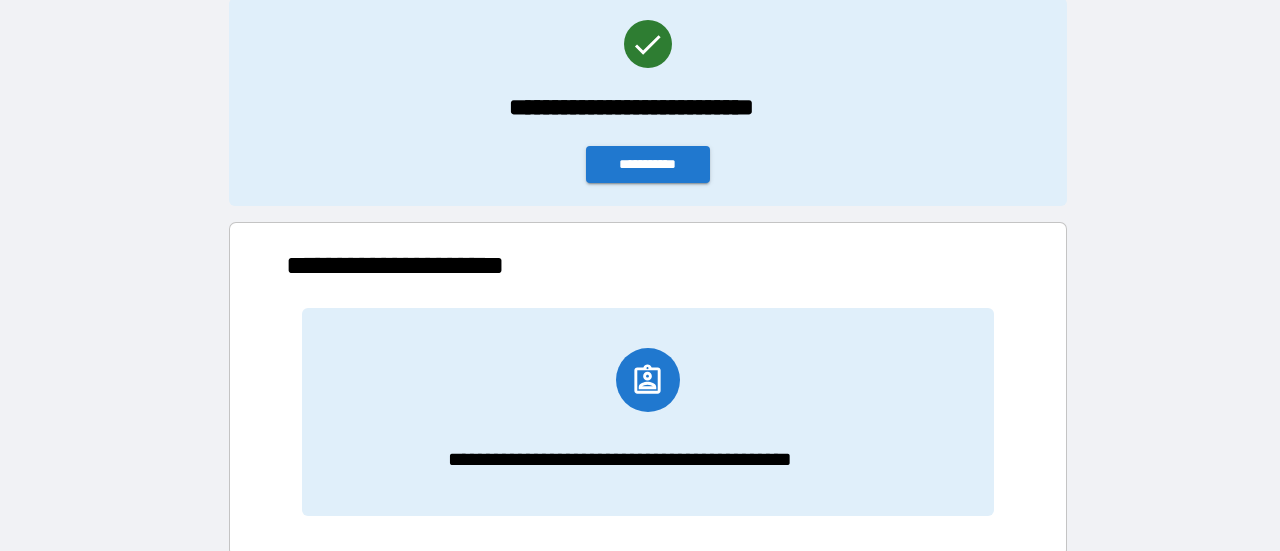 scroll, scrollTop: 100, scrollLeft: 0, axis: vertical 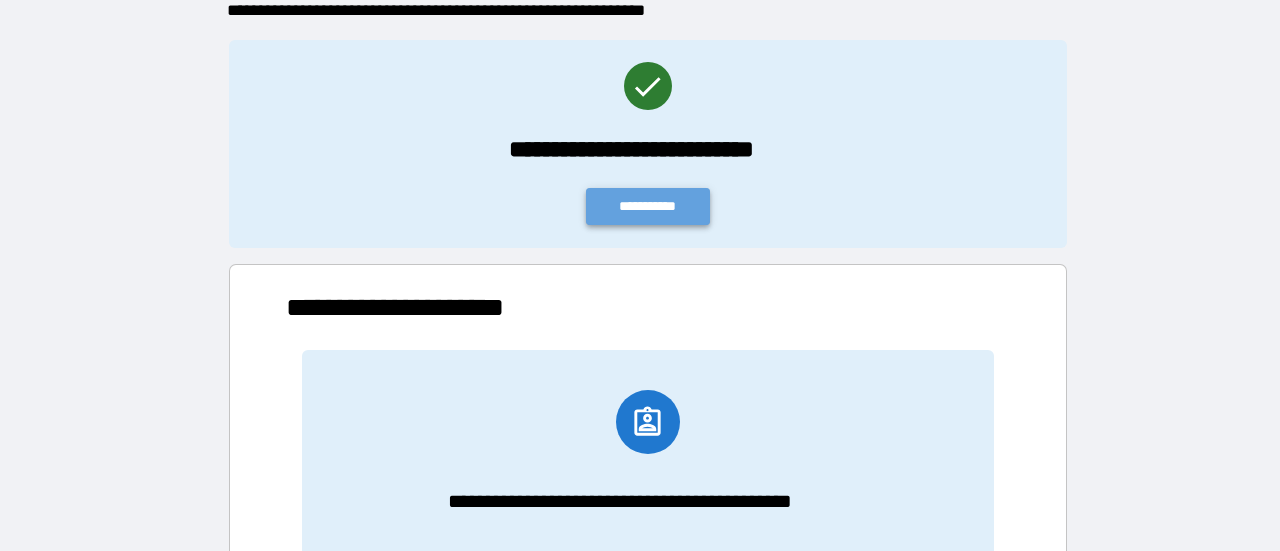 click on "**********" at bounding box center [648, 206] 